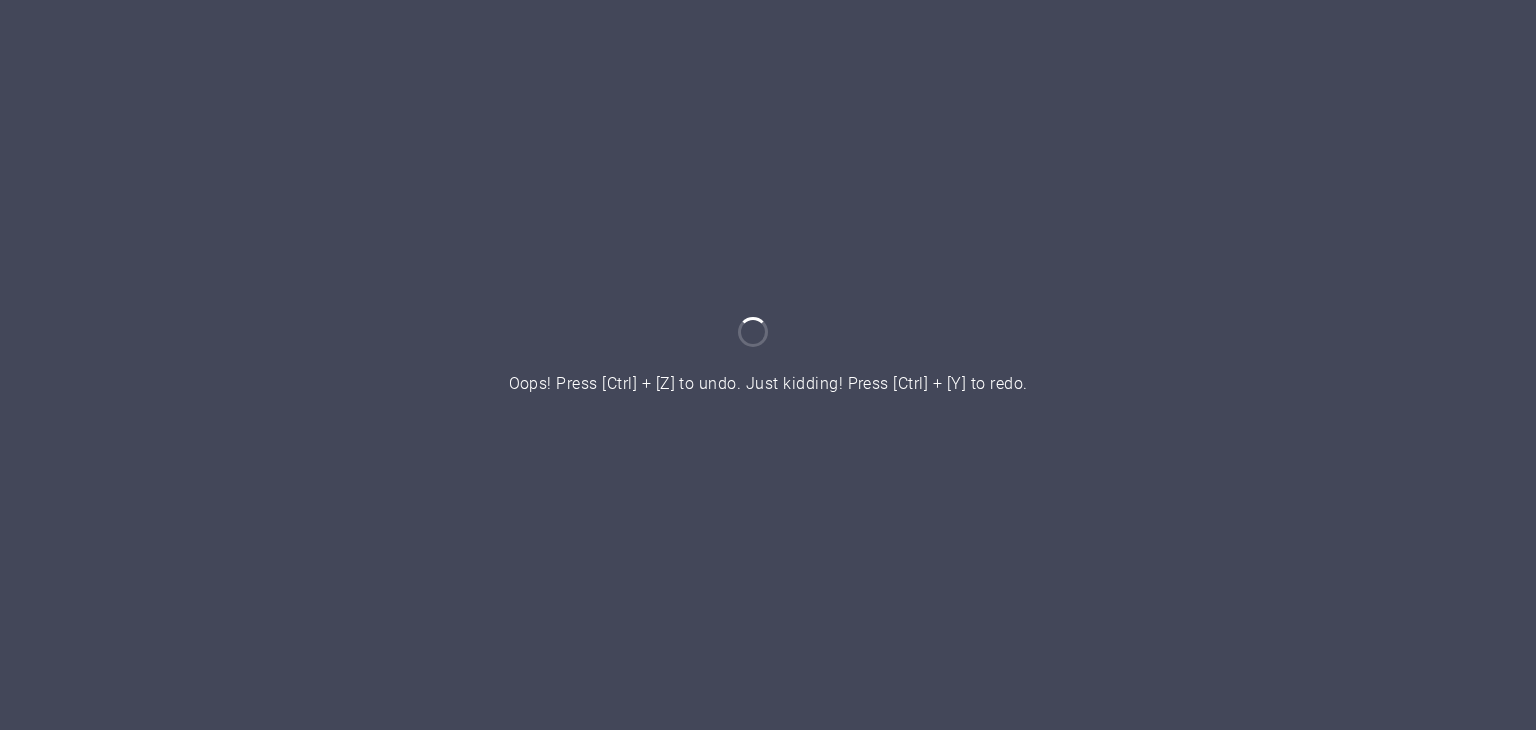 scroll, scrollTop: 0, scrollLeft: 0, axis: both 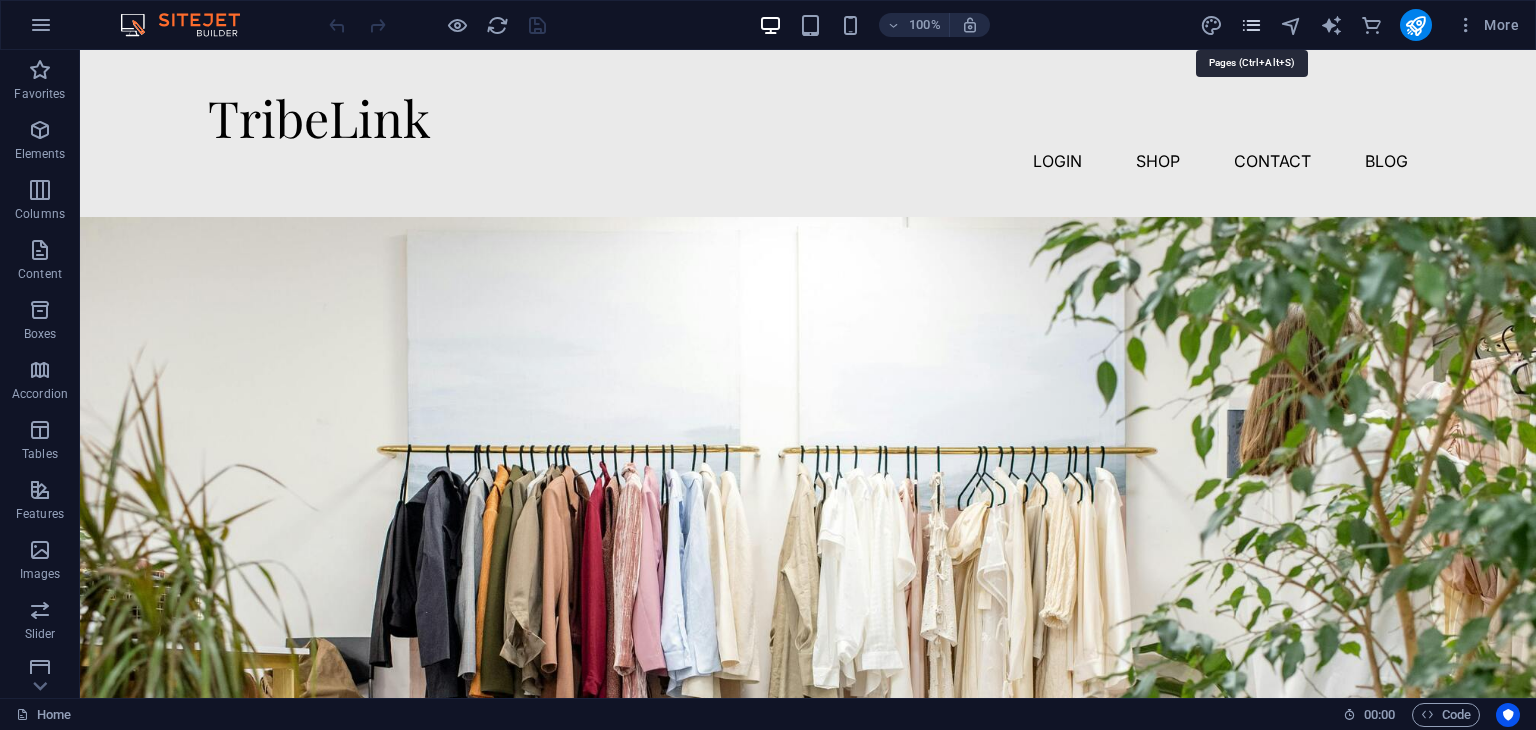 click at bounding box center (1251, 25) 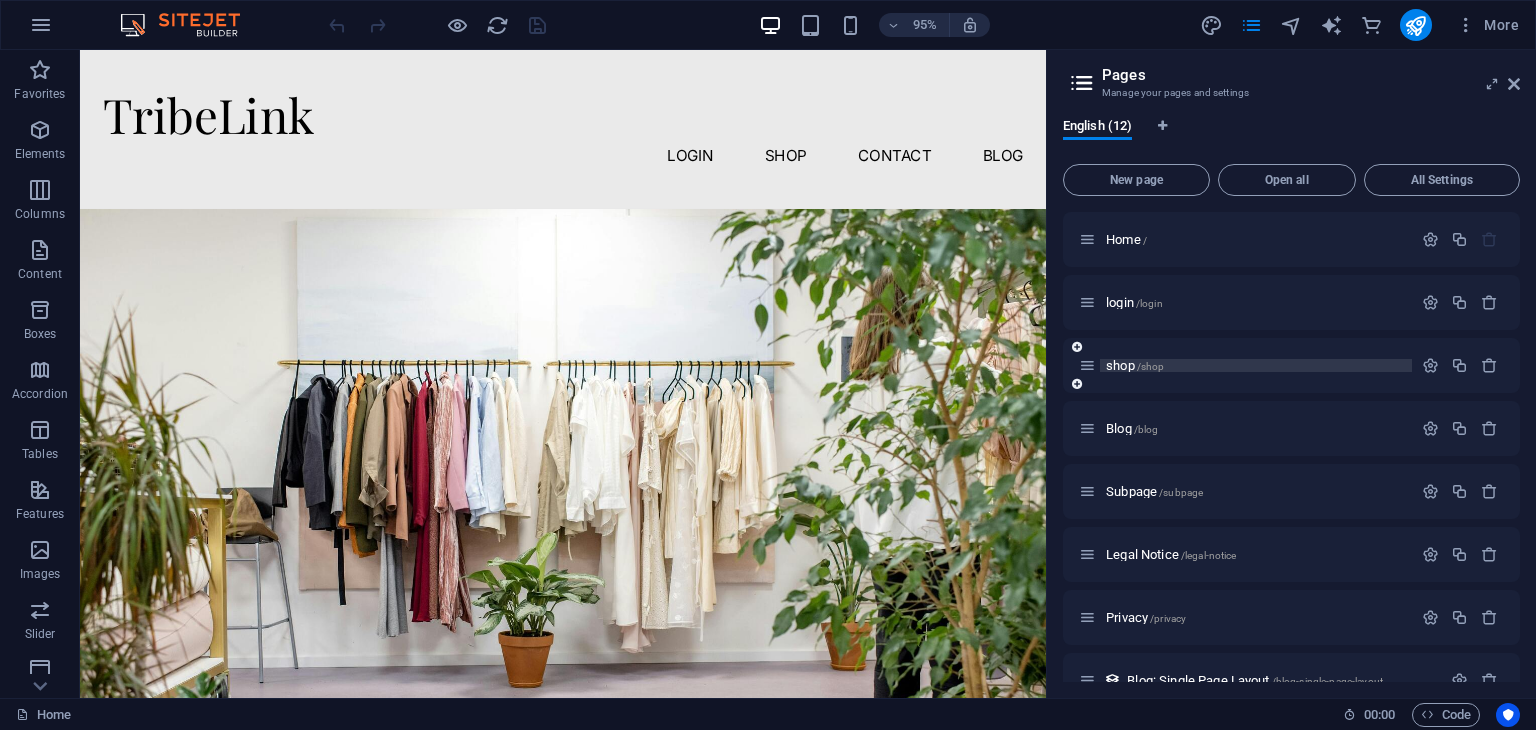 scroll, scrollTop: 286, scrollLeft: 0, axis: vertical 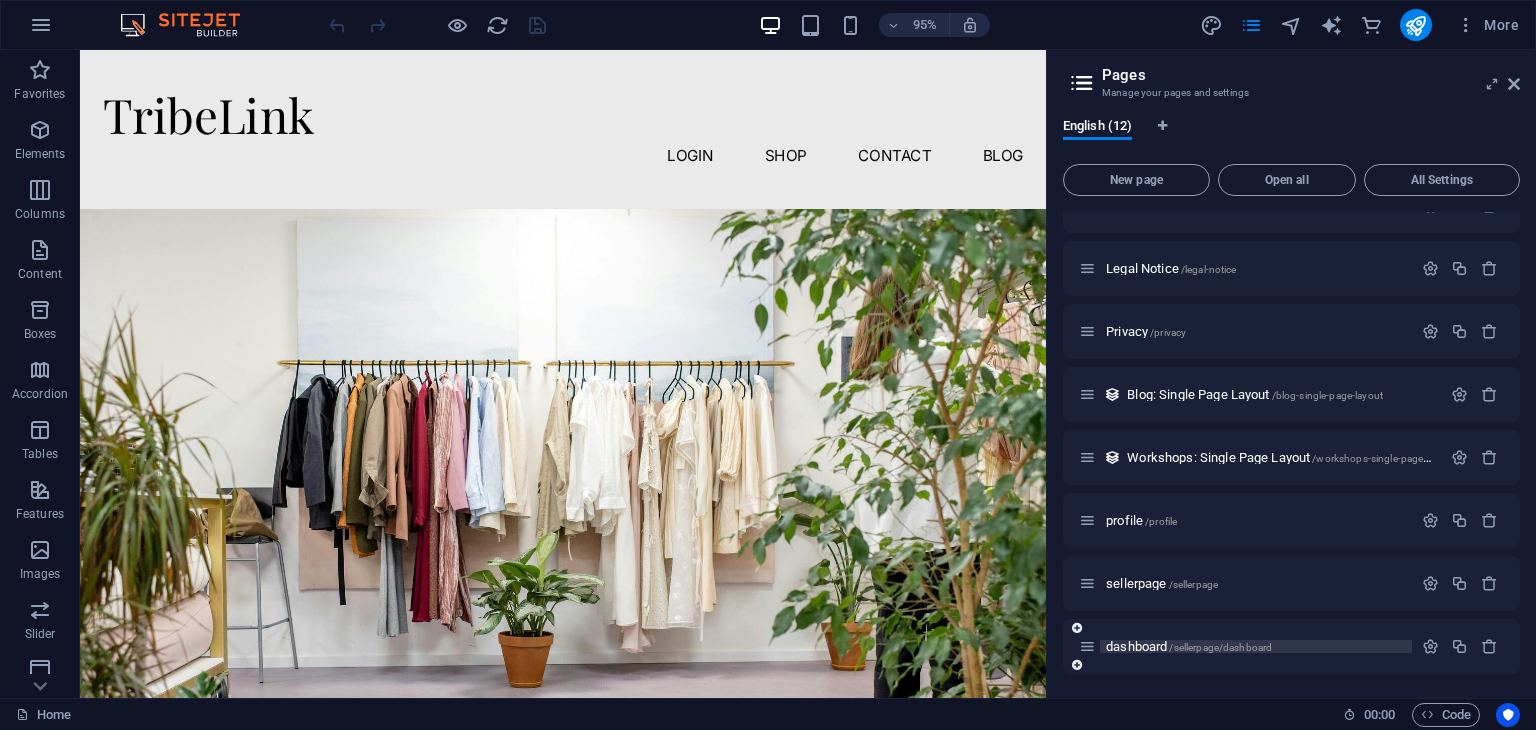 click on "dashboard /sellerpage/dashboard" at bounding box center (1189, 646) 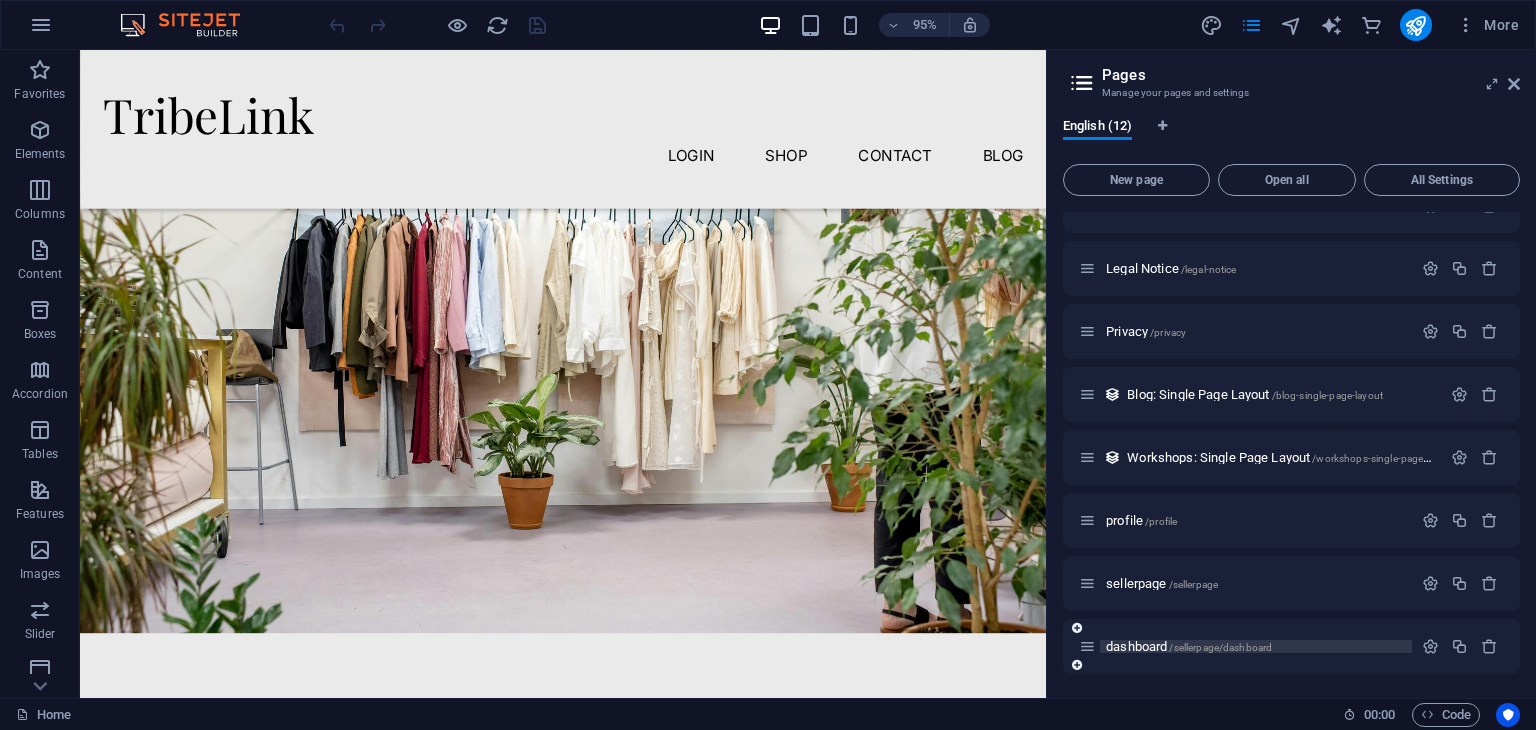scroll, scrollTop: 235, scrollLeft: 0, axis: vertical 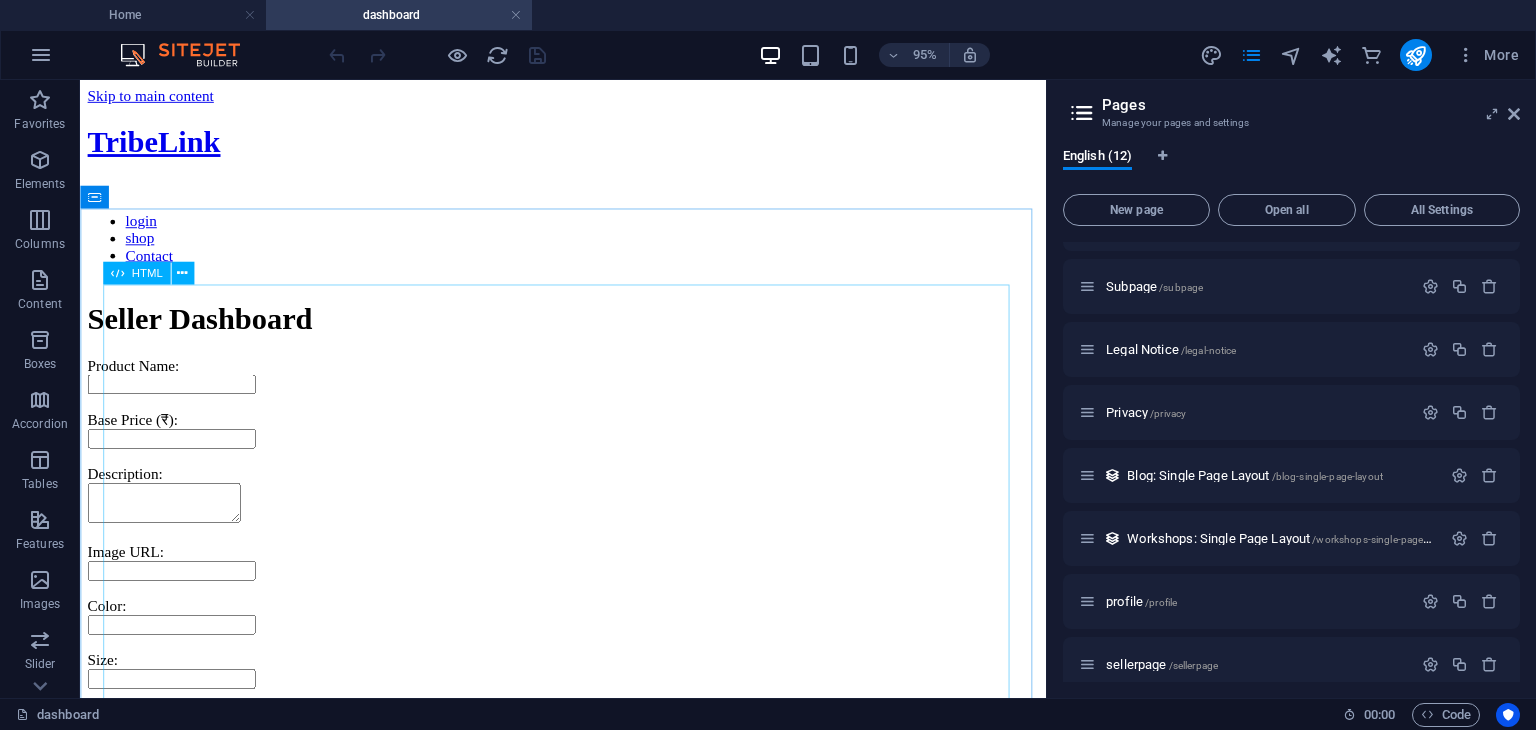 click on "HTML" at bounding box center (136, 272) 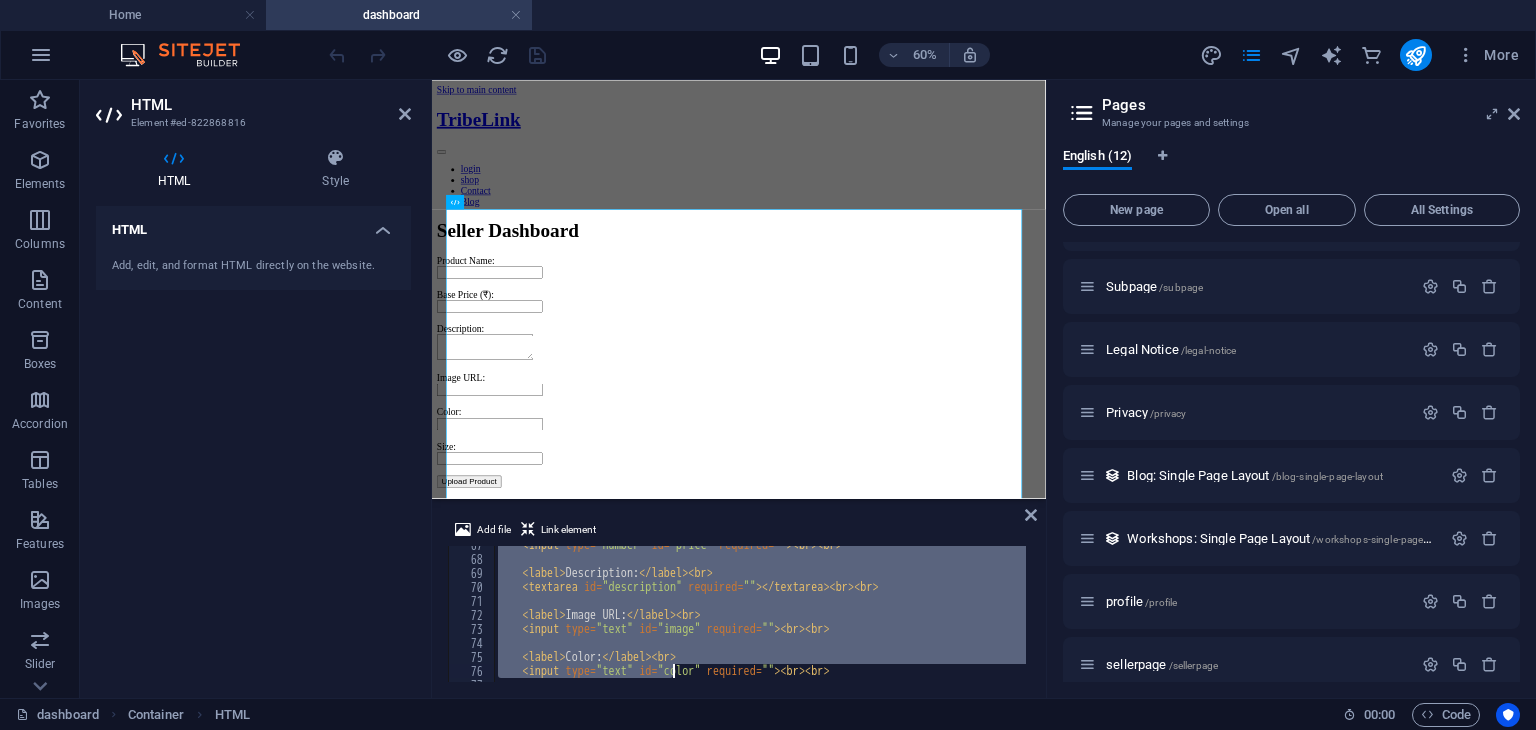 scroll, scrollTop: 1058, scrollLeft: 0, axis: vertical 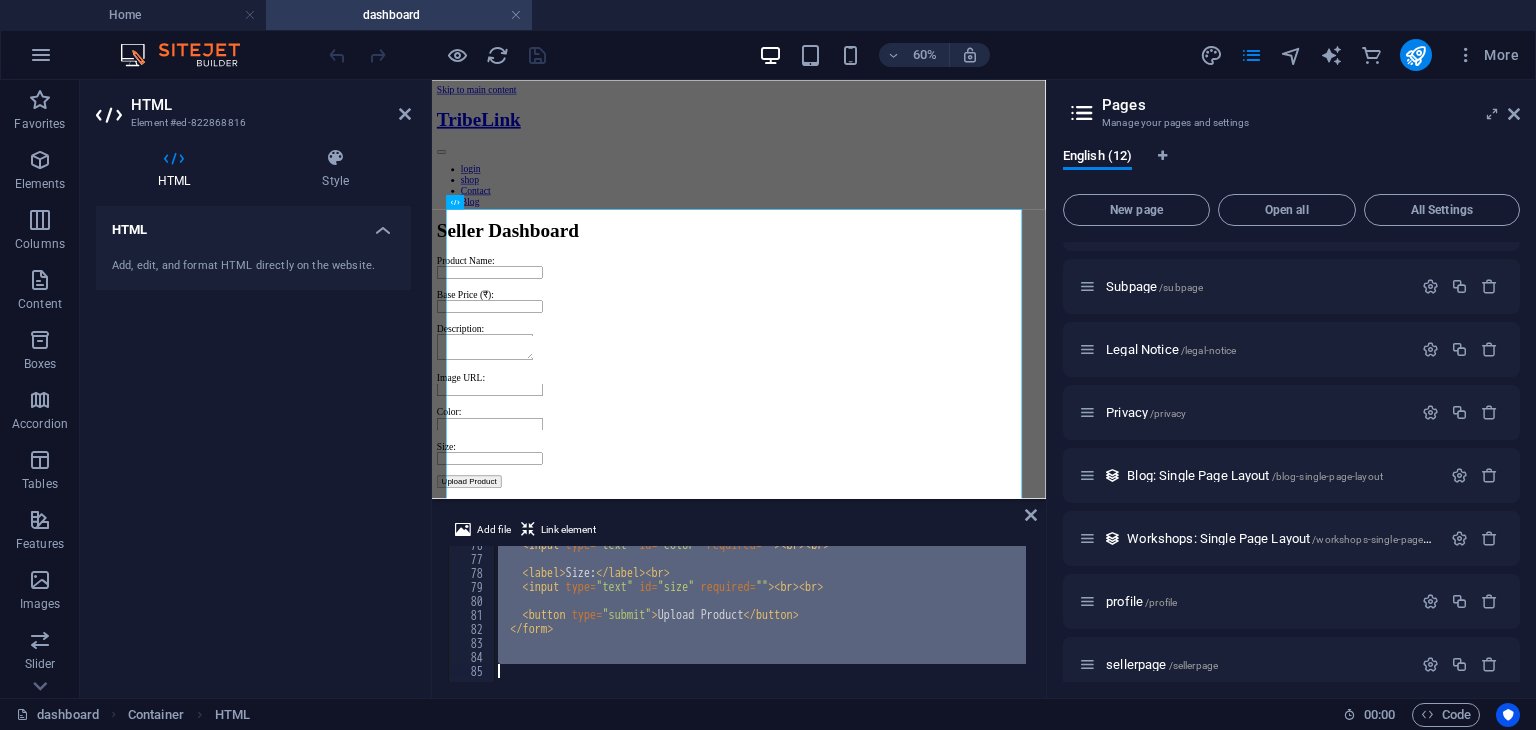 drag, startPoint x: 500, startPoint y: 577, endPoint x: 740, endPoint y: 776, distance: 311.77075 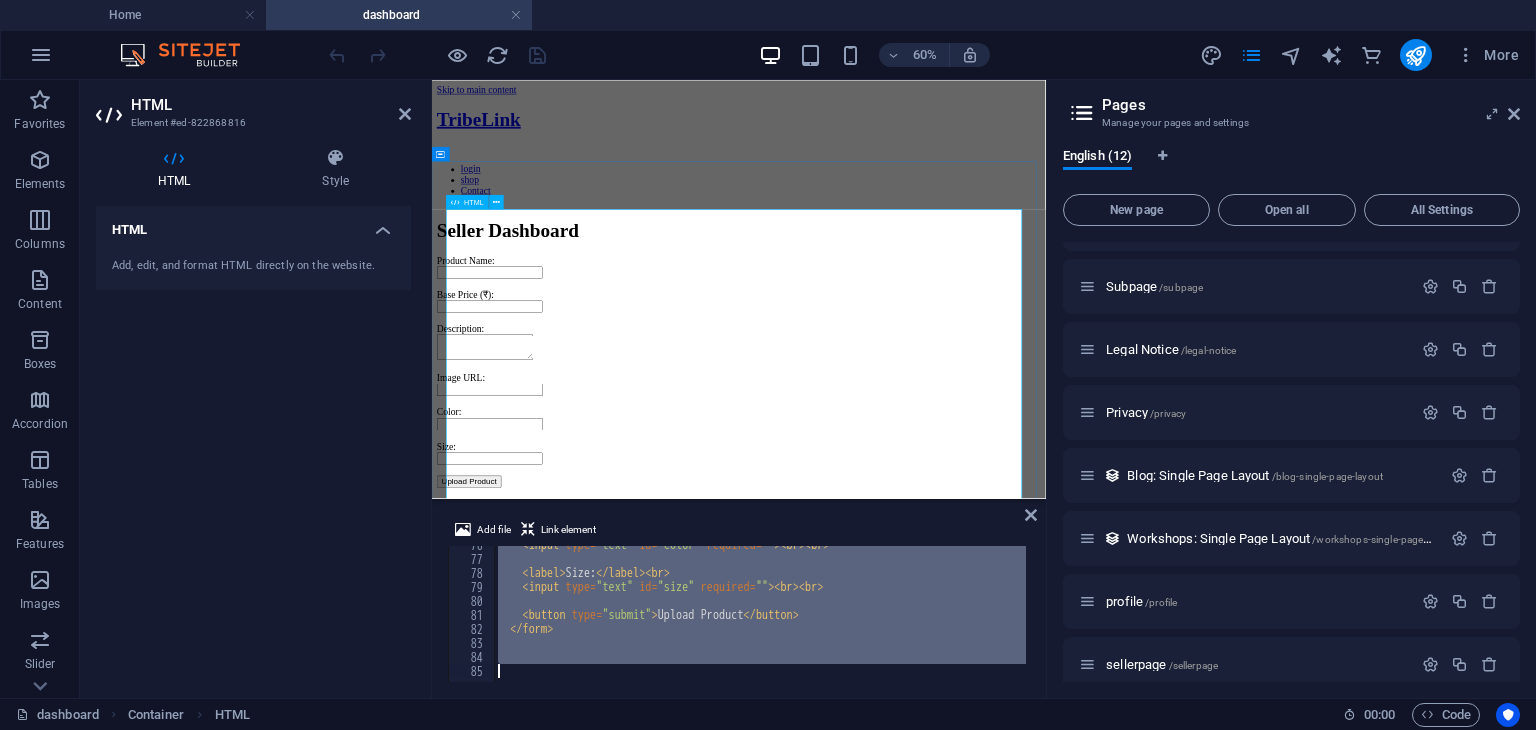 paste 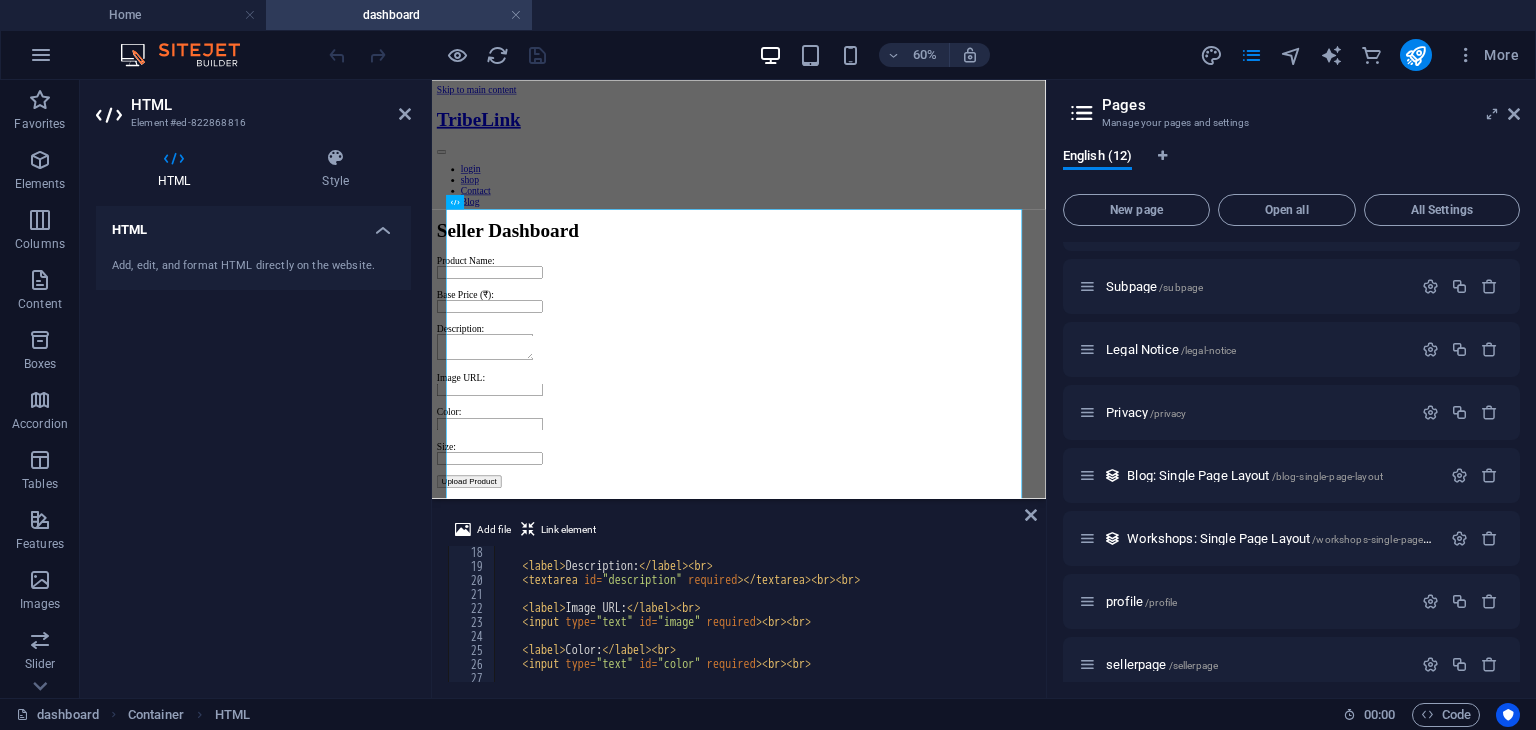 scroll, scrollTop: 240, scrollLeft: 0, axis: vertical 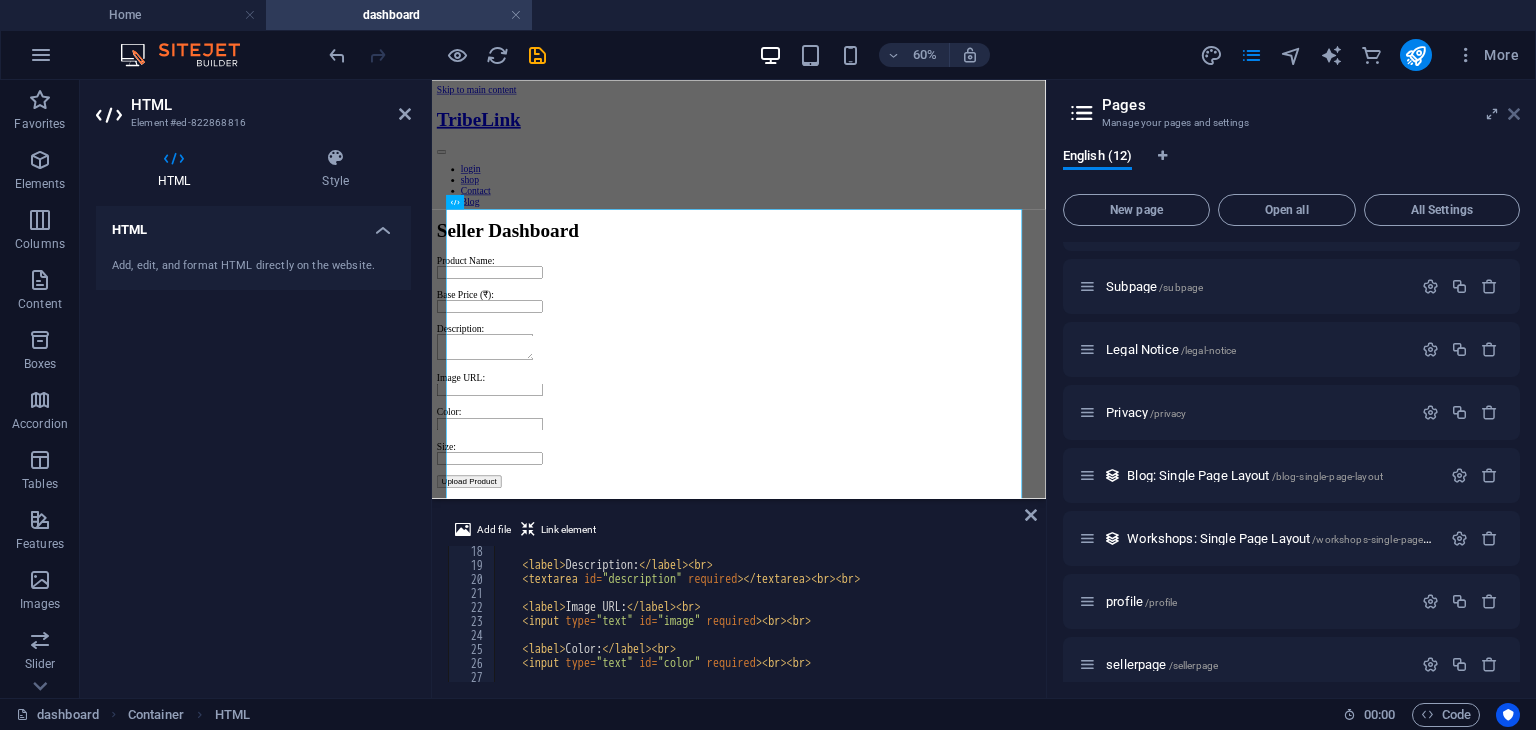 click at bounding box center (1514, 114) 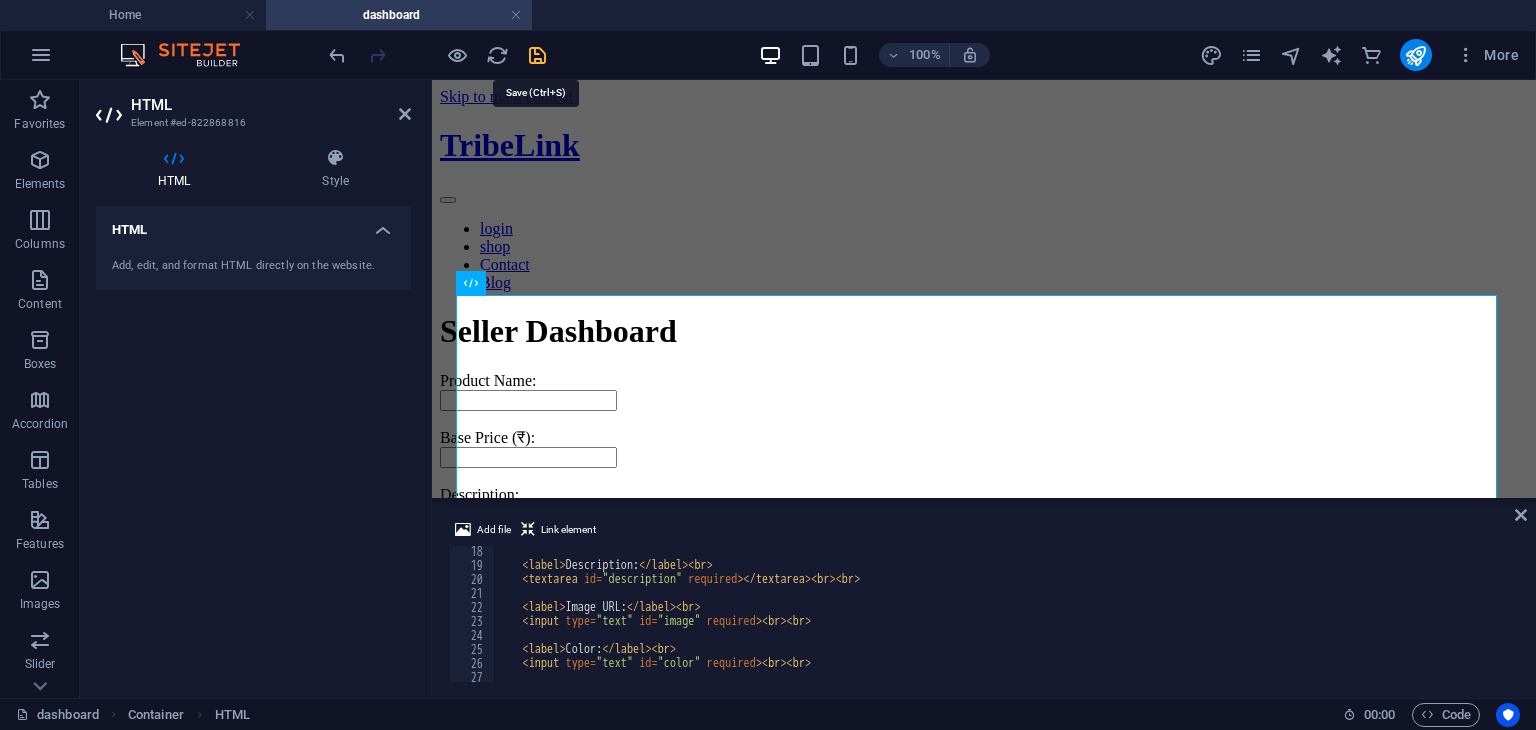 click at bounding box center [537, 55] 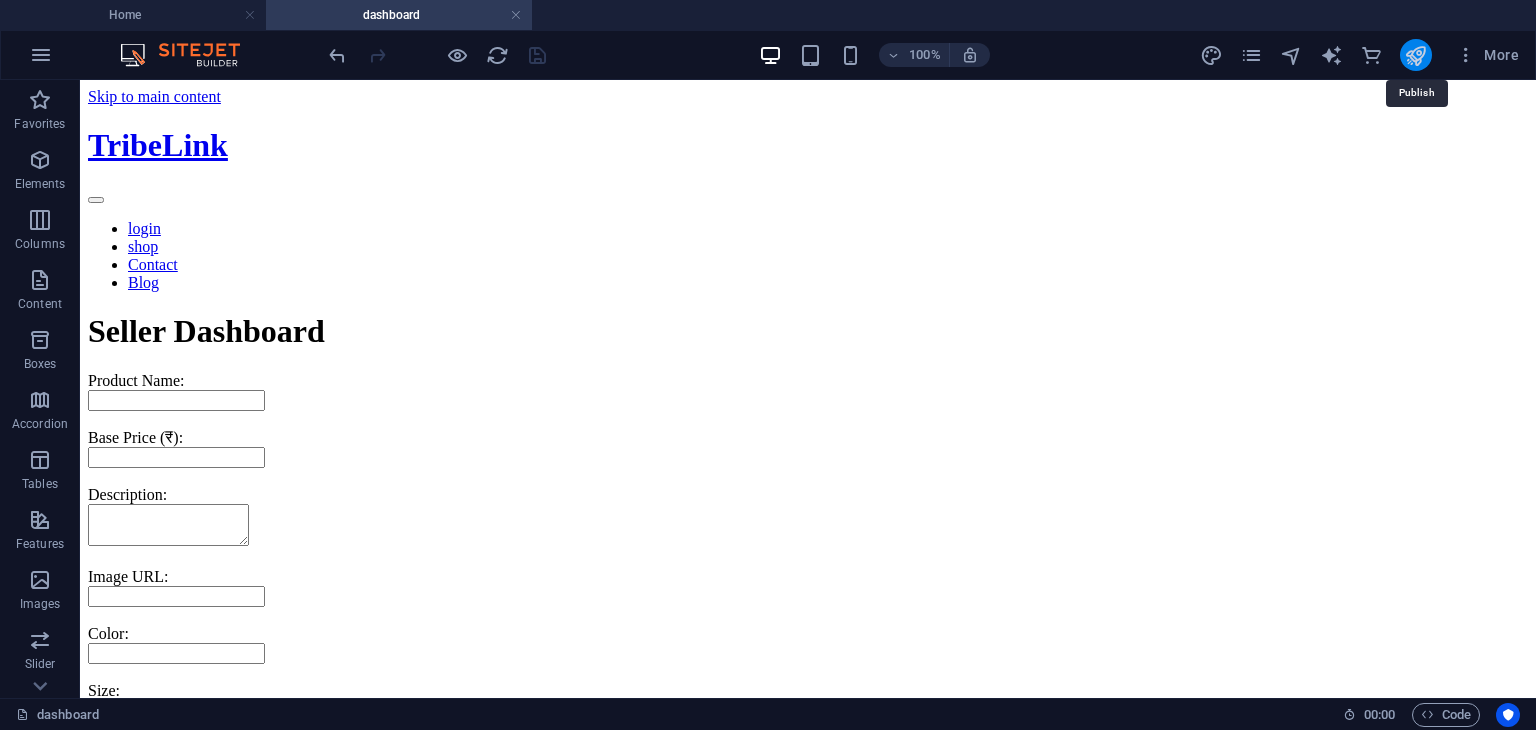 click at bounding box center (1415, 55) 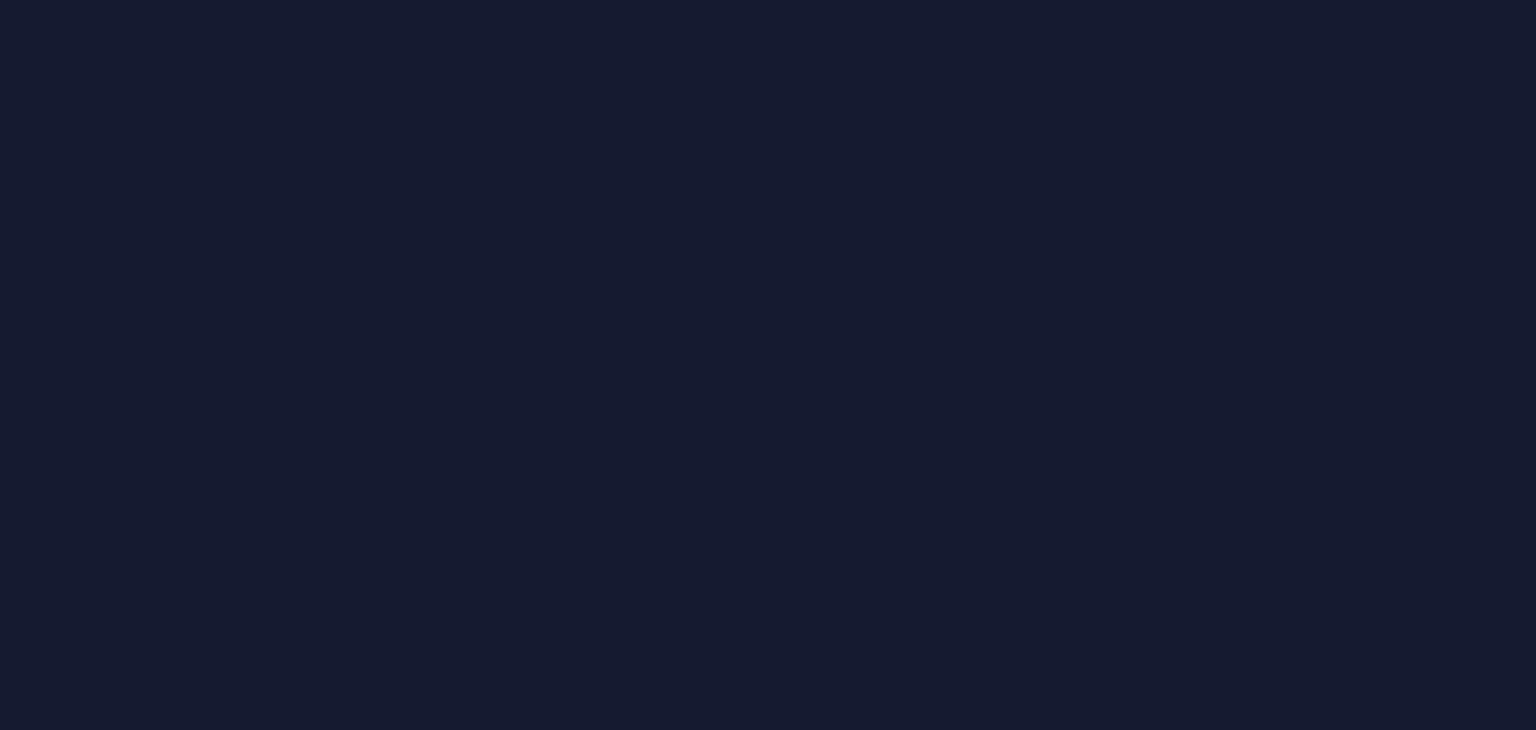scroll, scrollTop: 0, scrollLeft: 0, axis: both 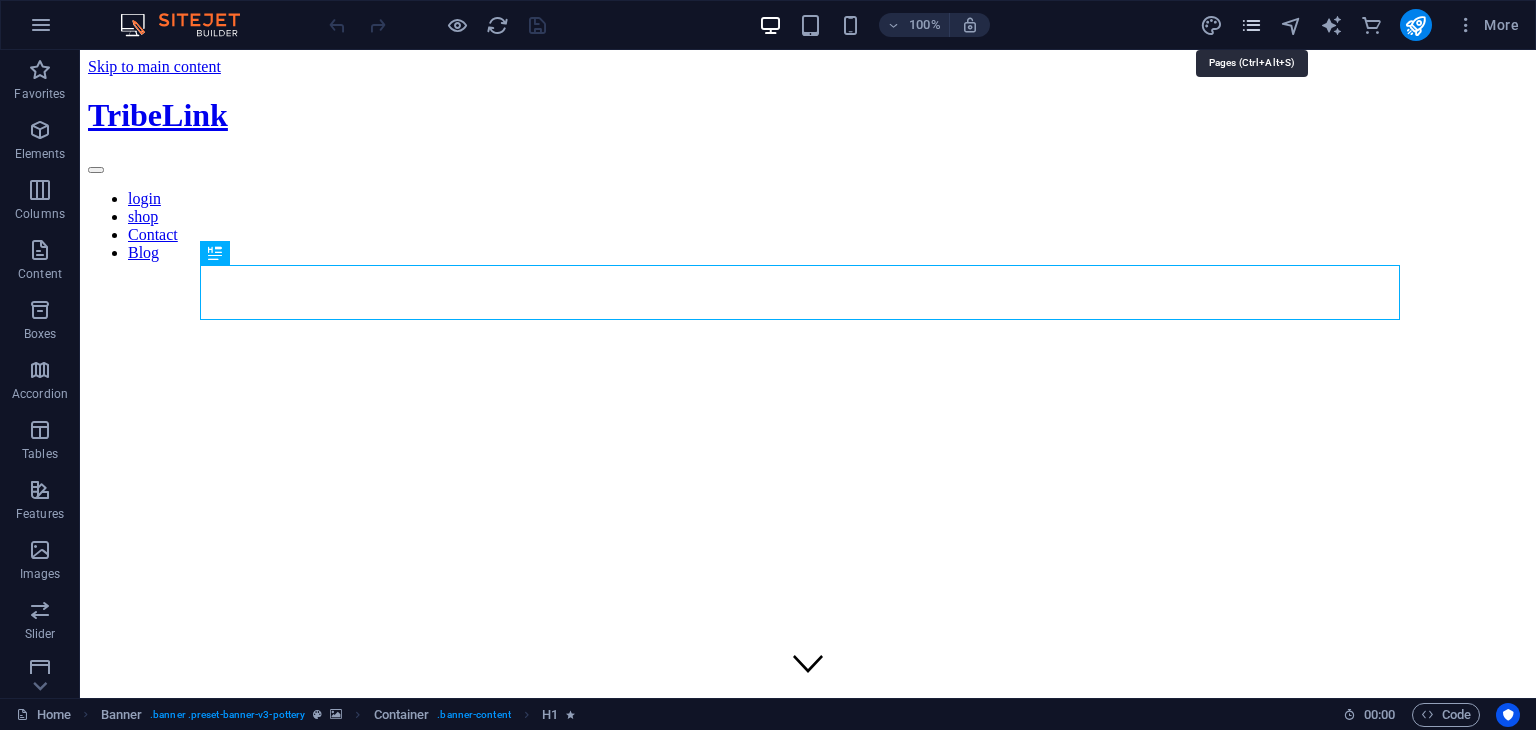 click at bounding box center [1251, 25] 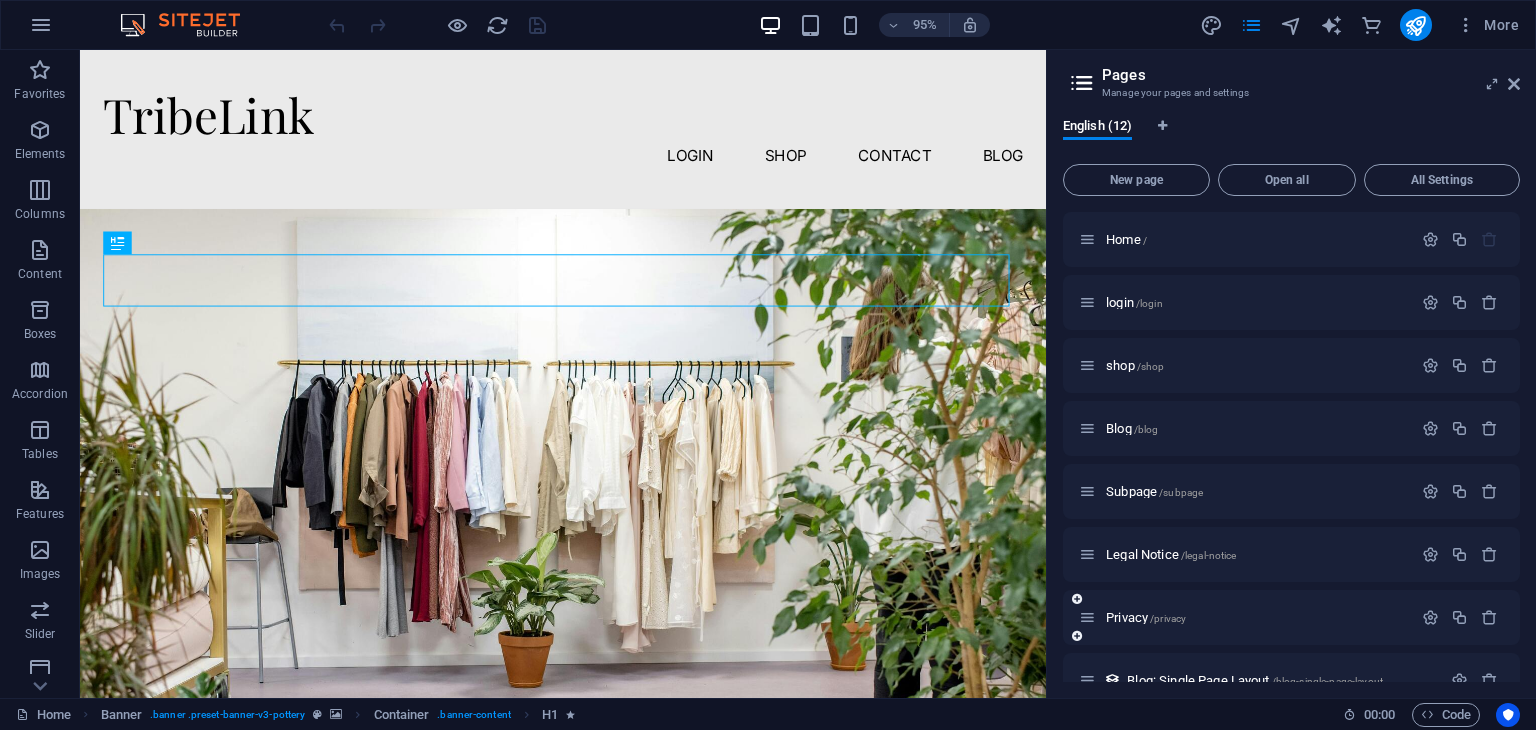 scroll, scrollTop: 286, scrollLeft: 0, axis: vertical 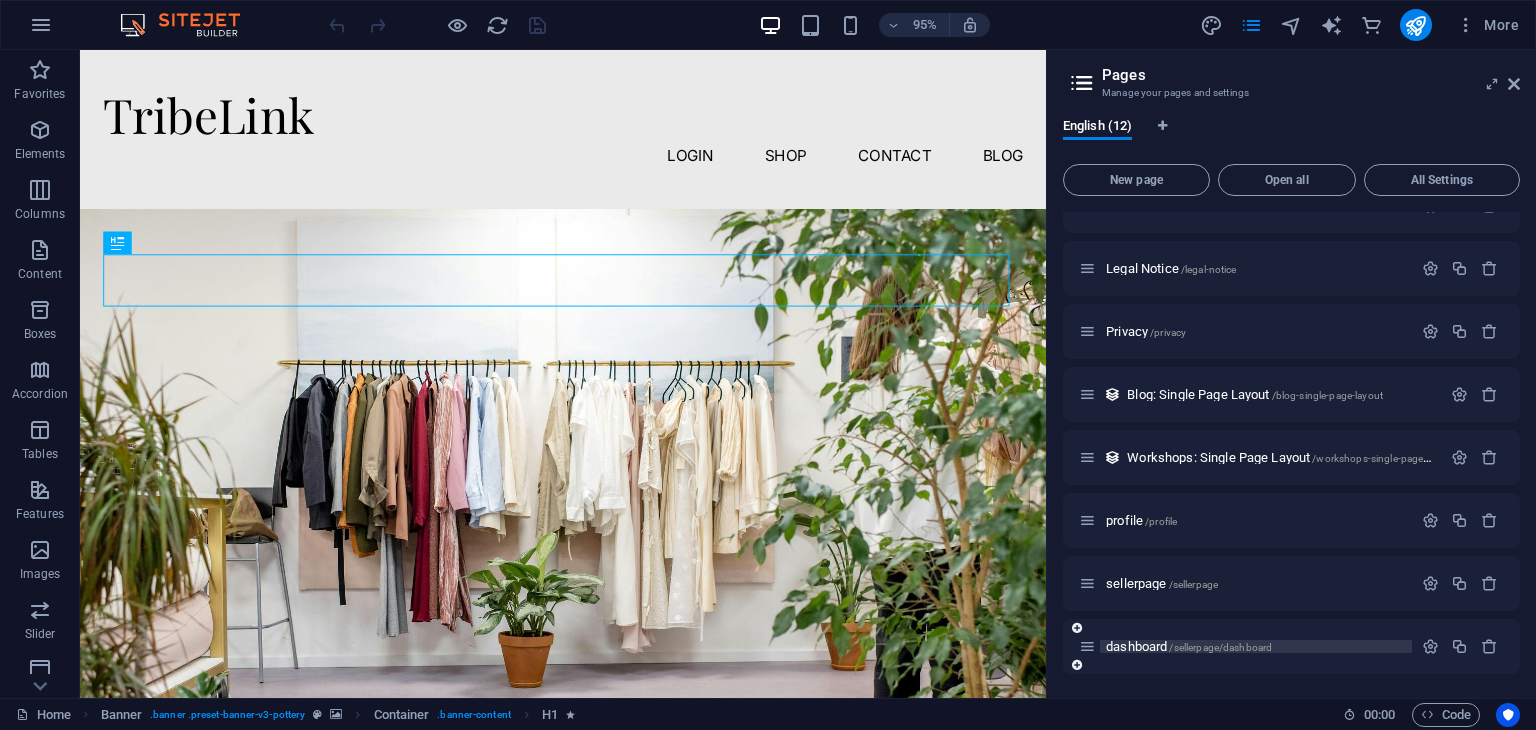 click on "dashboard /sellerpage/dashboard" at bounding box center (1189, 646) 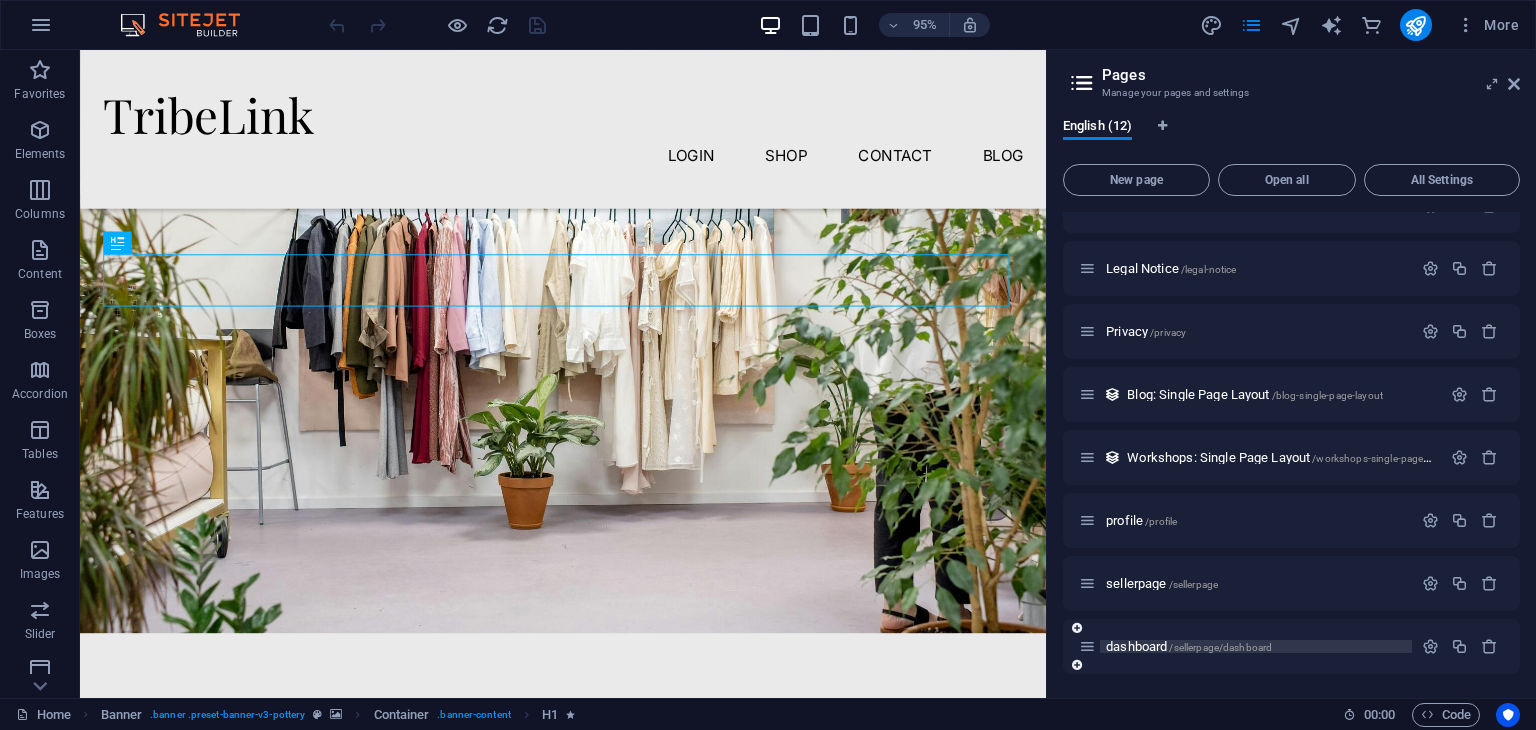 scroll, scrollTop: 235, scrollLeft: 0, axis: vertical 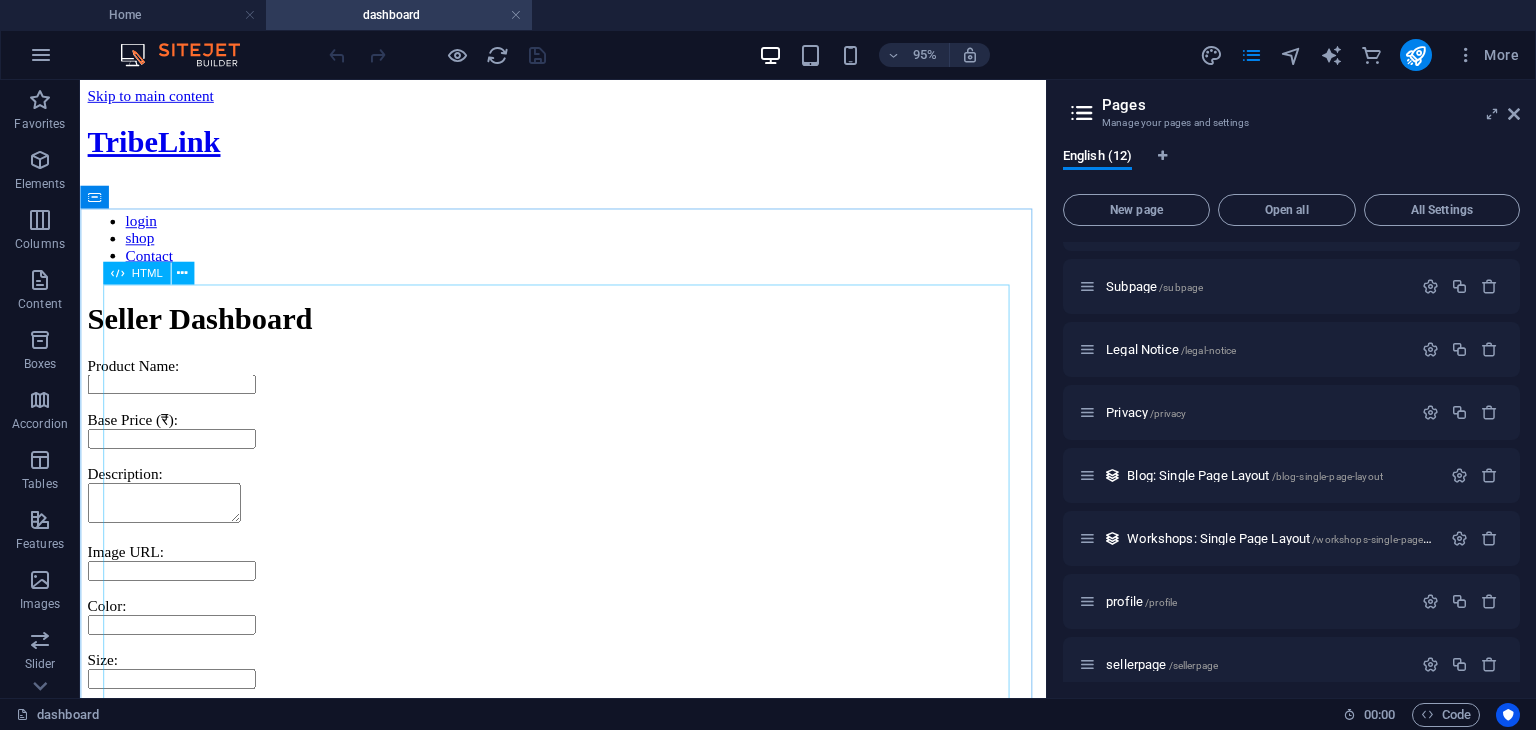 click on "HTML" at bounding box center [136, 272] 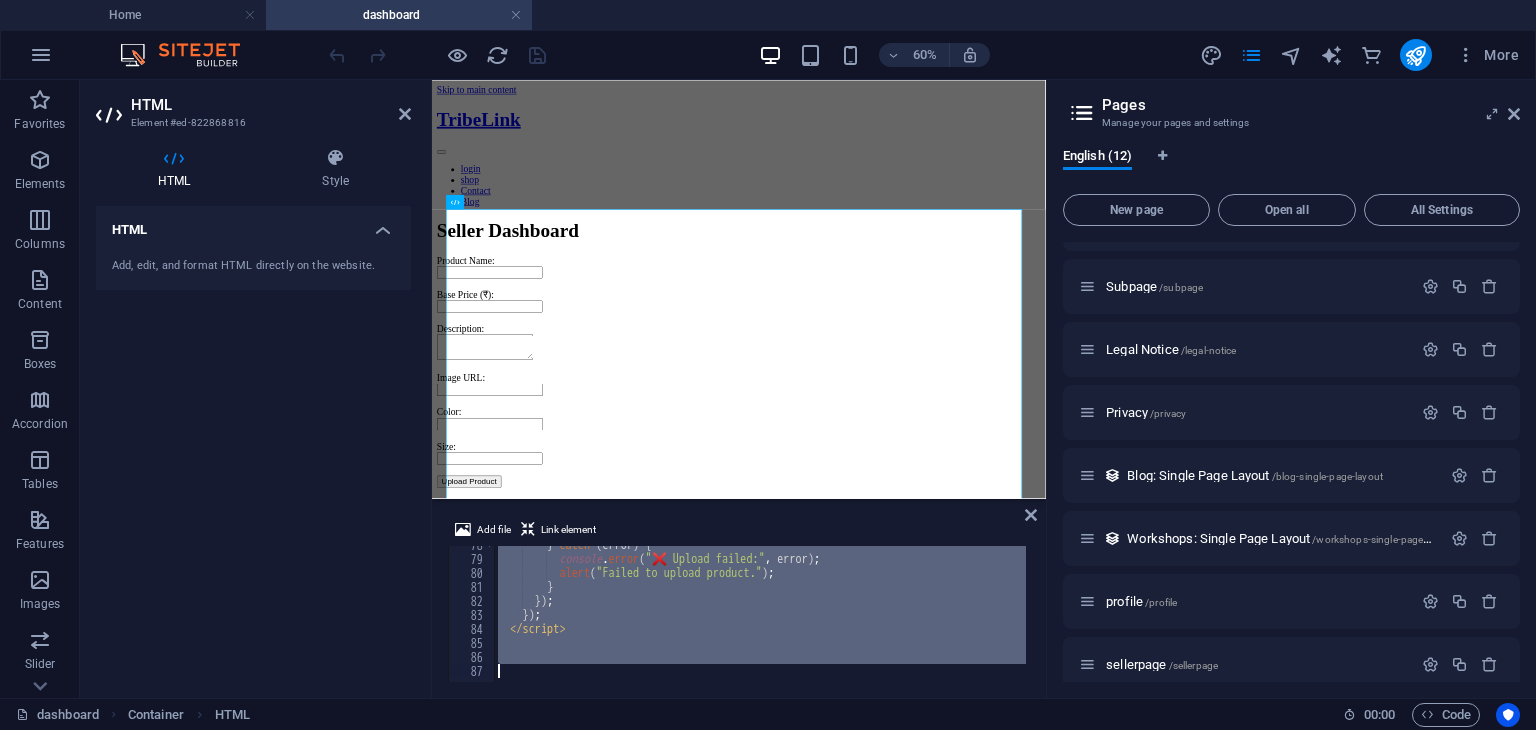 scroll, scrollTop: 1086, scrollLeft: 0, axis: vertical 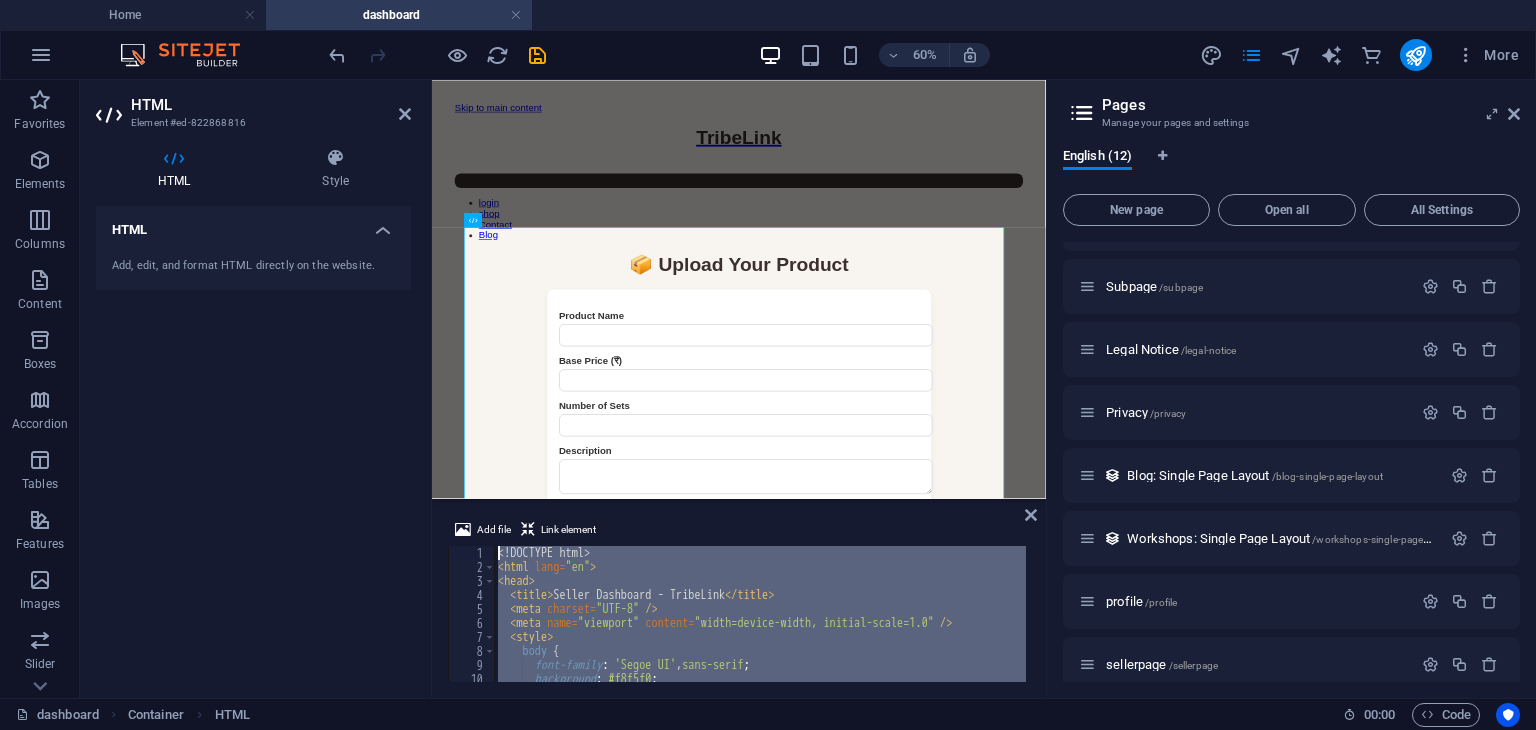 drag, startPoint x: 568, startPoint y: 665, endPoint x: 431, endPoint y: 393, distance: 304.55377 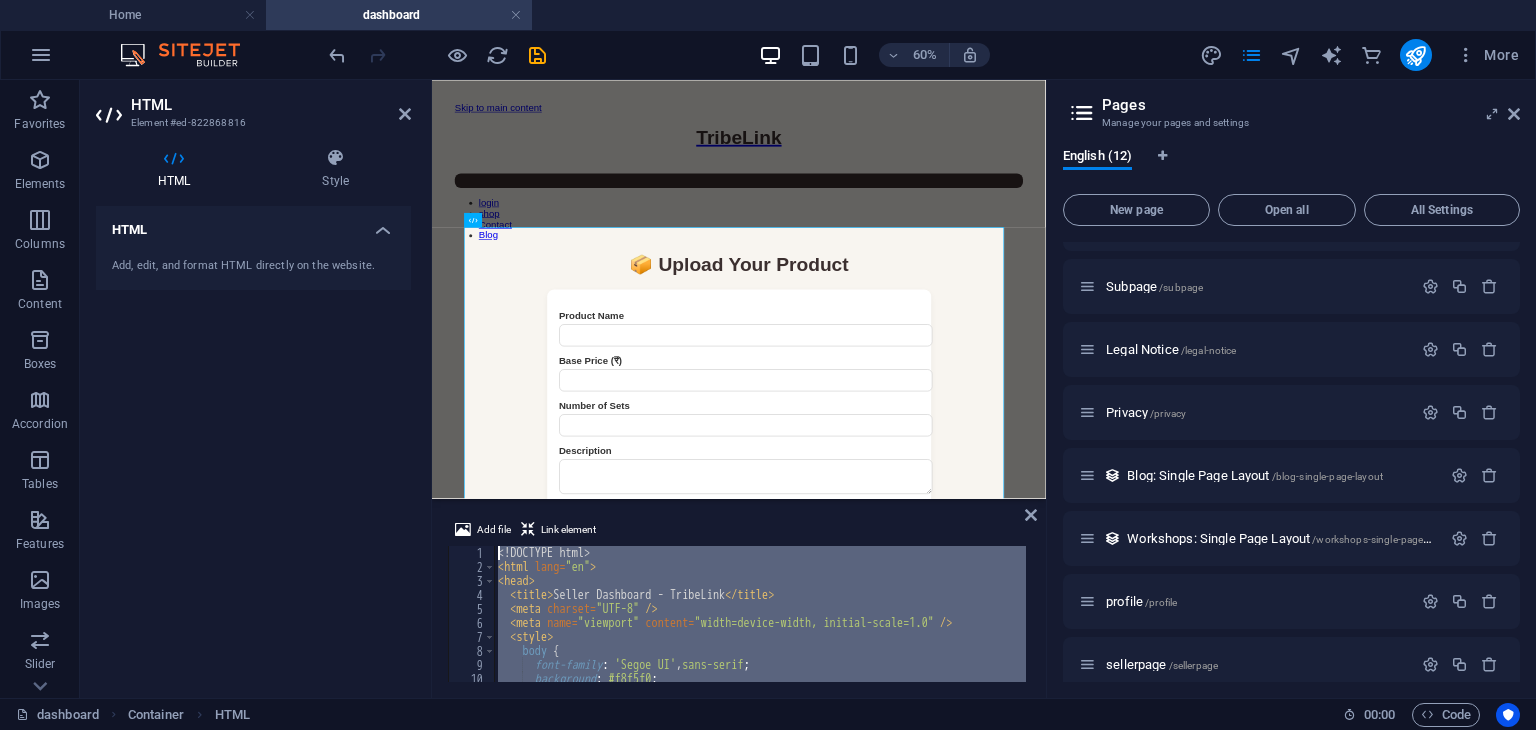 paste 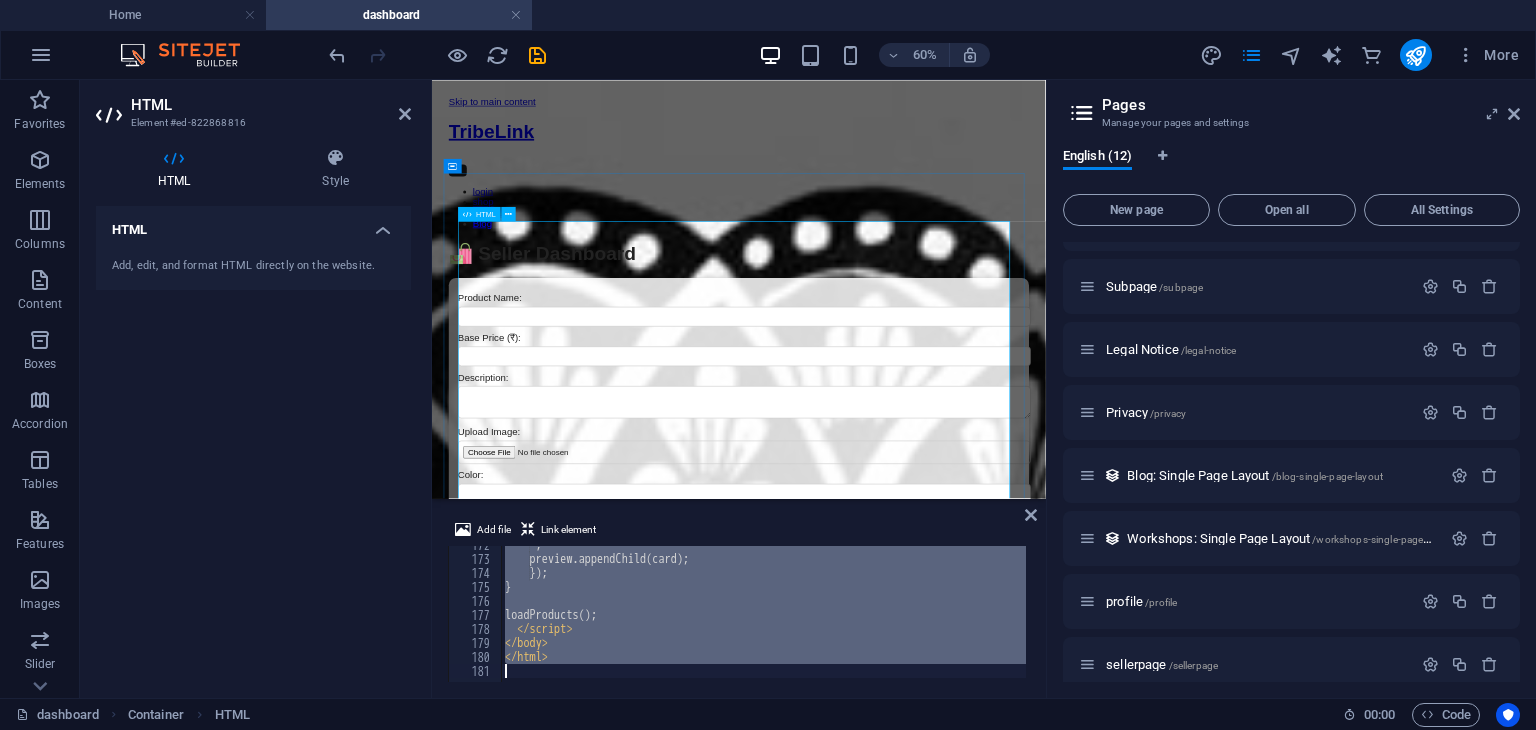 scroll, scrollTop: 2402, scrollLeft: 0, axis: vertical 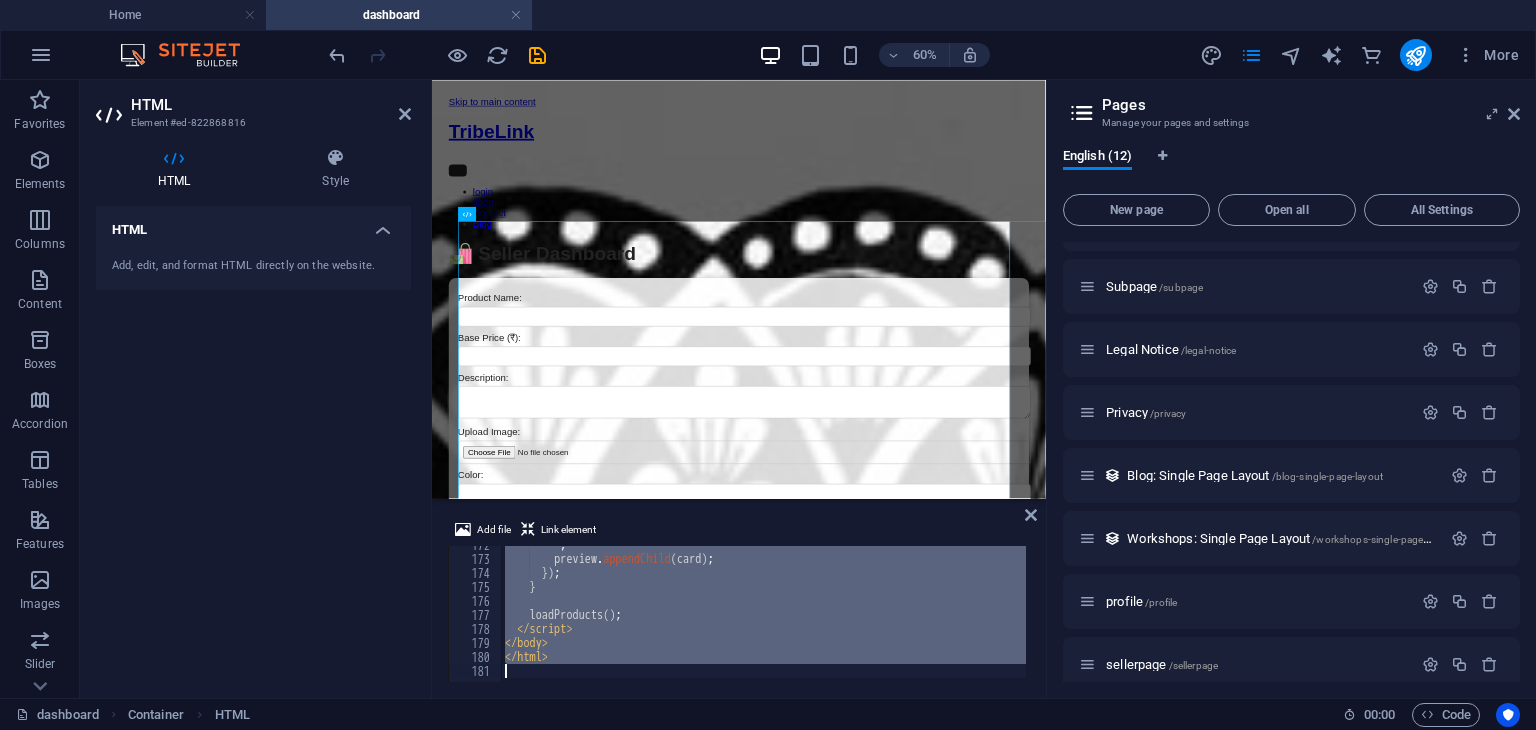 click on "` ;           preview . appendChild ( card ) ;         }) ;      }      loadProducts ( ) ;    </ script > </ body > </ html >" at bounding box center (763, 614) 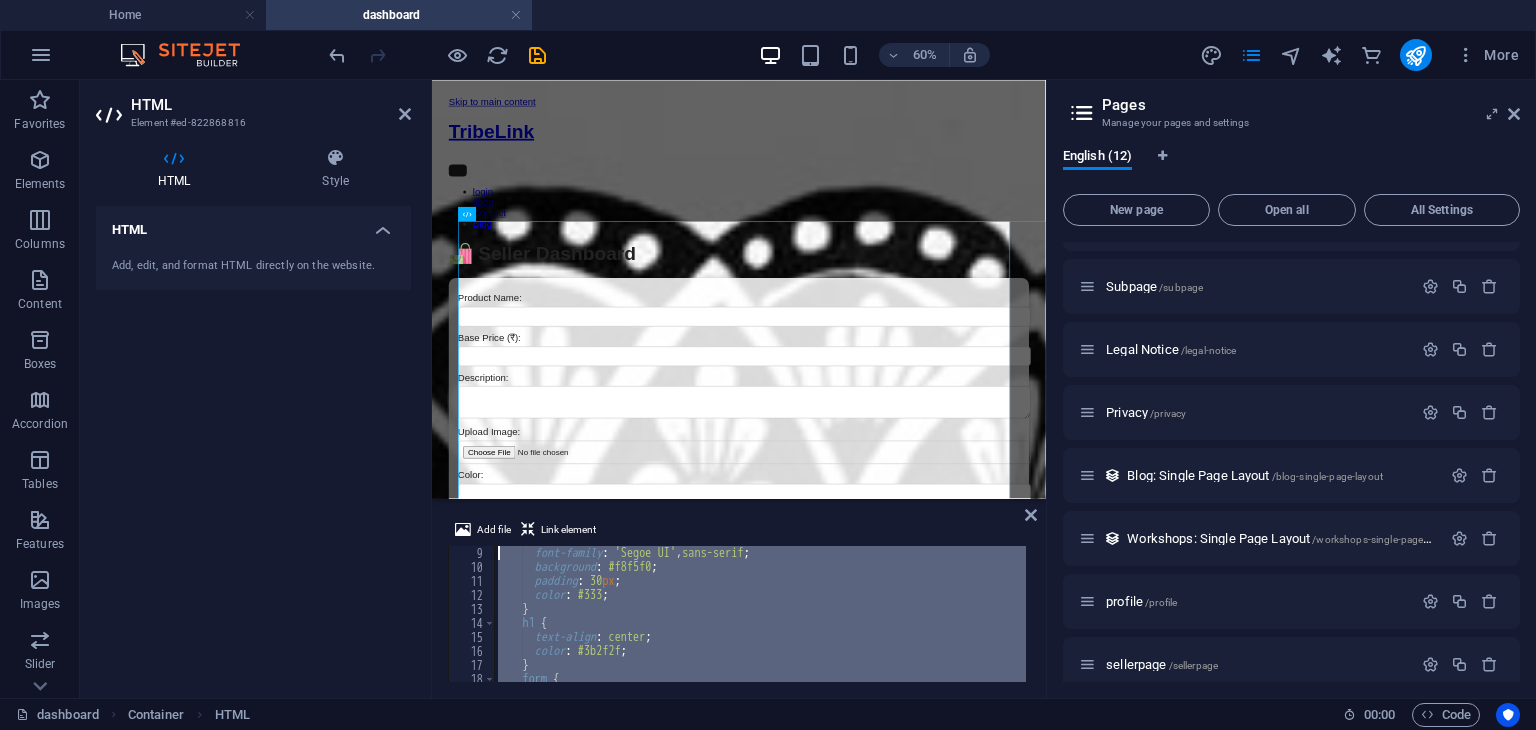 scroll, scrollTop: 0, scrollLeft: 0, axis: both 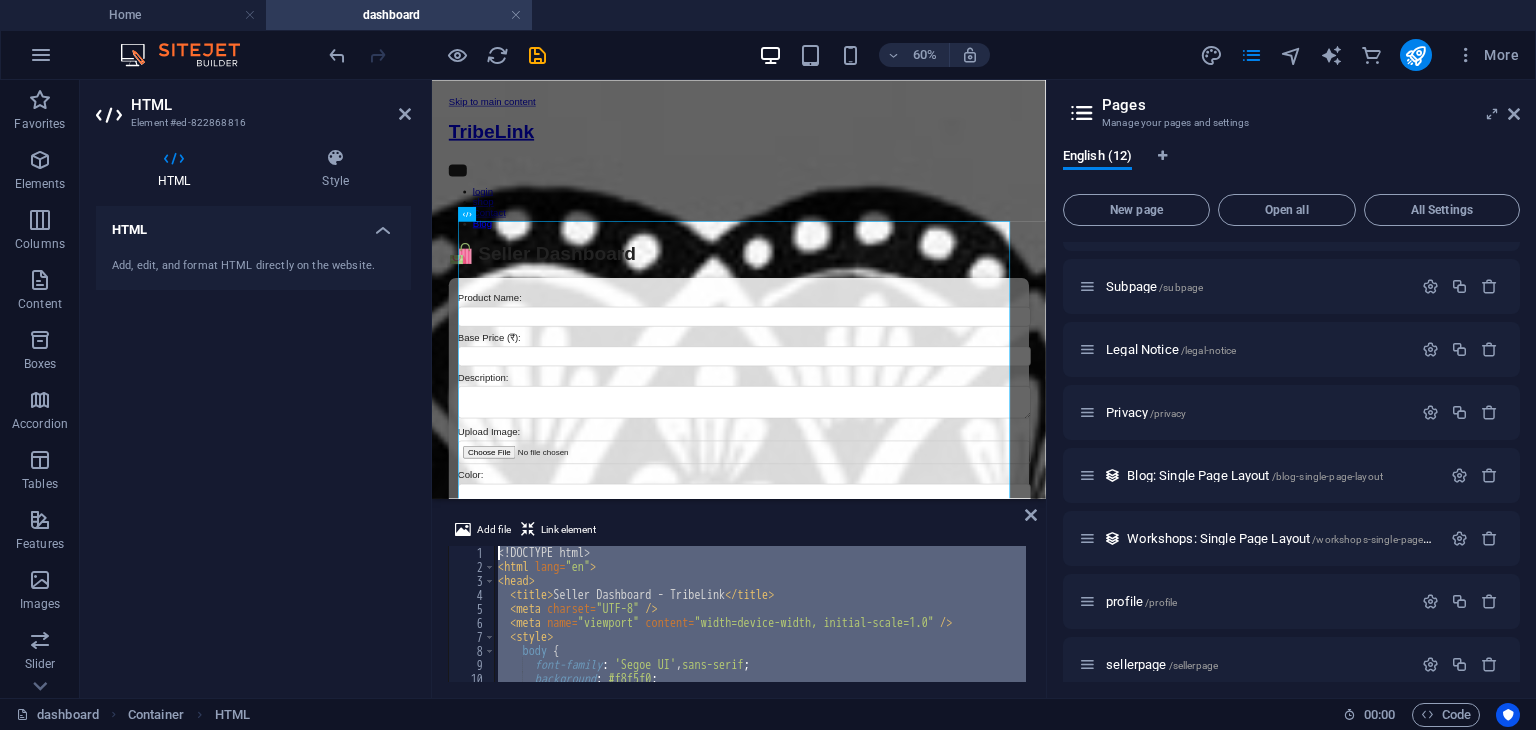 drag, startPoint x: 601, startPoint y: 662, endPoint x: 376, endPoint y: 257, distance: 463.30334 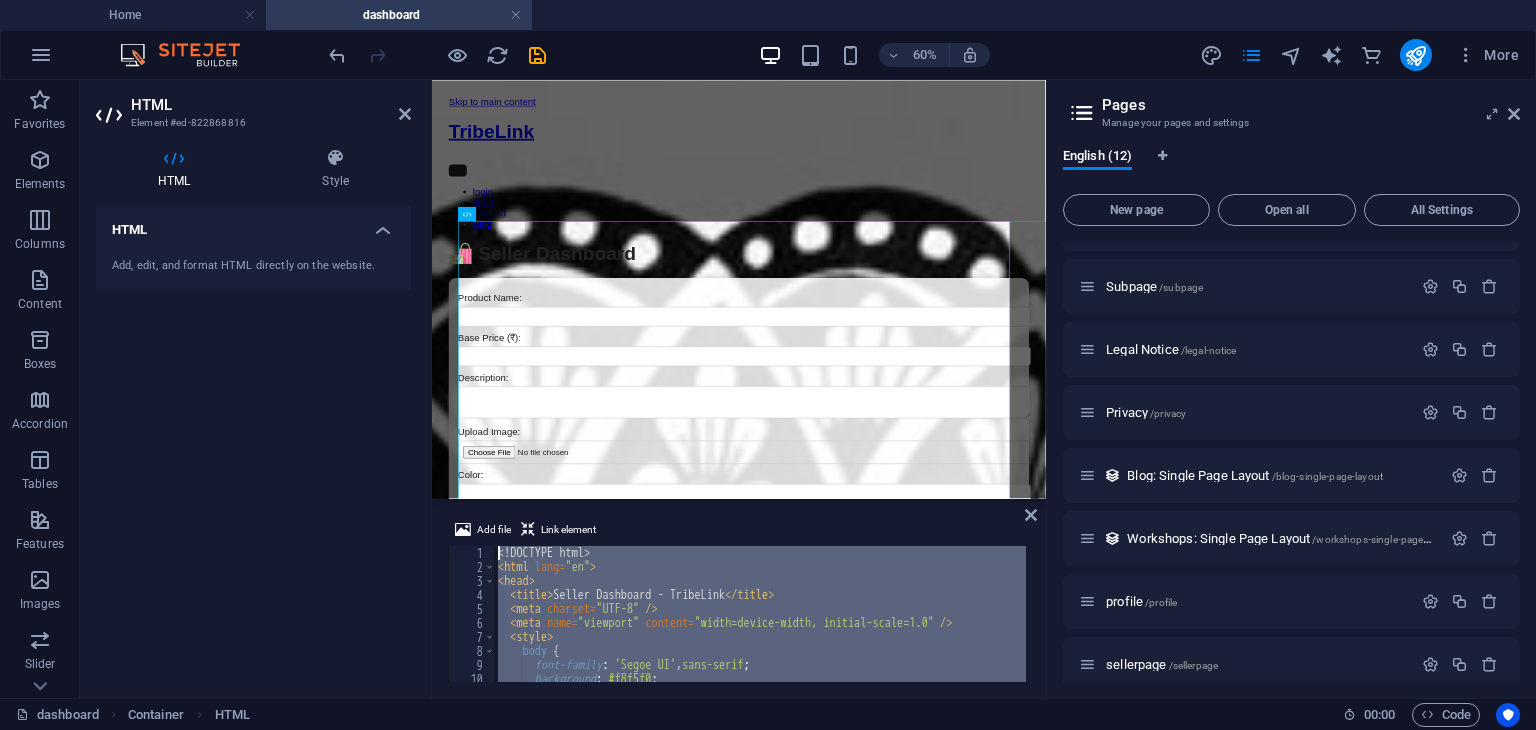 paste 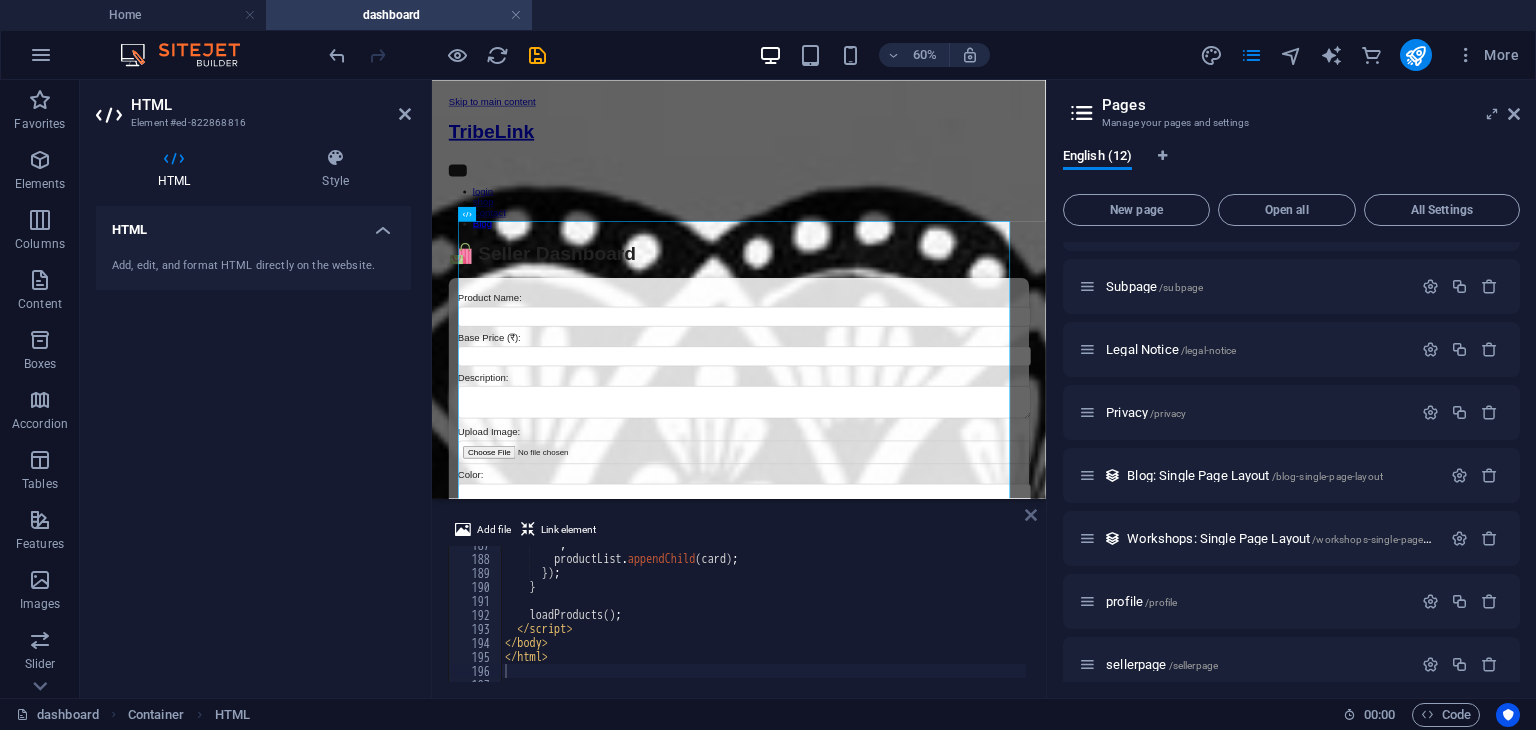 click at bounding box center [1031, 515] 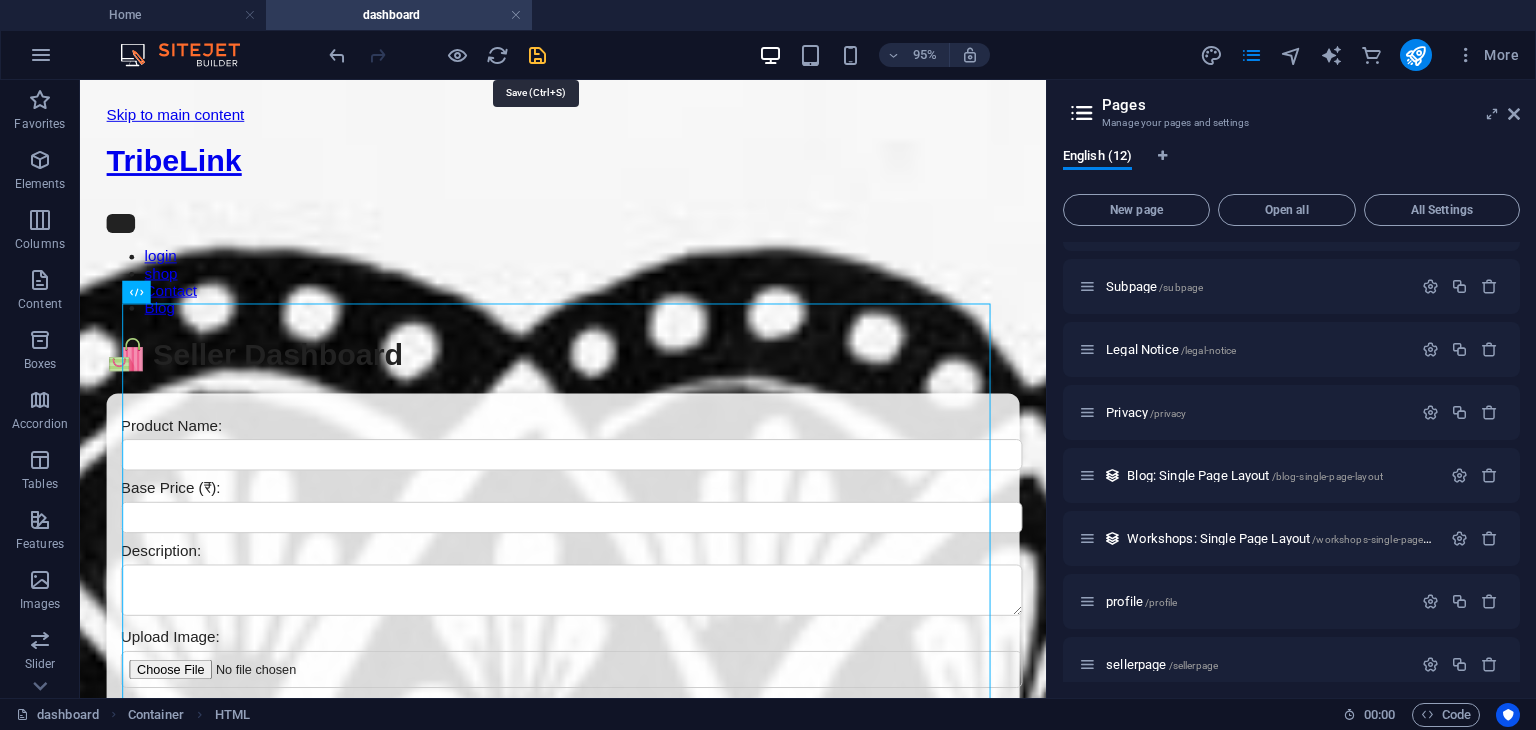 click at bounding box center [537, 55] 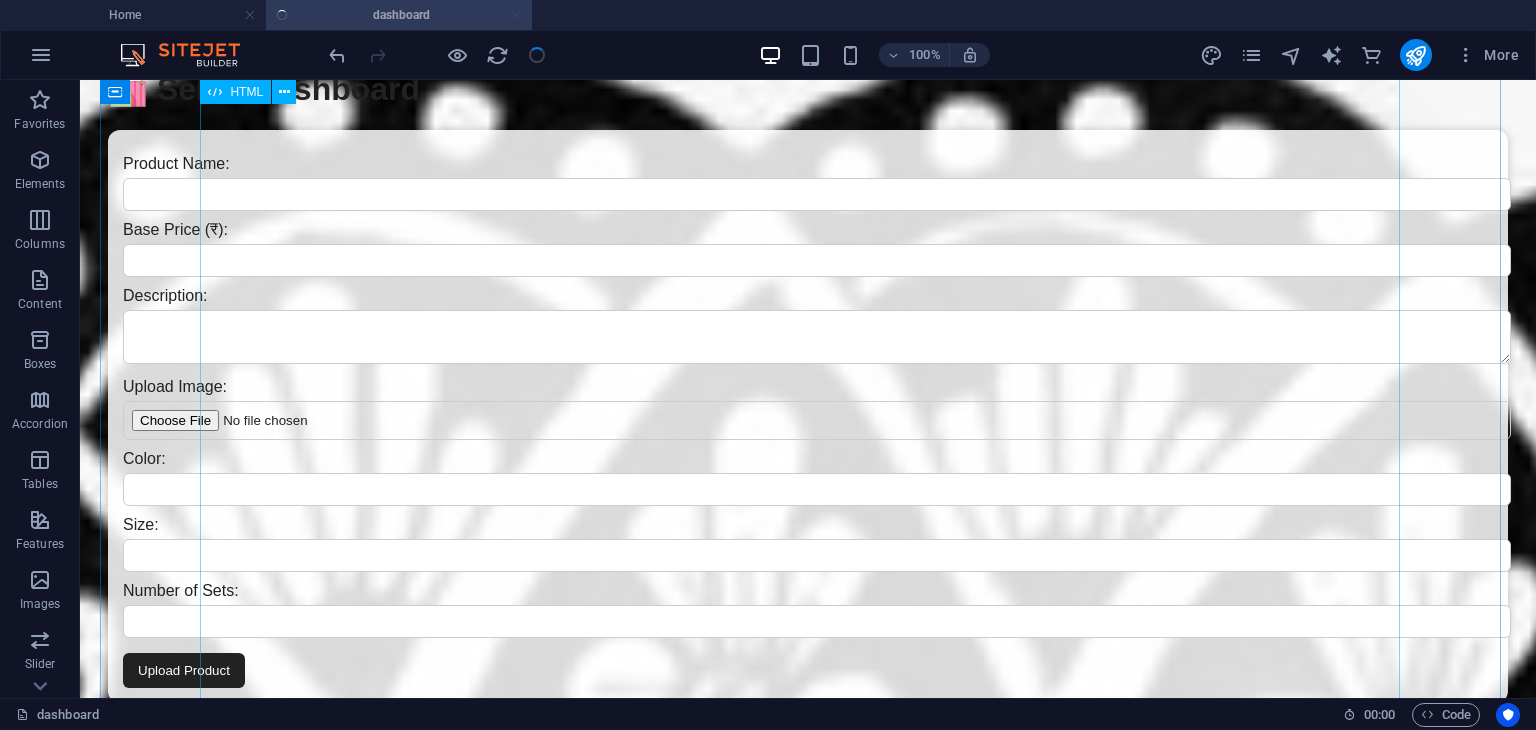 scroll, scrollTop: 0, scrollLeft: 0, axis: both 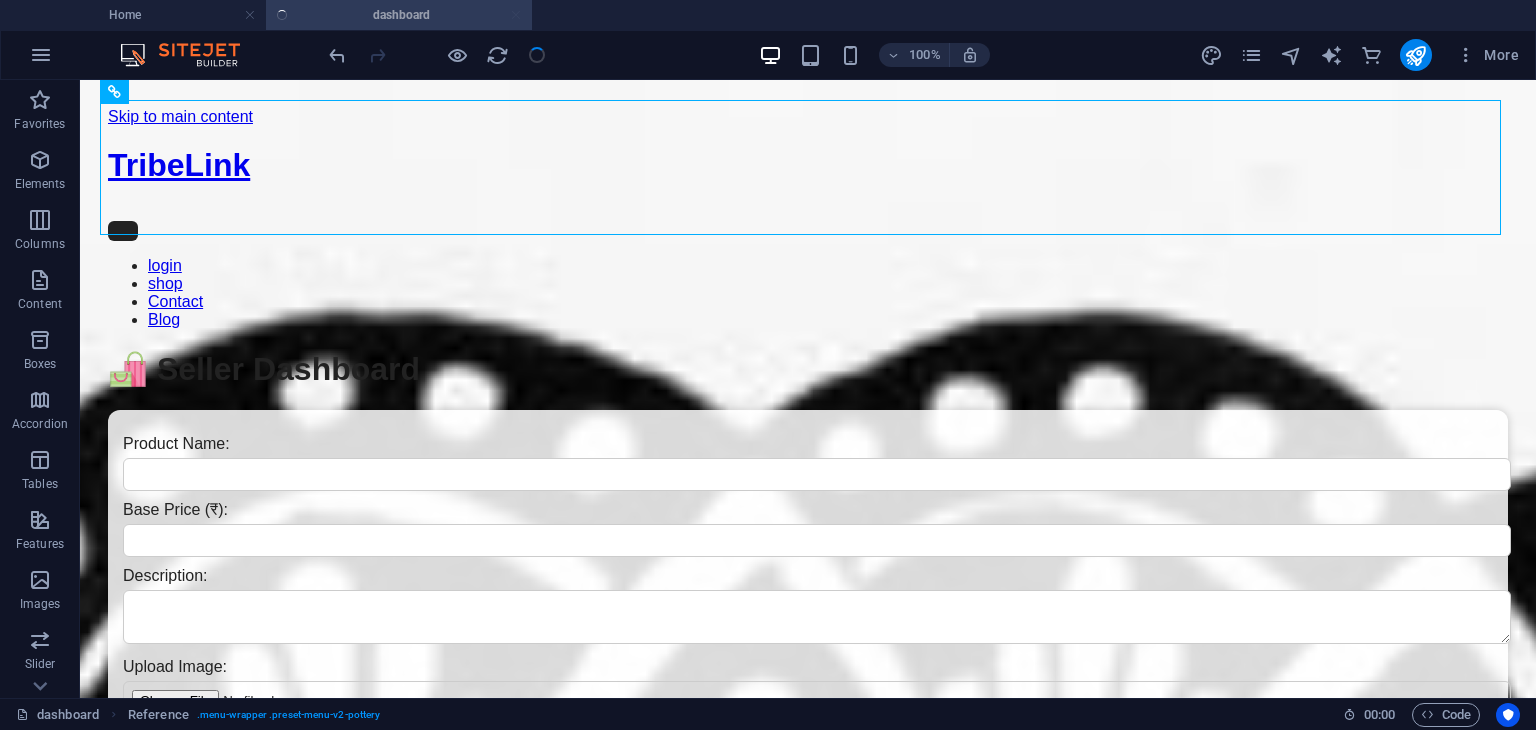 drag, startPoint x: 490, startPoint y: 150, endPoint x: 451, endPoint y: 109, distance: 56.586216 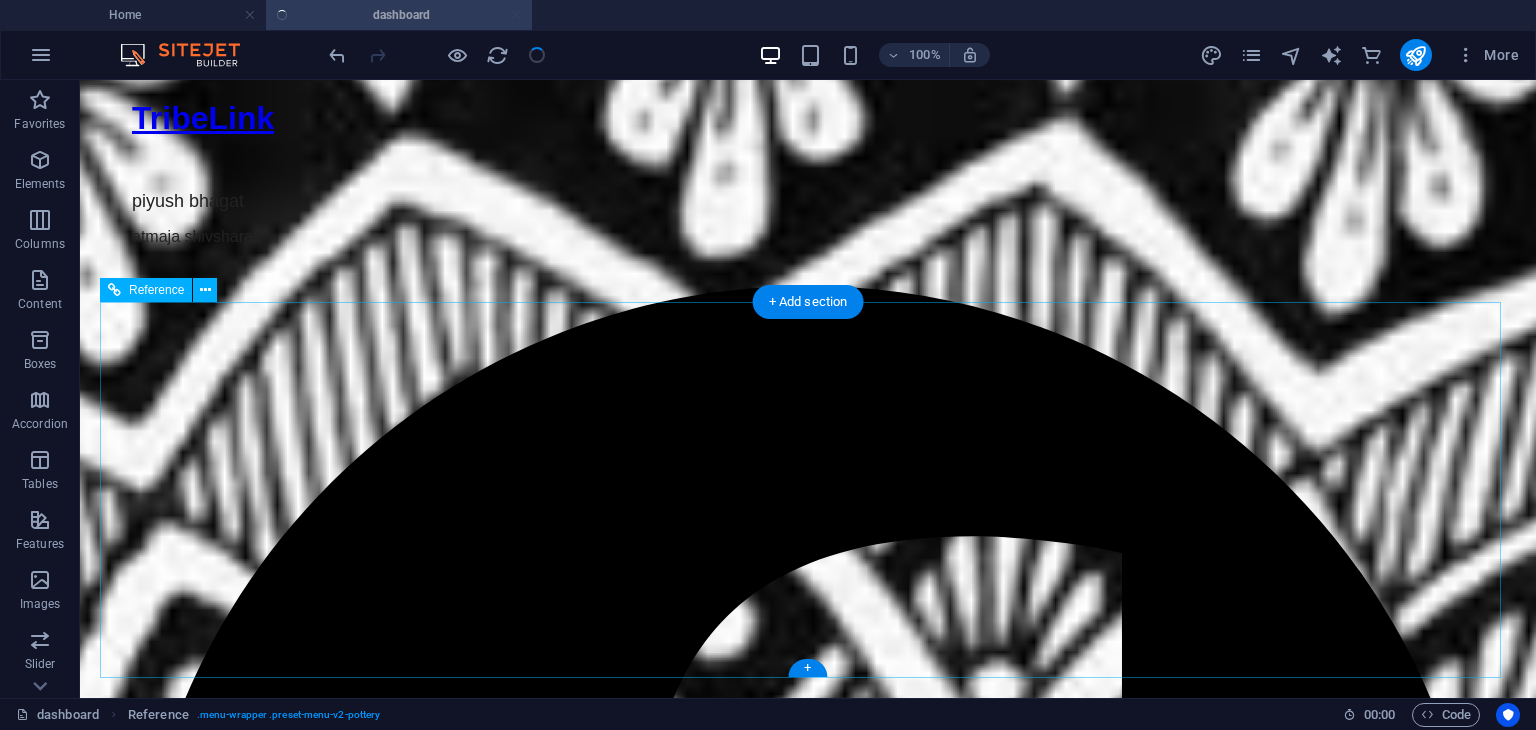 scroll, scrollTop: 0, scrollLeft: 0, axis: both 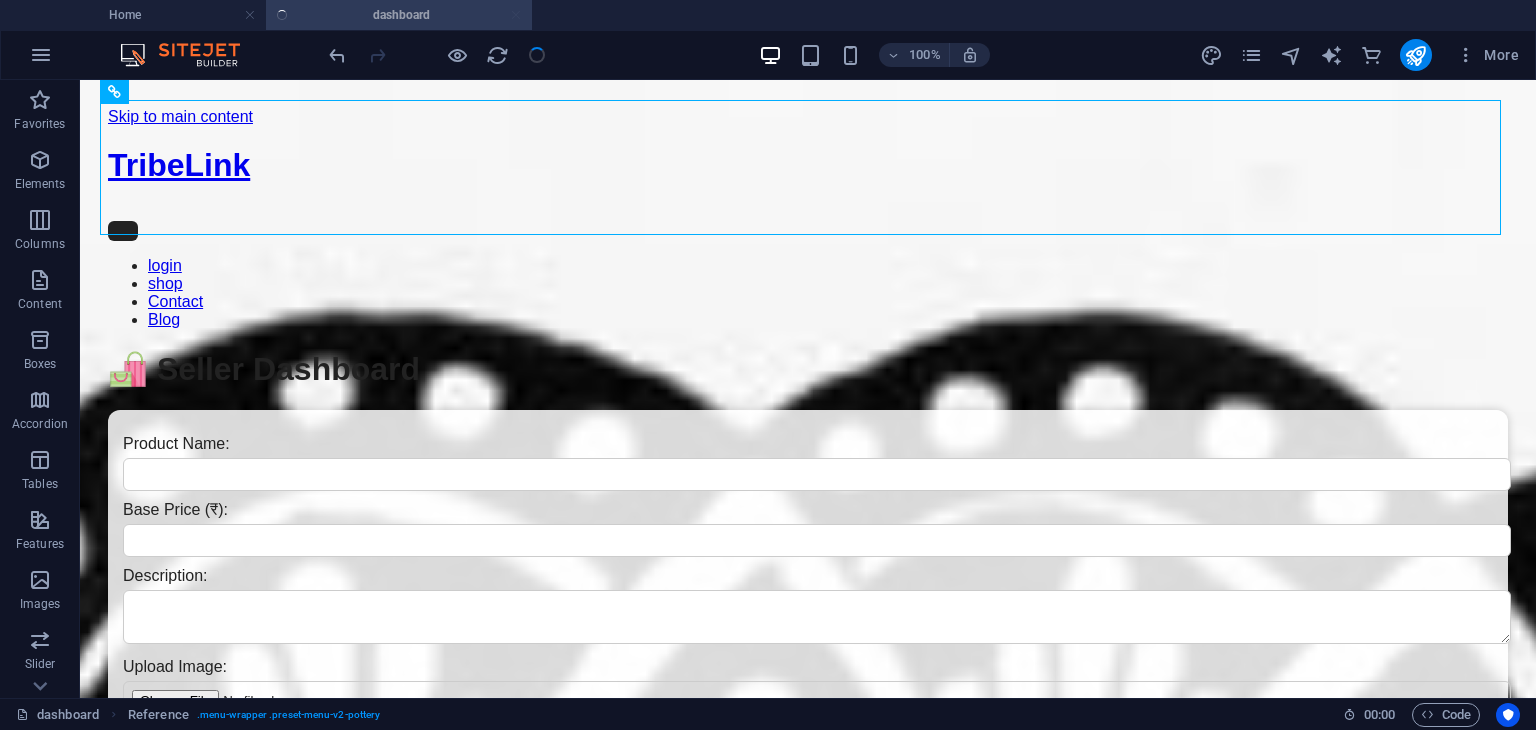 click on "Home dashboard" at bounding box center (768, 15) 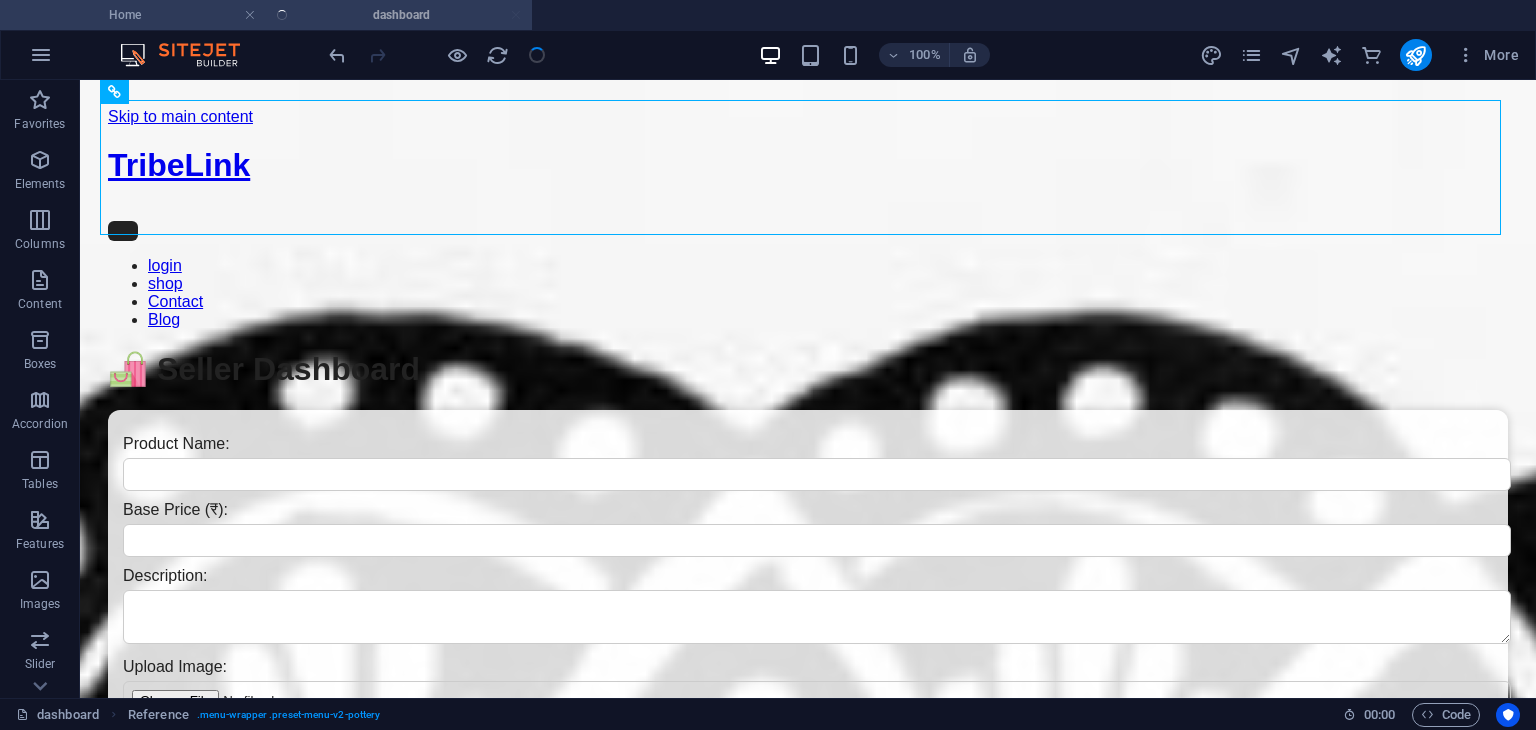 click on "Home" at bounding box center [133, 15] 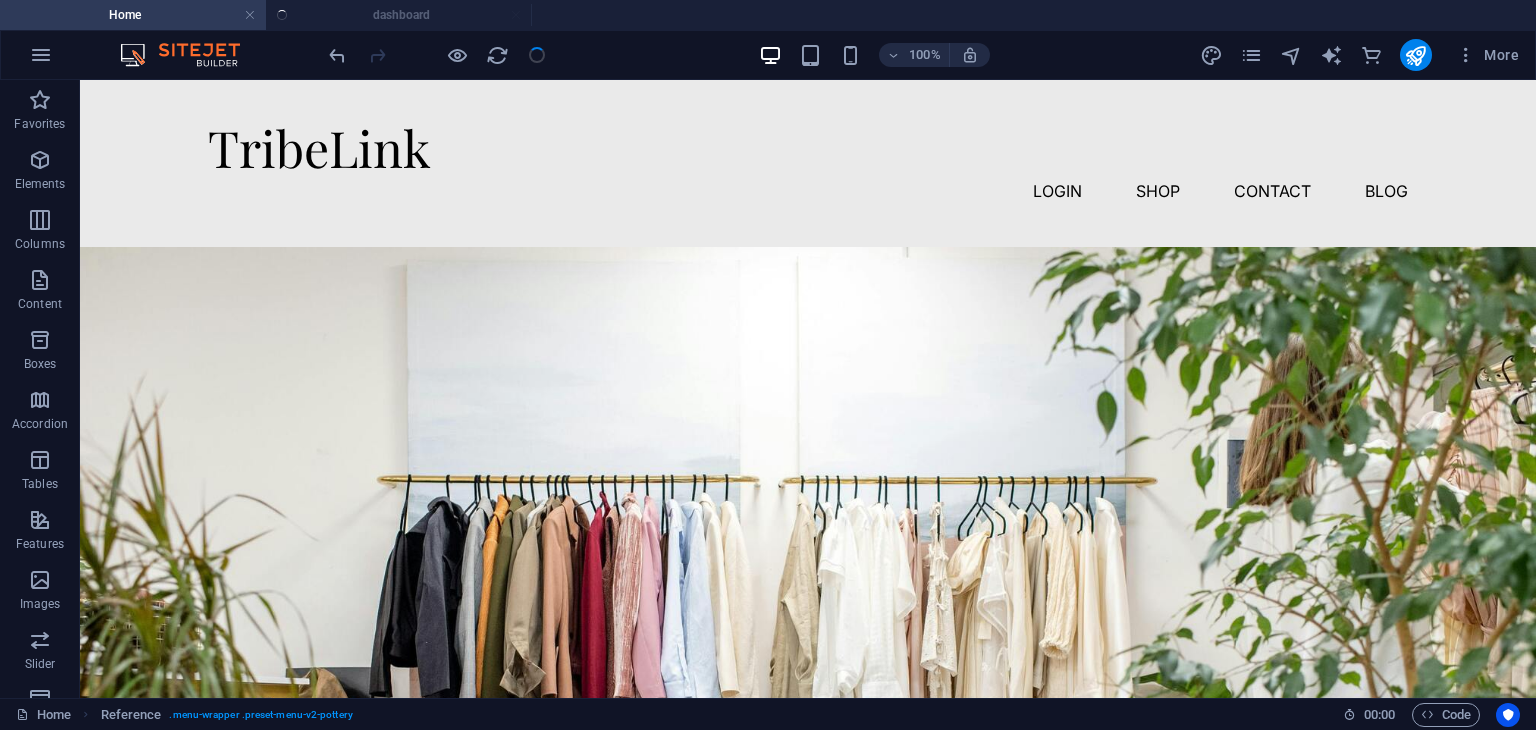 click on "Home dashboard" at bounding box center [768, 15] 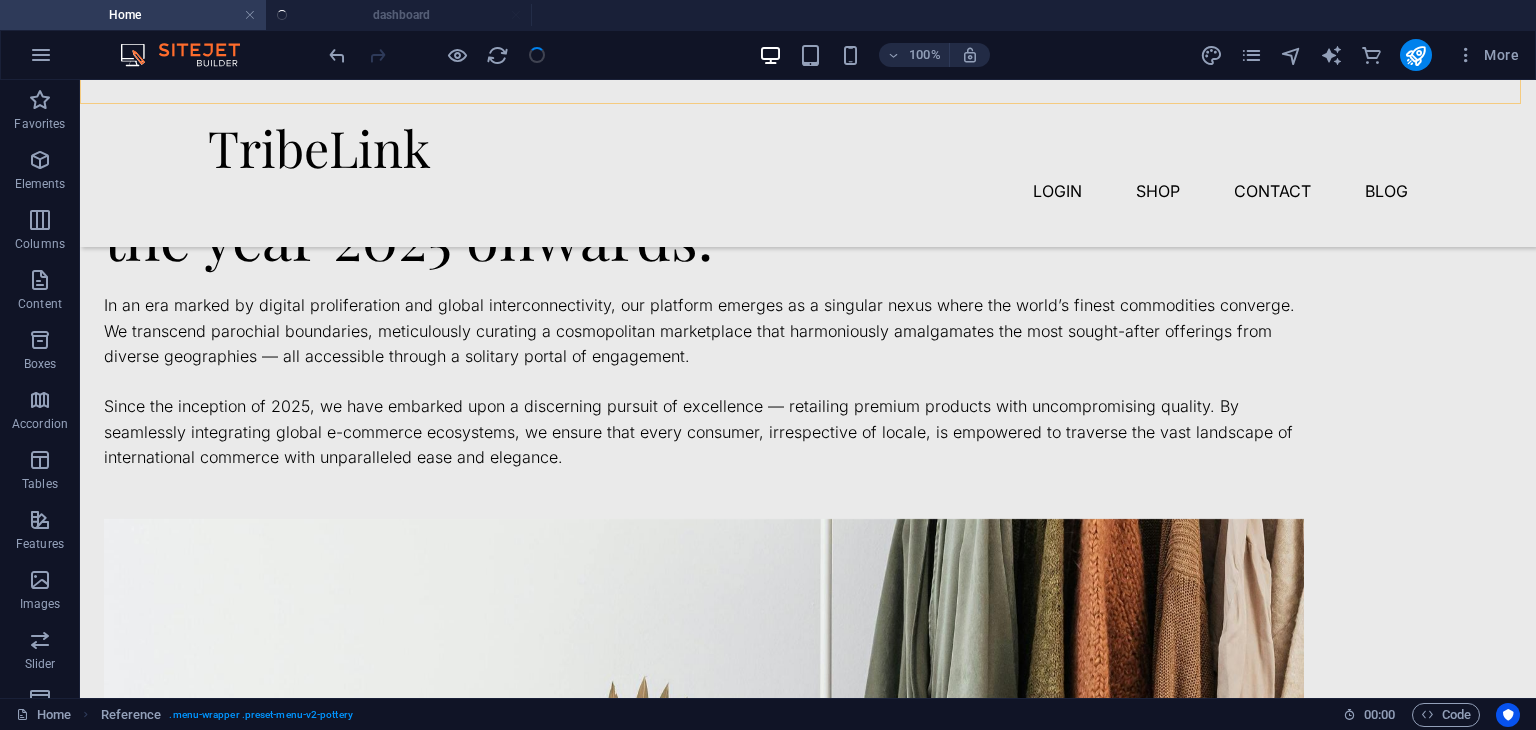 scroll, scrollTop: 1060, scrollLeft: 0, axis: vertical 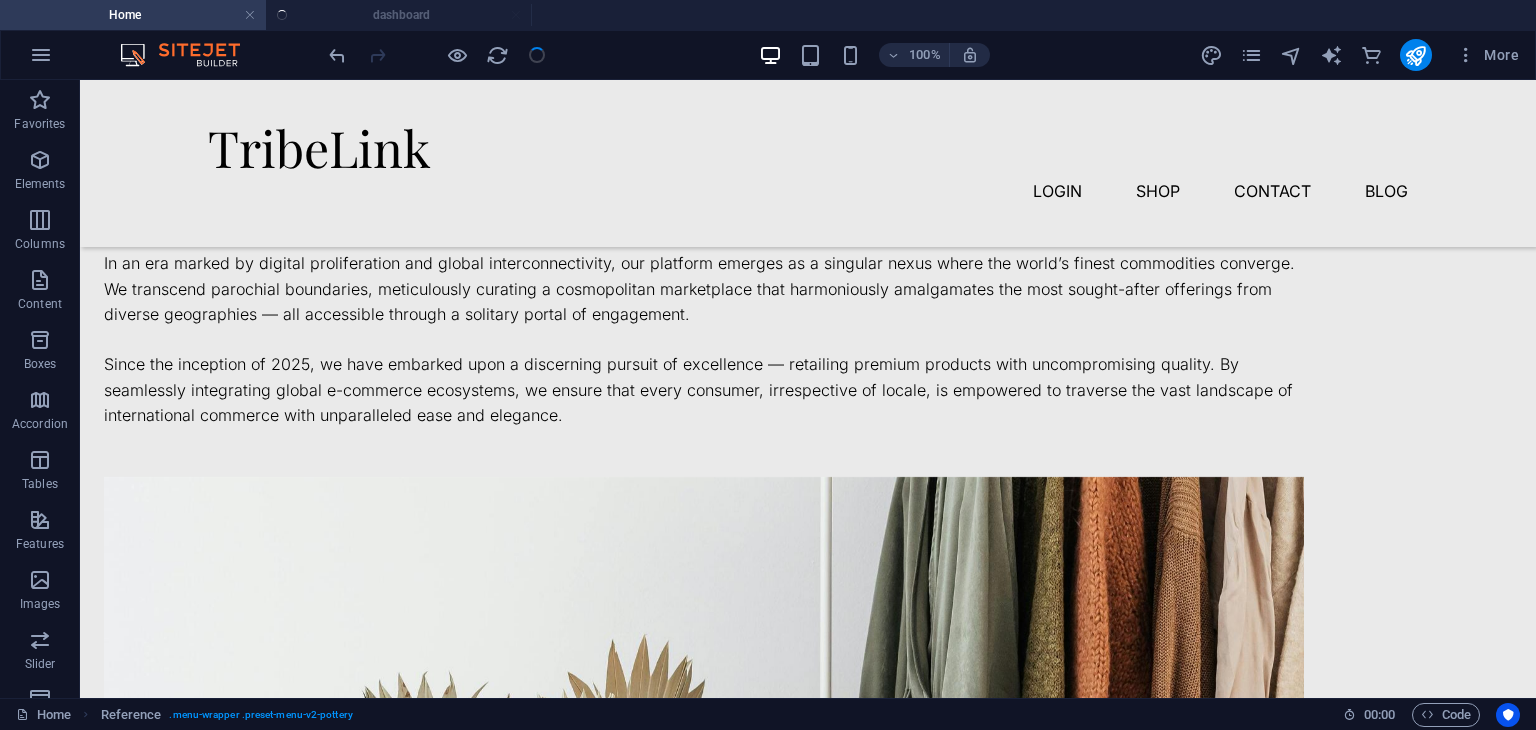 click at bounding box center [704, 802] 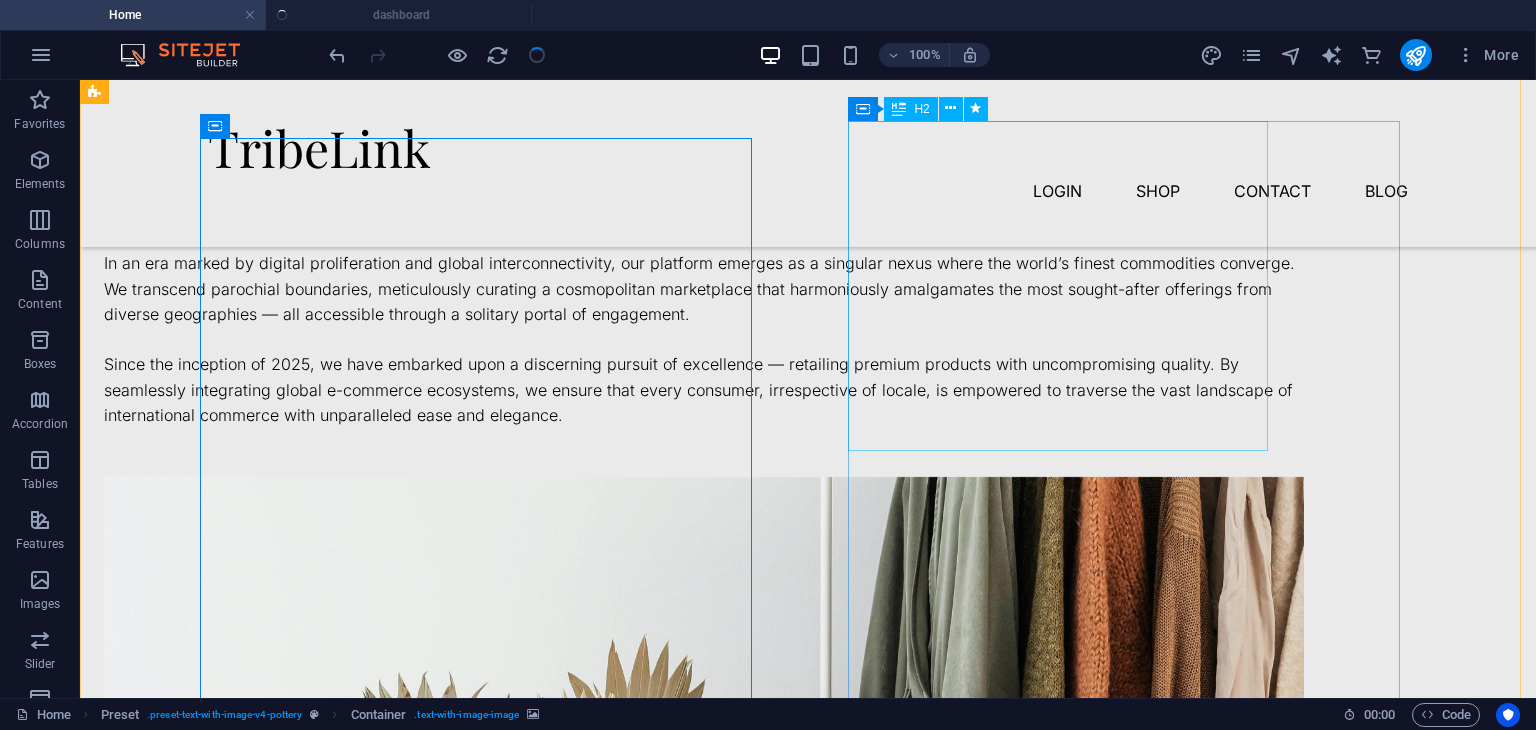 click on "Pioneering the premium marketplace from the year 2025 onwards." at bounding box center (704, 161) 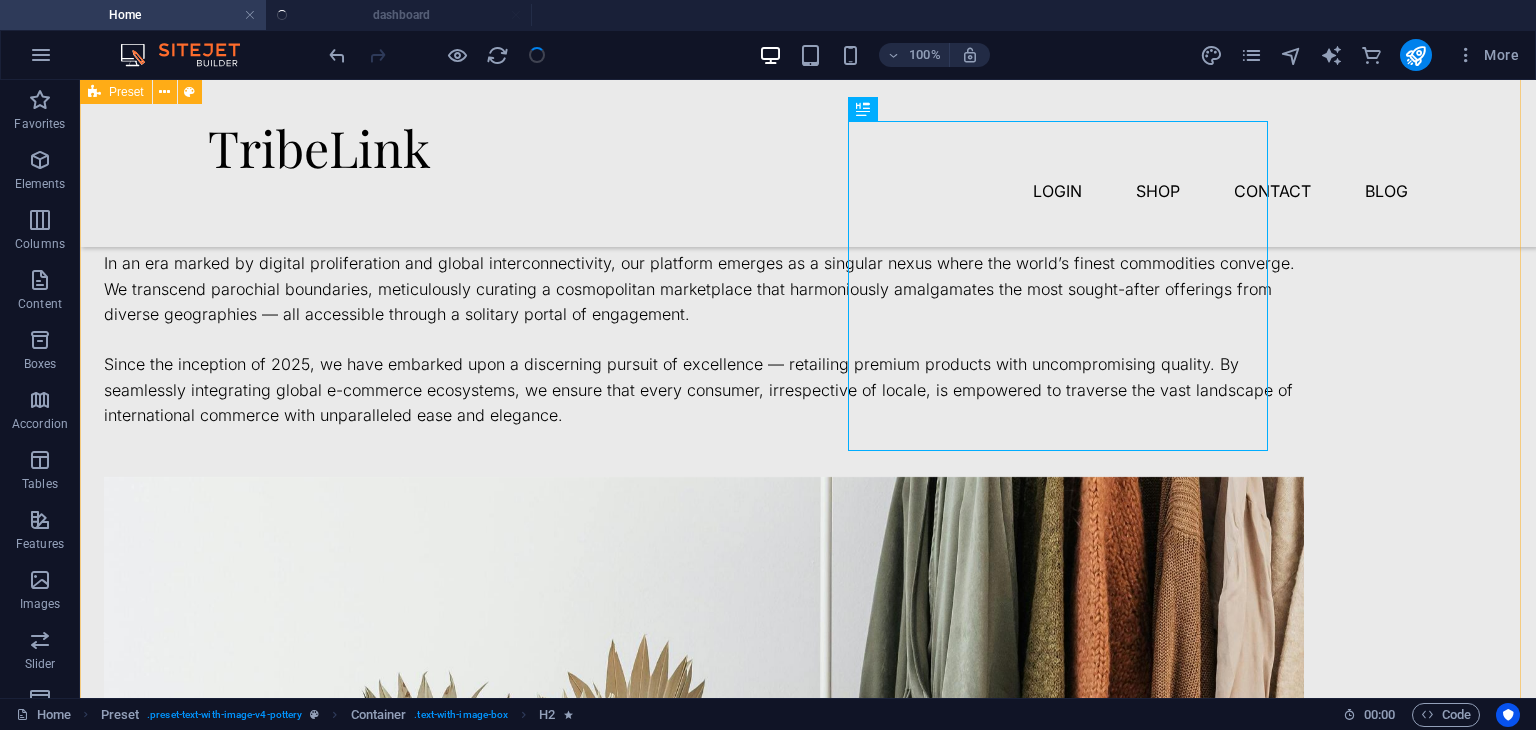 click on "Pioneering the premium marketplace from the year 2025 onwards. In an era marked by digital proliferation and global interconnectivity, our platform emerges as a singular nexus where the world’s finest commodities converge. We transcend parochial boundaries, meticulously curating a cosmopolitan marketplace that harmoniously amalgamates the most sought-after offerings from diverse geographies — all accessible through a solitary portal of engagement. Since the inception of 2025, we have embarked upon a discerning pursuit of excellence — retailing premium products with uncompromising quality. By seamlessly integrating global e-commerce ecosystems, we ensure that every consumer, irrespective of locale, is empowered to traverse the vast landscape of international commerce with unparalleled ease and elegance. Drop content here or  Add elements  Paste clipboard" at bounding box center (808, 682) 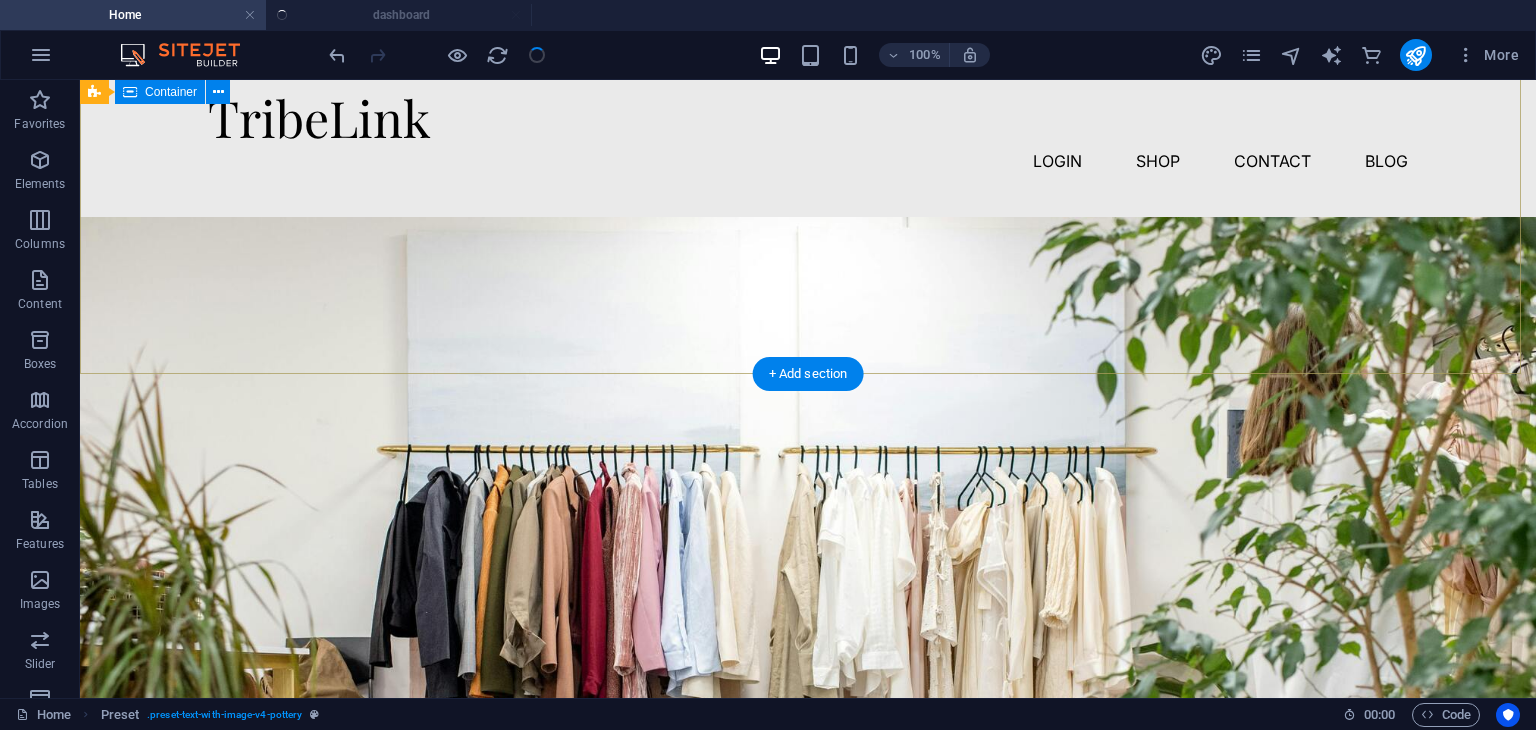scroll, scrollTop: 0, scrollLeft: 0, axis: both 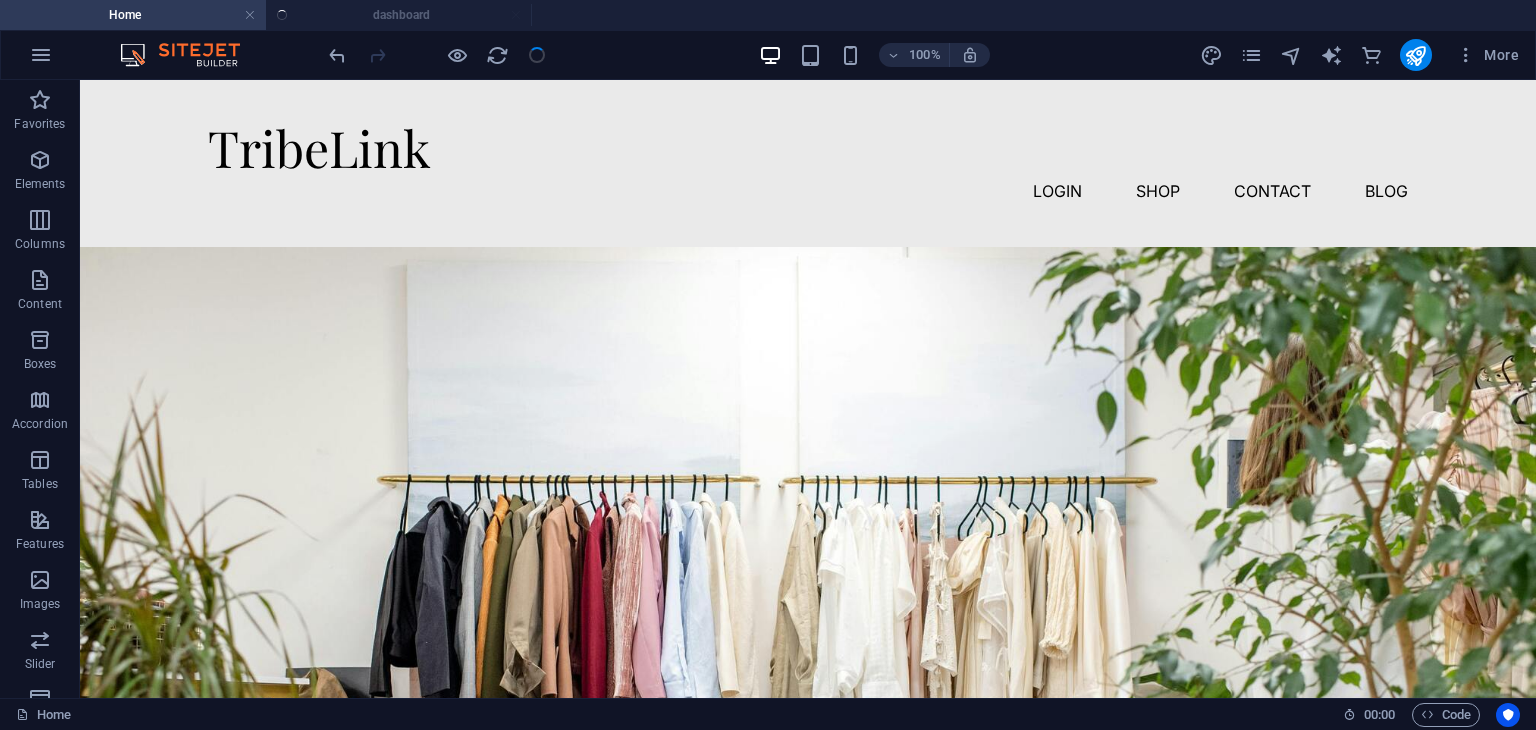 click on "Home dashboard" at bounding box center [768, 15] 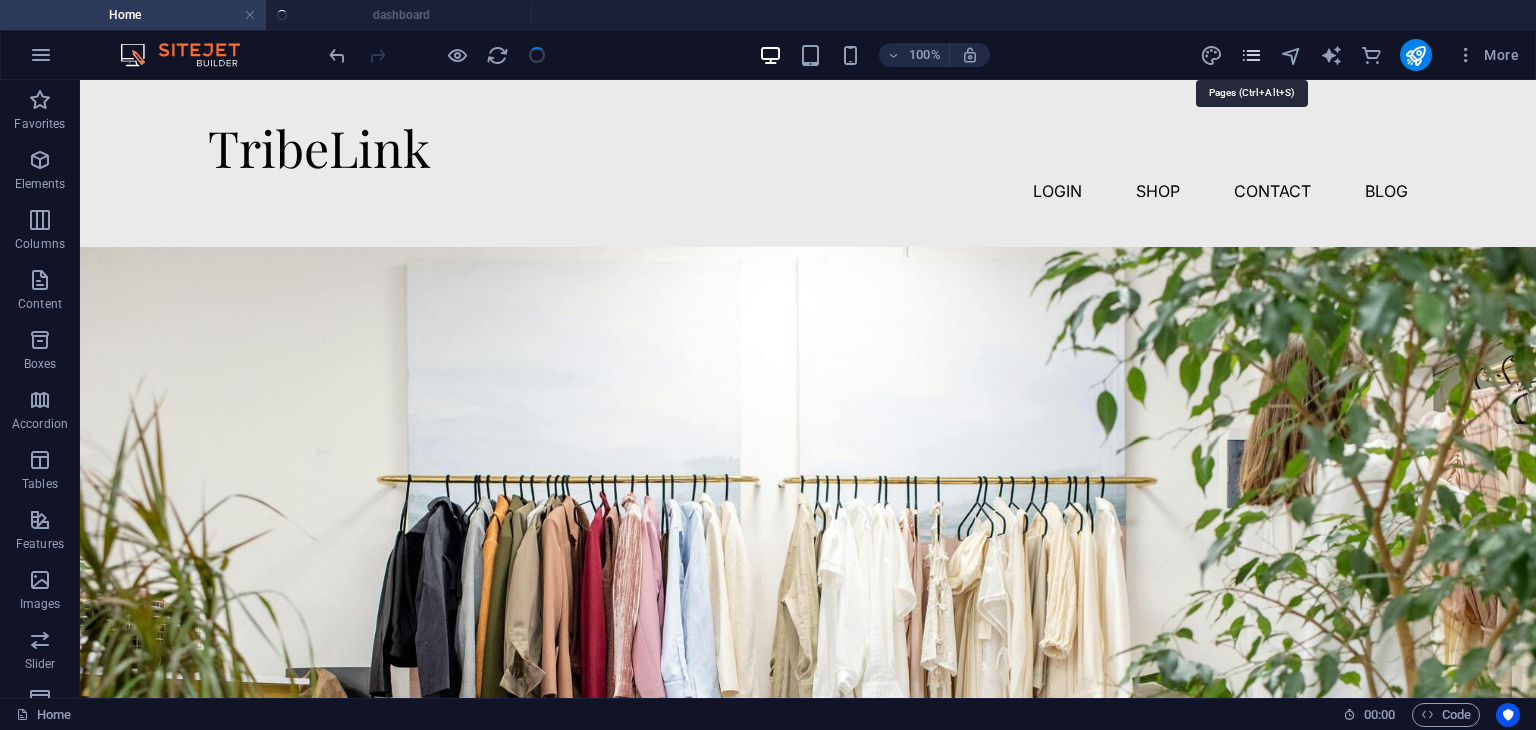 click at bounding box center (1251, 55) 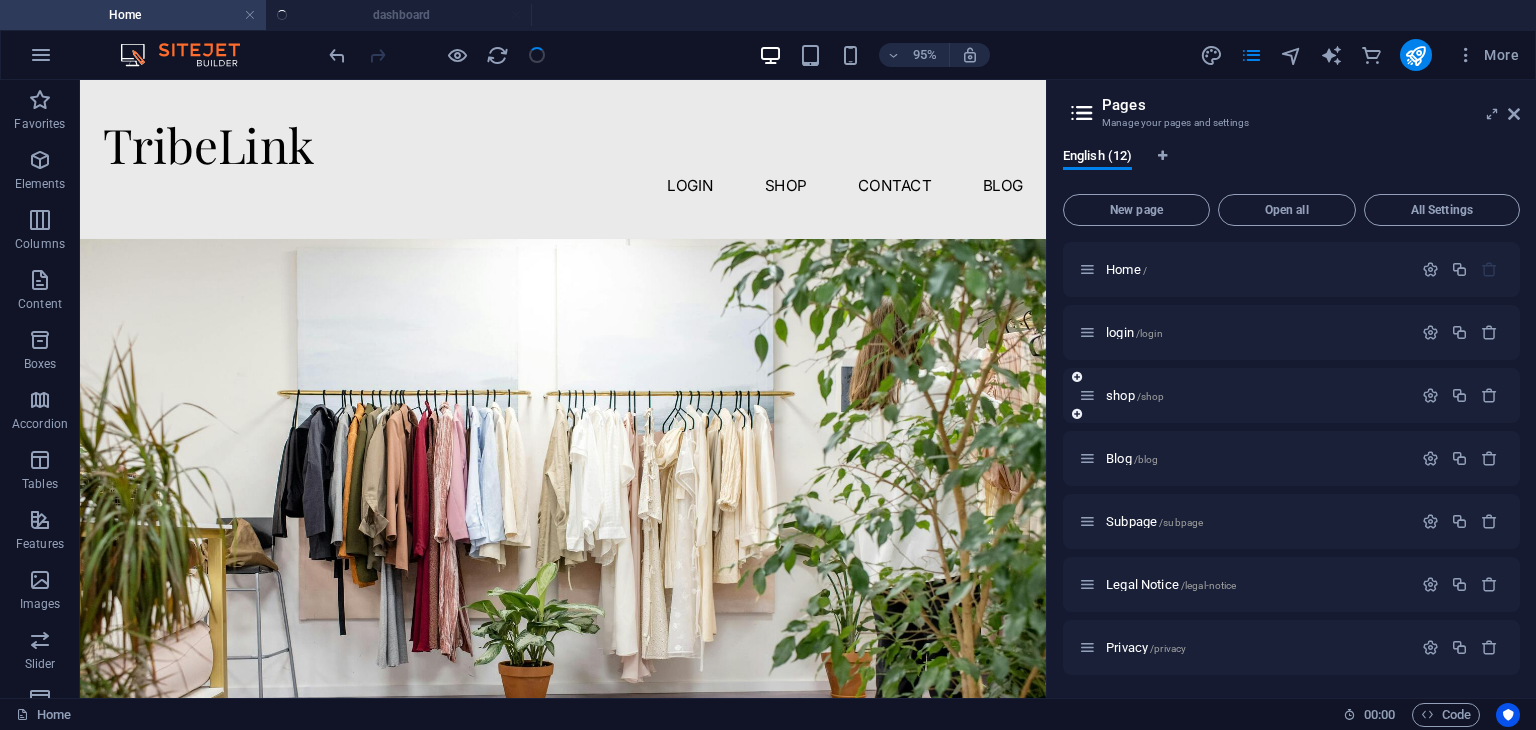 scroll, scrollTop: 316, scrollLeft: 0, axis: vertical 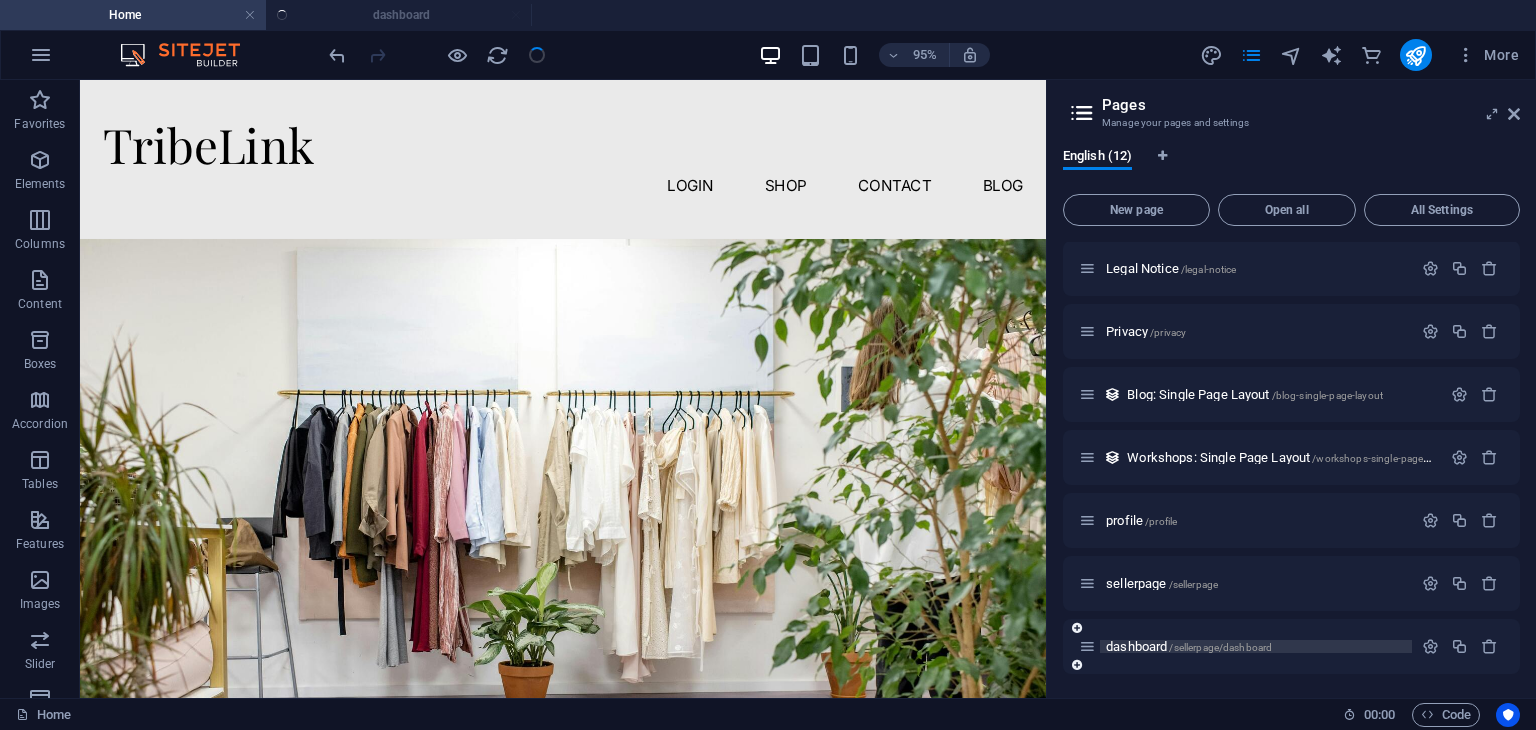 click on "dashboard /sellerpage/dashboard" at bounding box center [1189, 646] 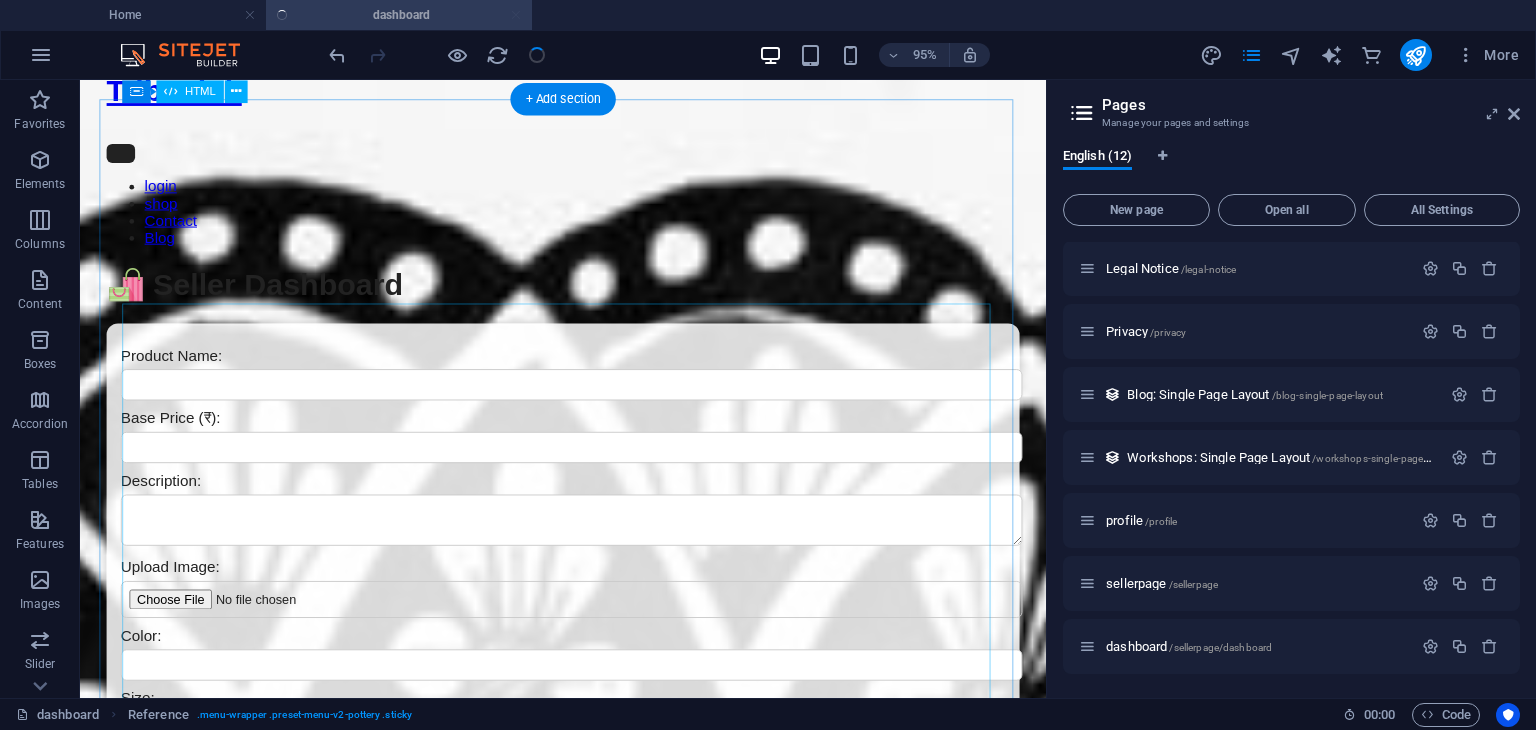 scroll, scrollTop: 0, scrollLeft: 0, axis: both 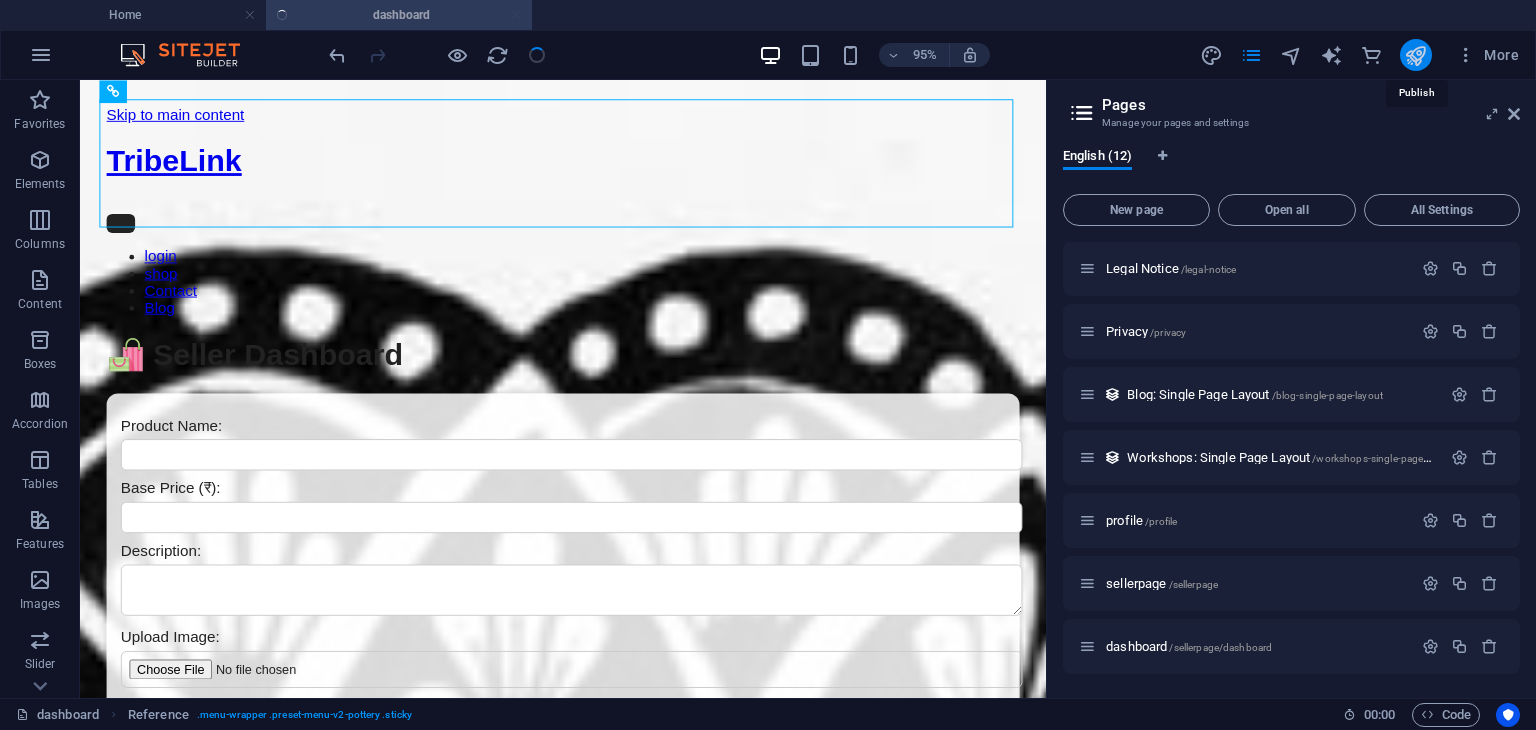 click at bounding box center (1415, 55) 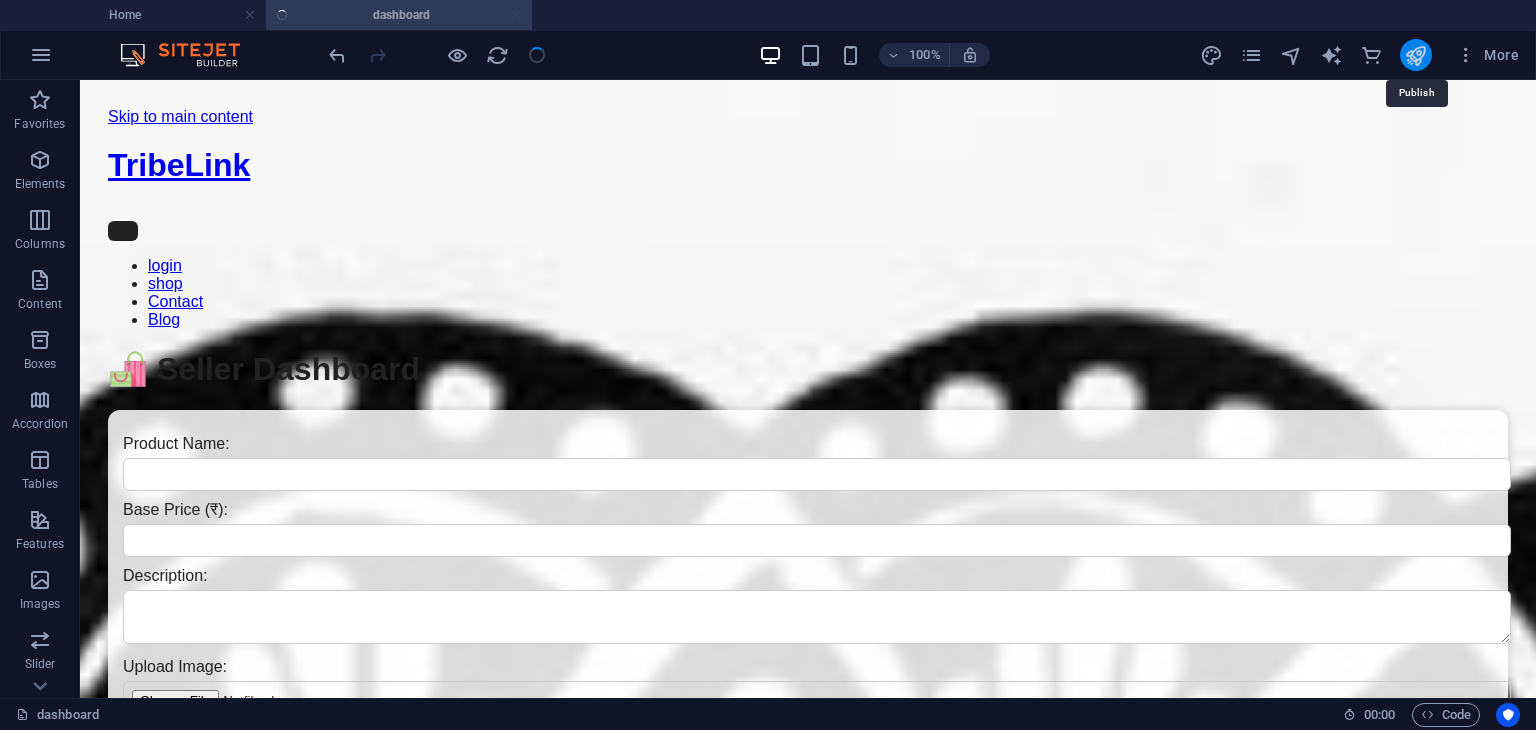 click at bounding box center (1415, 55) 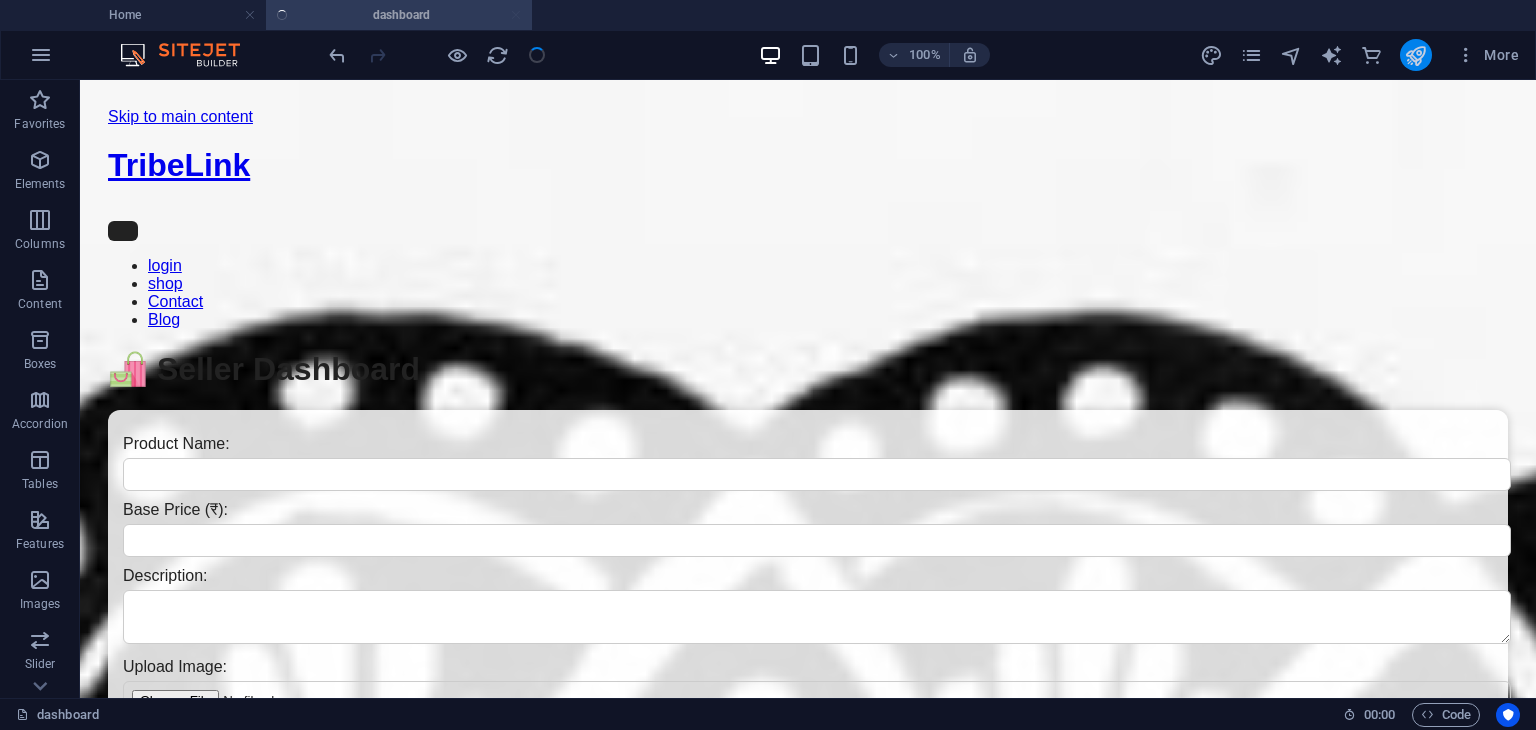 click at bounding box center [1416, 55] 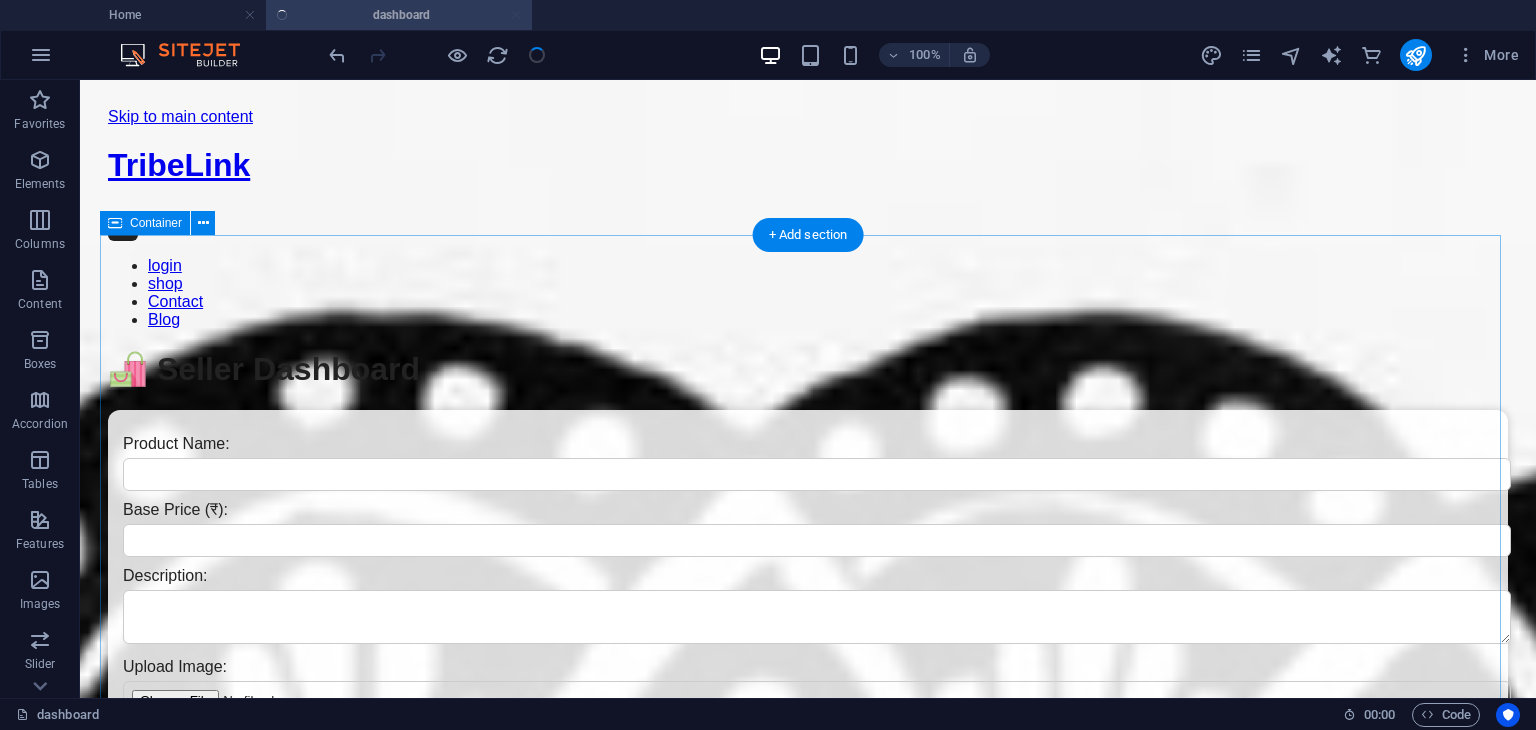 click on "Seller Dashboard
🛍️ Seller Dashboard
Product Name:
Base Price (₹):
Description:
Upload Image:
Color:
Size:
Number of Sets:
Upload Product
Your Products" at bounding box center [808, 700] 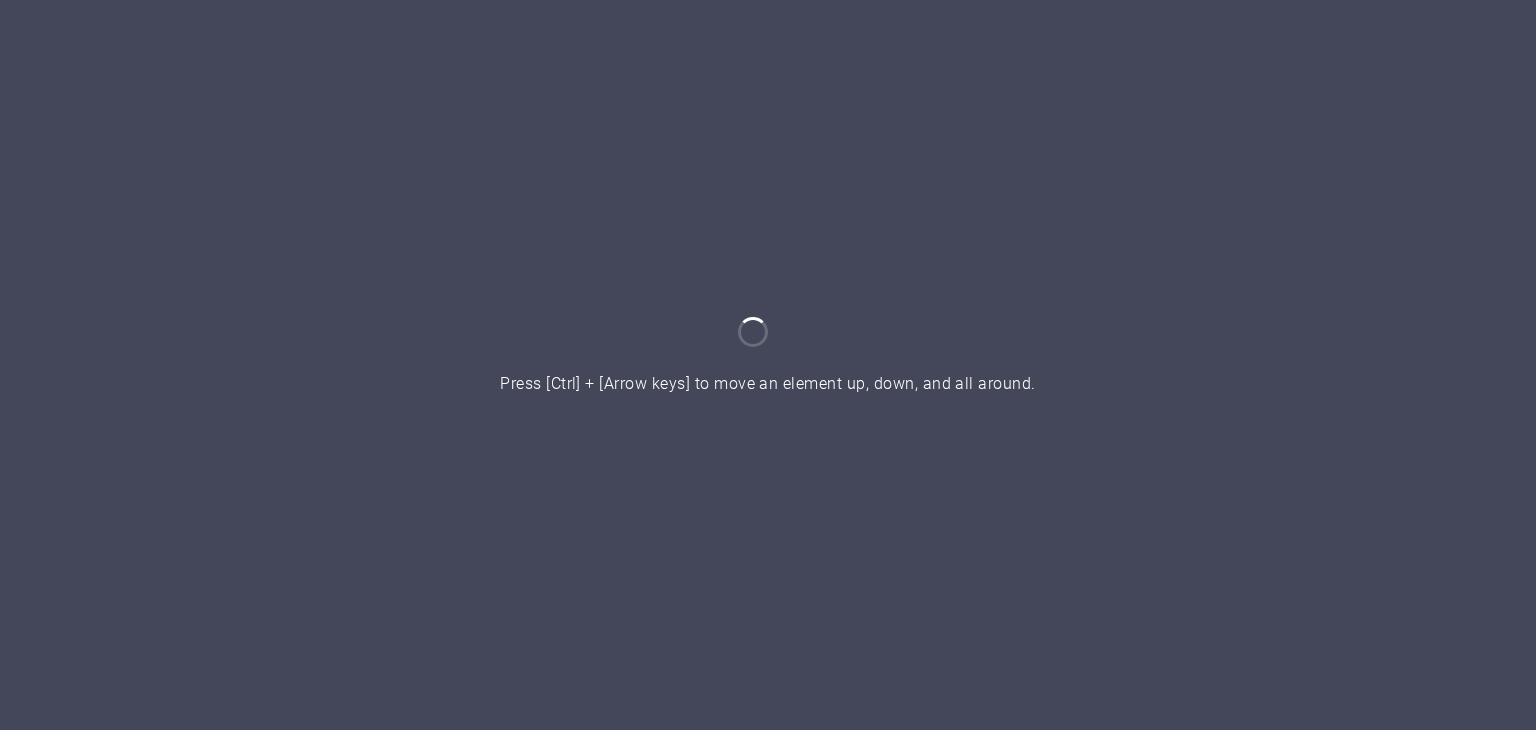 scroll, scrollTop: 0, scrollLeft: 0, axis: both 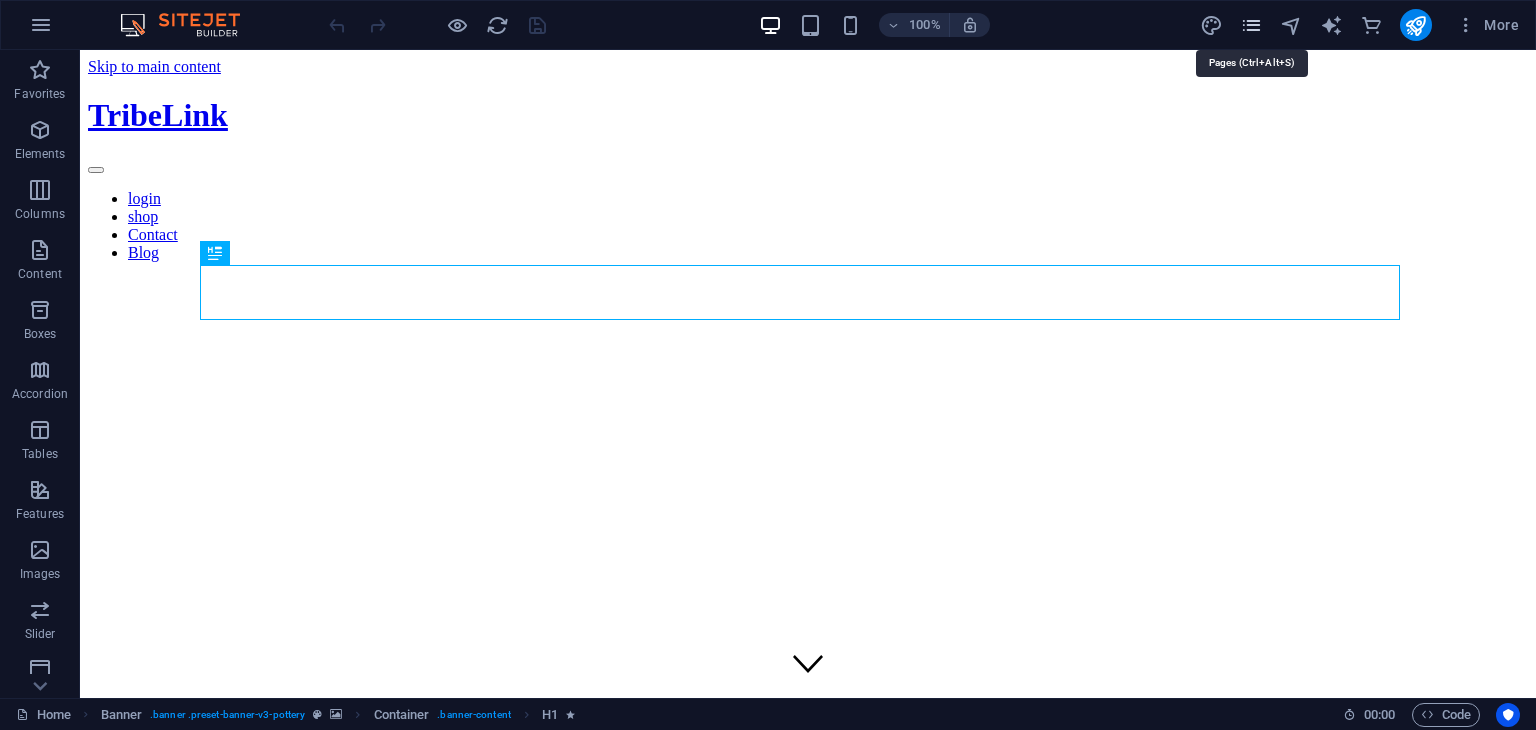 click at bounding box center (1251, 25) 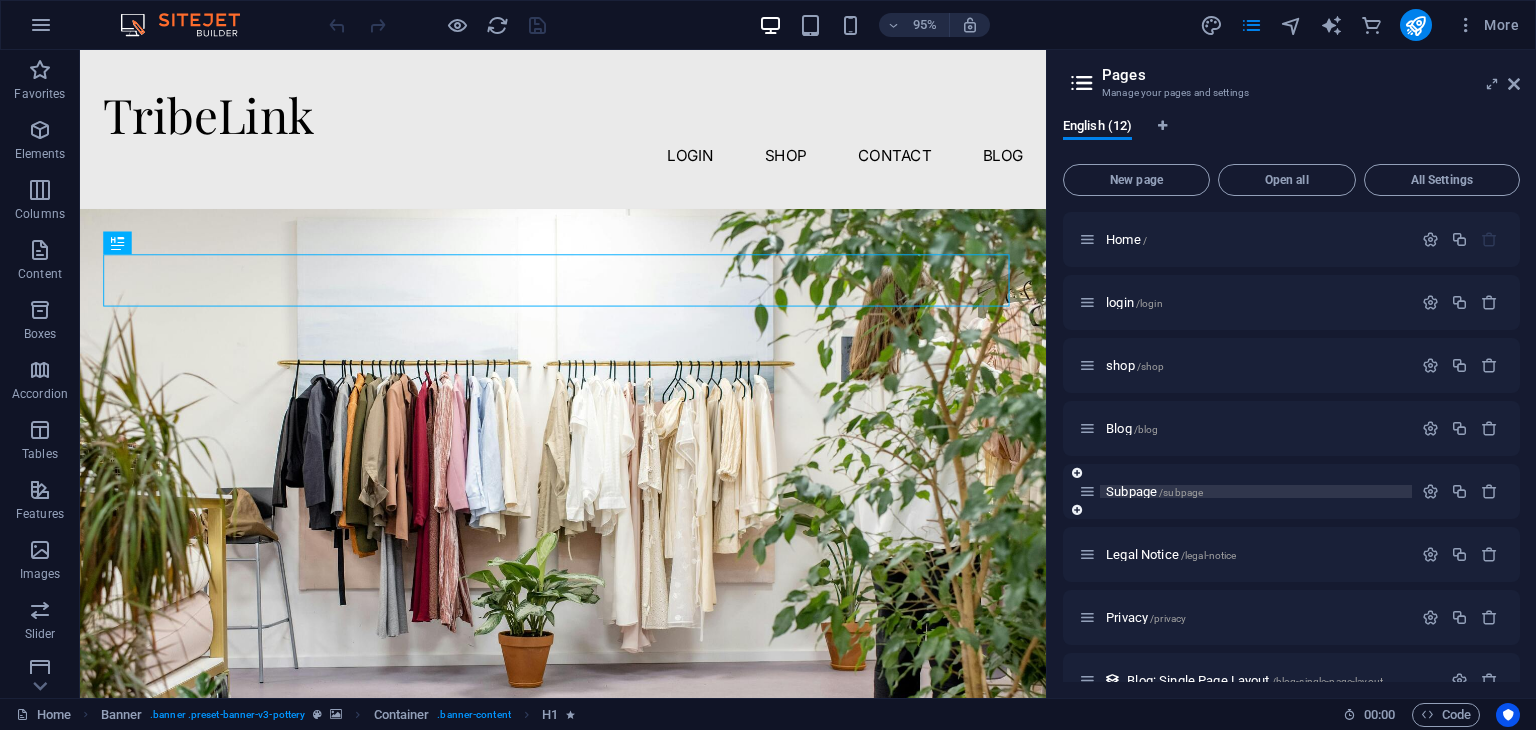 scroll, scrollTop: 286, scrollLeft: 0, axis: vertical 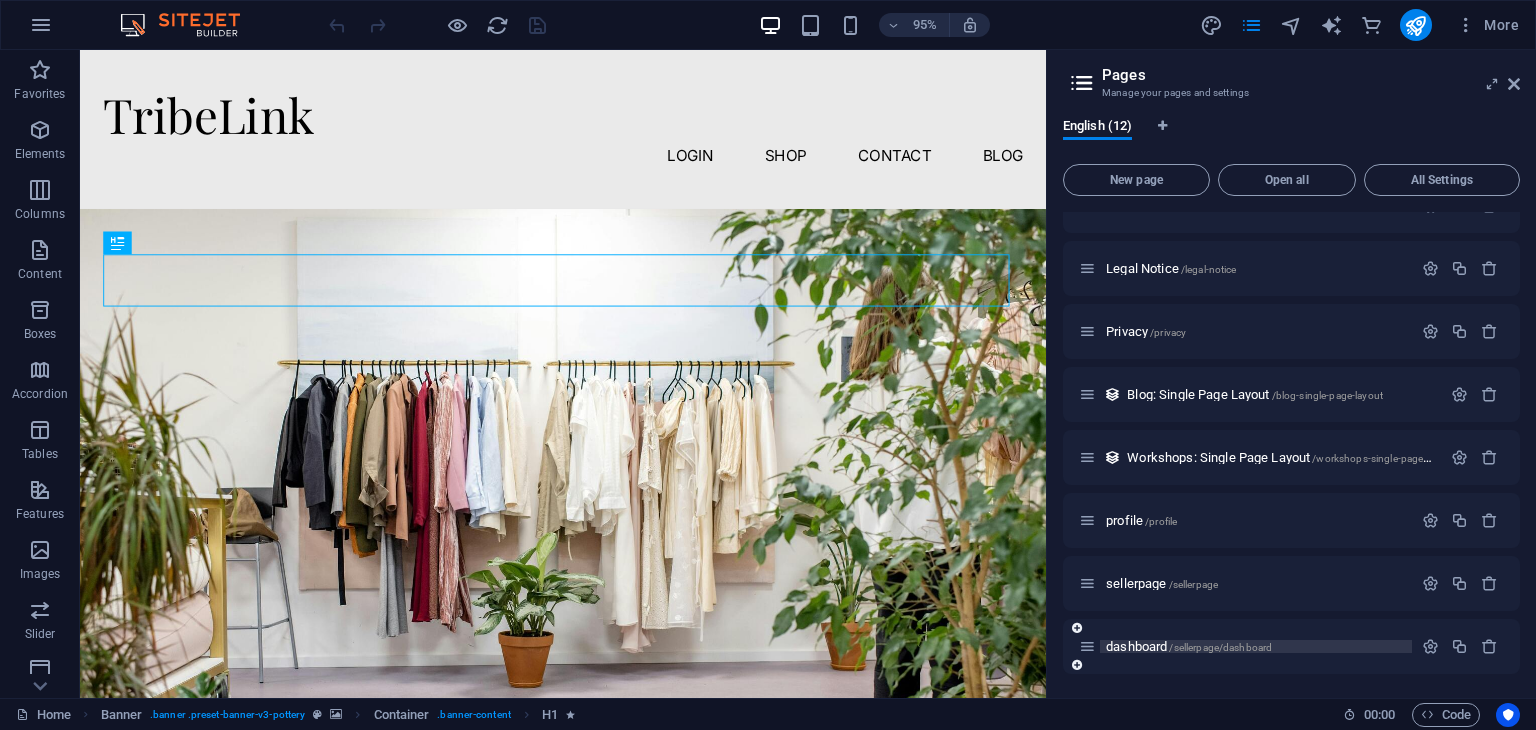 click on "/sellerpage/dashboard" at bounding box center [1220, 647] 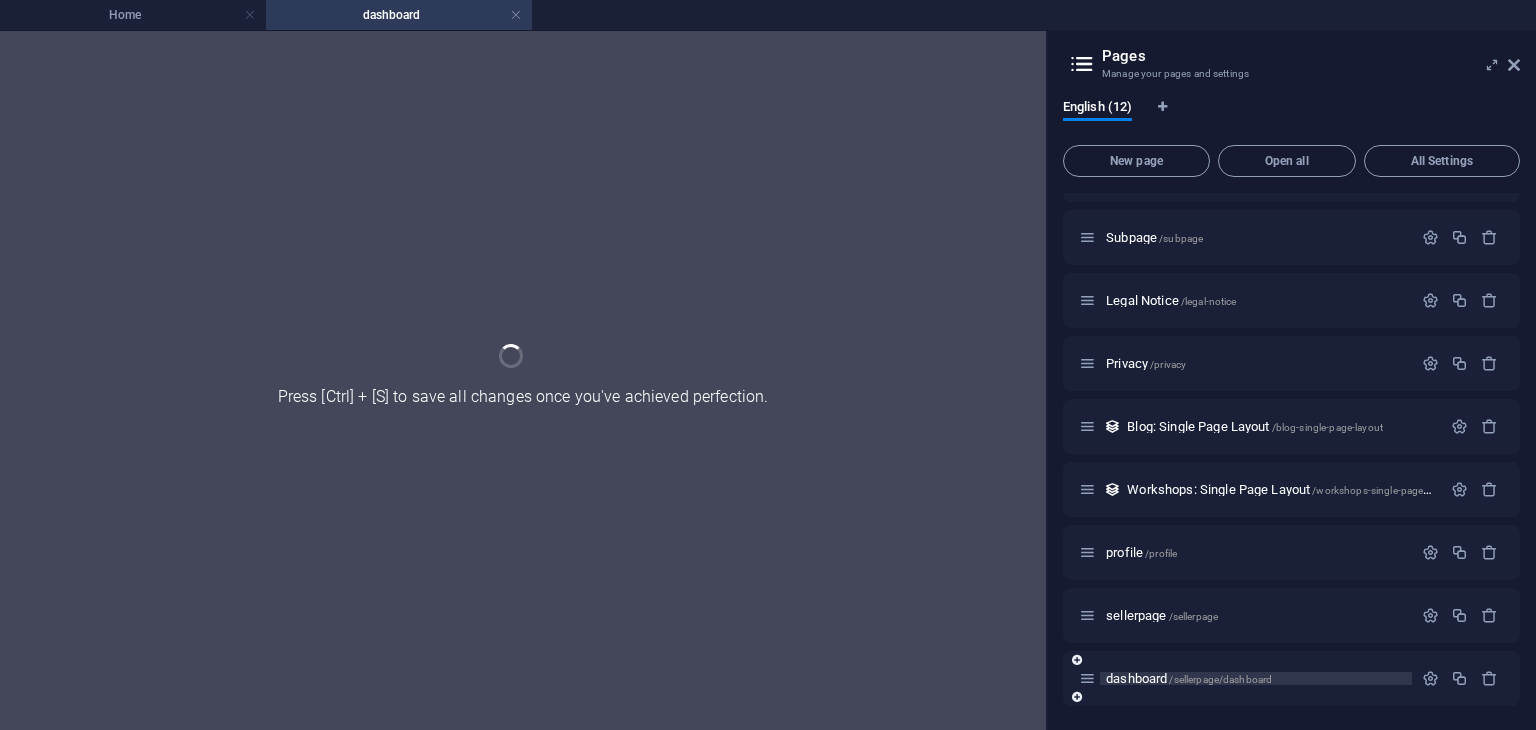 scroll, scrollTop: 235, scrollLeft: 0, axis: vertical 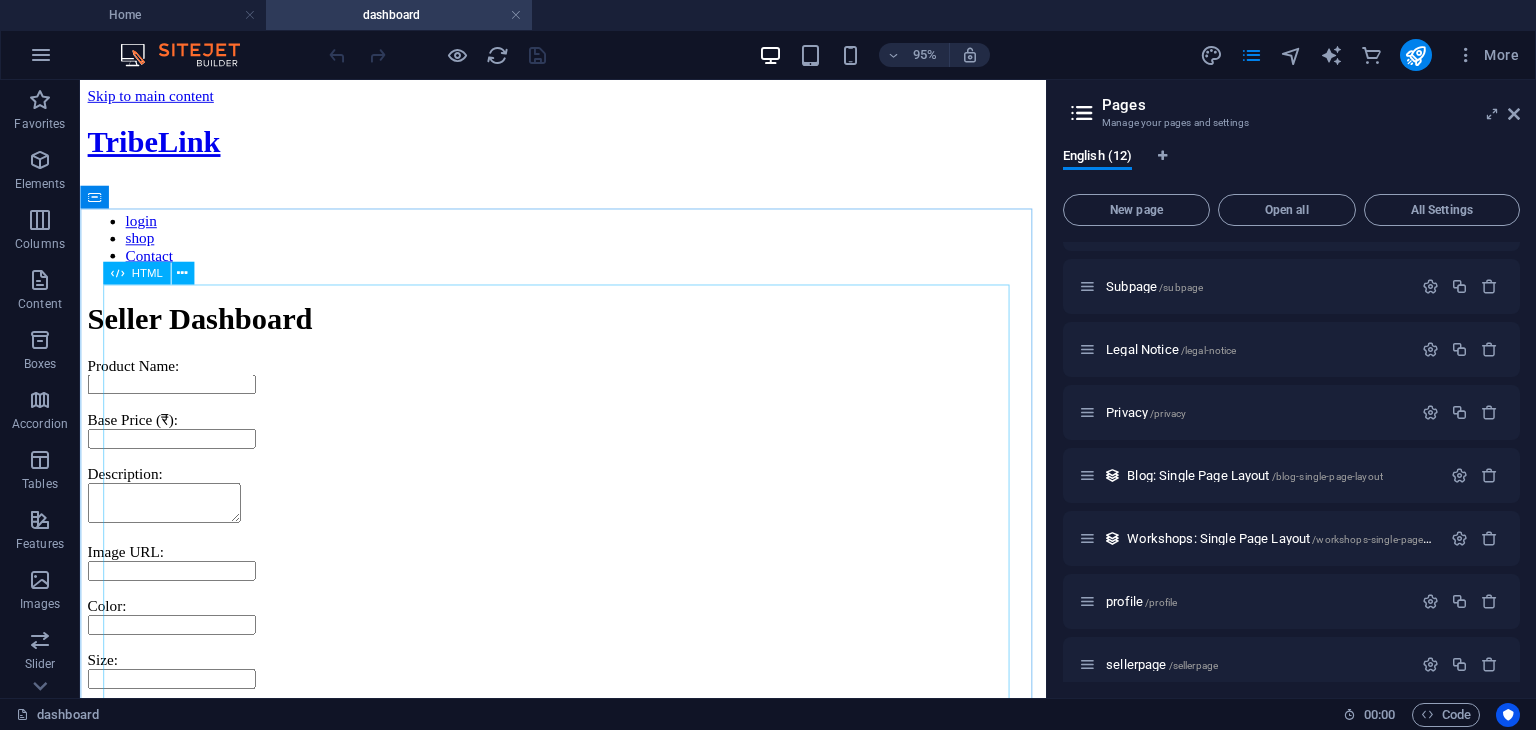 click on "HTML" at bounding box center [146, 272] 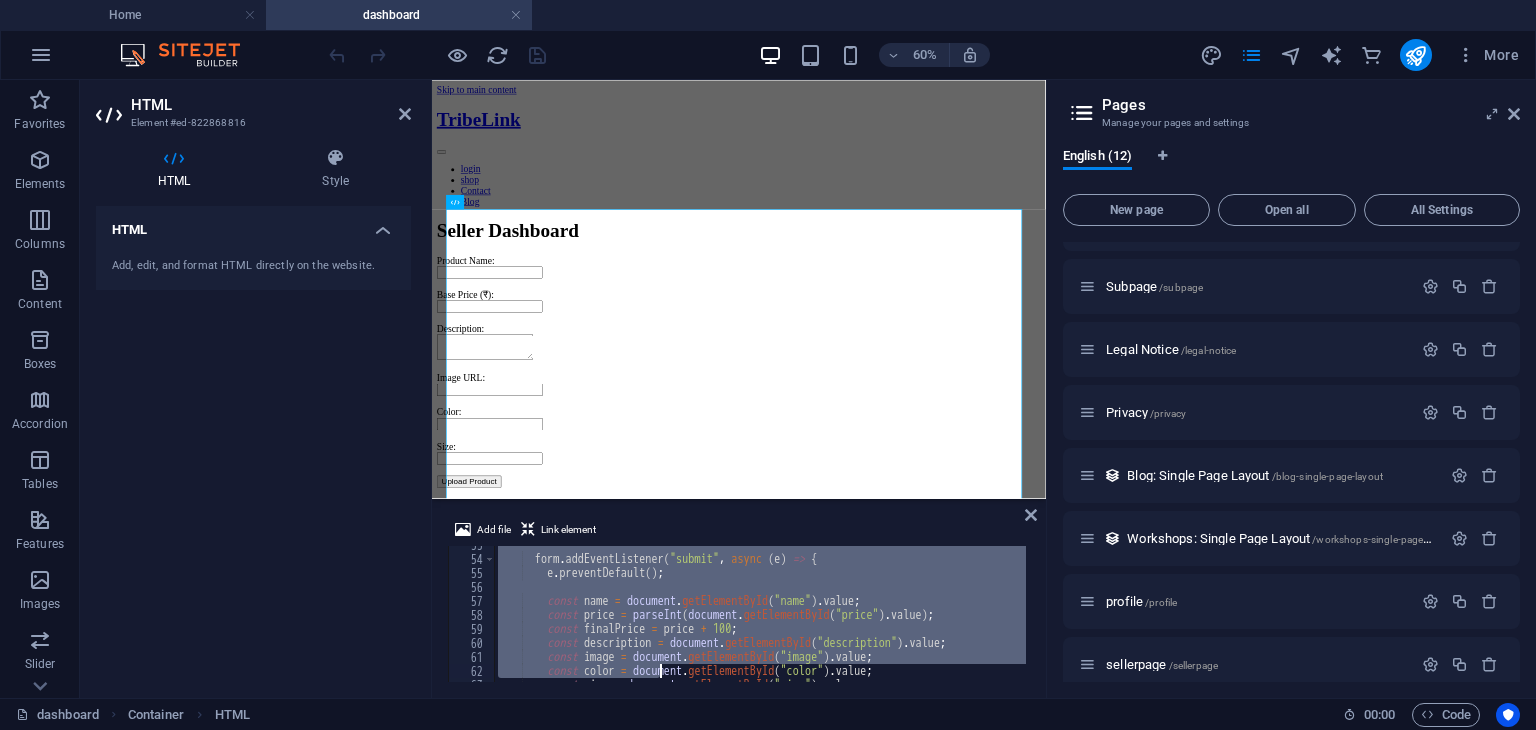 scroll, scrollTop: 1086, scrollLeft: 0, axis: vertical 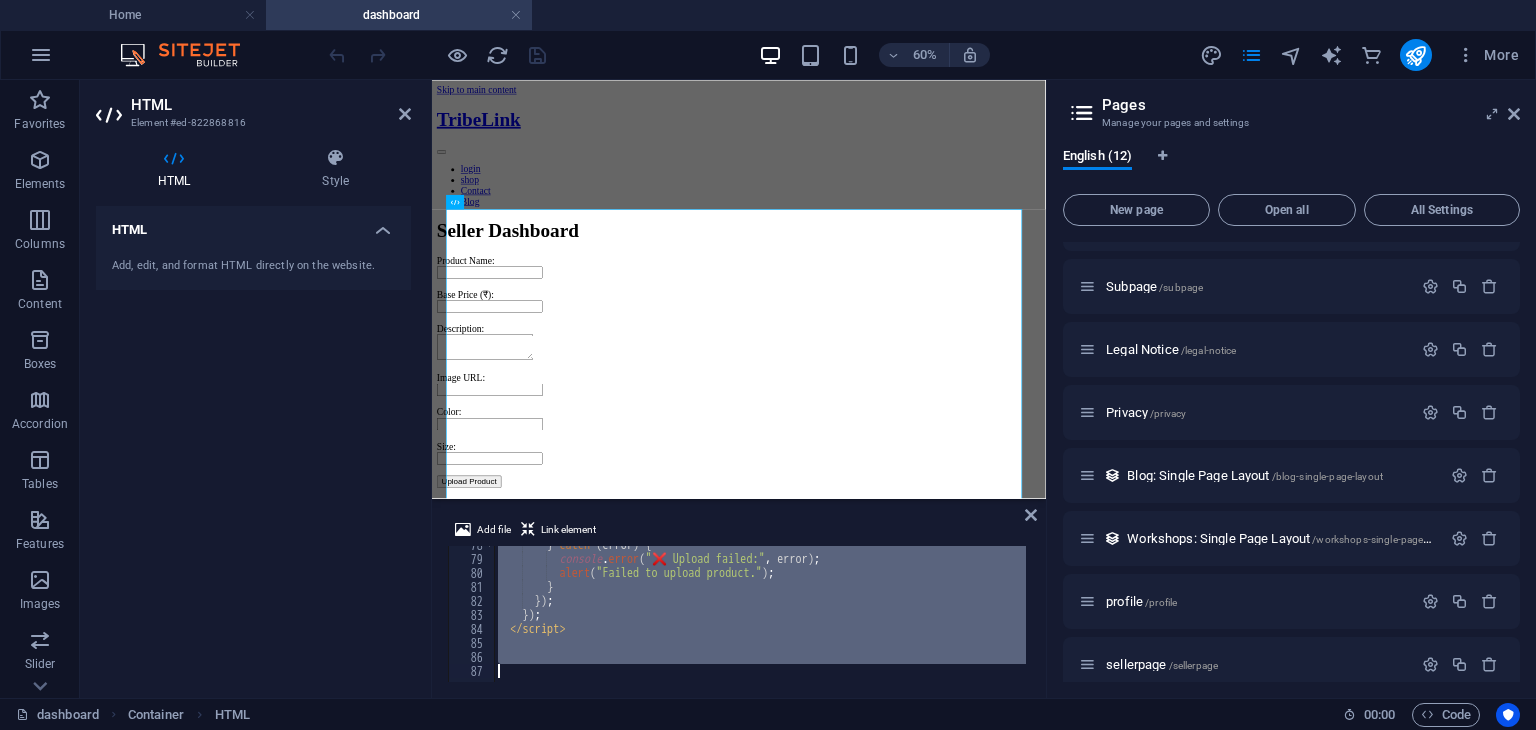 drag, startPoint x: 496, startPoint y: 553, endPoint x: 680, endPoint y: 776, distance: 289.11072 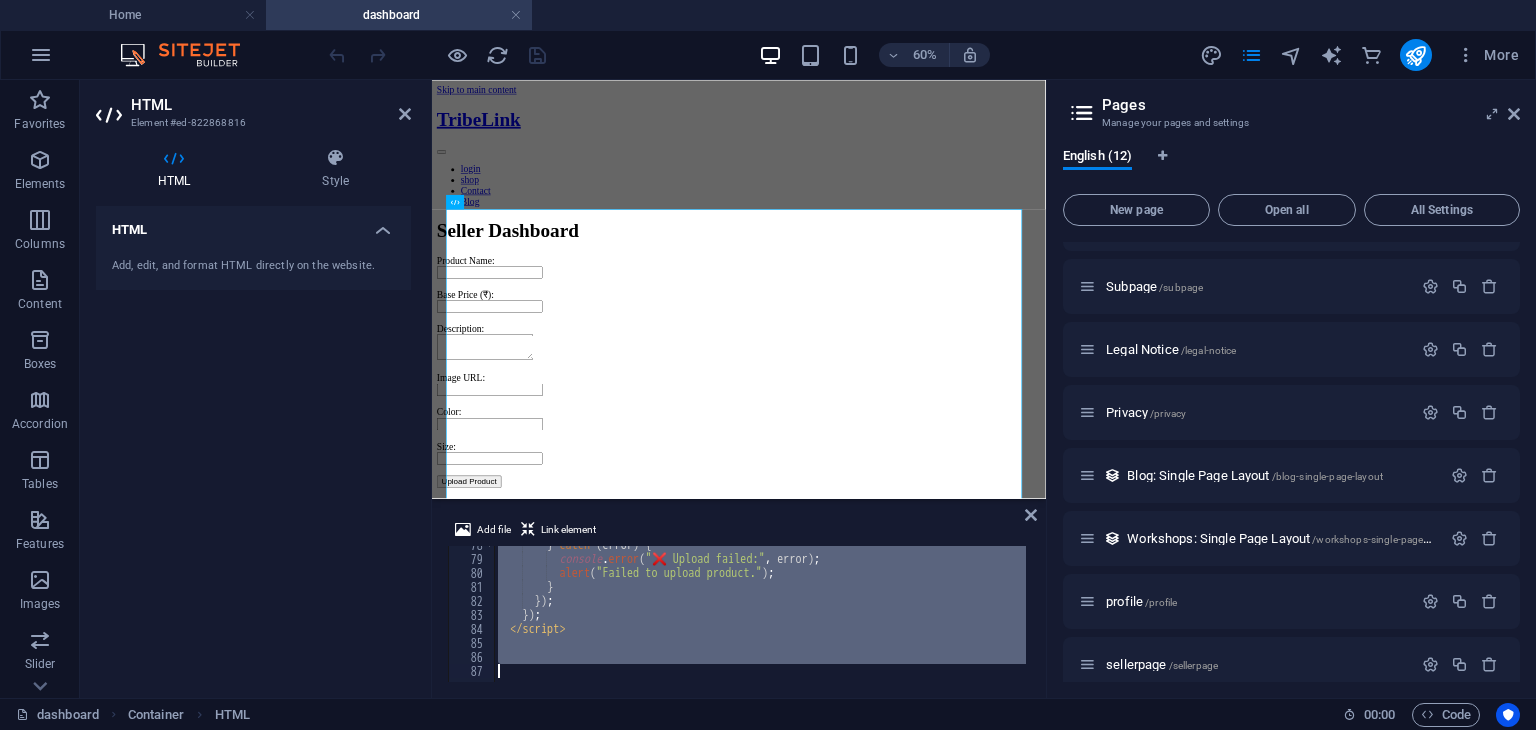paste 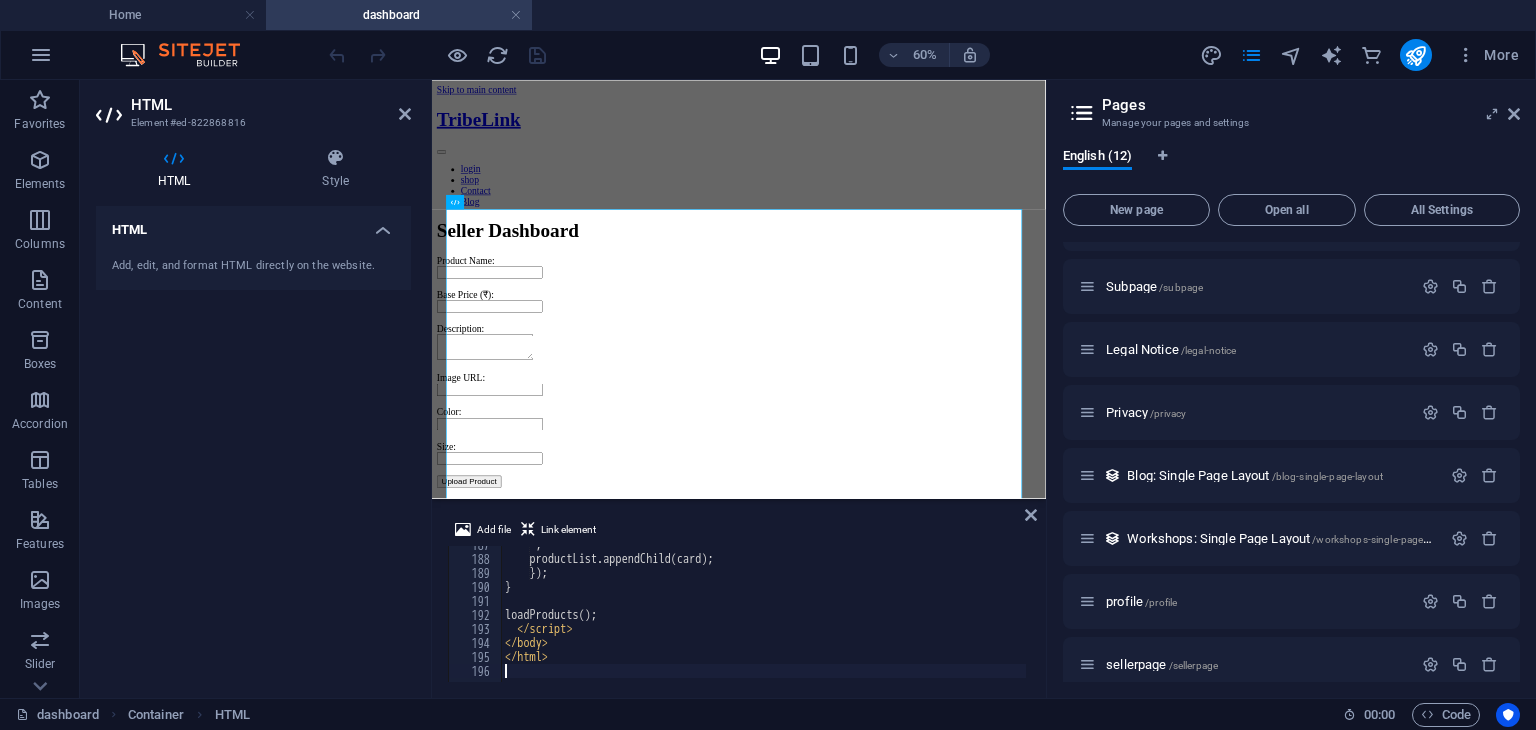 scroll, scrollTop: 2612, scrollLeft: 0, axis: vertical 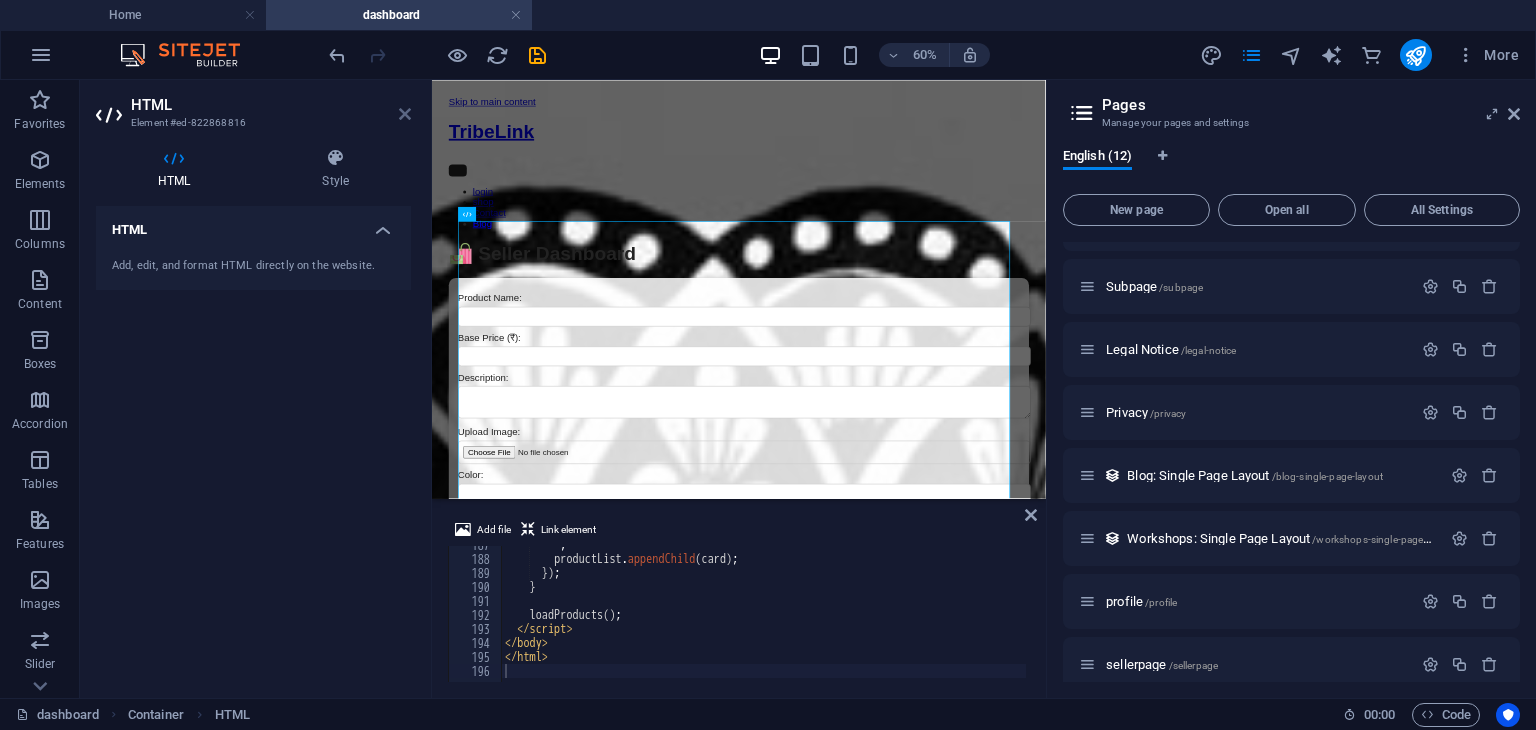 click at bounding box center [405, 114] 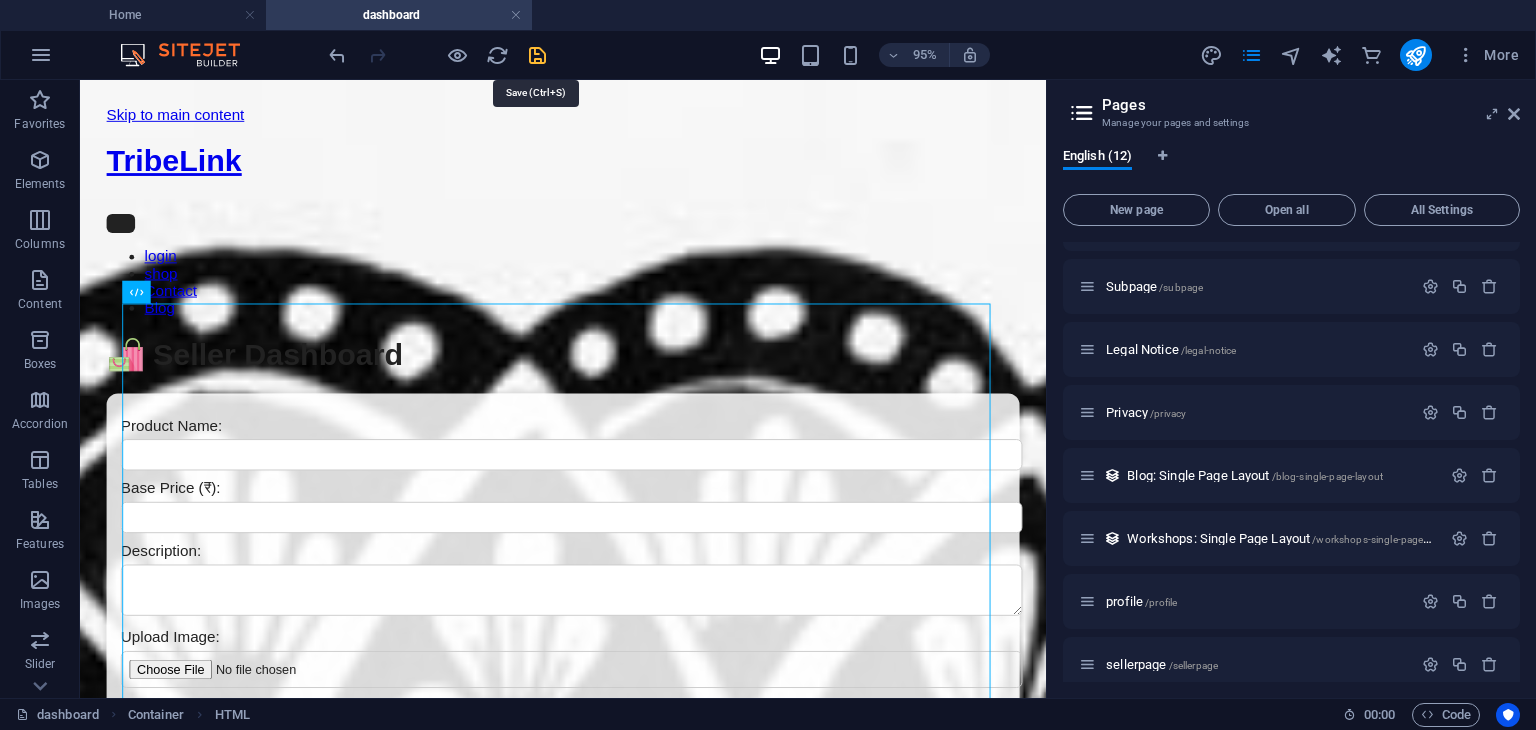 click at bounding box center (537, 55) 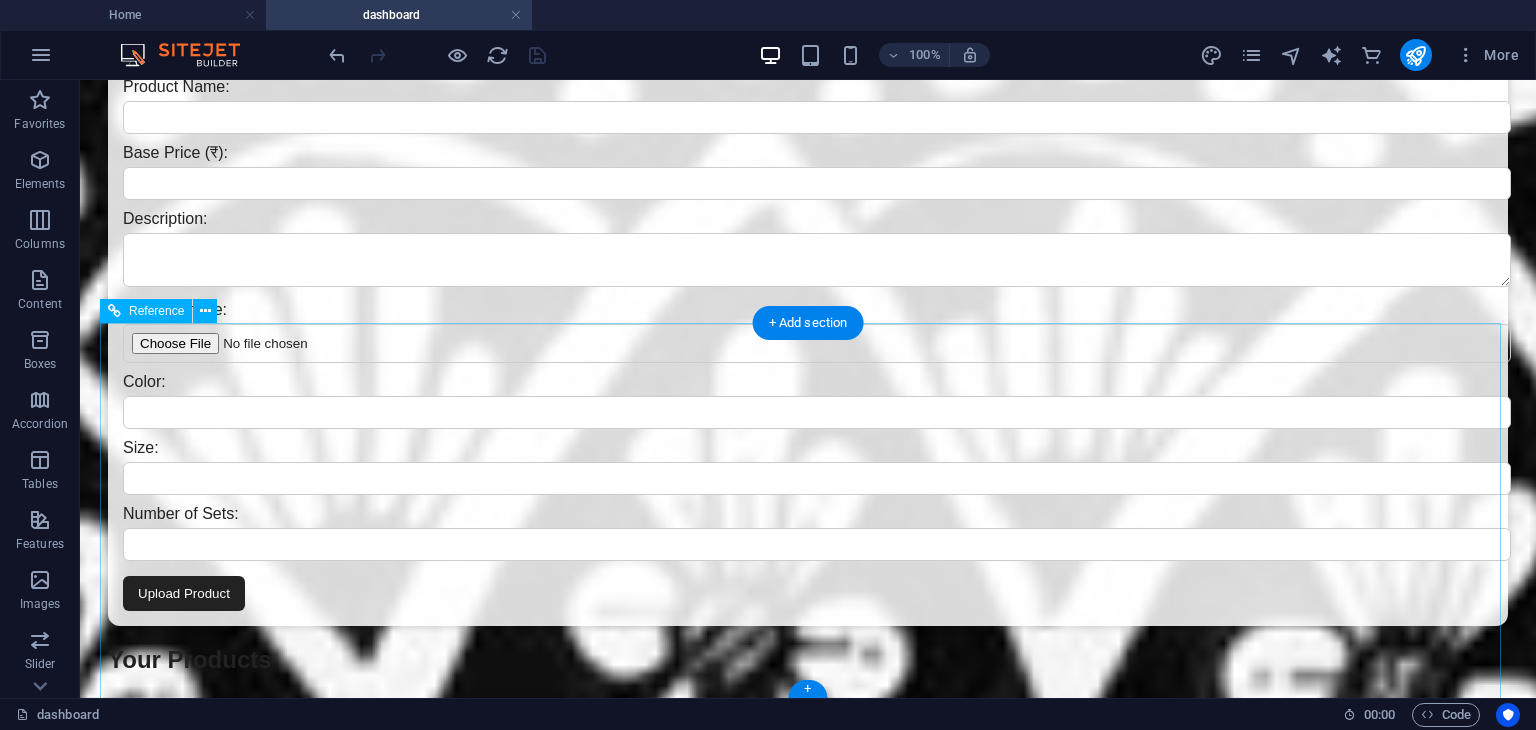 scroll, scrollTop: 0, scrollLeft: 0, axis: both 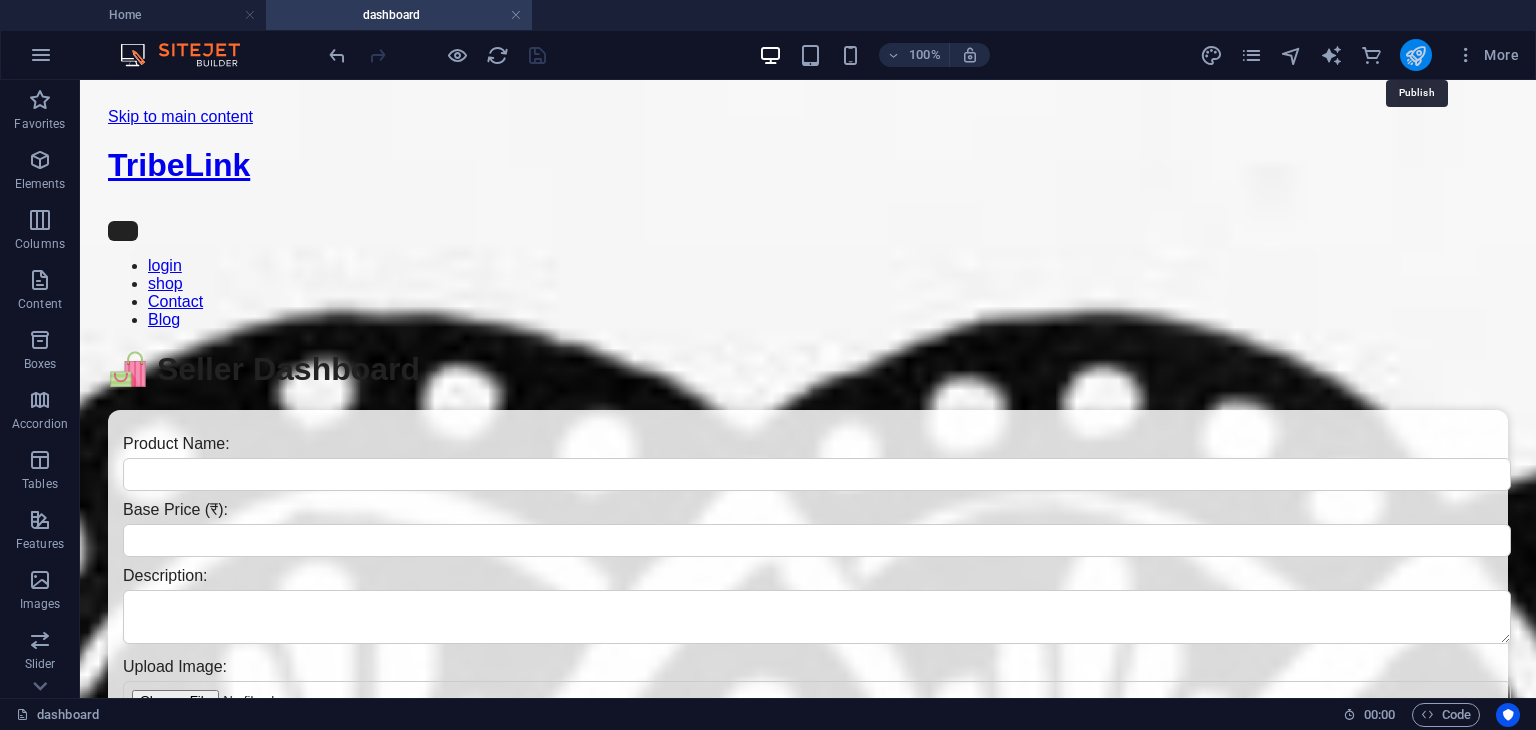 click at bounding box center [1415, 55] 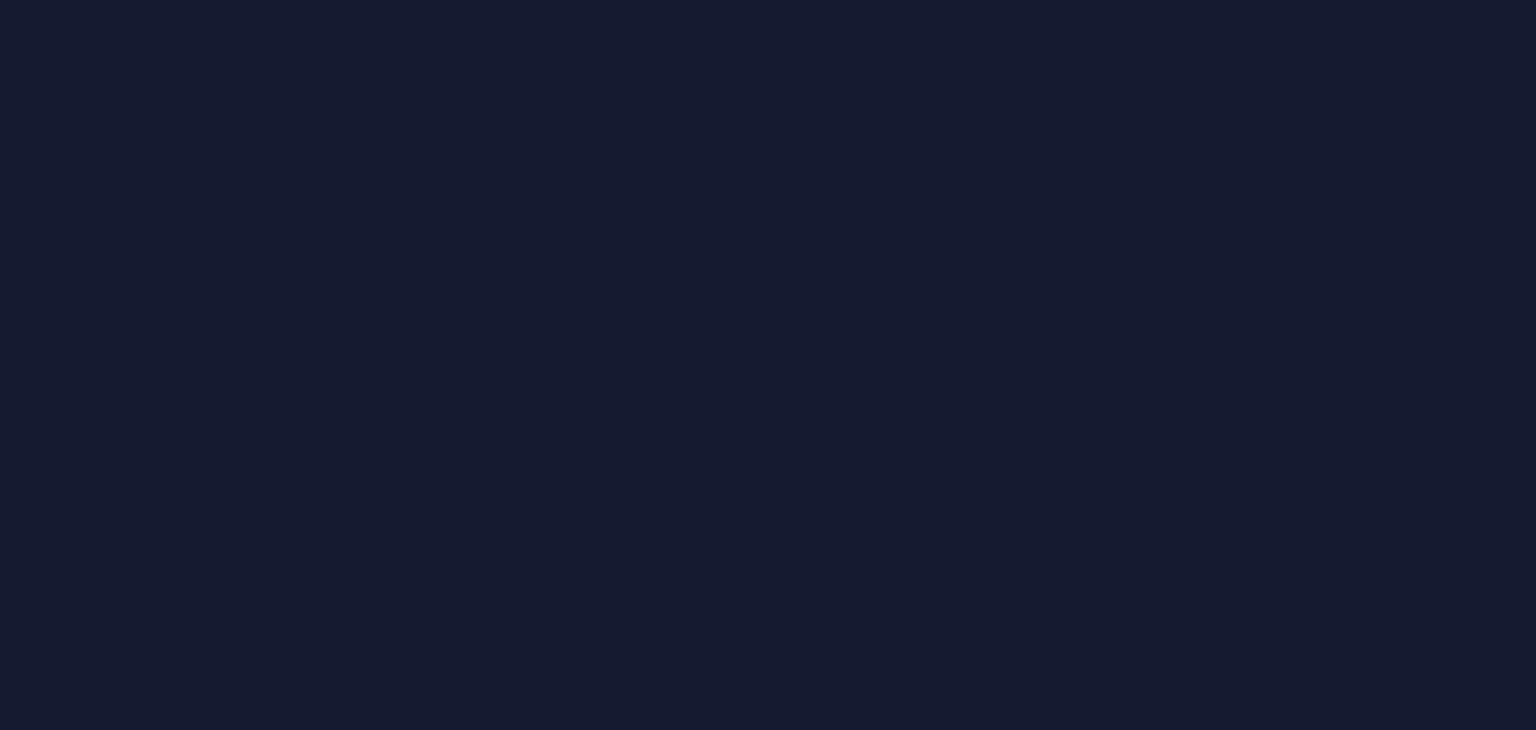 scroll, scrollTop: 0, scrollLeft: 0, axis: both 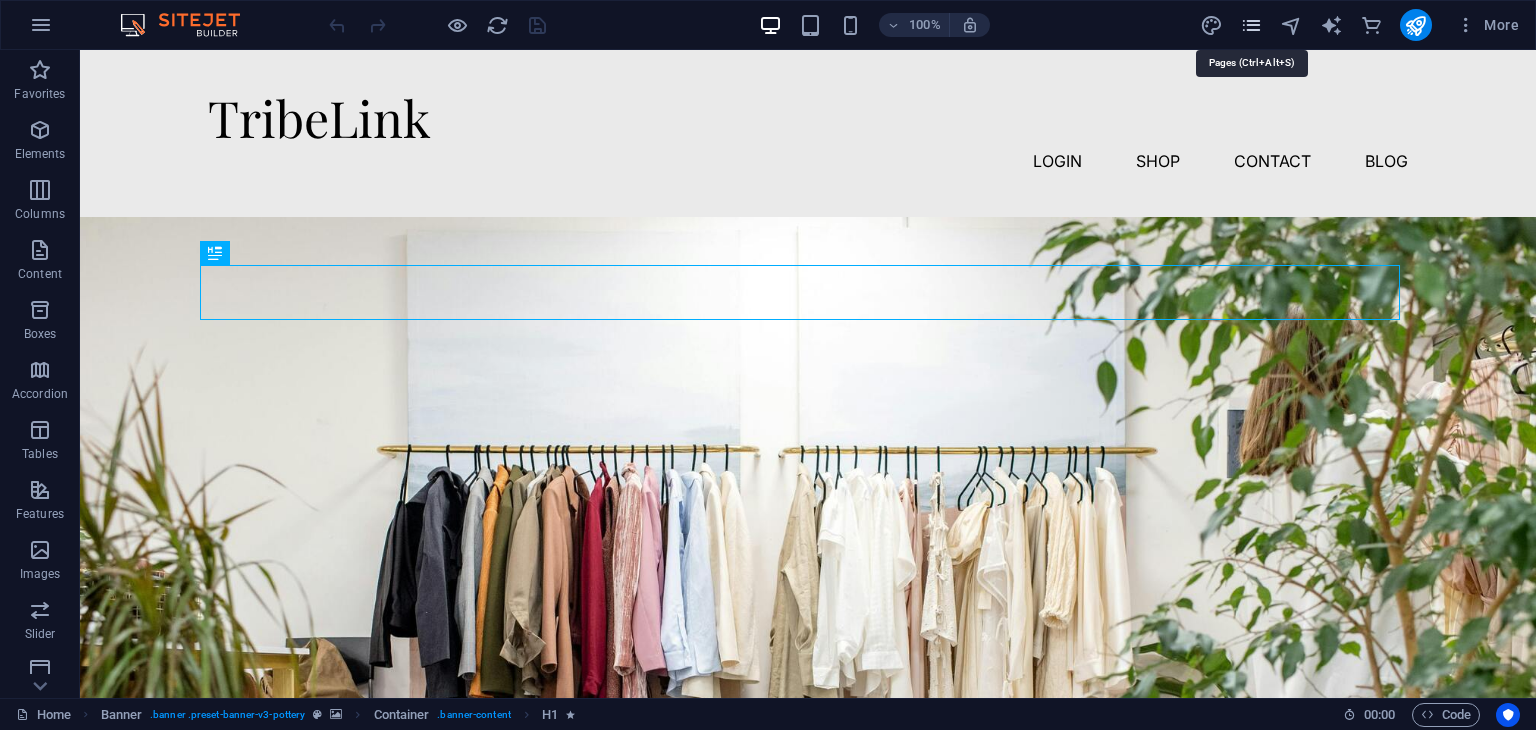 click at bounding box center [1251, 25] 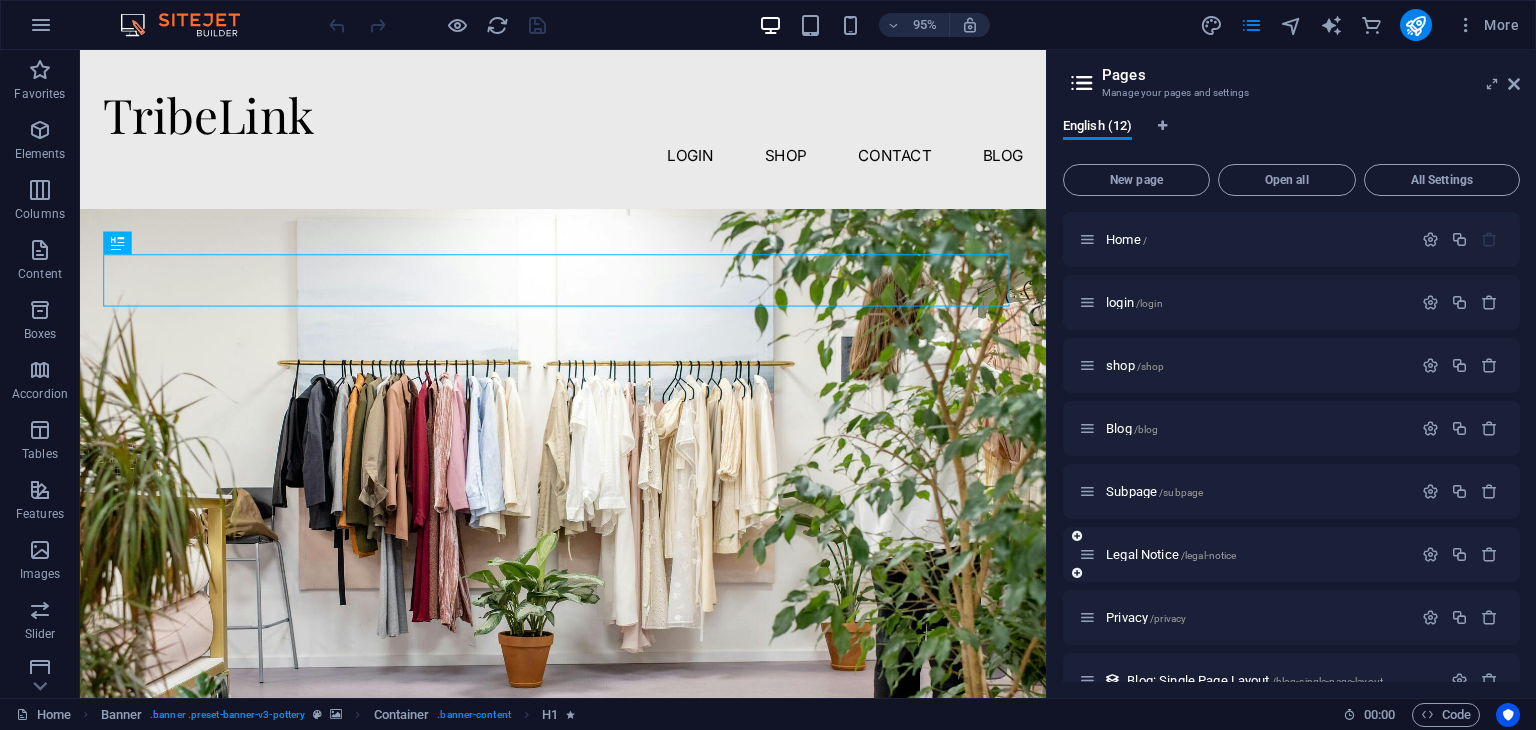 scroll, scrollTop: 286, scrollLeft: 0, axis: vertical 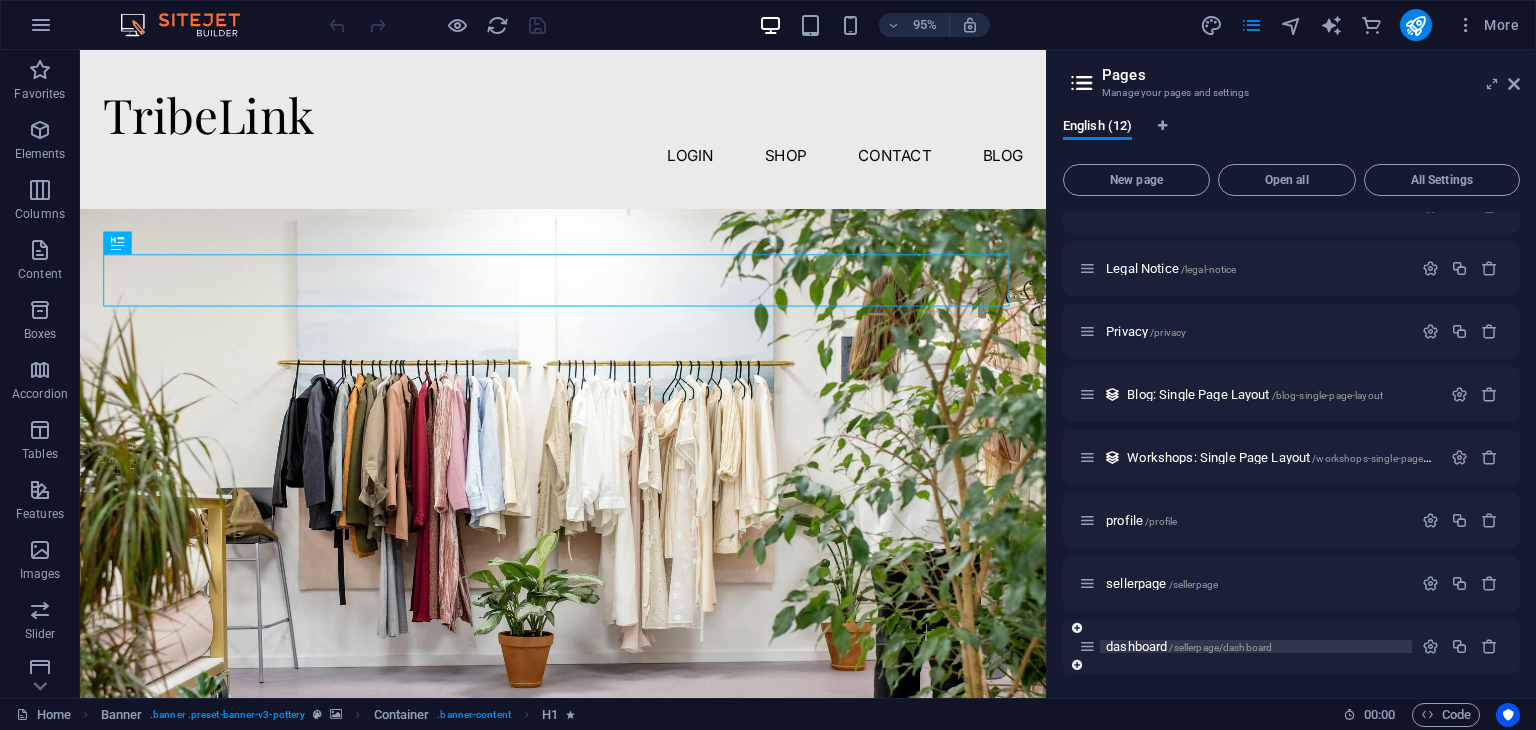 click on "dashboard /sellerpage/dashboard" at bounding box center (1189, 646) 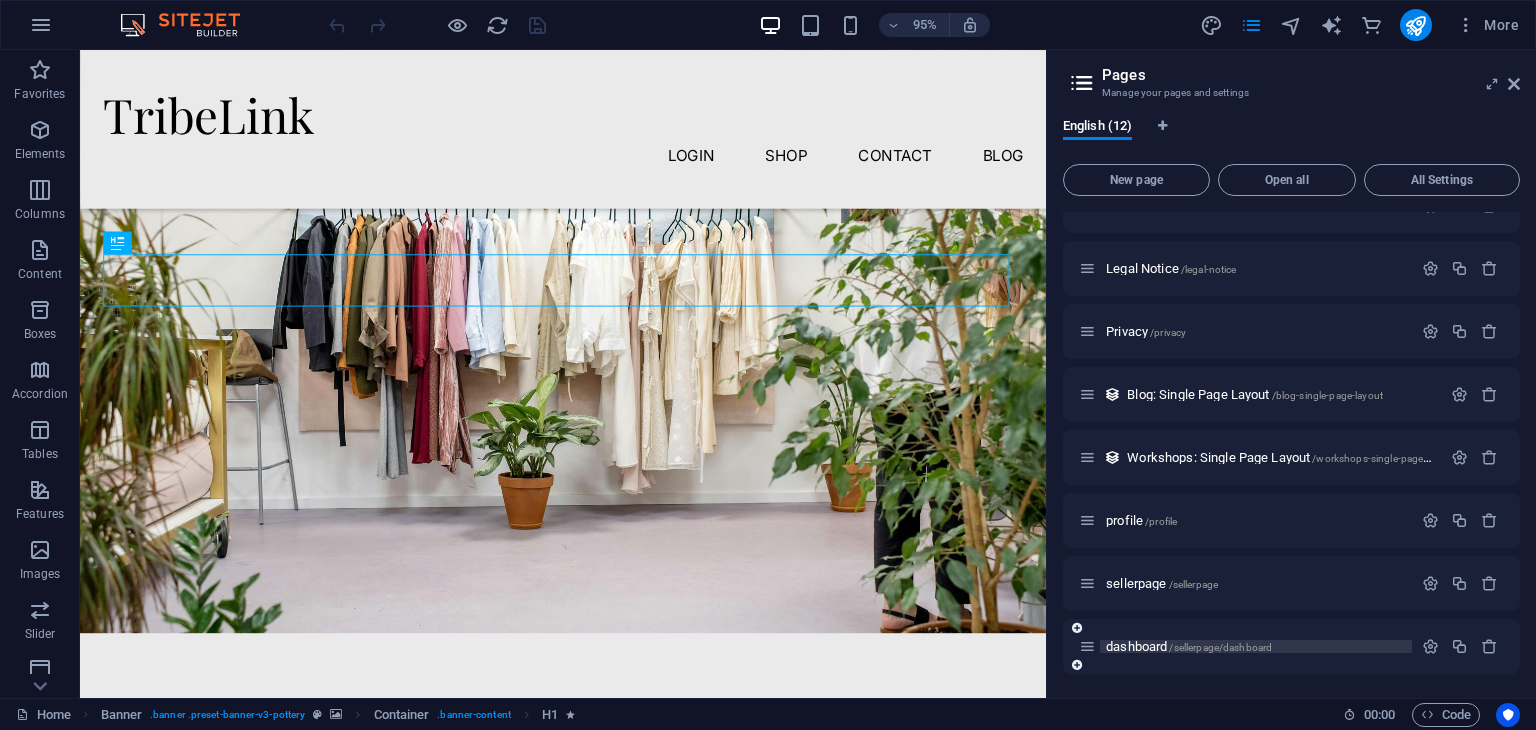 scroll, scrollTop: 235, scrollLeft: 0, axis: vertical 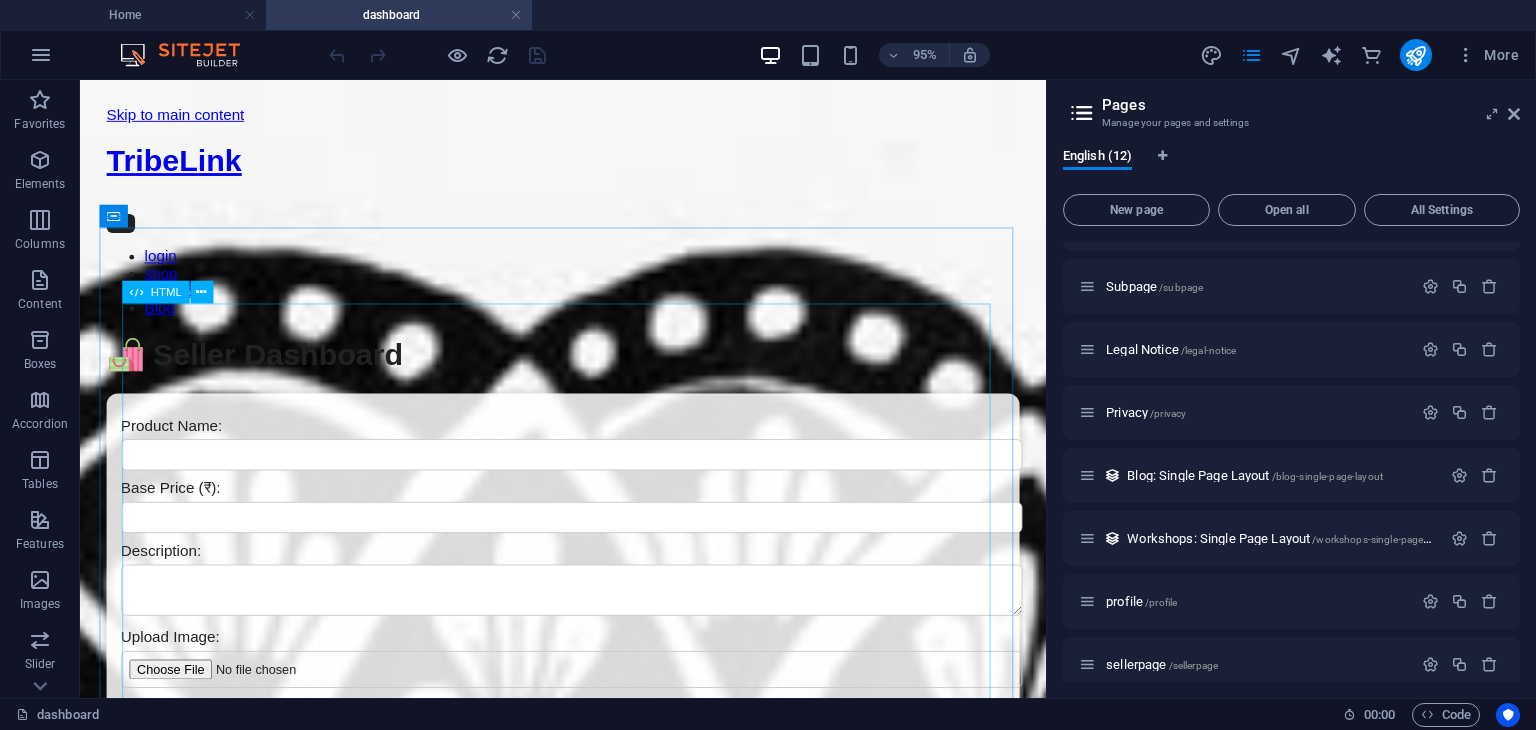 click on "HTML" at bounding box center (165, 291) 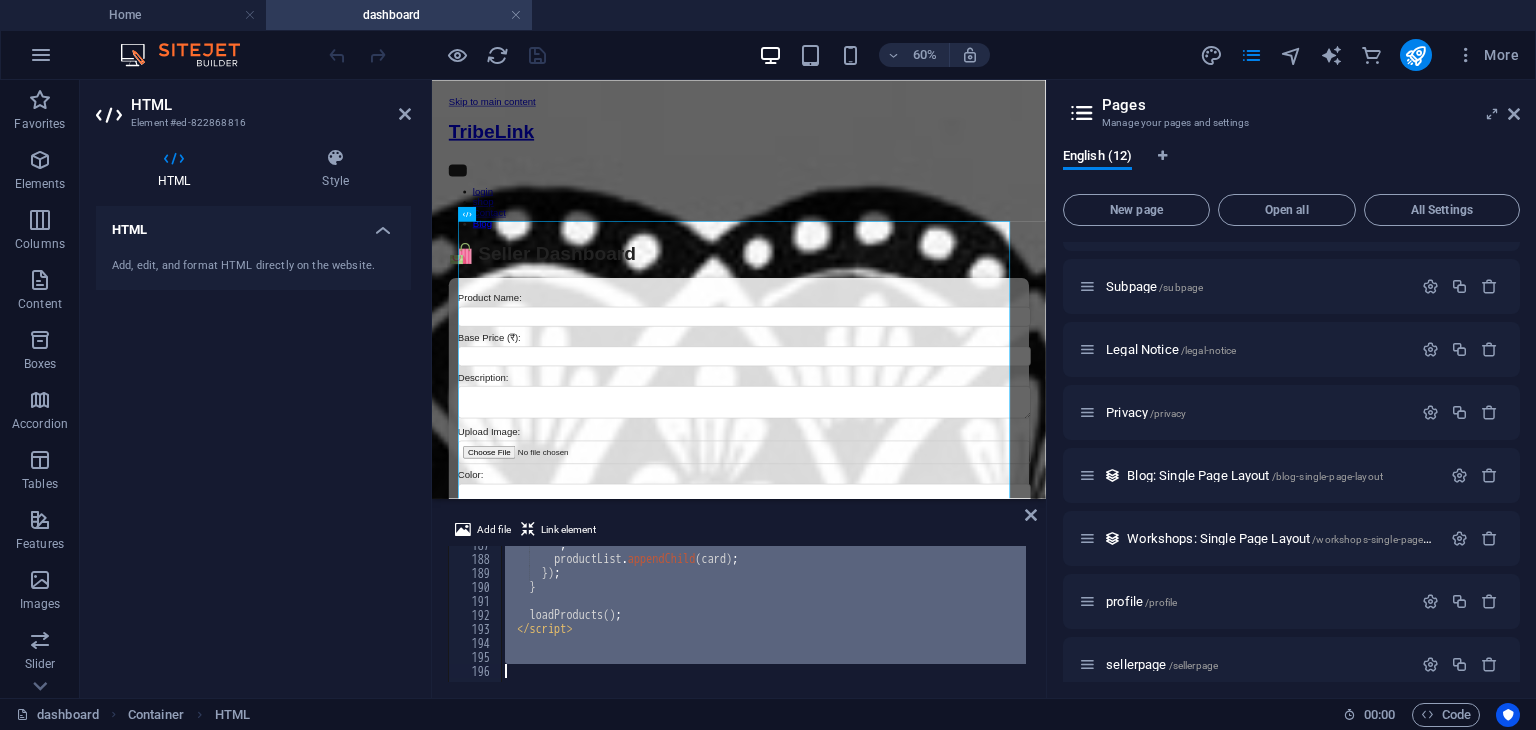 scroll, scrollTop: 2612, scrollLeft: 0, axis: vertical 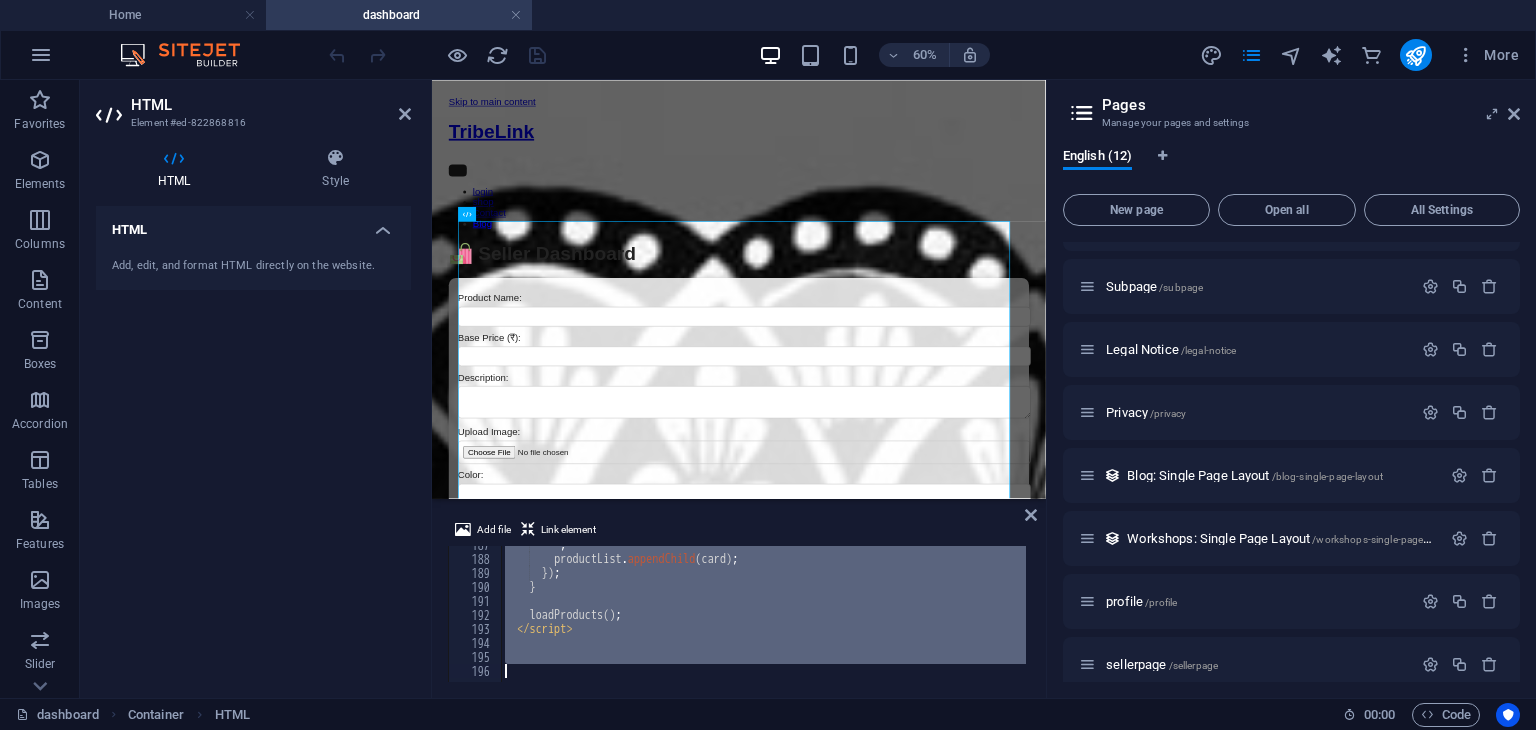 click on "` ;           productList . appendChild ( card ) ;         }) ;      }      loadProducts ( ) ;    </ script >" at bounding box center [763, 614] 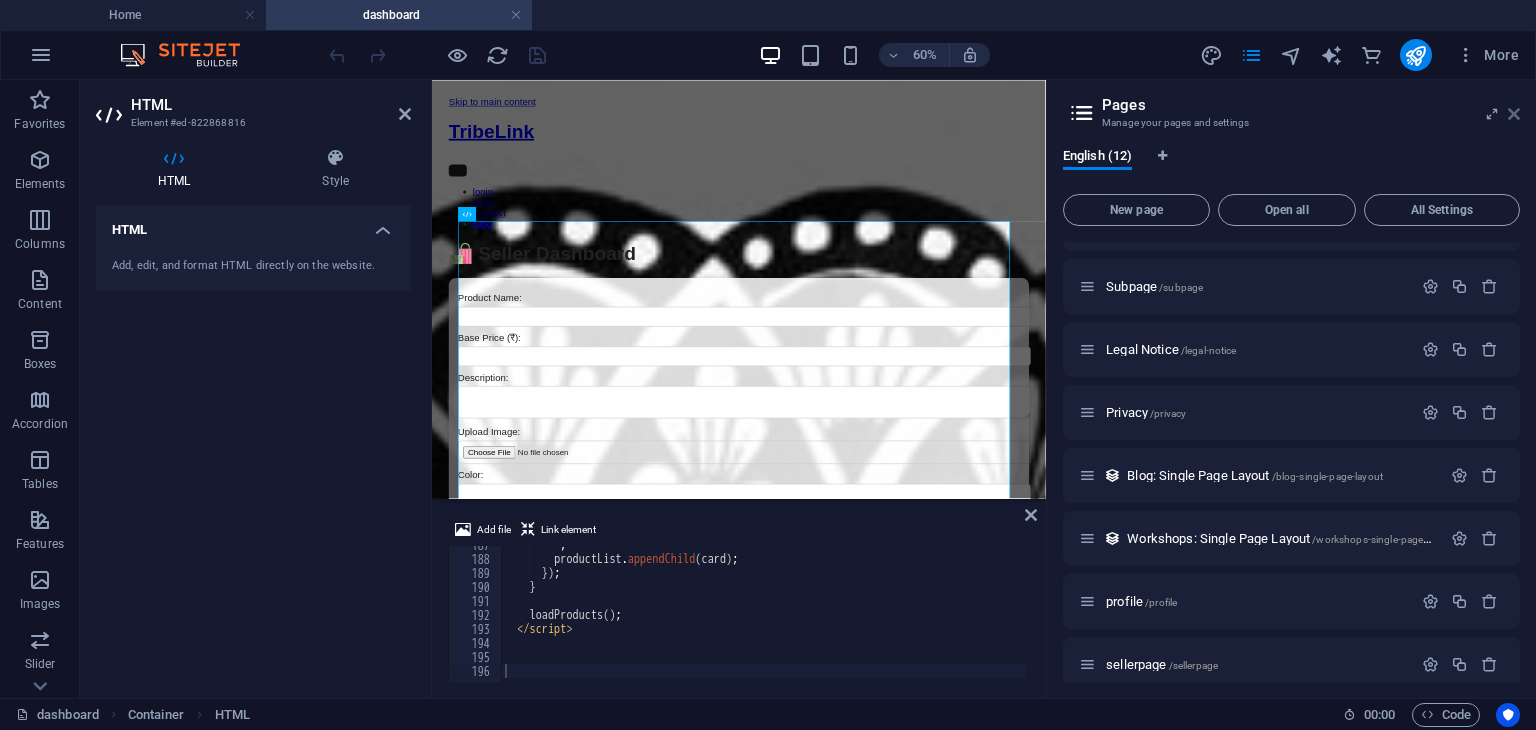 click at bounding box center [1514, 114] 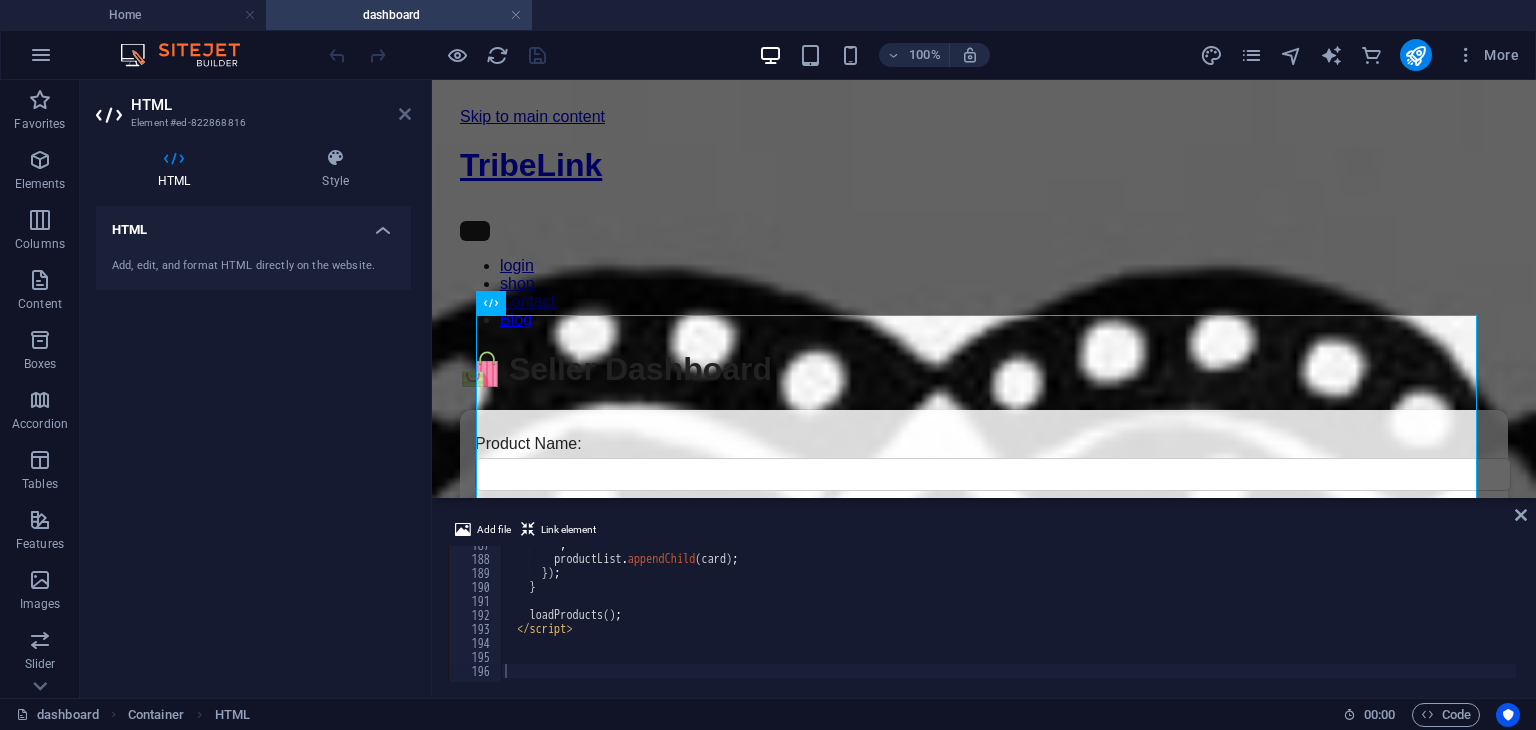 click at bounding box center [405, 114] 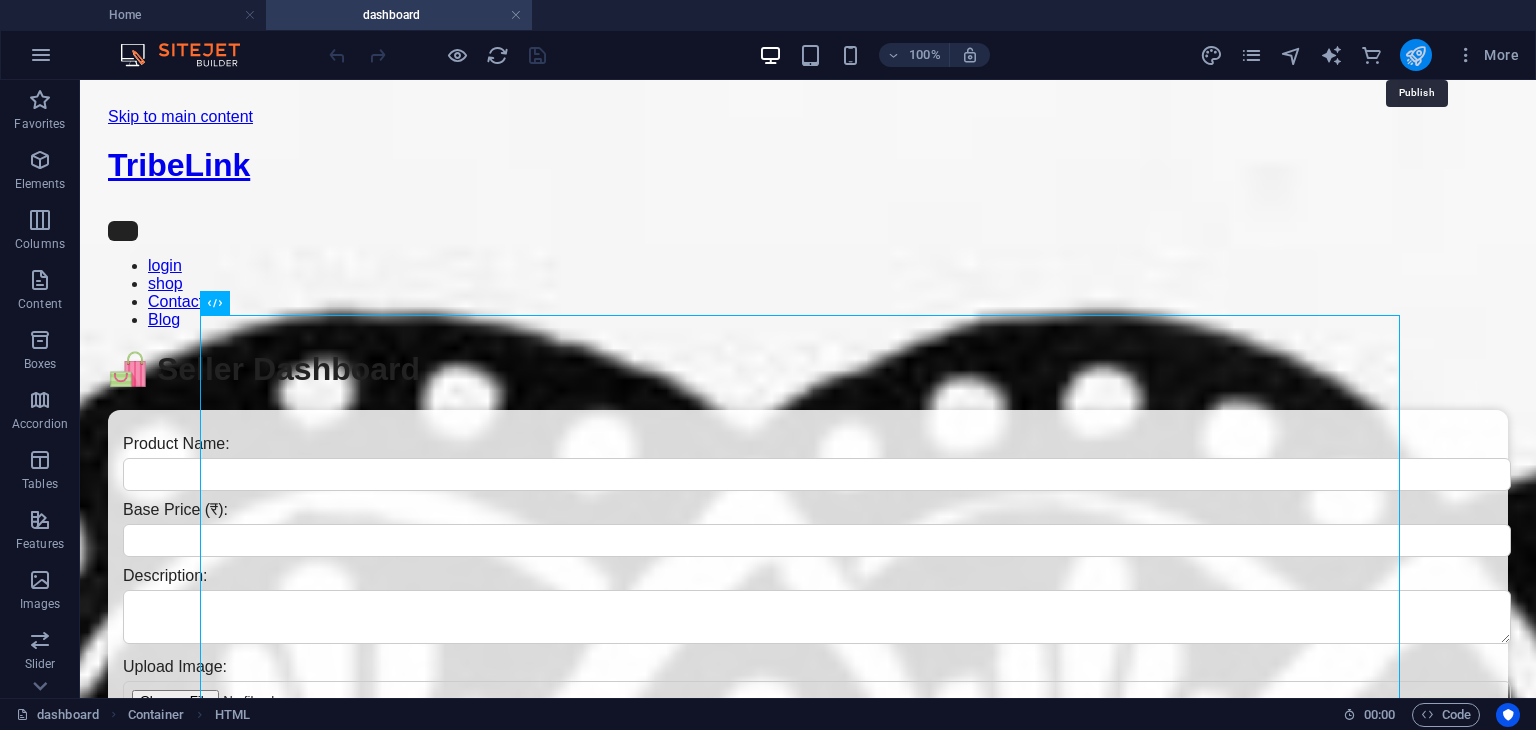 click at bounding box center [1415, 55] 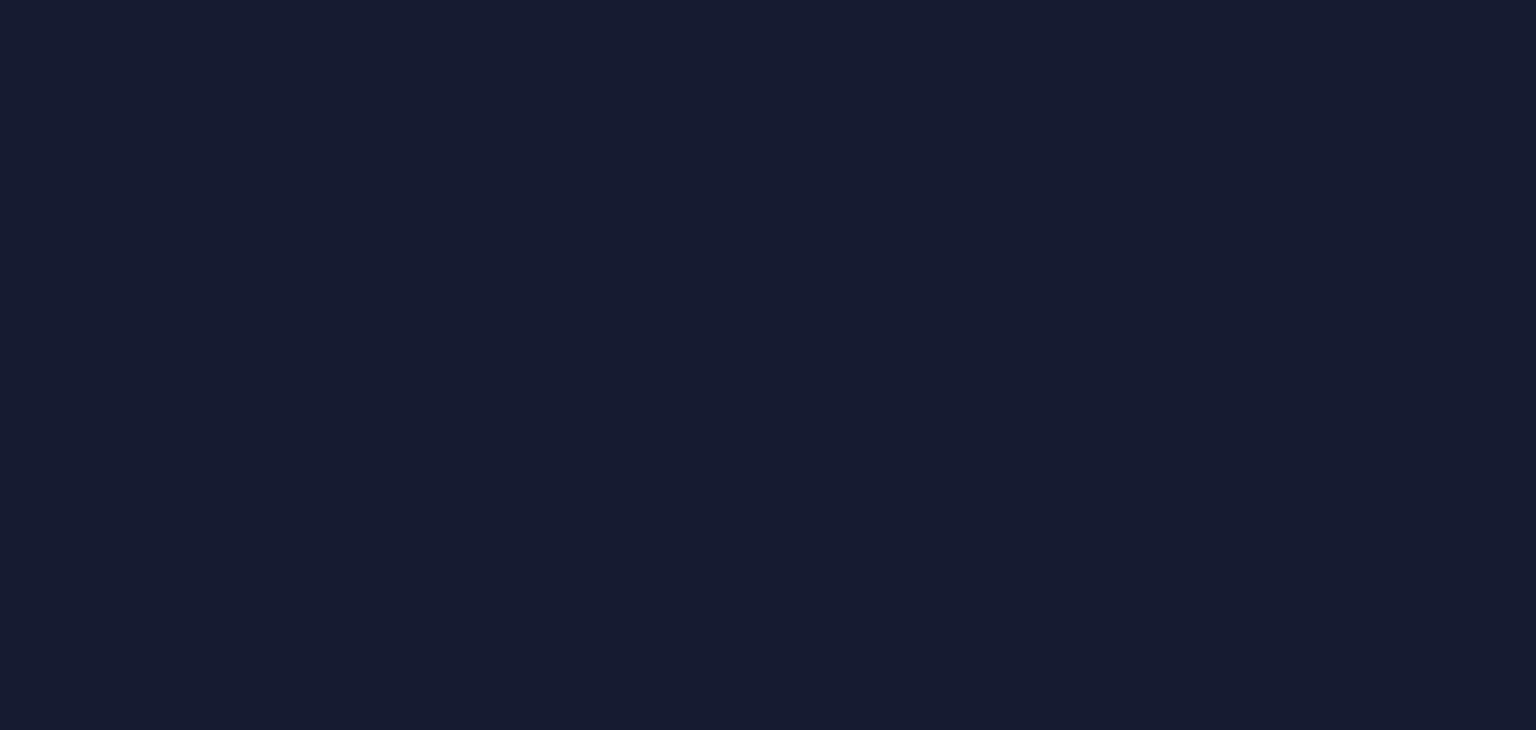 scroll, scrollTop: 0, scrollLeft: 0, axis: both 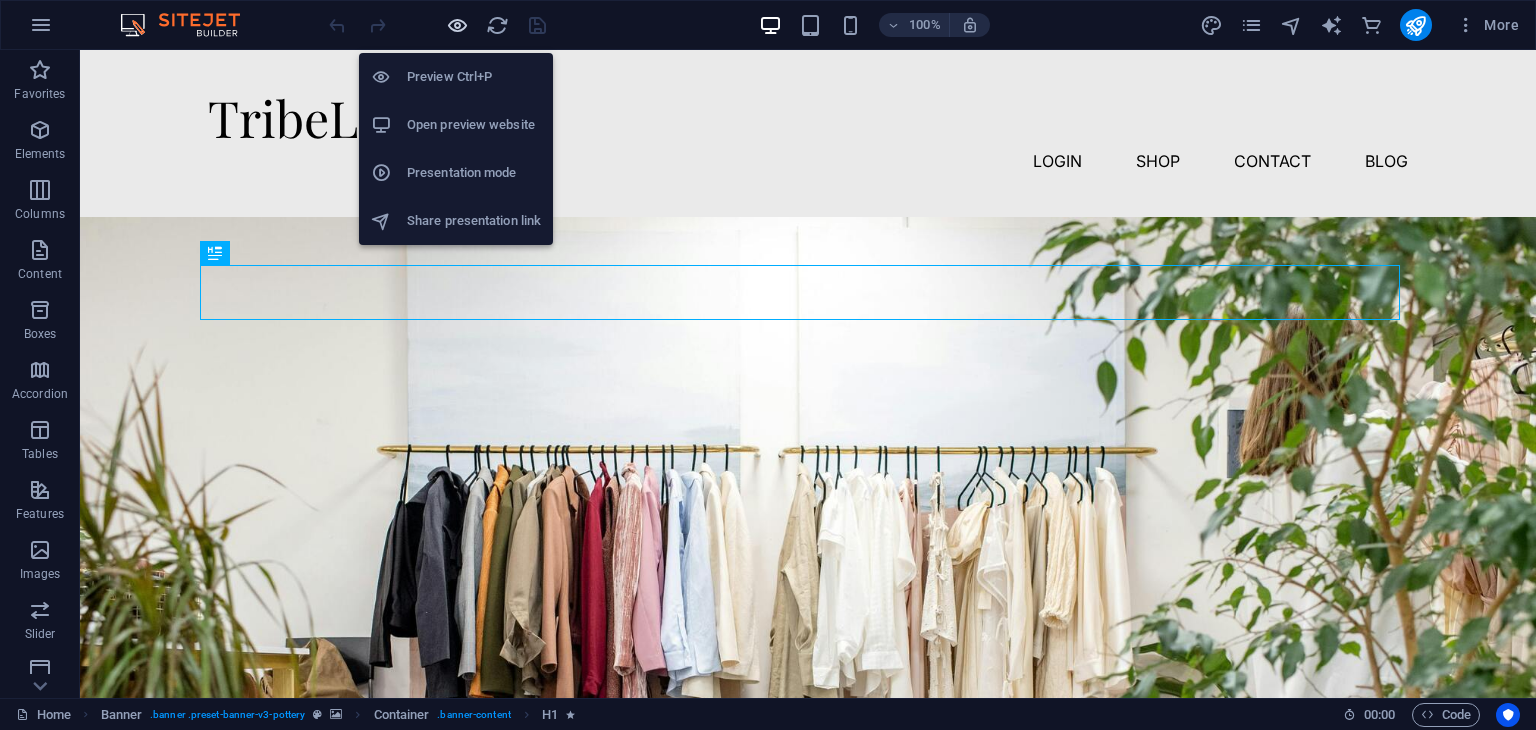 click at bounding box center (457, 25) 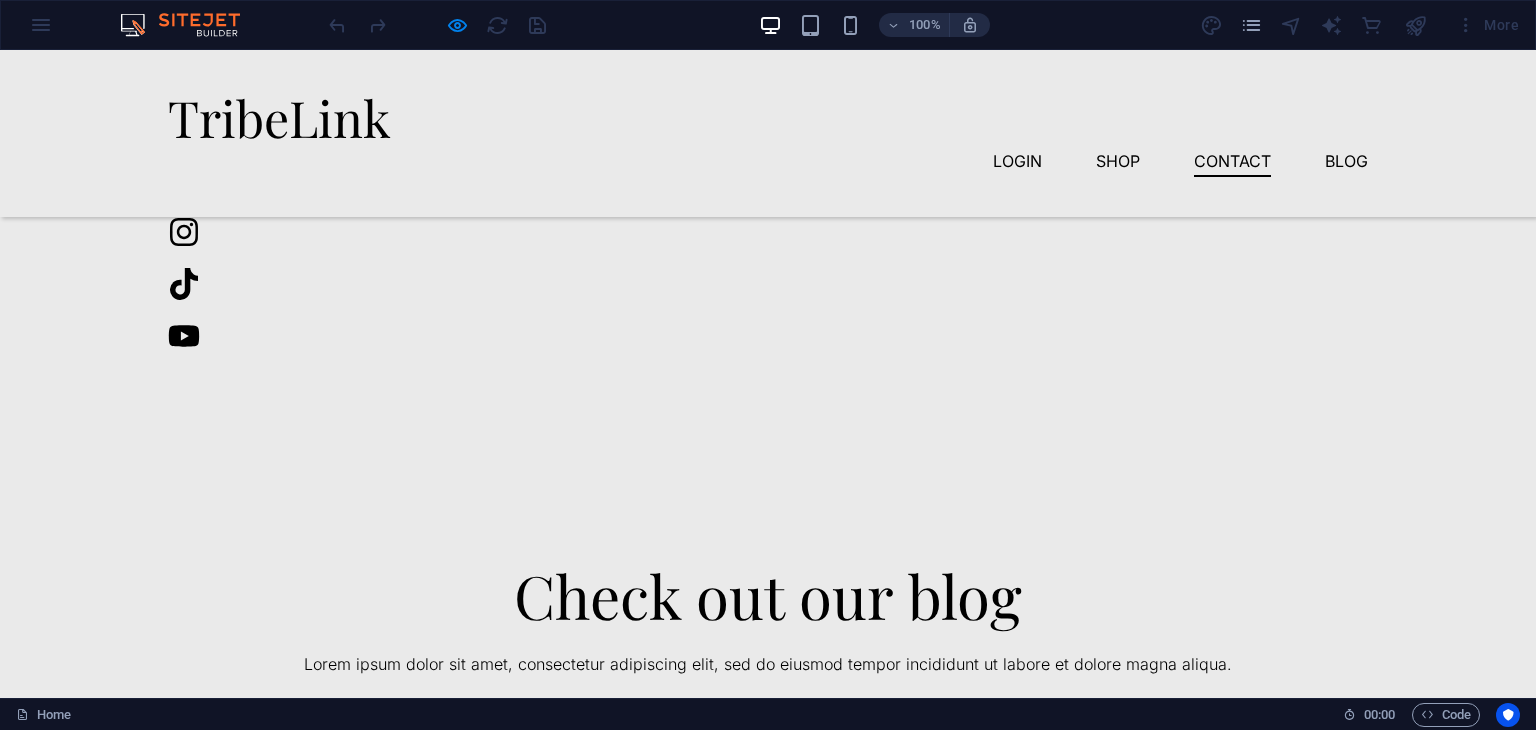 scroll, scrollTop: 2424, scrollLeft: 0, axis: vertical 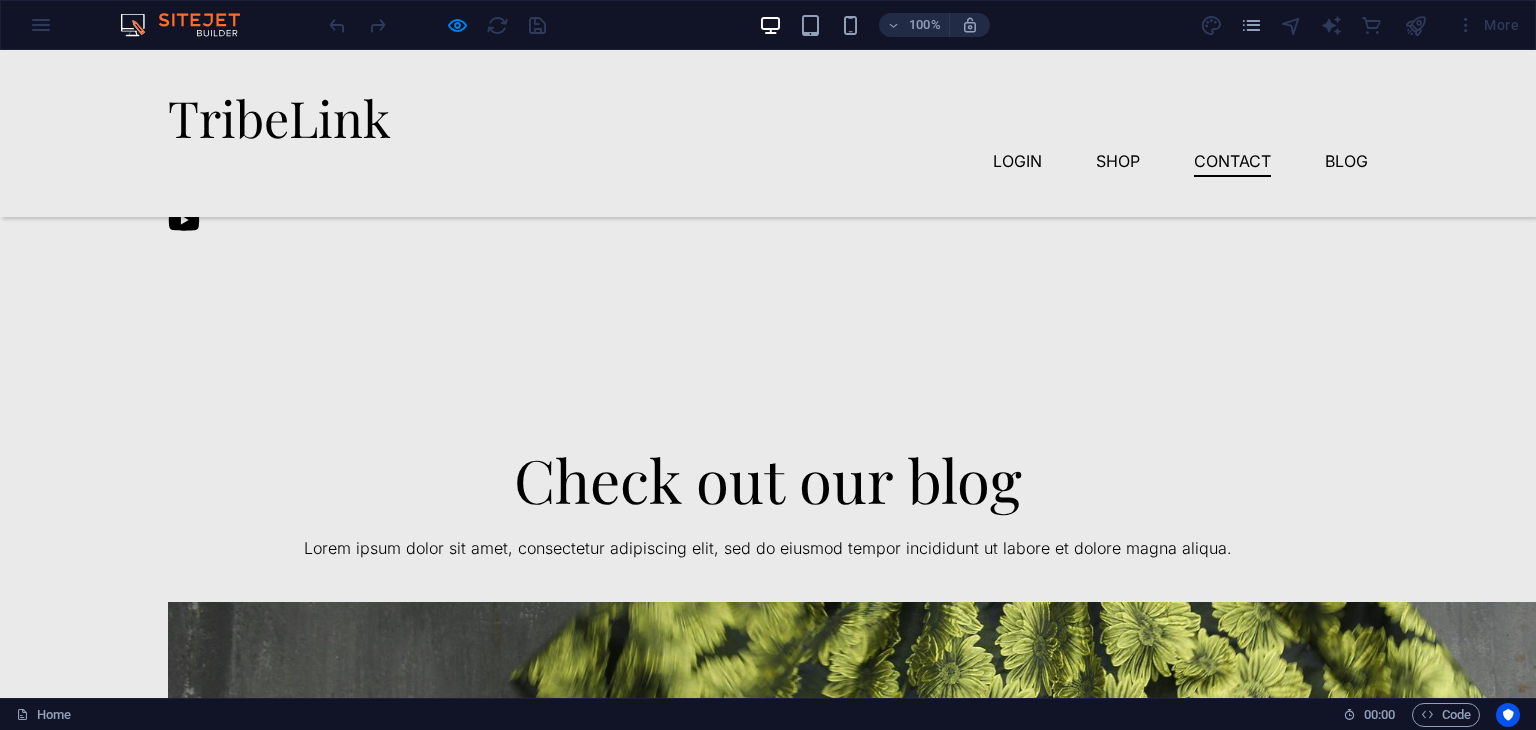 click on "Read More" at bounding box center [230, 916] 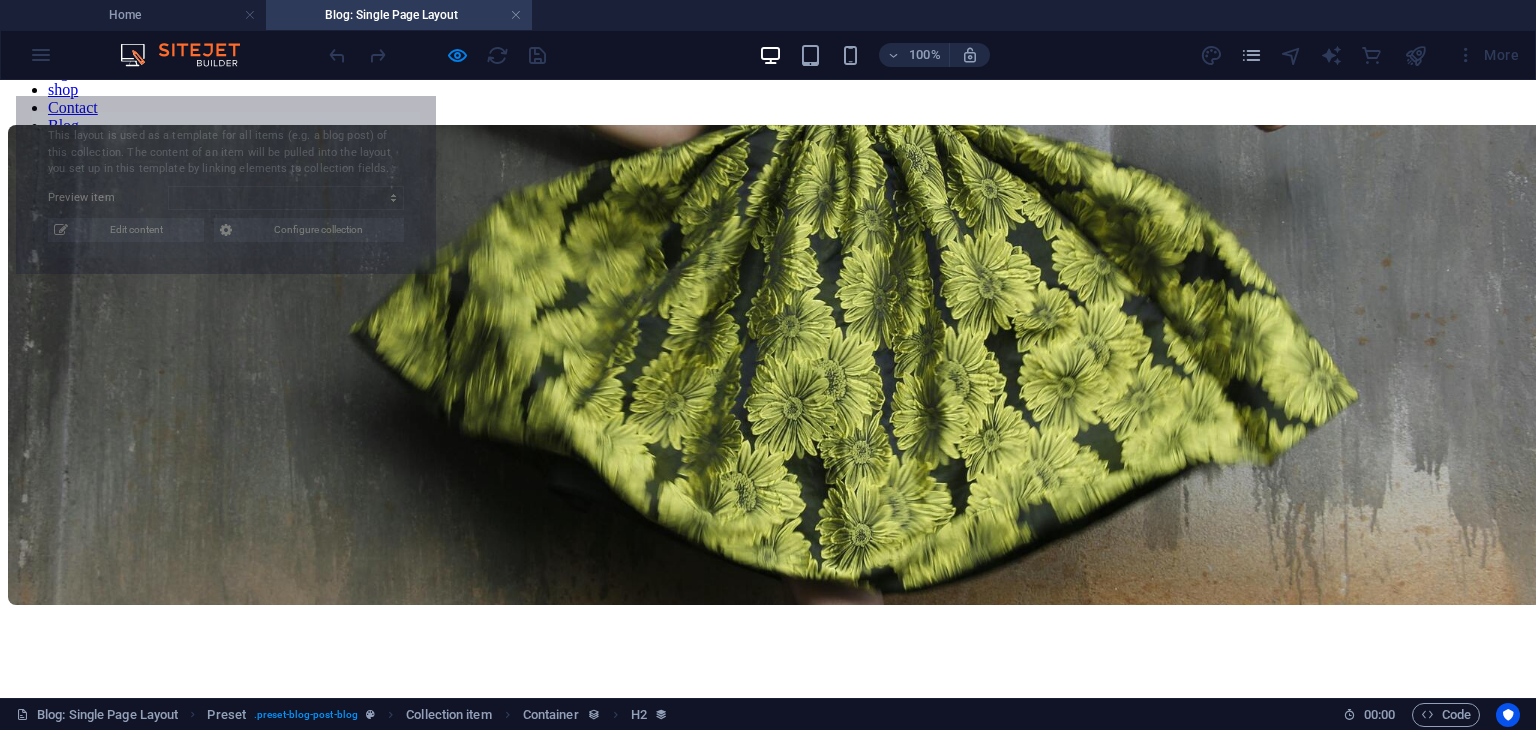 scroll, scrollTop: 0, scrollLeft: 0, axis: both 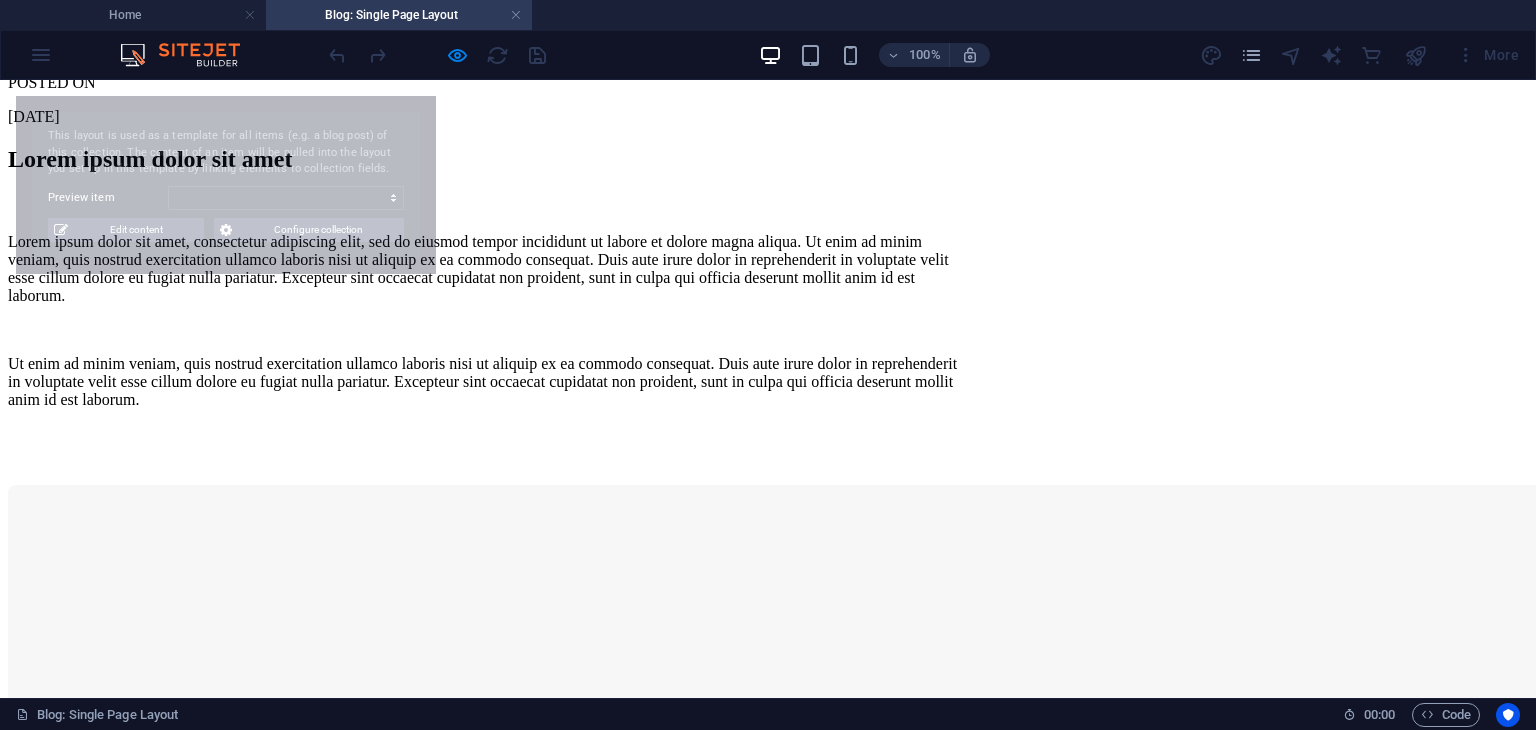 select on "688c86a35134f3154503b4fb" 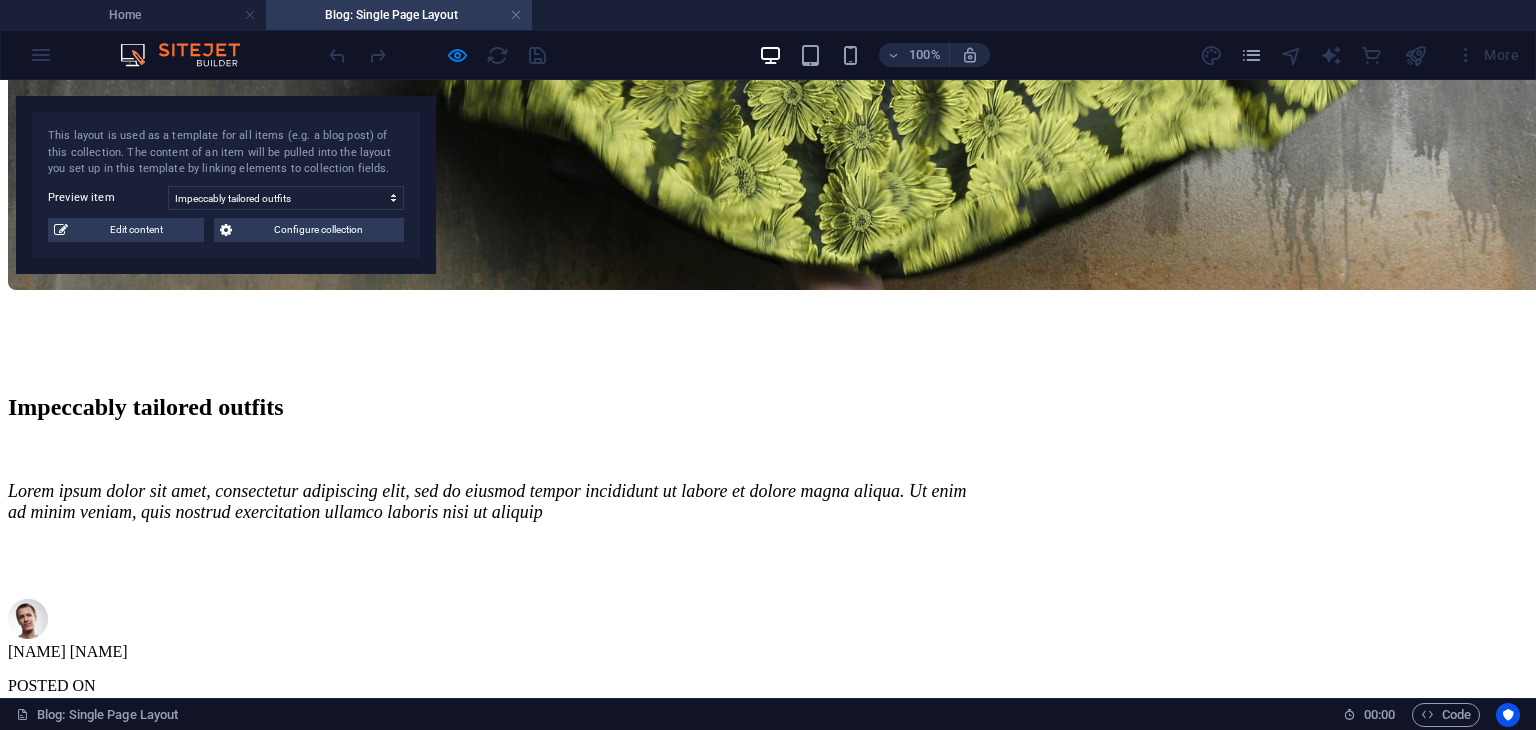 scroll, scrollTop: 482, scrollLeft: 0, axis: vertical 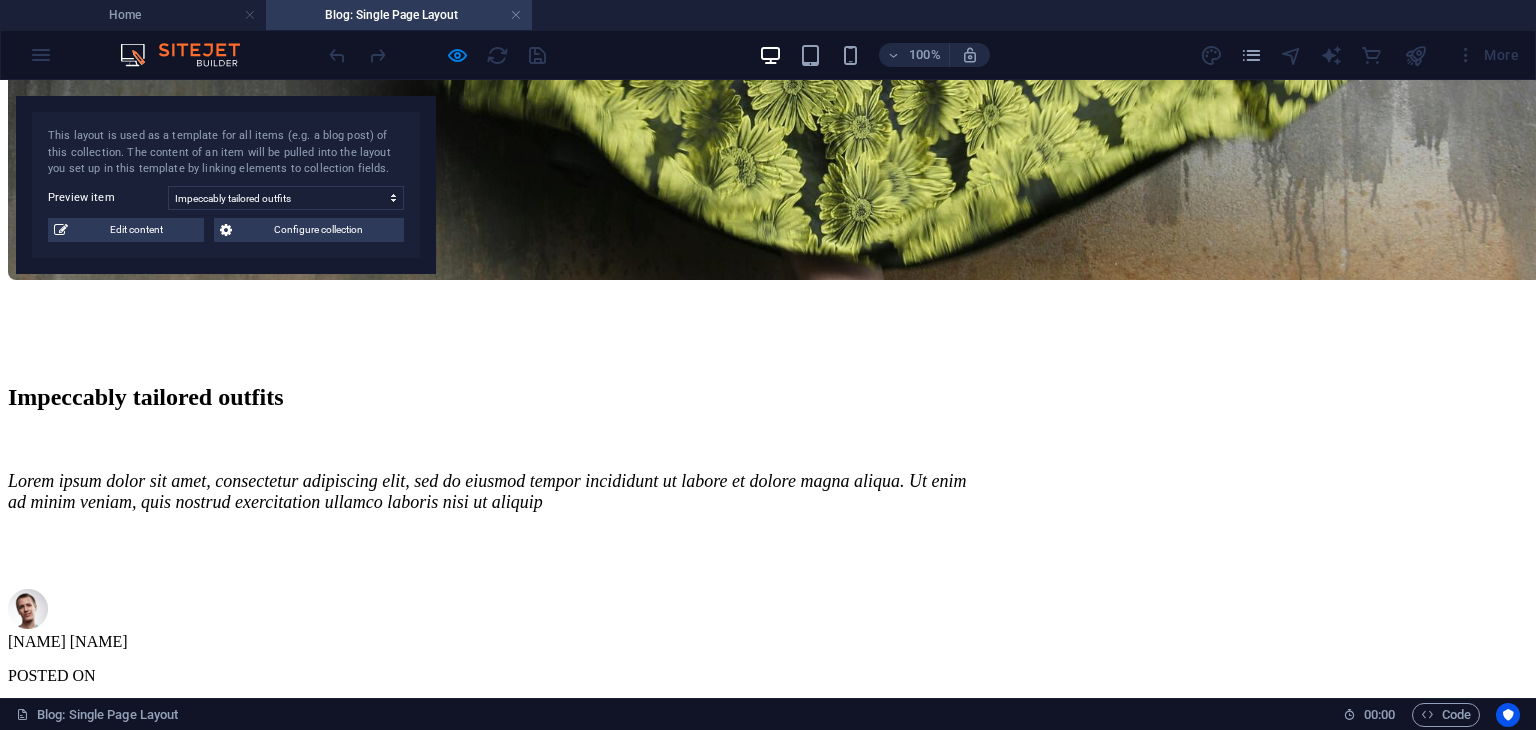 click at bounding box center [488, 324] 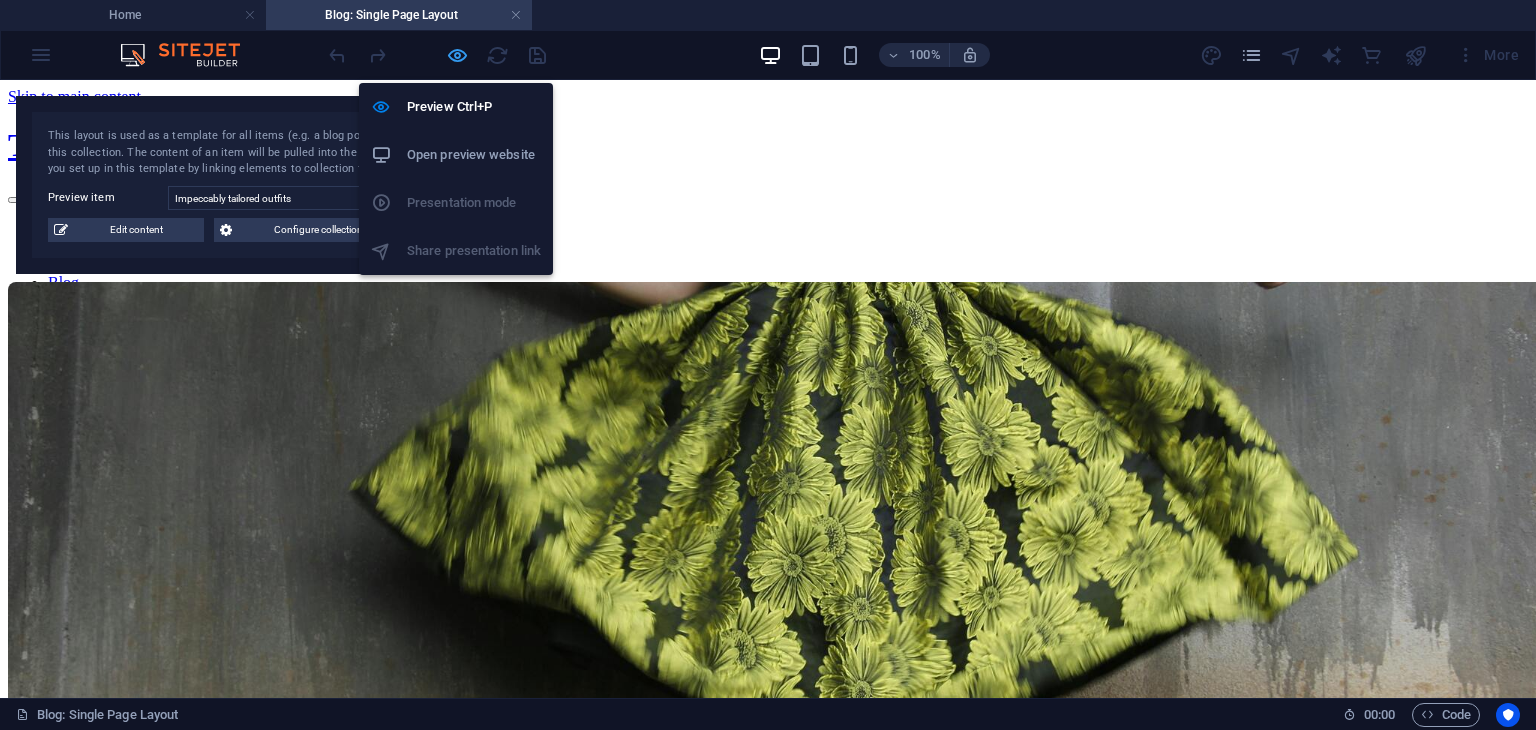 click at bounding box center [457, 55] 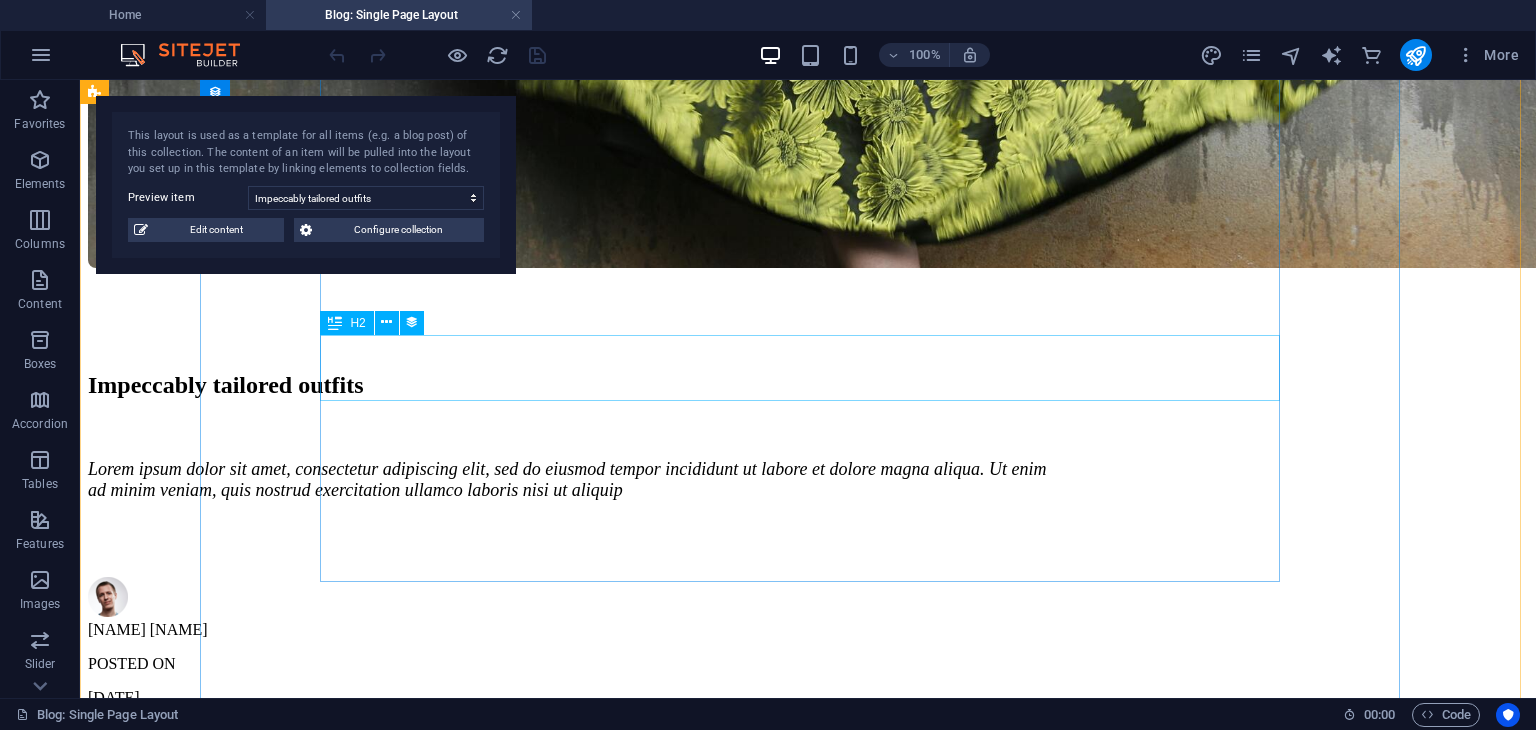 scroll, scrollTop: 495, scrollLeft: 0, axis: vertical 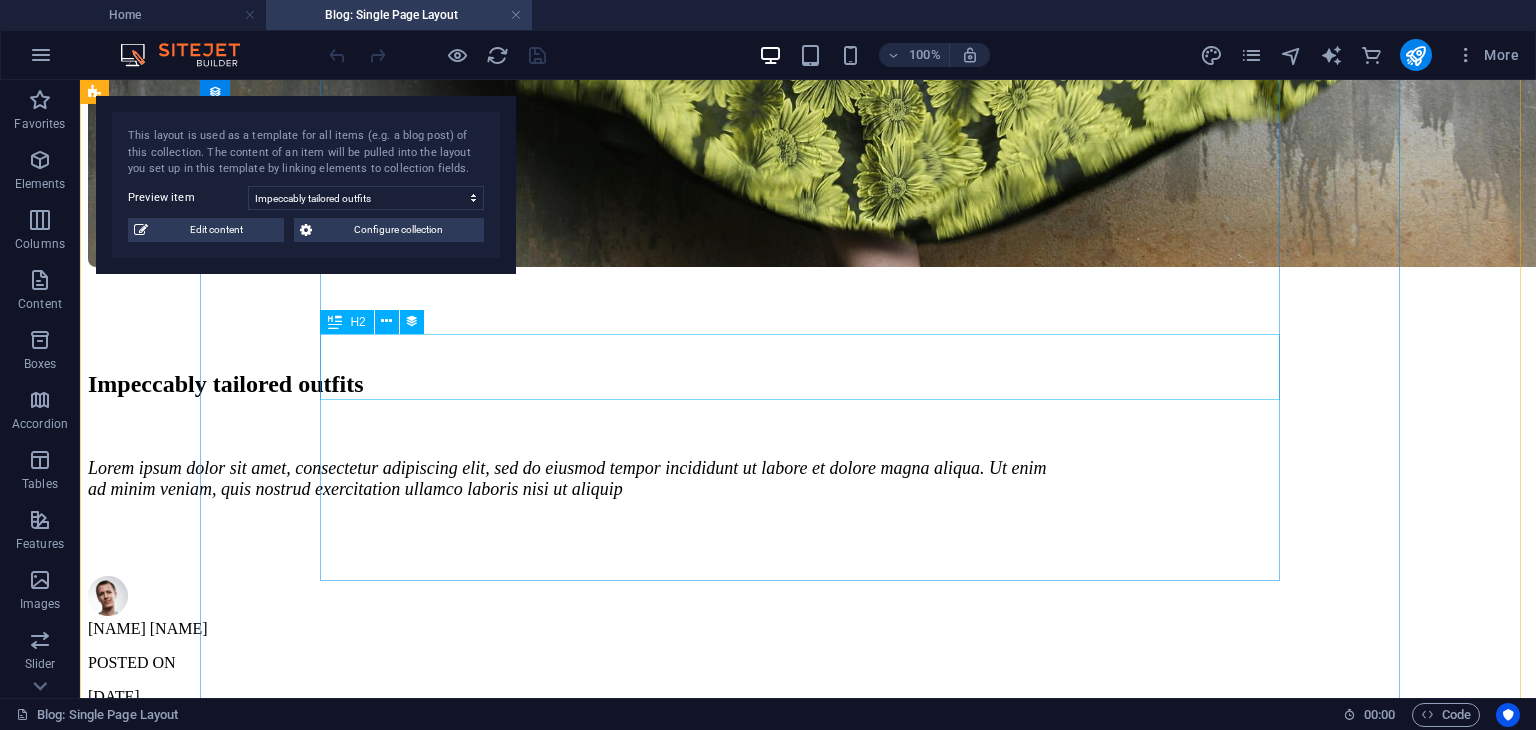 click on "Impeccably tailored outfits" at bounding box center (568, 384) 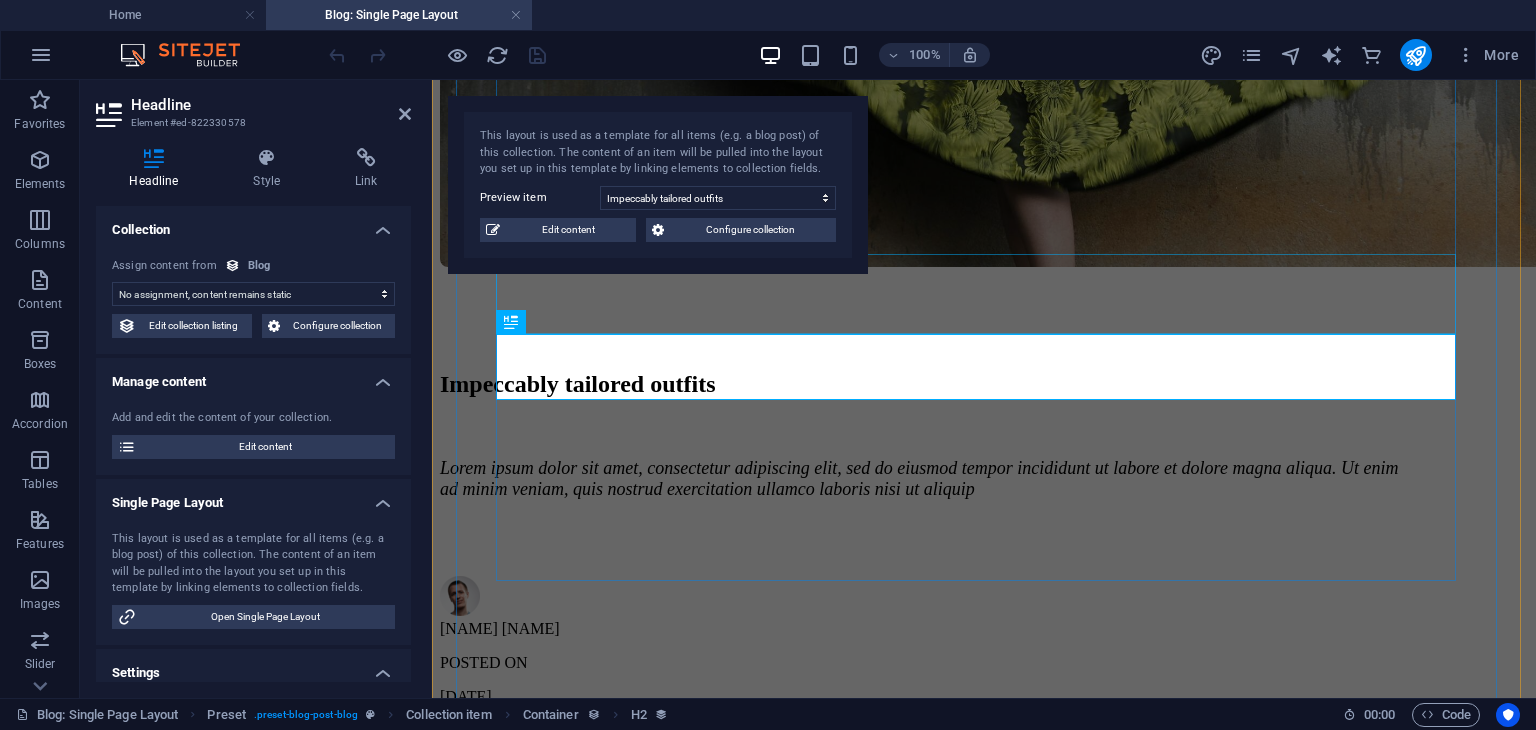 click at bounding box center (920, 311) 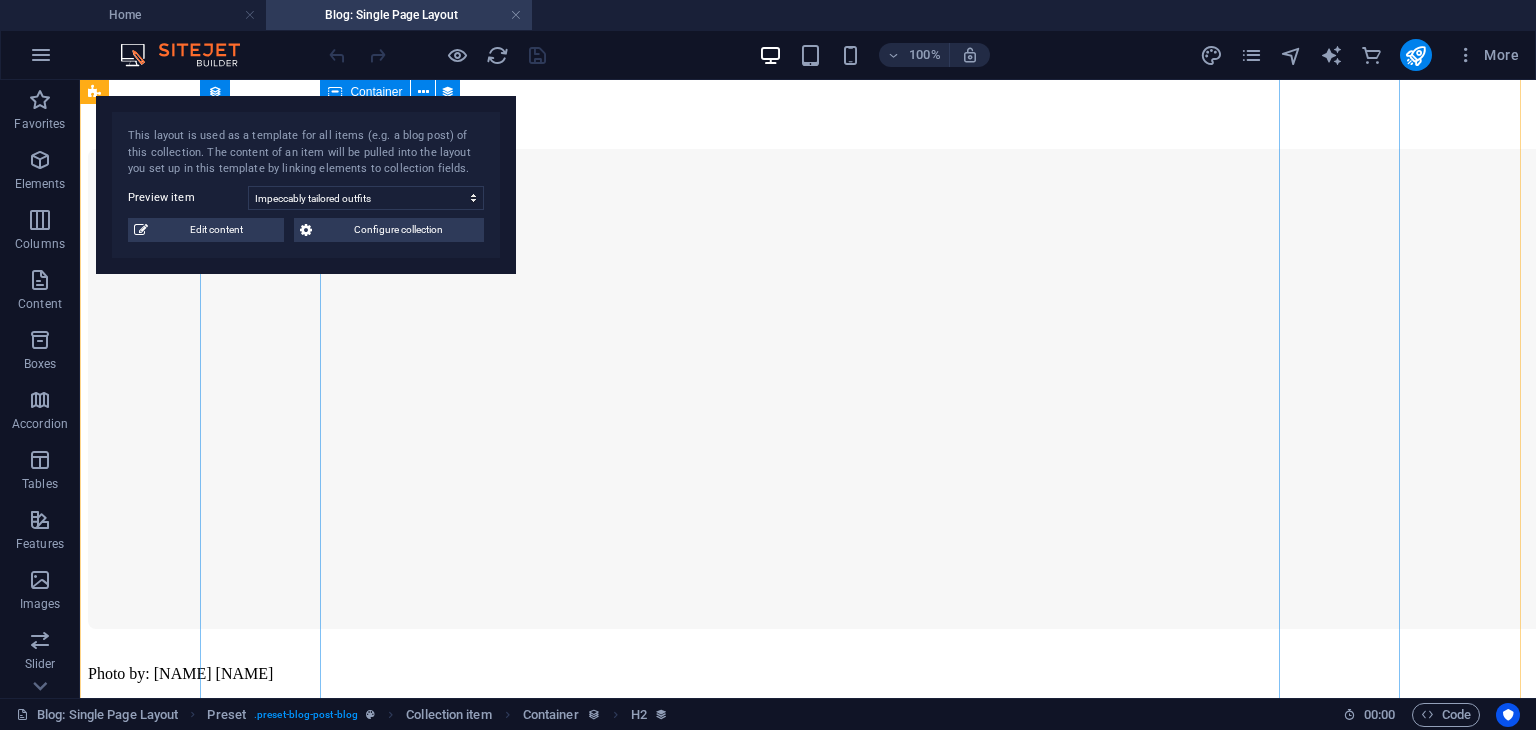 scroll, scrollTop: 1410, scrollLeft: 0, axis: vertical 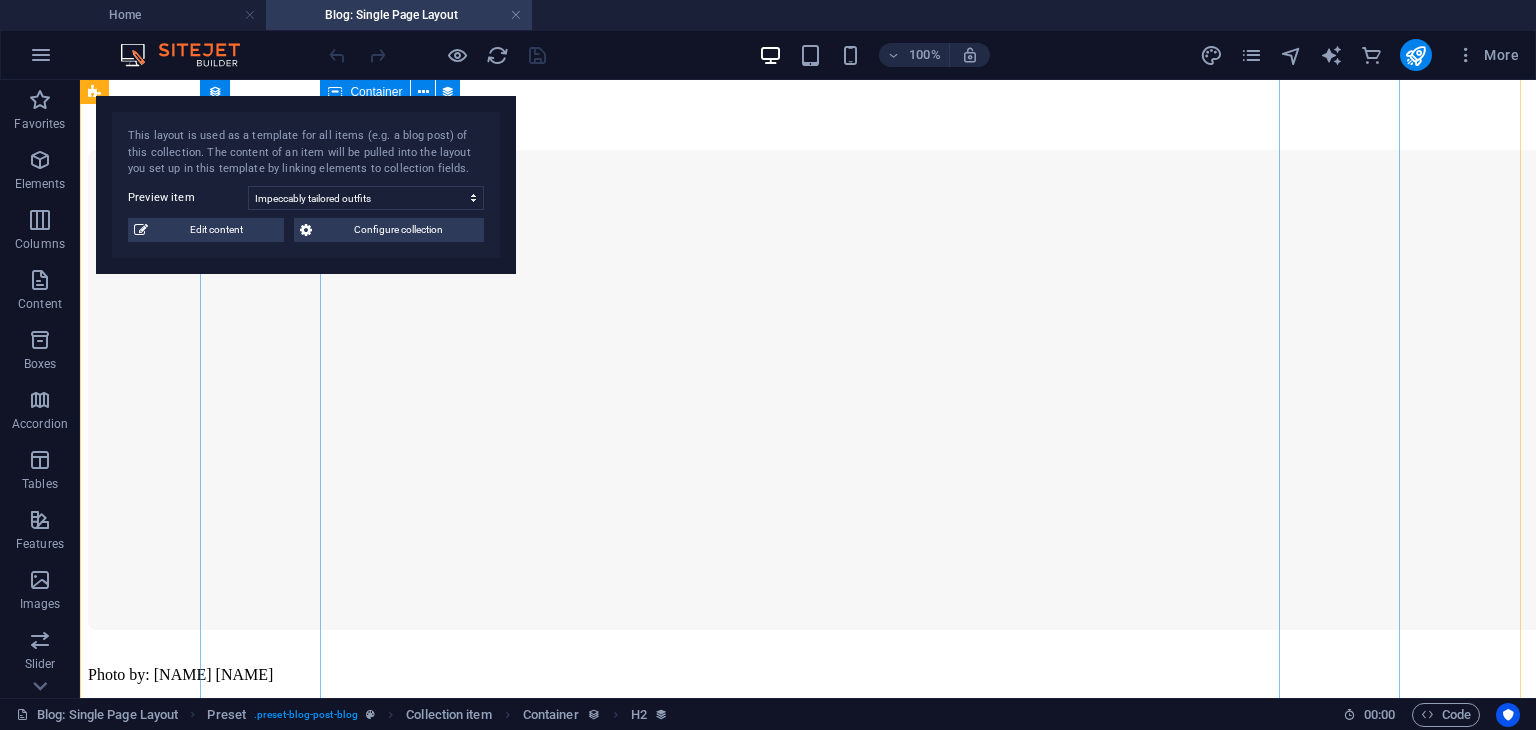 click at bounding box center (568, 392) 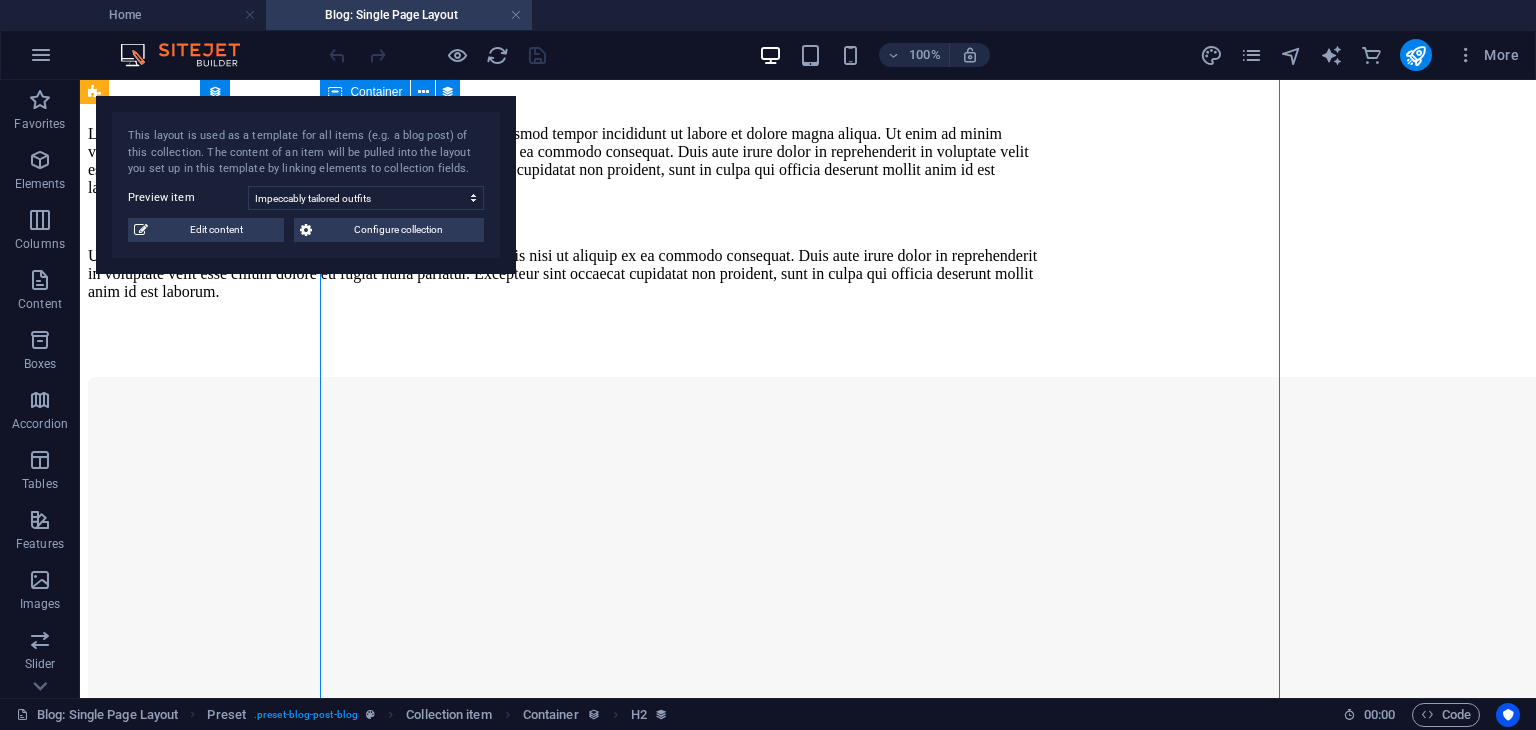 scroll, scrollTop: 1182, scrollLeft: 0, axis: vertical 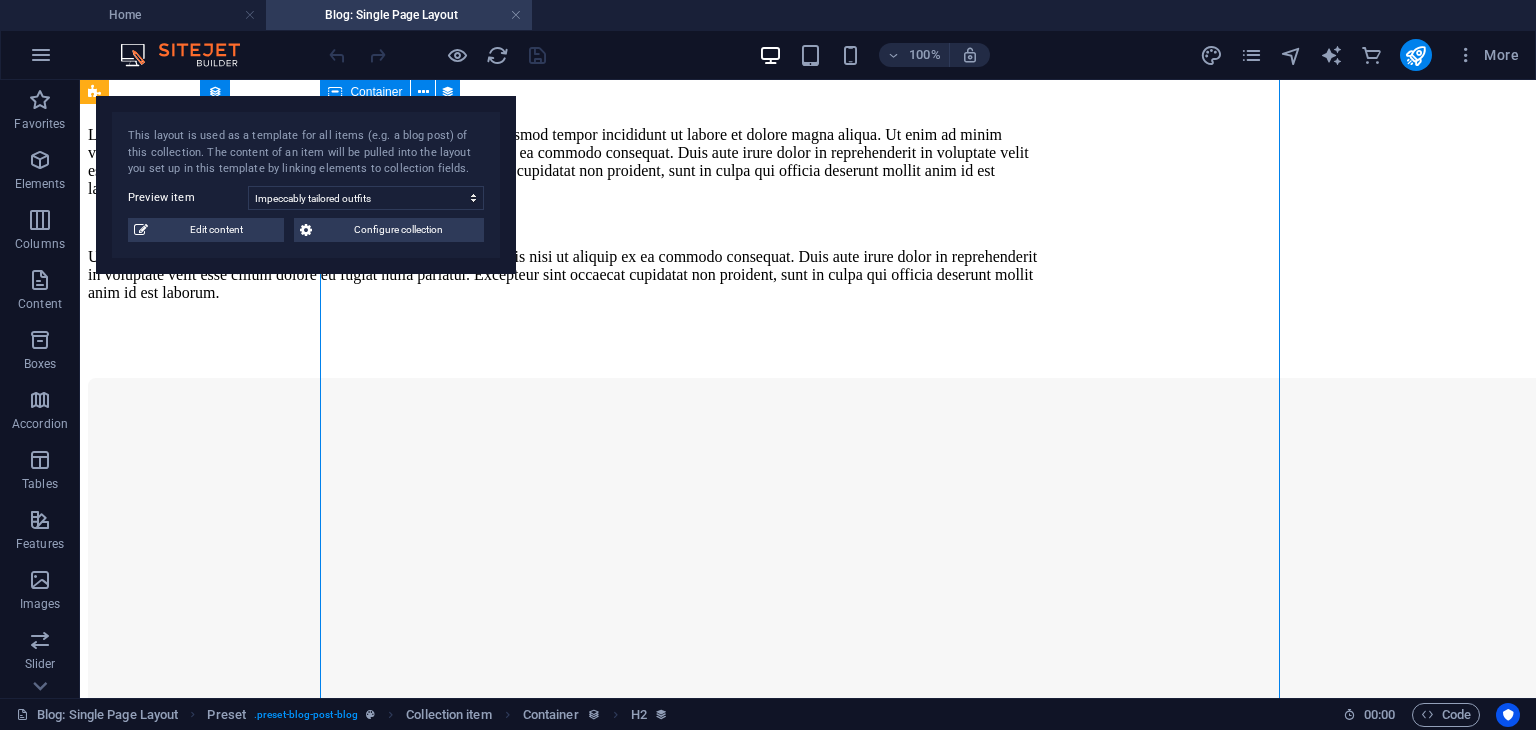 select on "px" 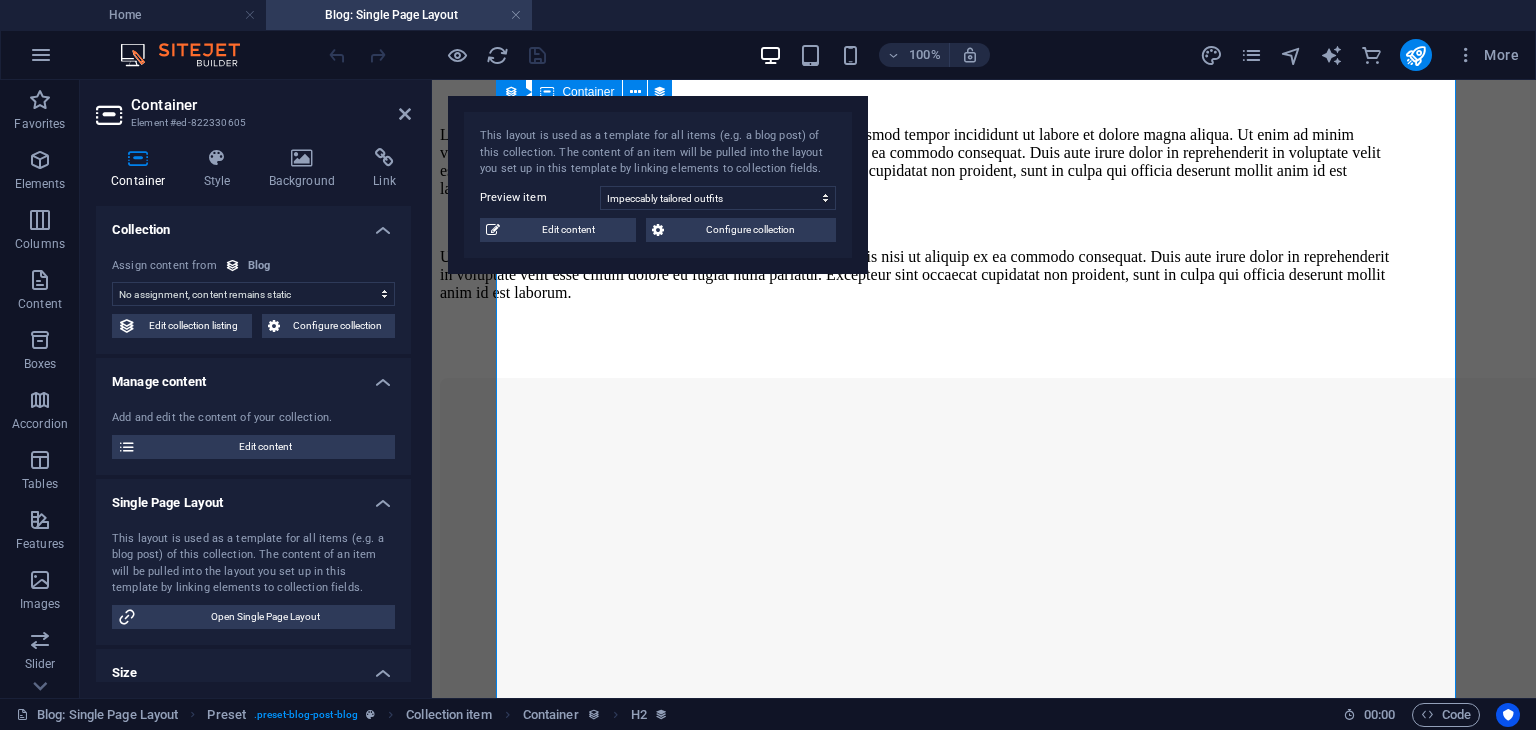 click at bounding box center [920, 620] 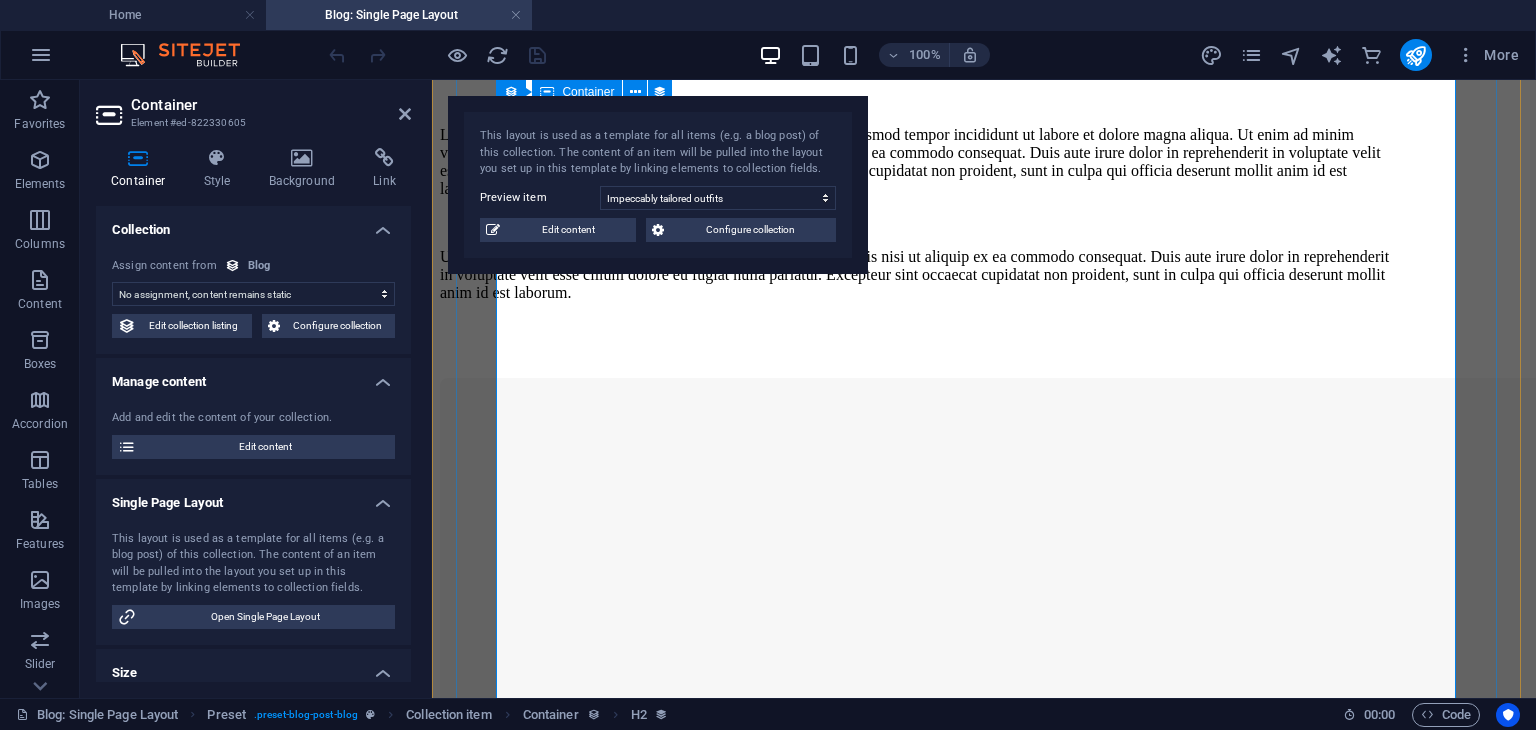 click at bounding box center (920, 348) 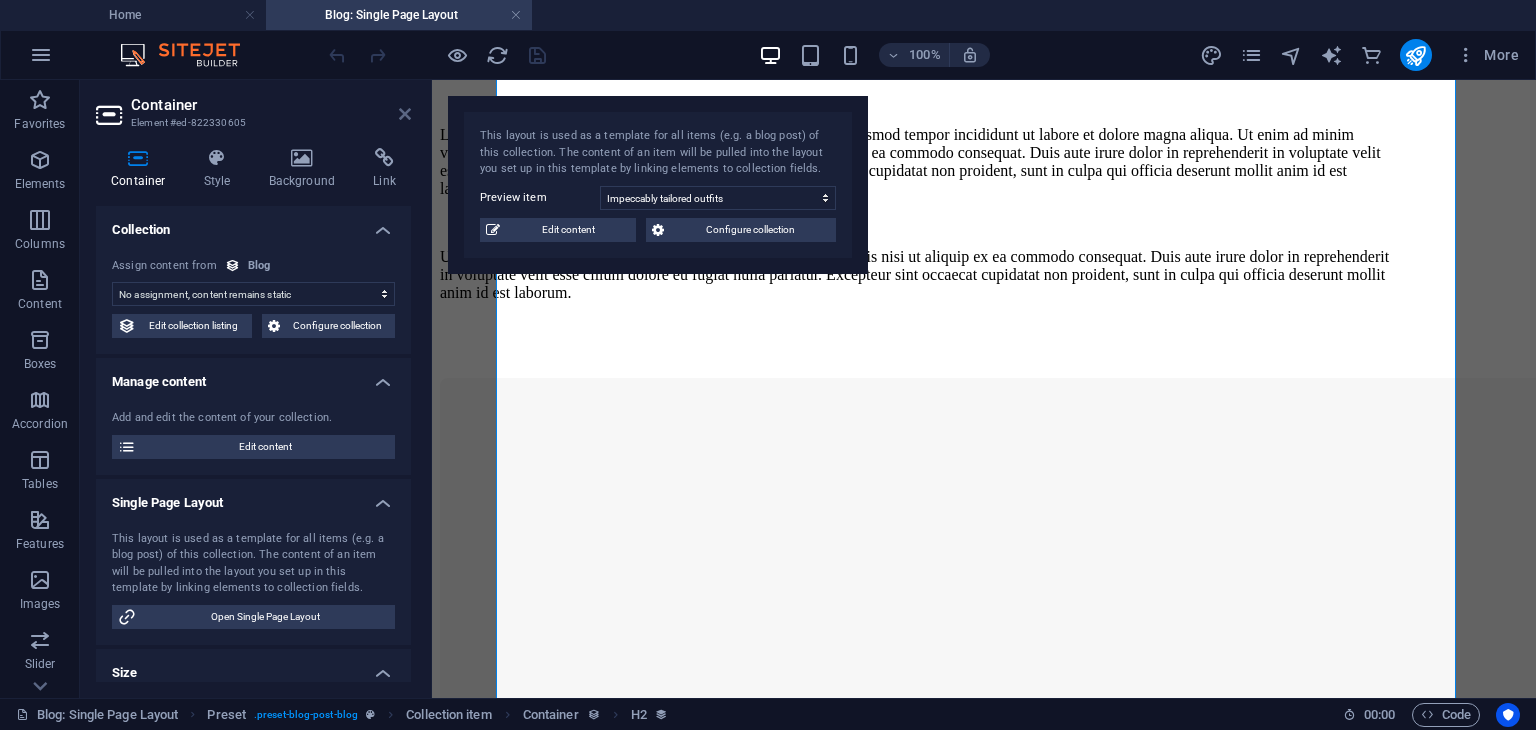 click at bounding box center (405, 114) 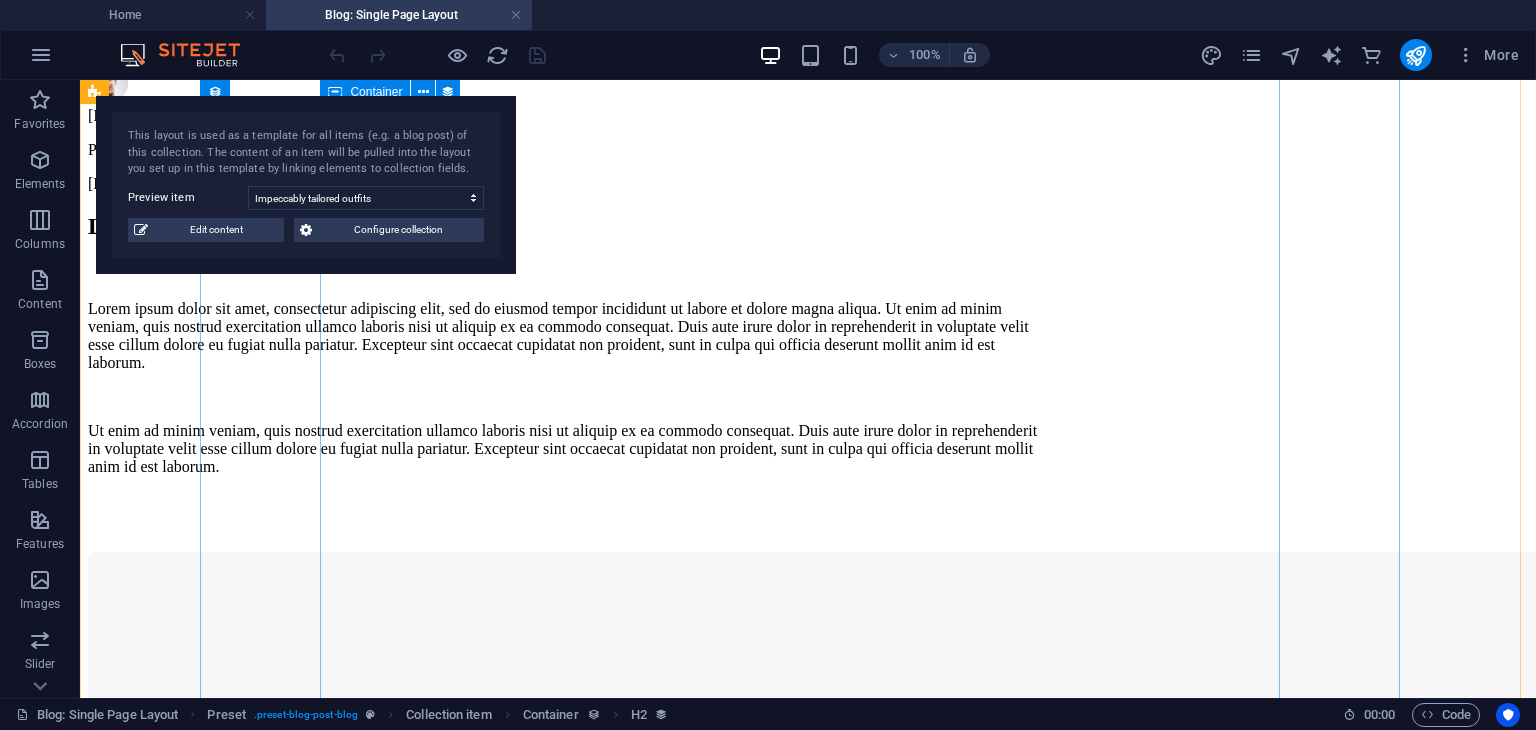 scroll, scrollTop: 1218, scrollLeft: 0, axis: vertical 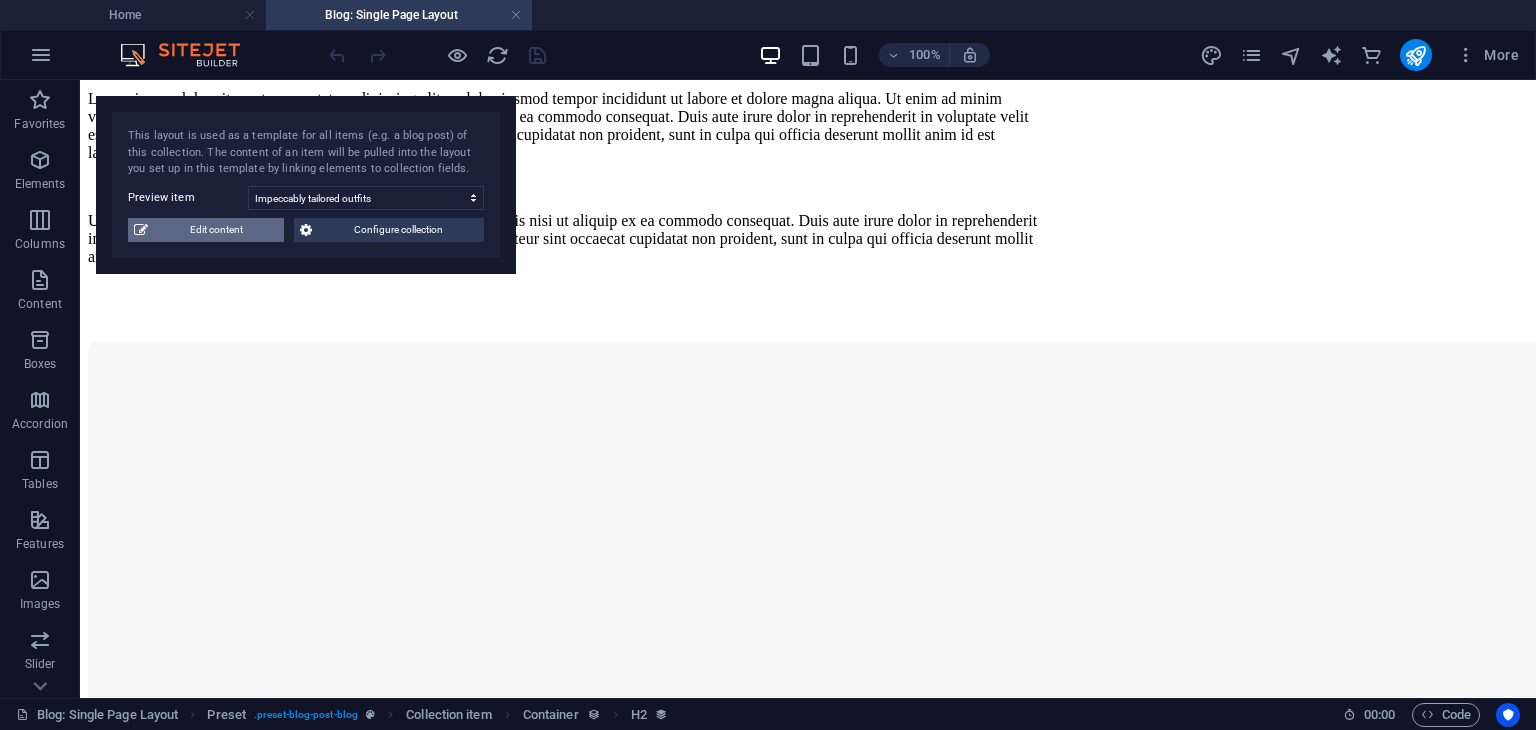 click on "Edit content" at bounding box center (216, 230) 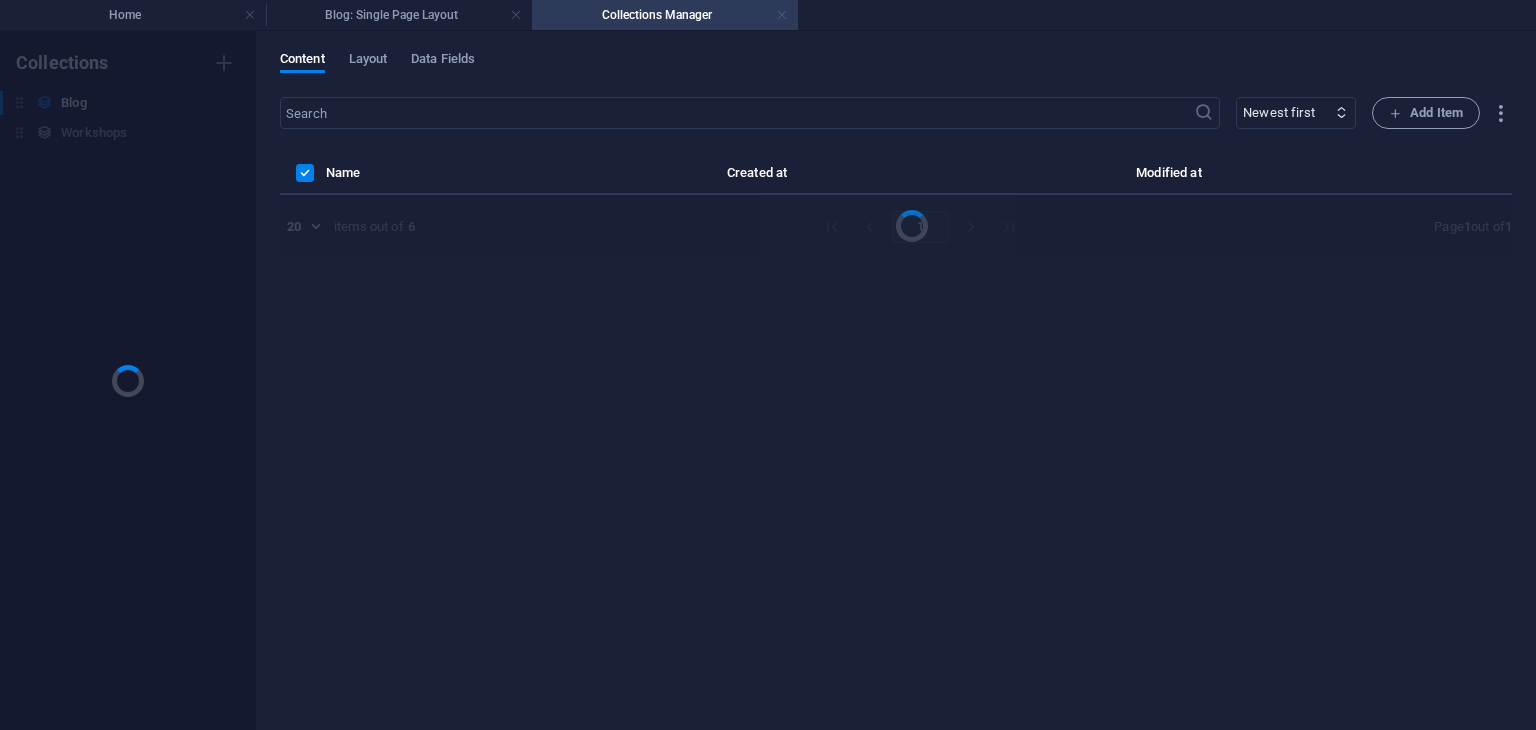 click at bounding box center (782, 15) 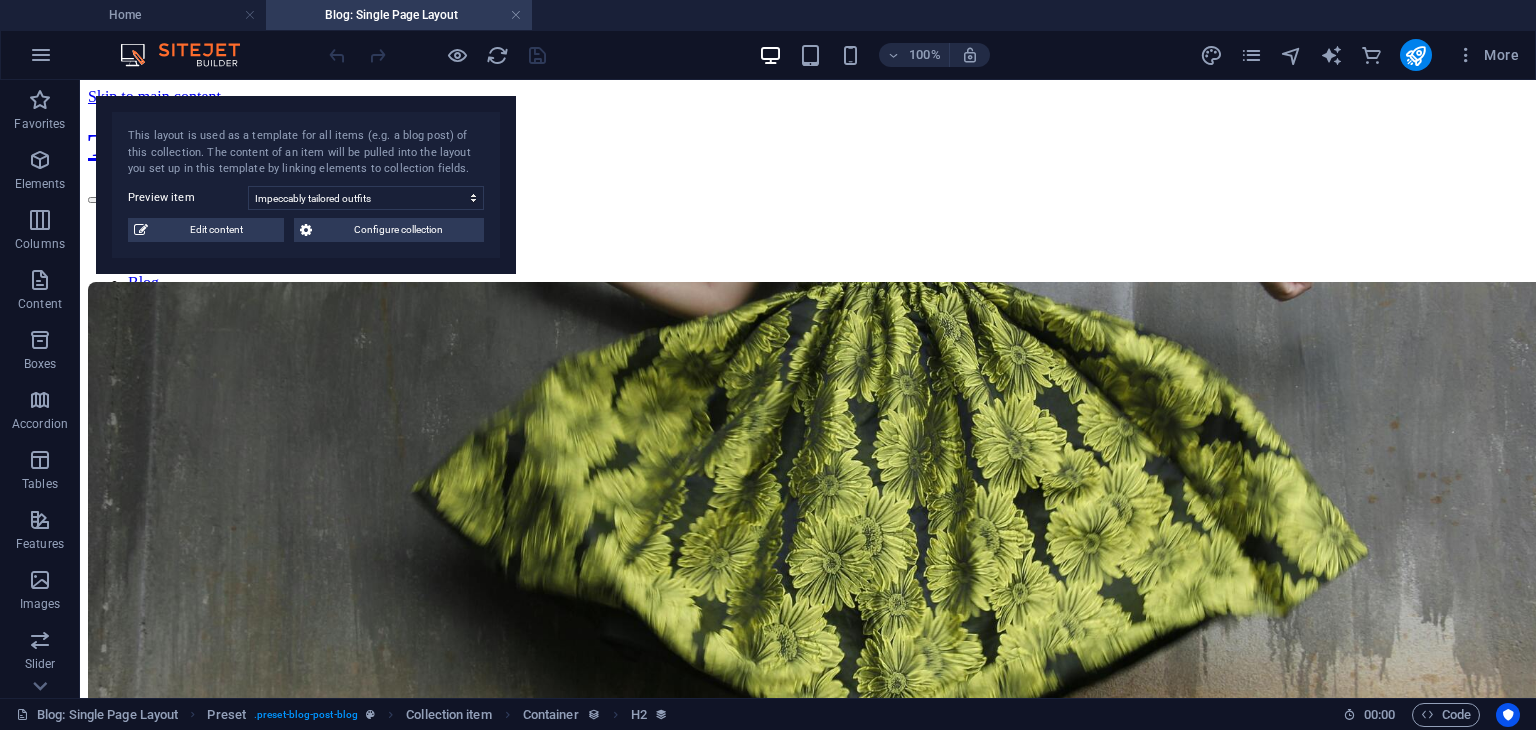 scroll, scrollTop: 1218, scrollLeft: 0, axis: vertical 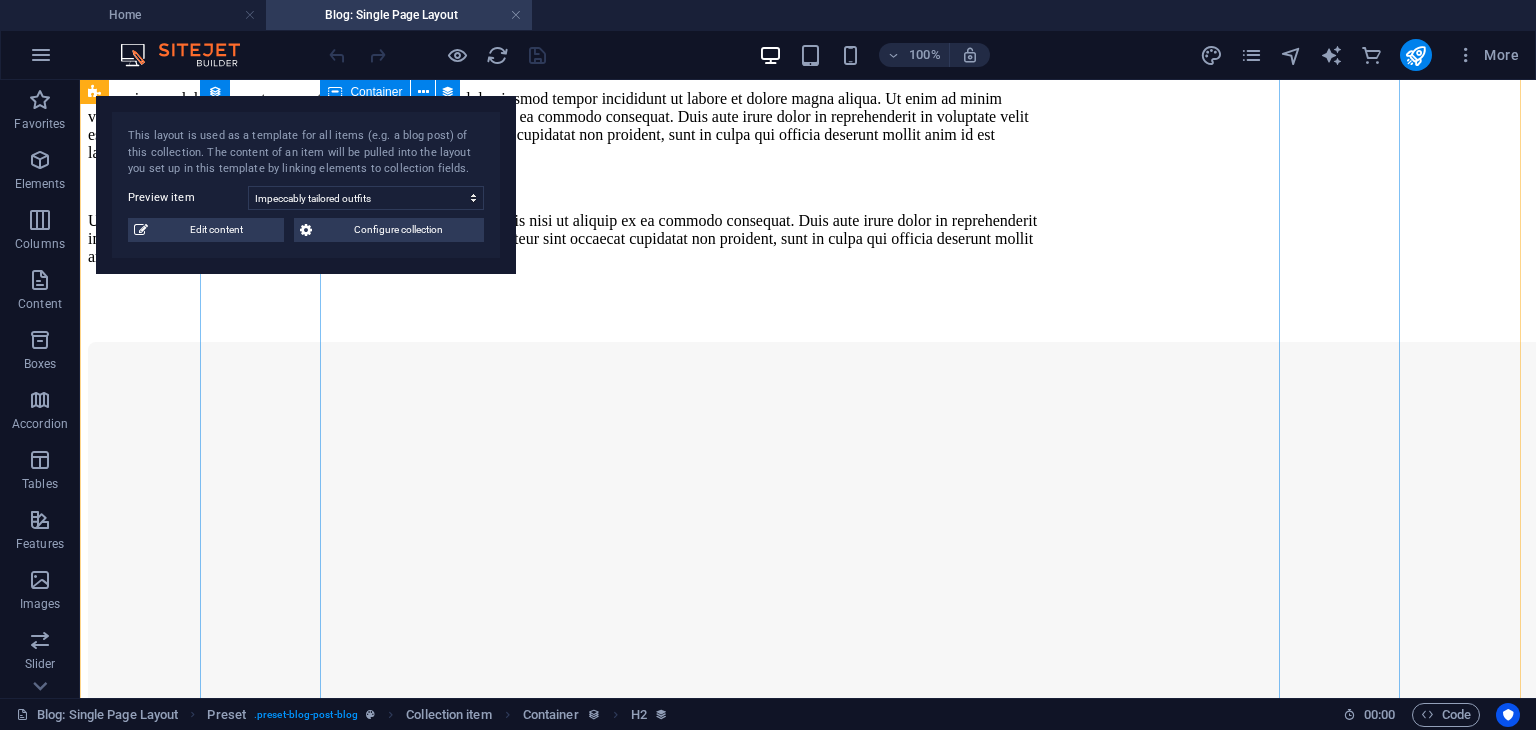 click at bounding box center (568, 584) 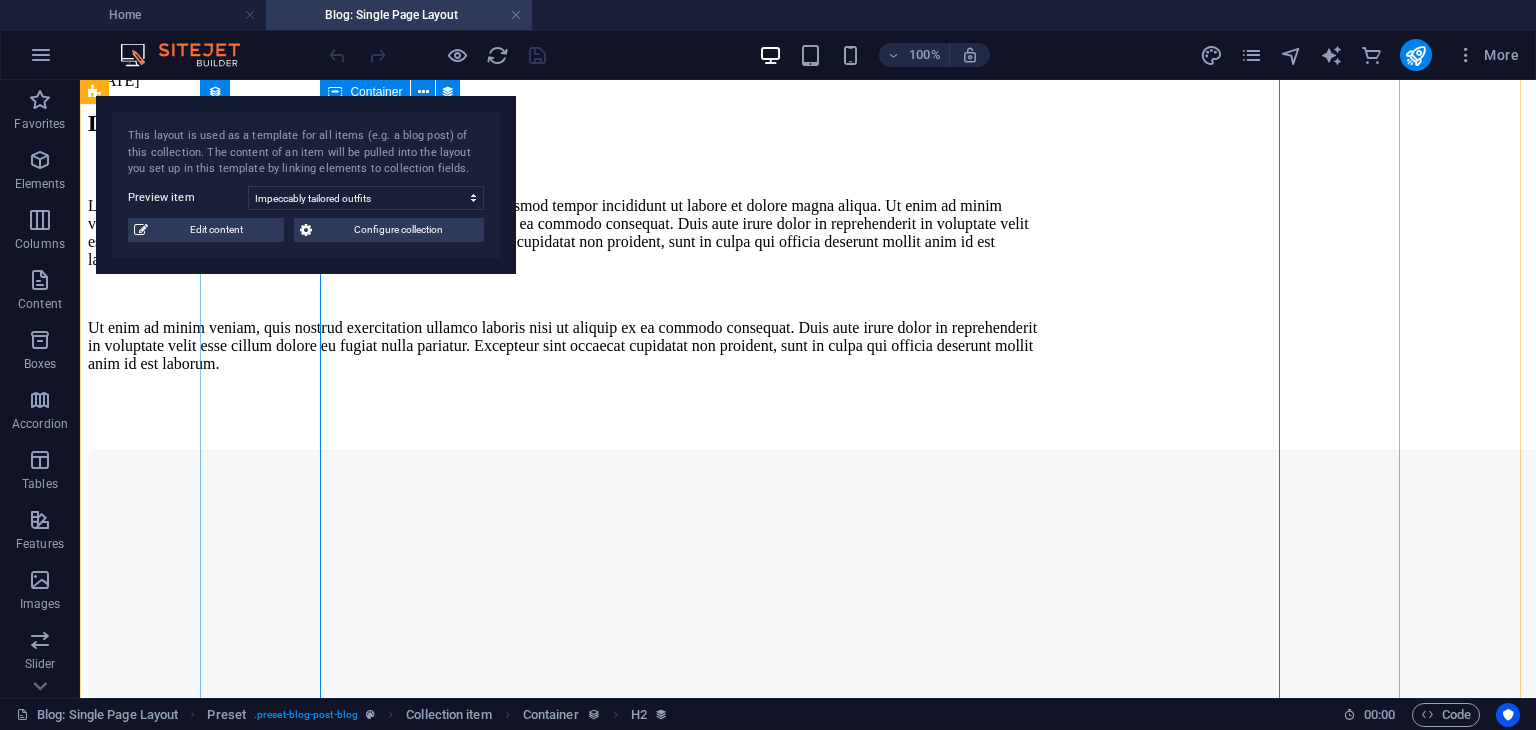 scroll, scrollTop: 1112, scrollLeft: 0, axis: vertical 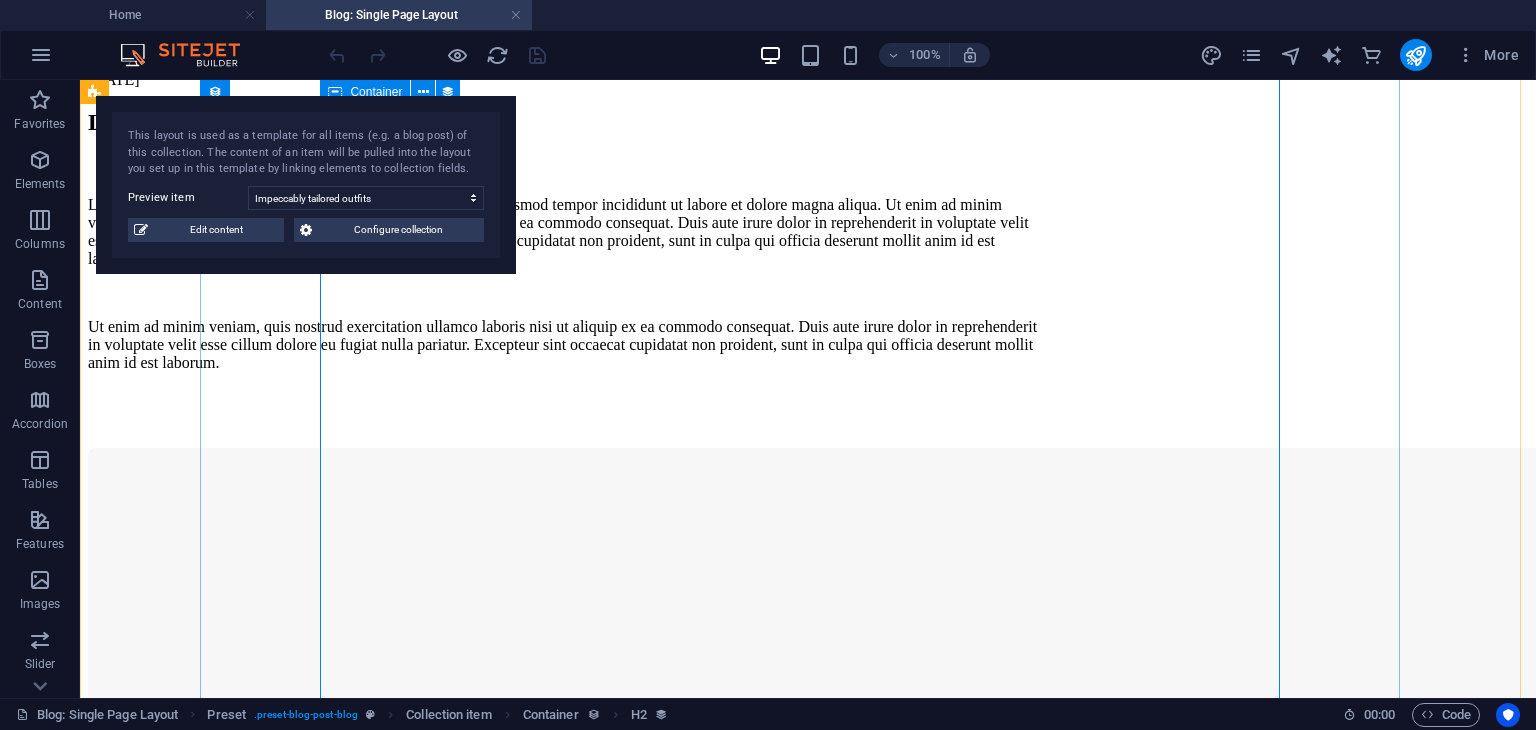 click at bounding box center (568, 690) 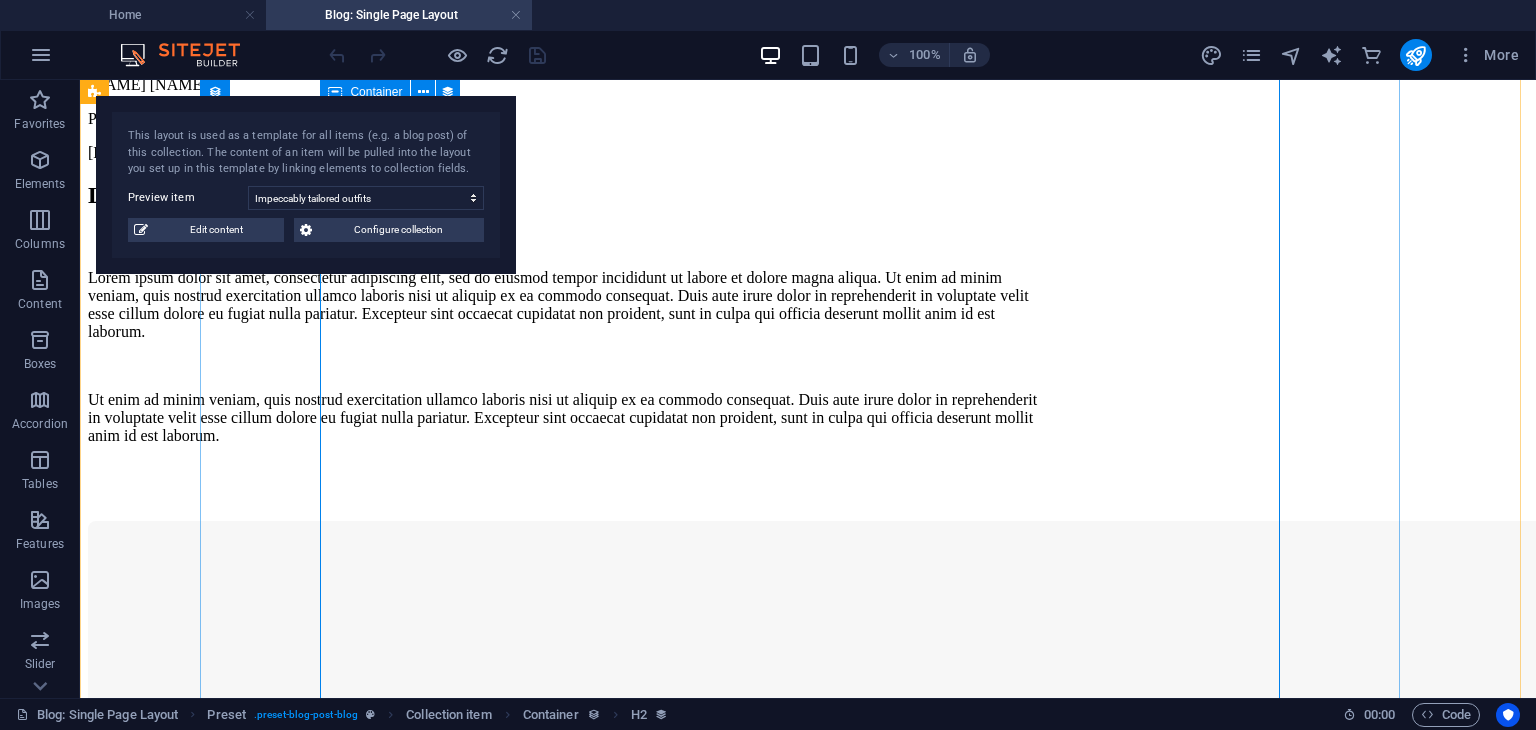 scroll, scrollTop: 1122, scrollLeft: 0, axis: vertical 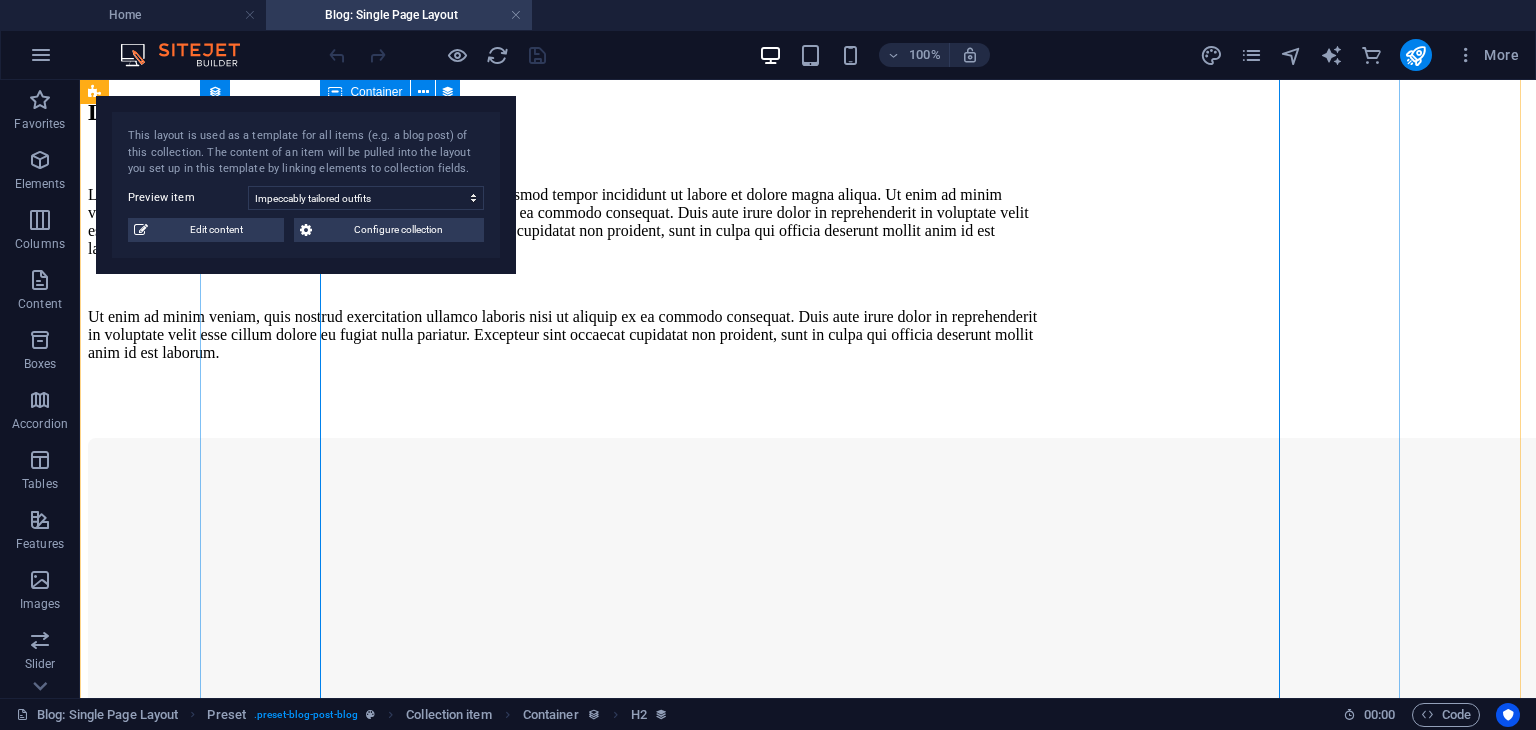 click at bounding box center (568, 680) 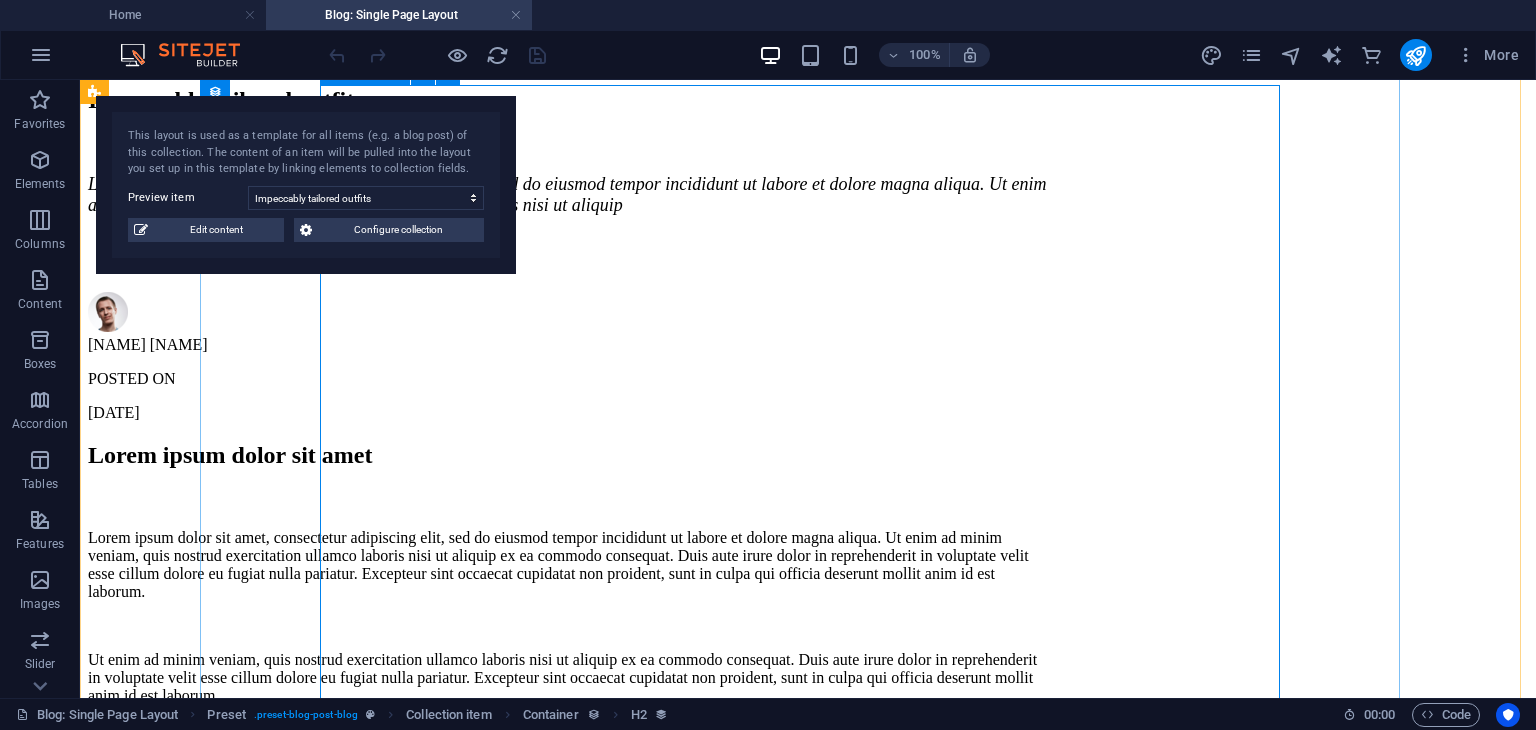 scroll, scrollTop: 702, scrollLeft: 0, axis: vertical 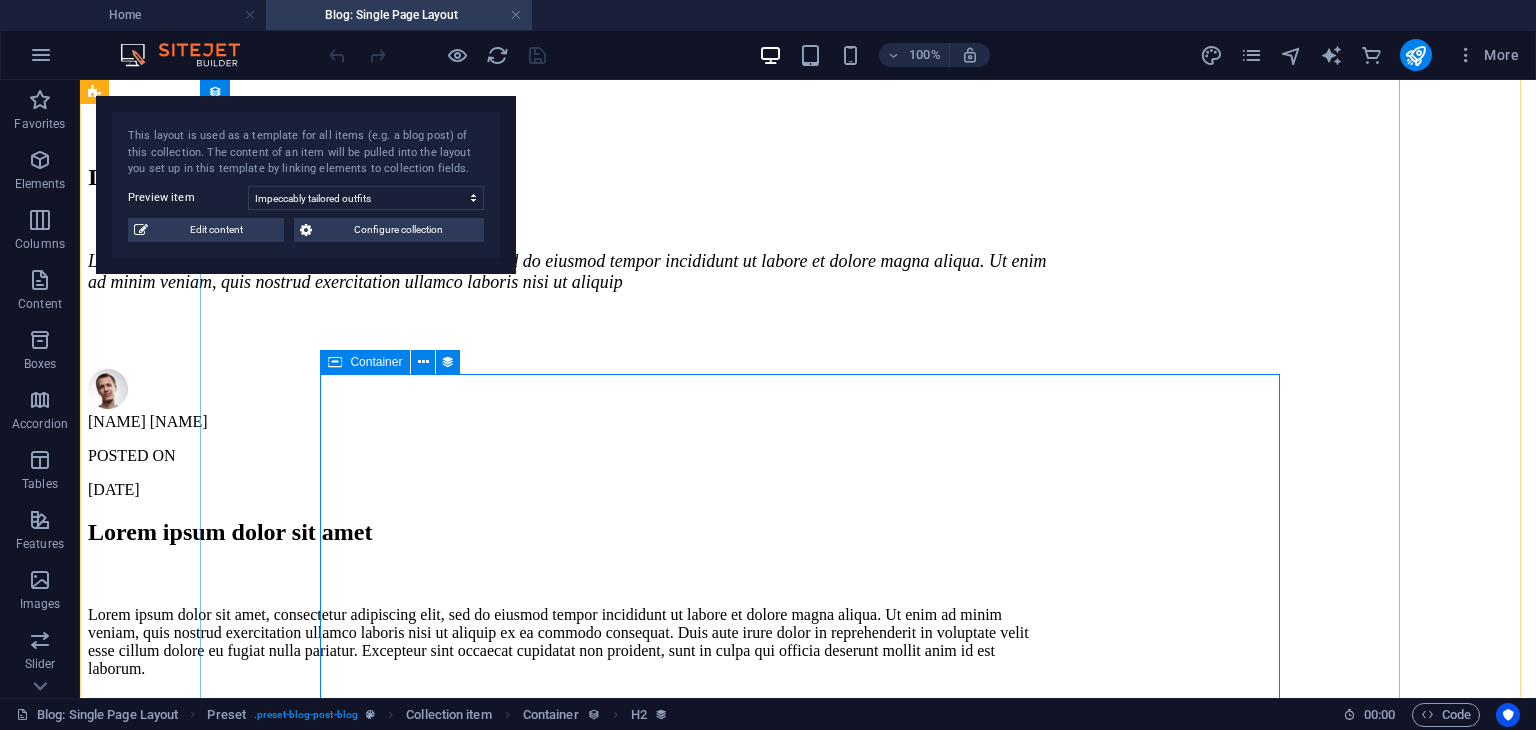 click on "Container" at bounding box center [376, 362] 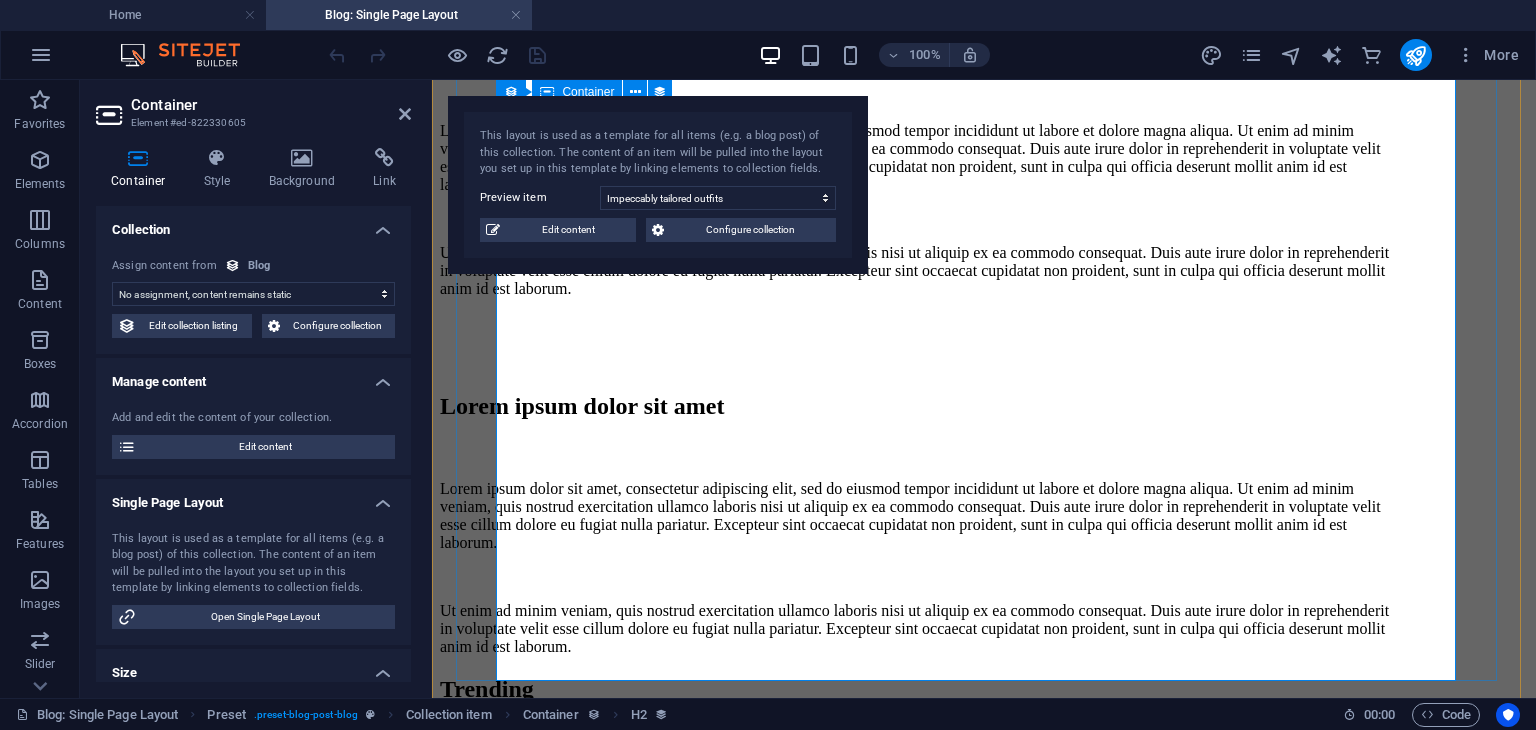 scroll, scrollTop: 2067, scrollLeft: 0, axis: vertical 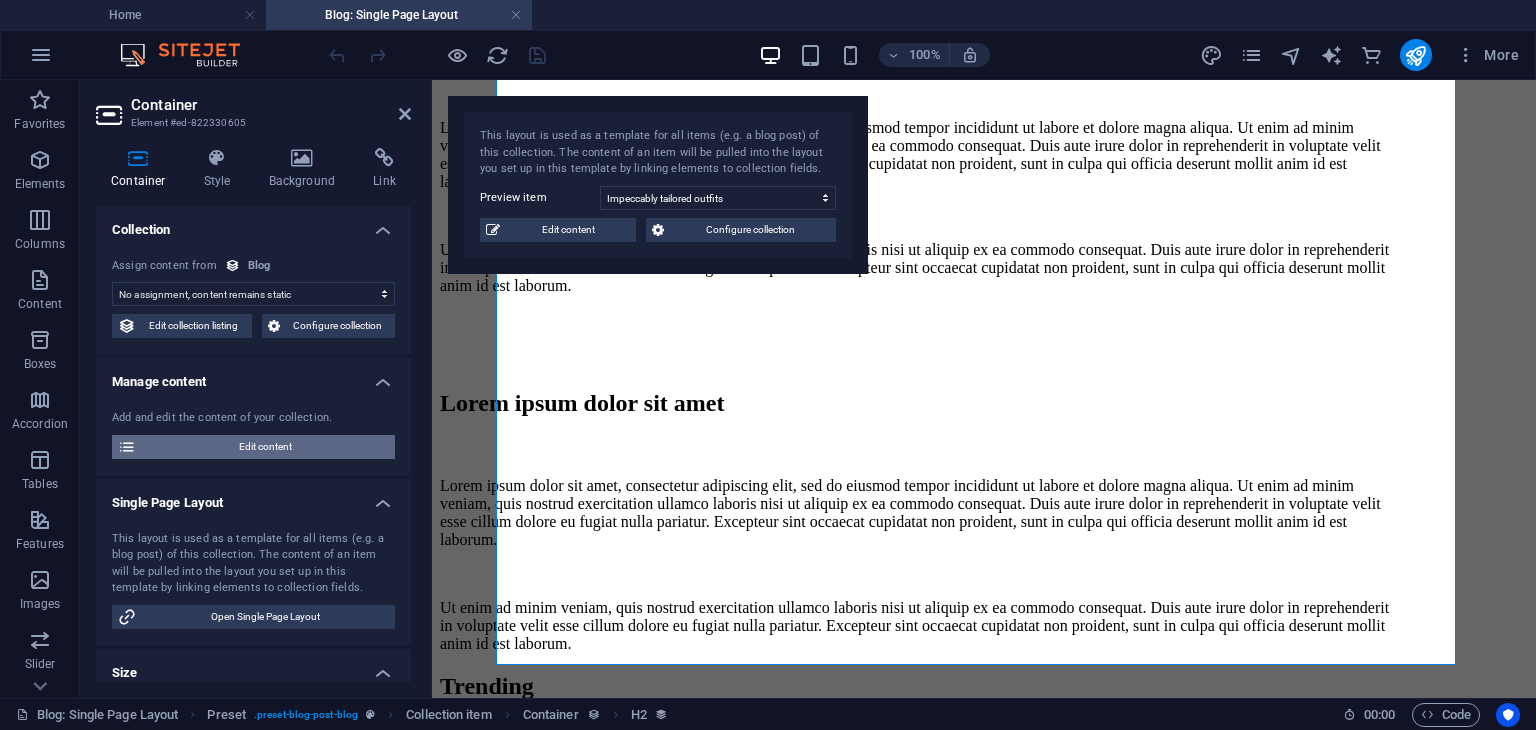 click on "Edit content" at bounding box center (265, 447) 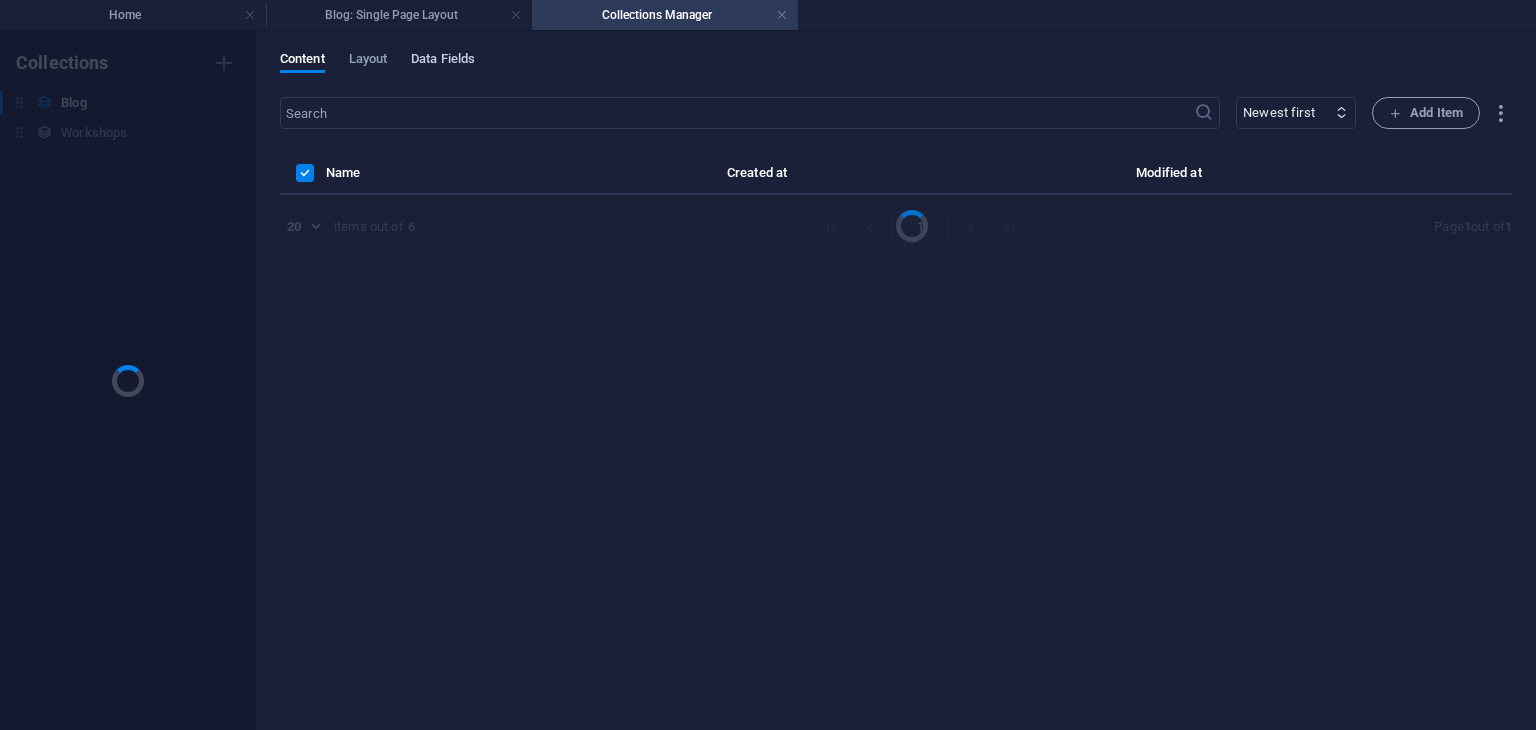 click on "Data Fields" at bounding box center (443, 61) 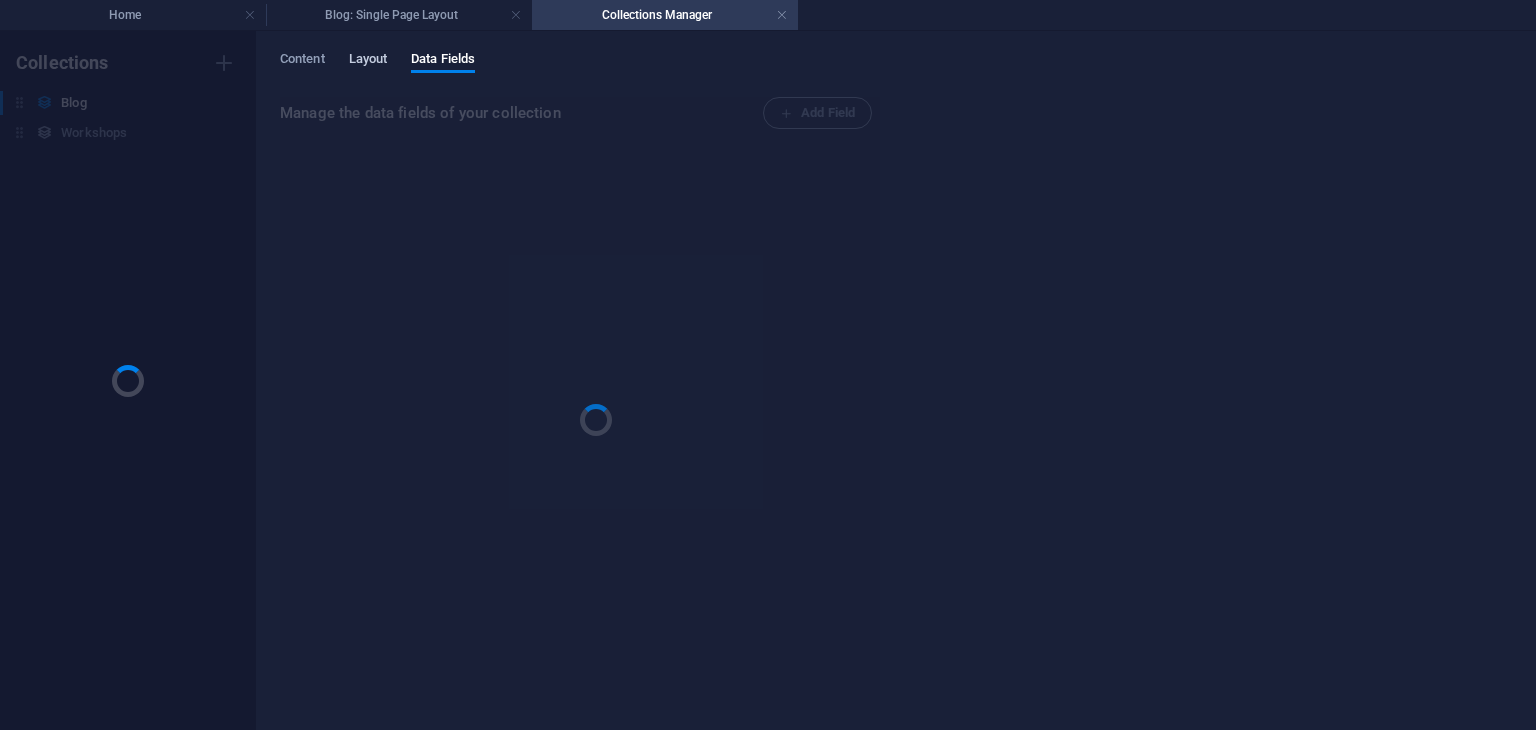 click on "Layout" at bounding box center (368, 61) 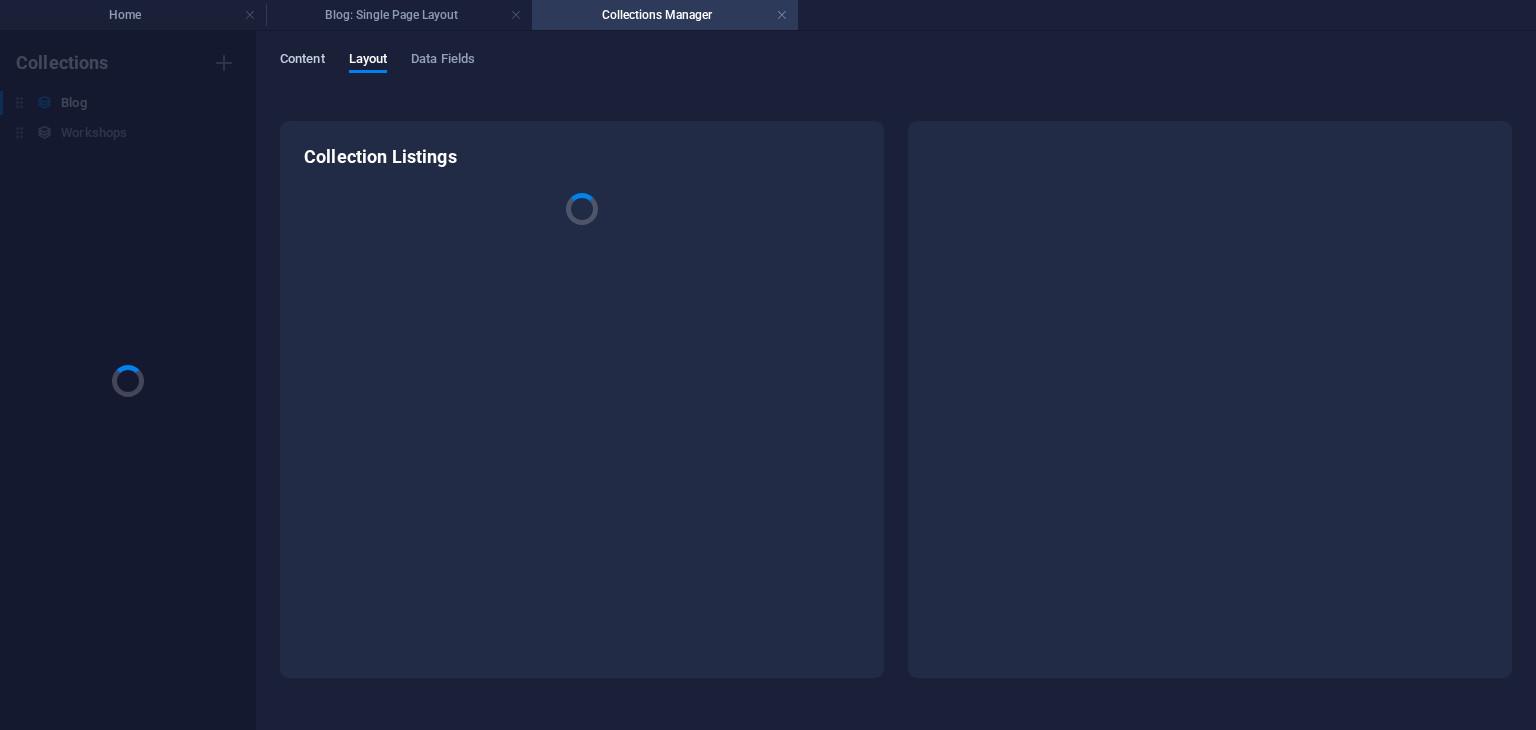 click on "Content" at bounding box center (302, 61) 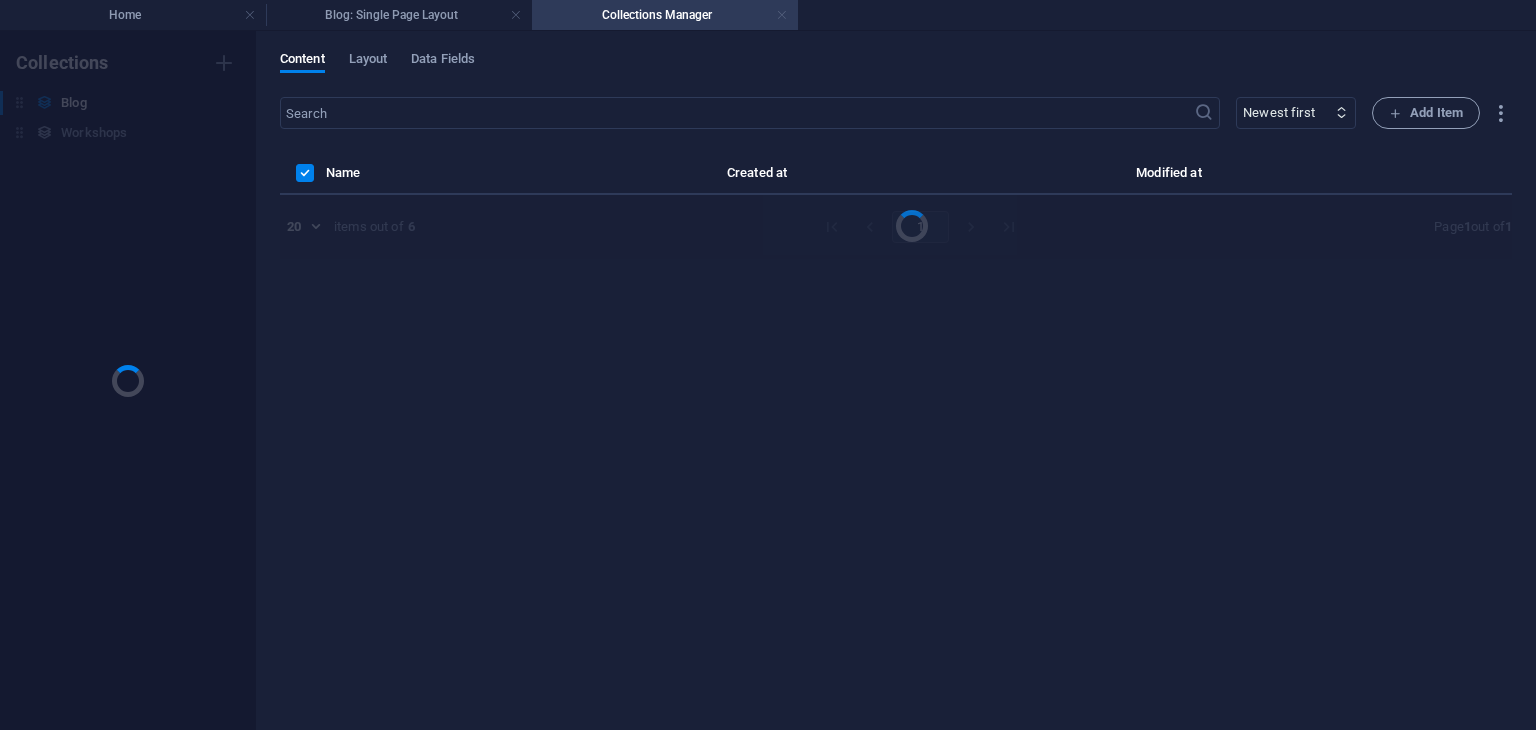 click at bounding box center (782, 15) 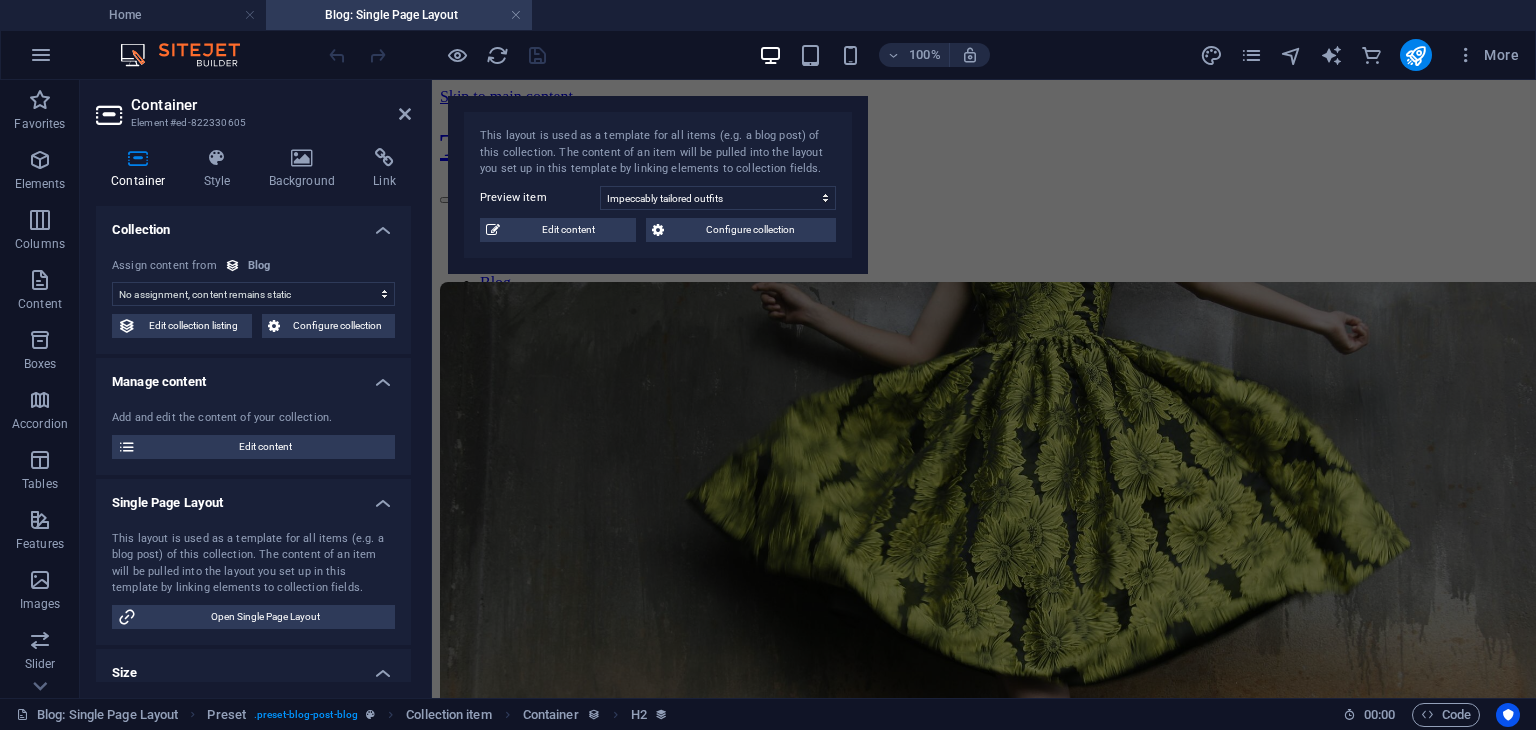 scroll, scrollTop: 2067, scrollLeft: 0, axis: vertical 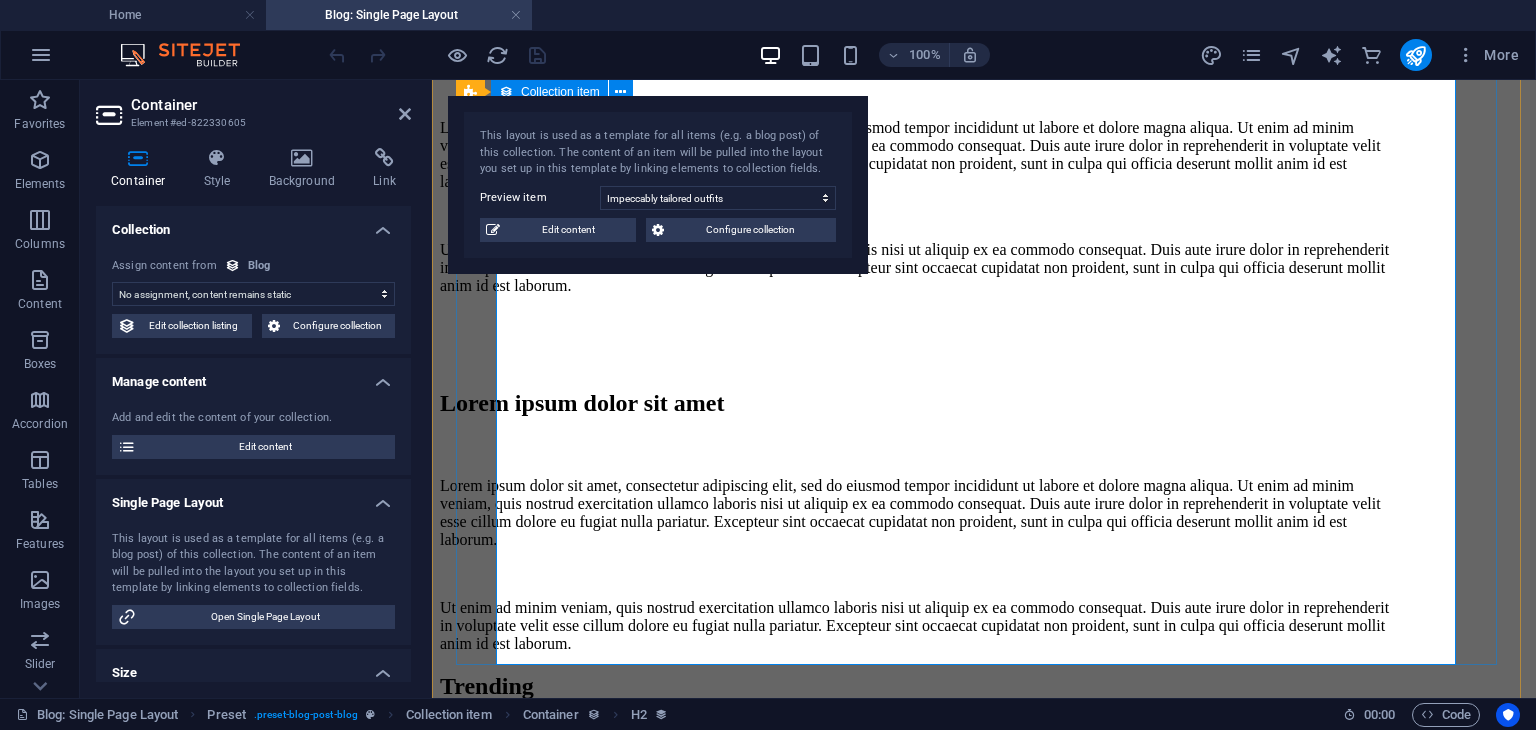 click on "Impeccably tailored outfits Lorem ipsum dolor sit amet, consectetur adipiscing elit, sed do eiusmod tempor incididunt ut labore et dolore magna aliqua. Ut enim ad minim veniam, quis nostrud exercitation ullamco laboris nisi ut aliquip Conrad Rutkowski POSTED ON September 30, 2024 Lorem ipsum dolor sit amet Lorem ipsum dolor sit amet, consectetur adipiscing elit, sed do eiusmod tempor incididunt ut labore et dolore magna aliqua. Ut enim ad minim veniam, quis nostrud exercitation ullamco laboris nisi ut aliquip ex ea commodo consequat. Duis aute irure dolor in reprehenderit in voluptate velit esse cillum dolore eu fugiat nulla pariatur. Excepteur sint occaecat cupidatat non proident, sunt in culpa qui officia deserunt mollit anim id est laborum. Photo by: Dave Mondeleze  Lorem ipsum dolor sit amet" at bounding box center [984, -566] 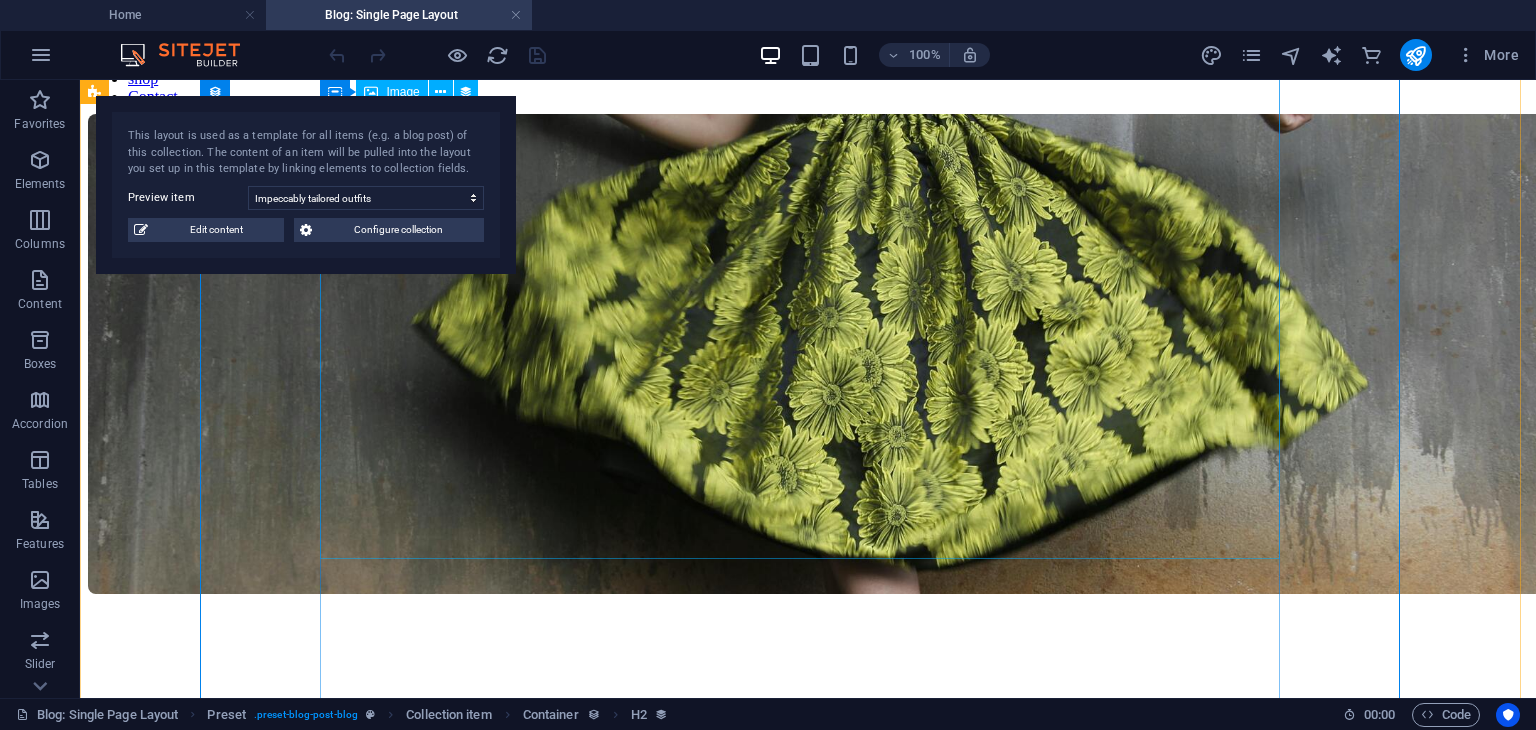 scroll, scrollTop: 64, scrollLeft: 0, axis: vertical 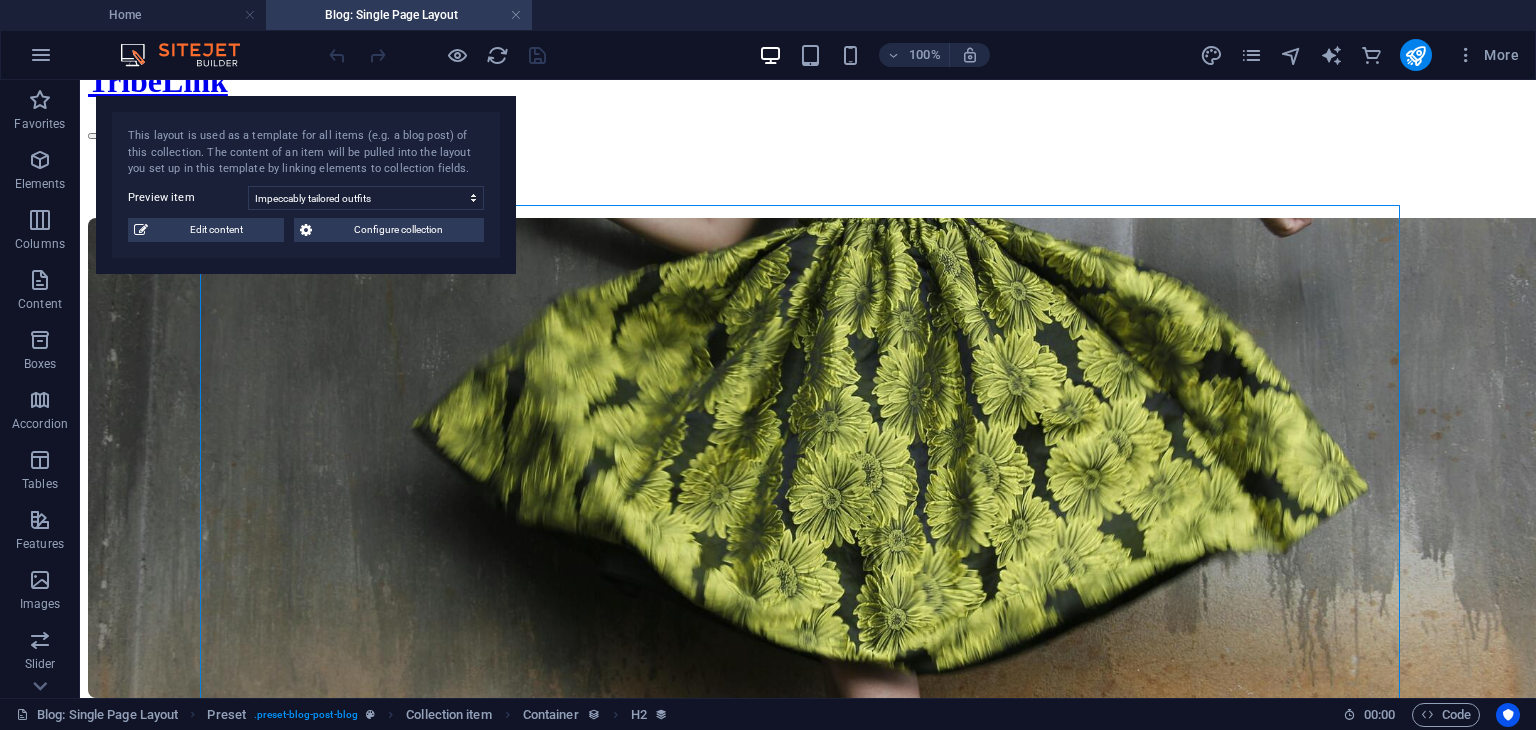 click on "Blog: Single Page Layout" at bounding box center [399, 15] 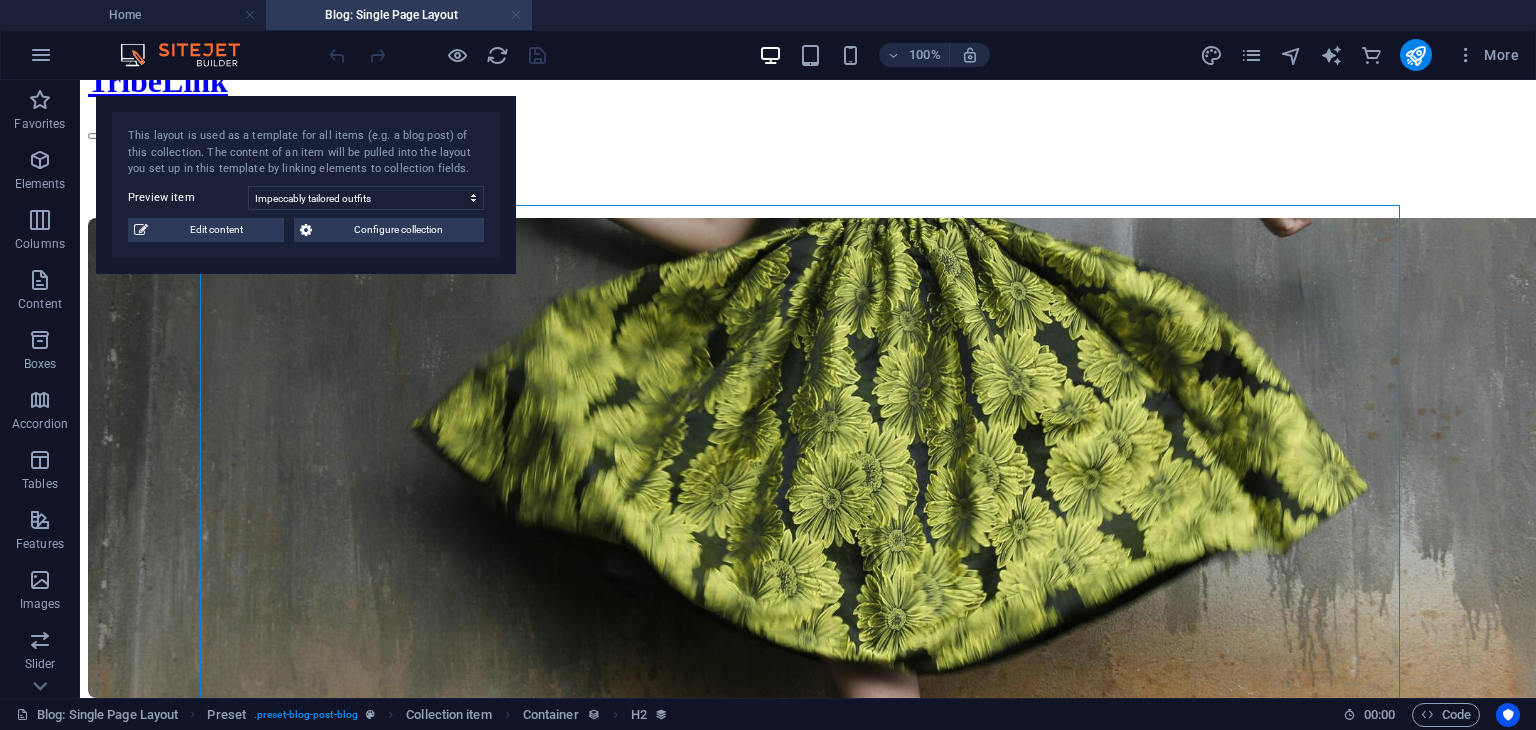 click at bounding box center [516, 15] 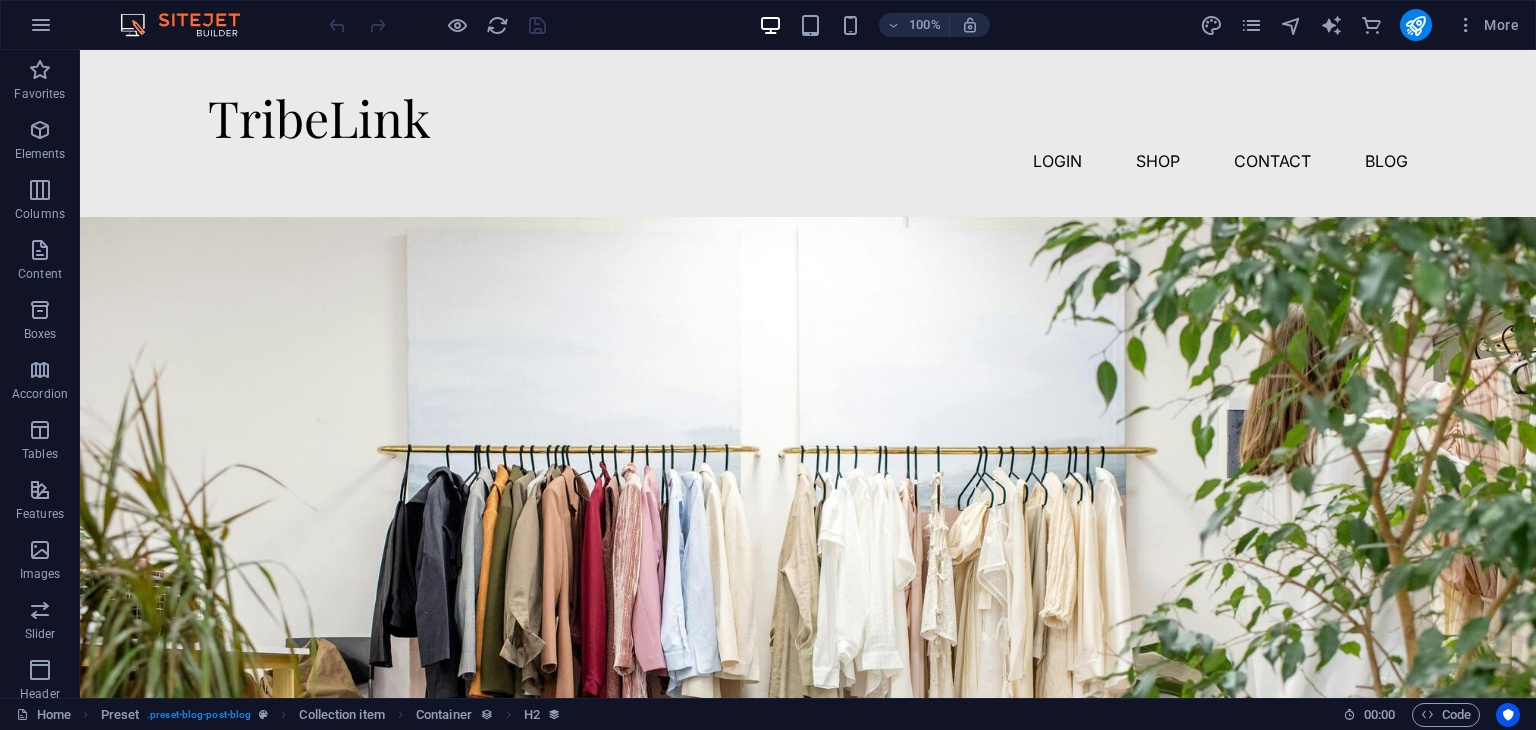 scroll, scrollTop: 2424, scrollLeft: 0, axis: vertical 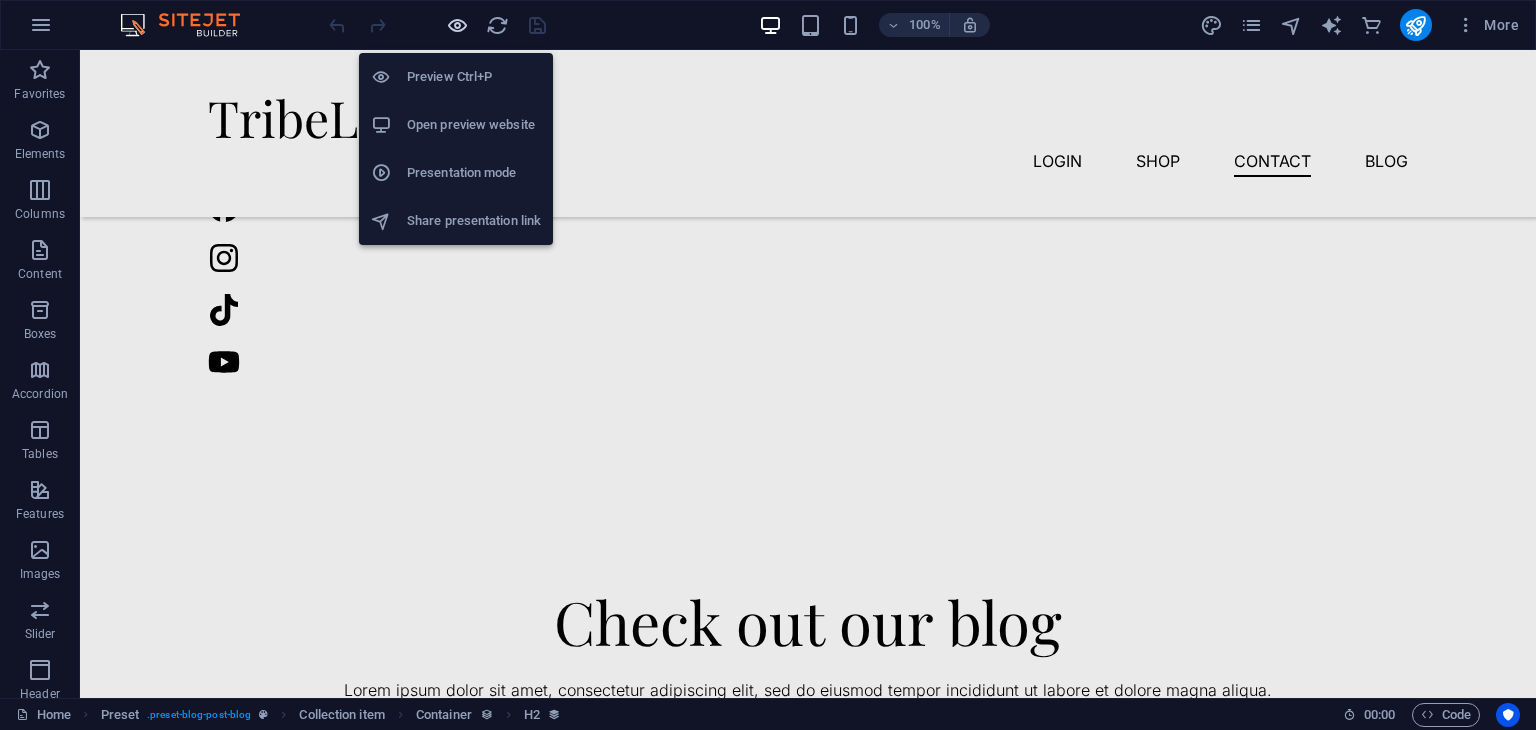 click at bounding box center (457, 25) 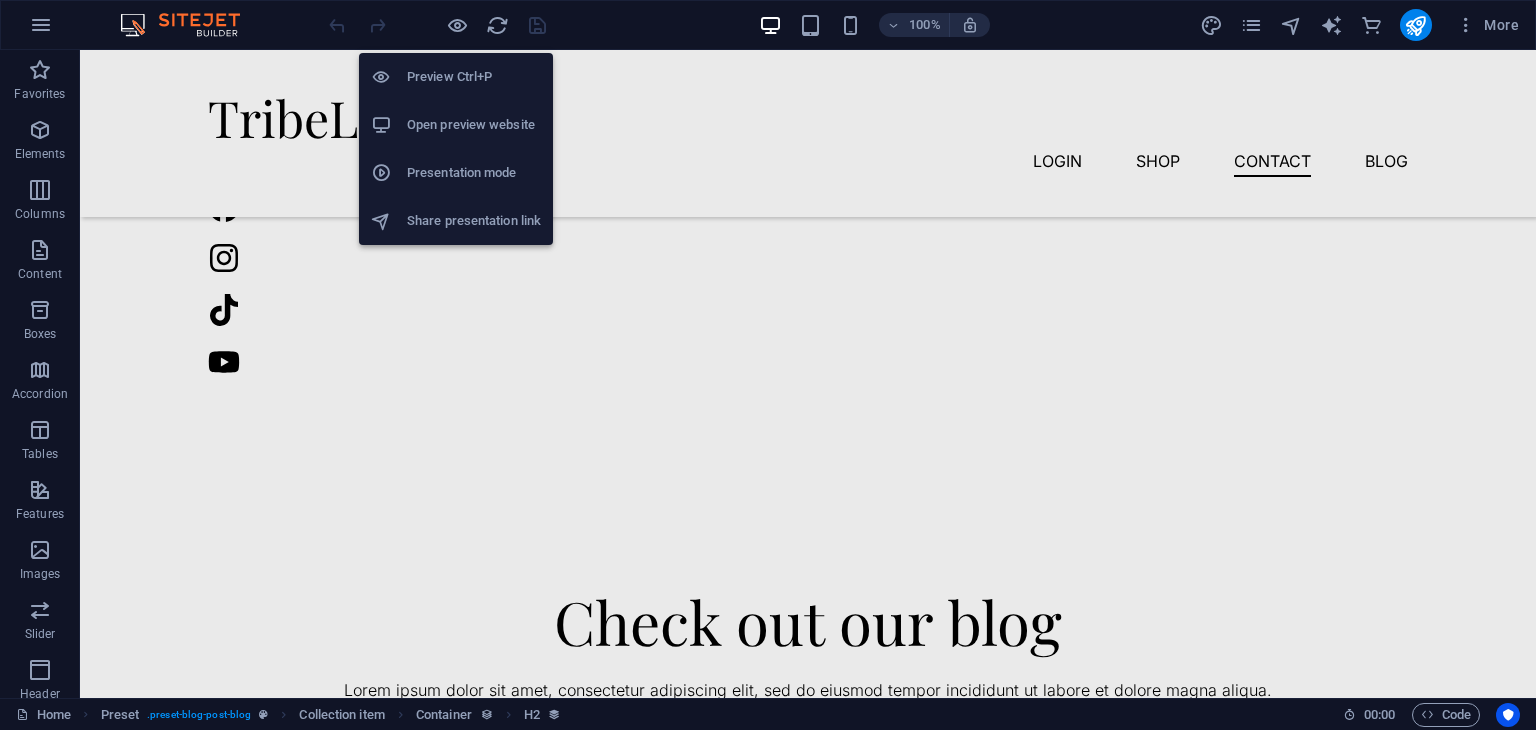click on "Preview Ctrl+P" at bounding box center [474, 77] 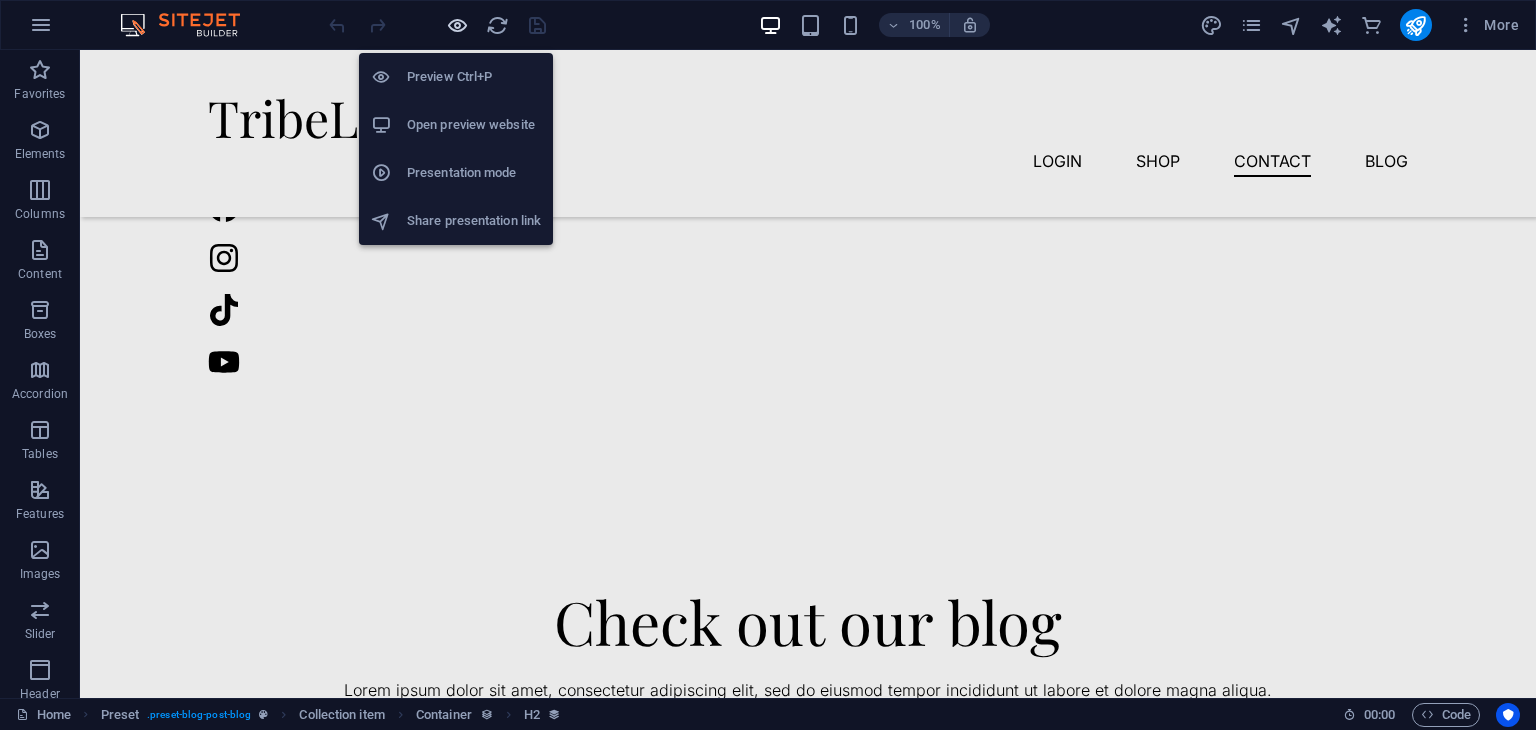 click at bounding box center [457, 25] 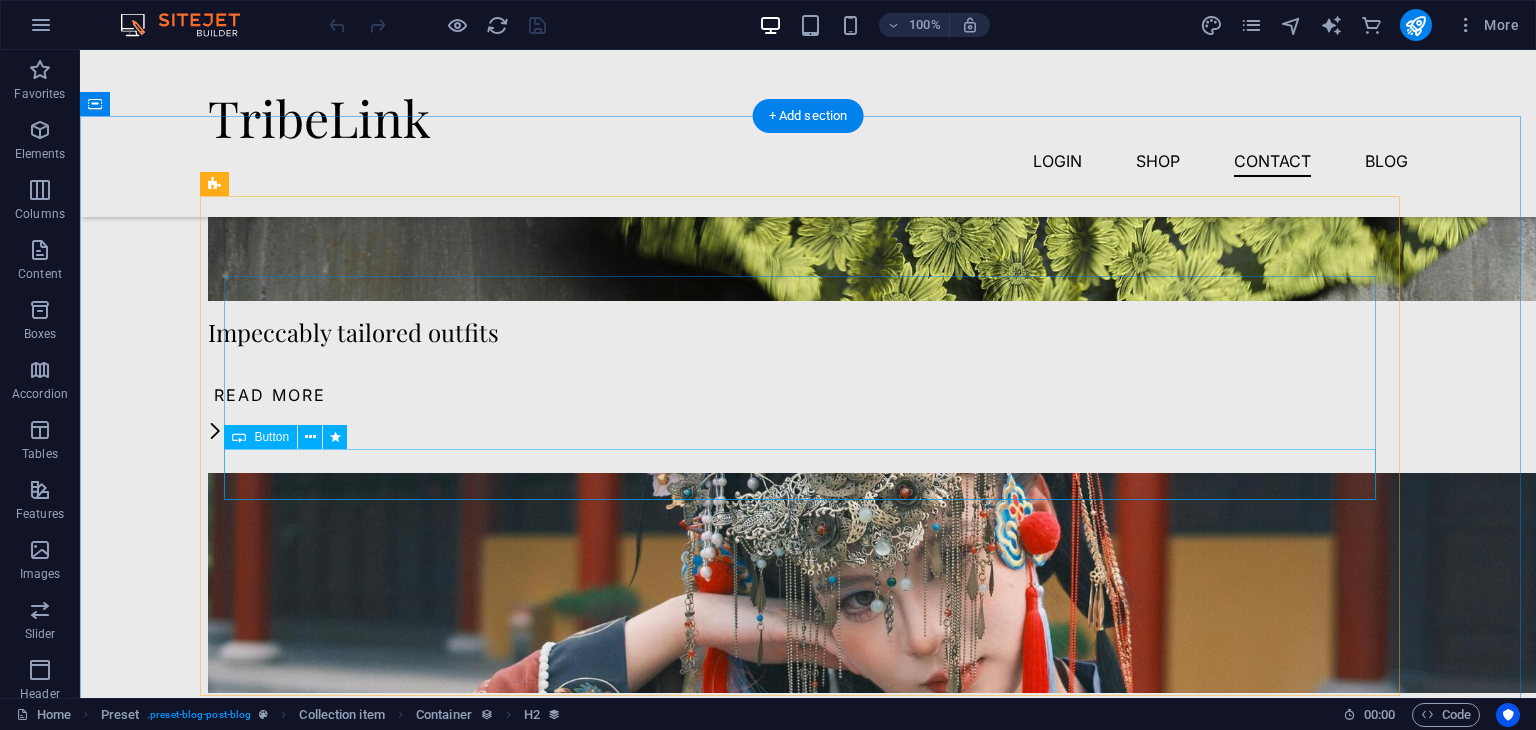 scroll, scrollTop: 3086, scrollLeft: 0, axis: vertical 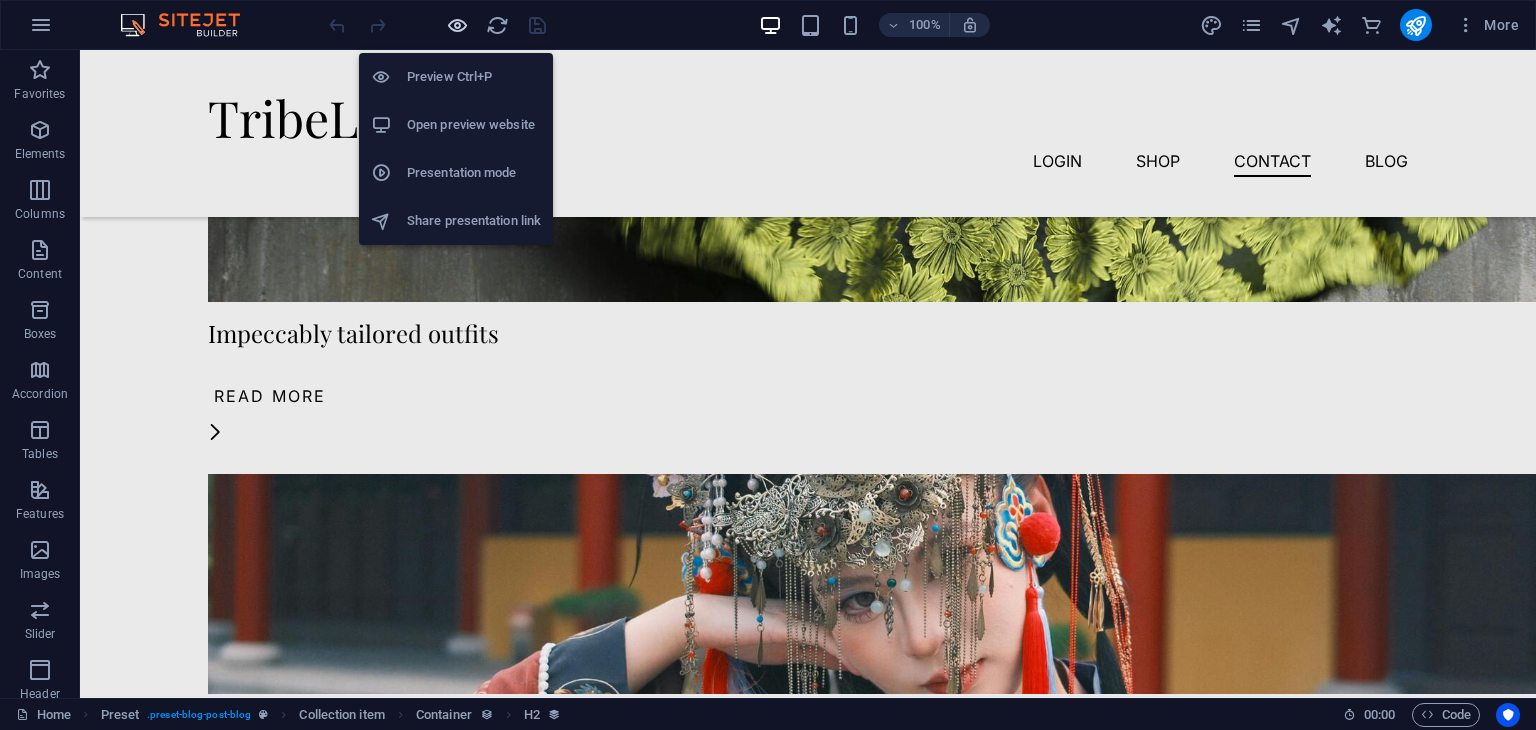 click at bounding box center [457, 25] 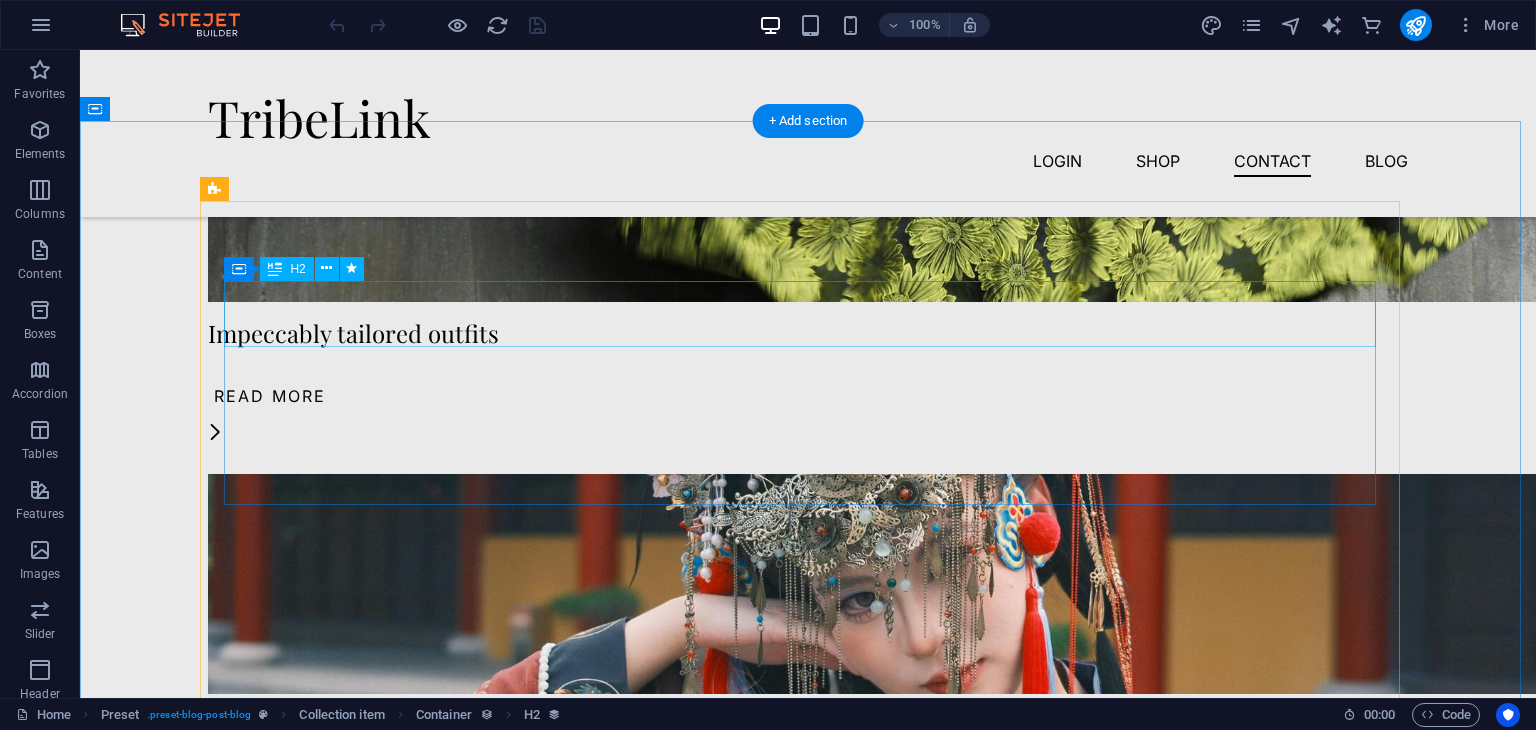 click on "Custom made sets" at bounding box center [808, 2247] 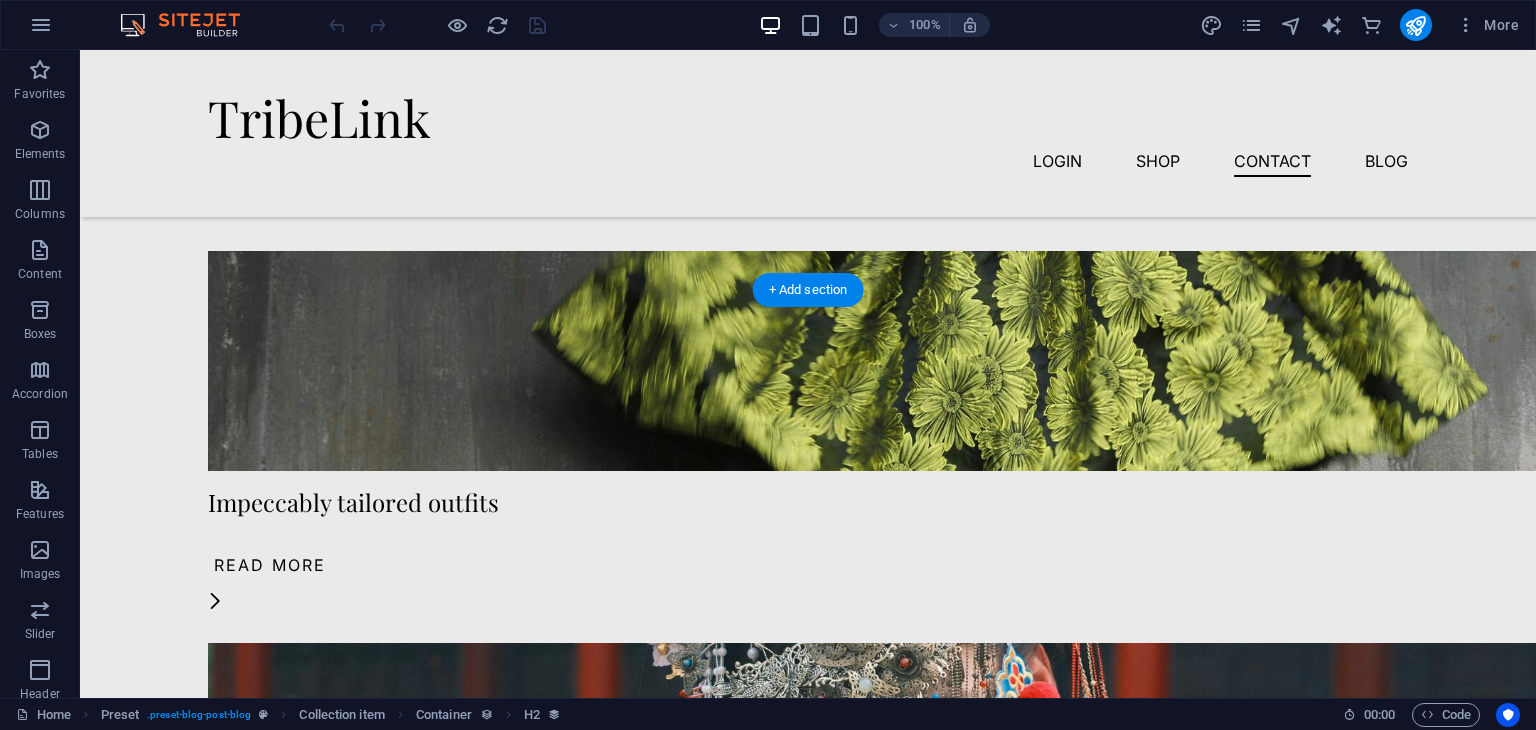 scroll, scrollTop: 2912, scrollLeft: 0, axis: vertical 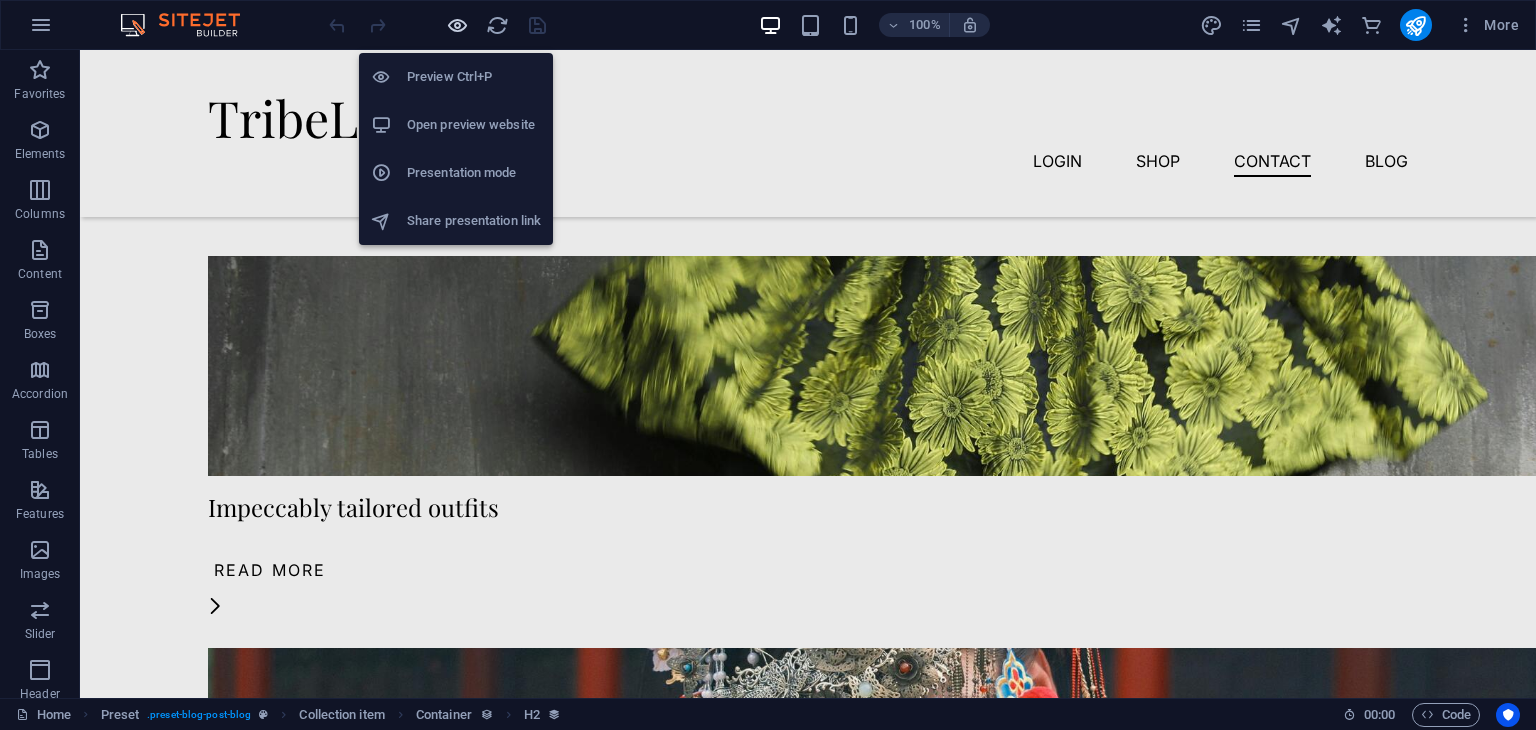 click at bounding box center [457, 25] 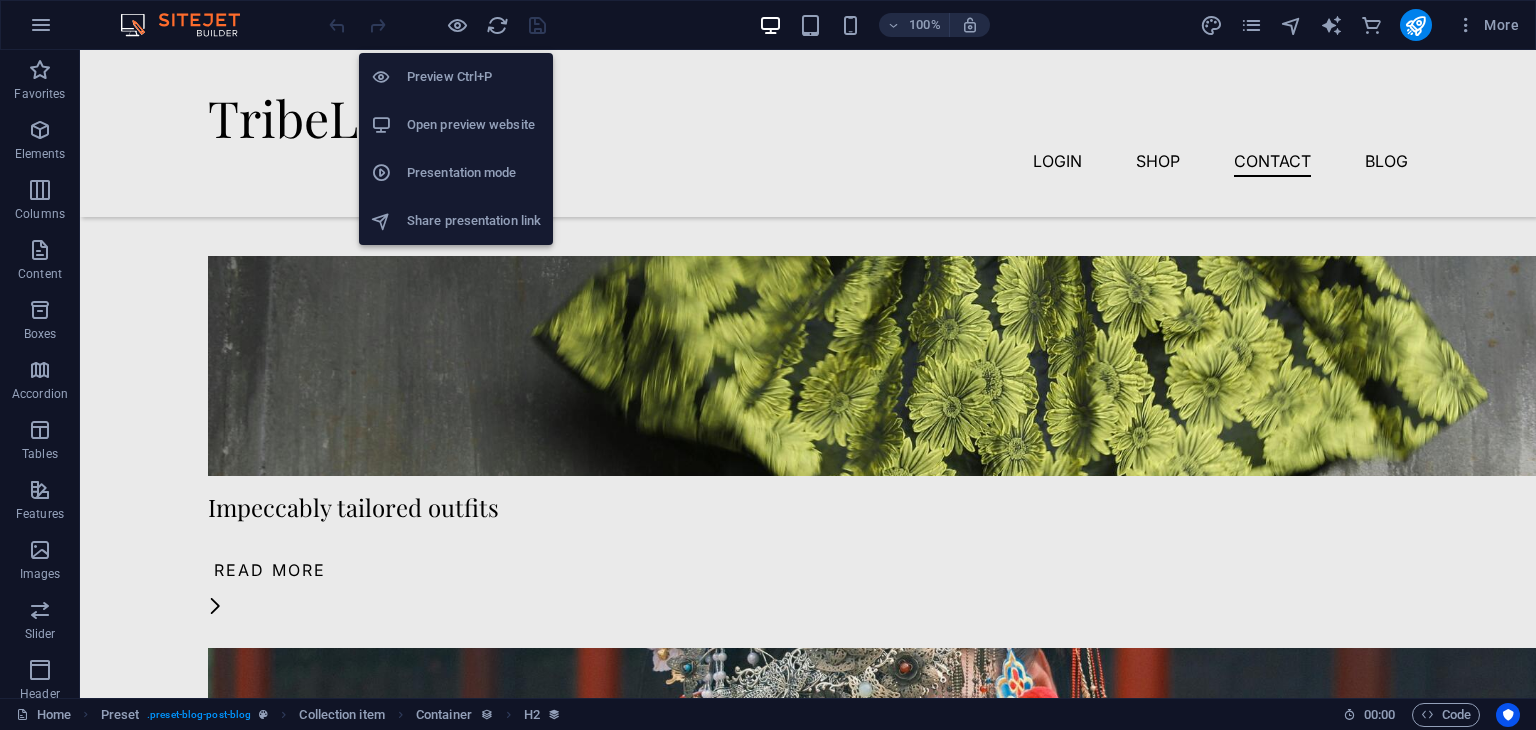 click on "Preview Ctrl+P" at bounding box center (474, 77) 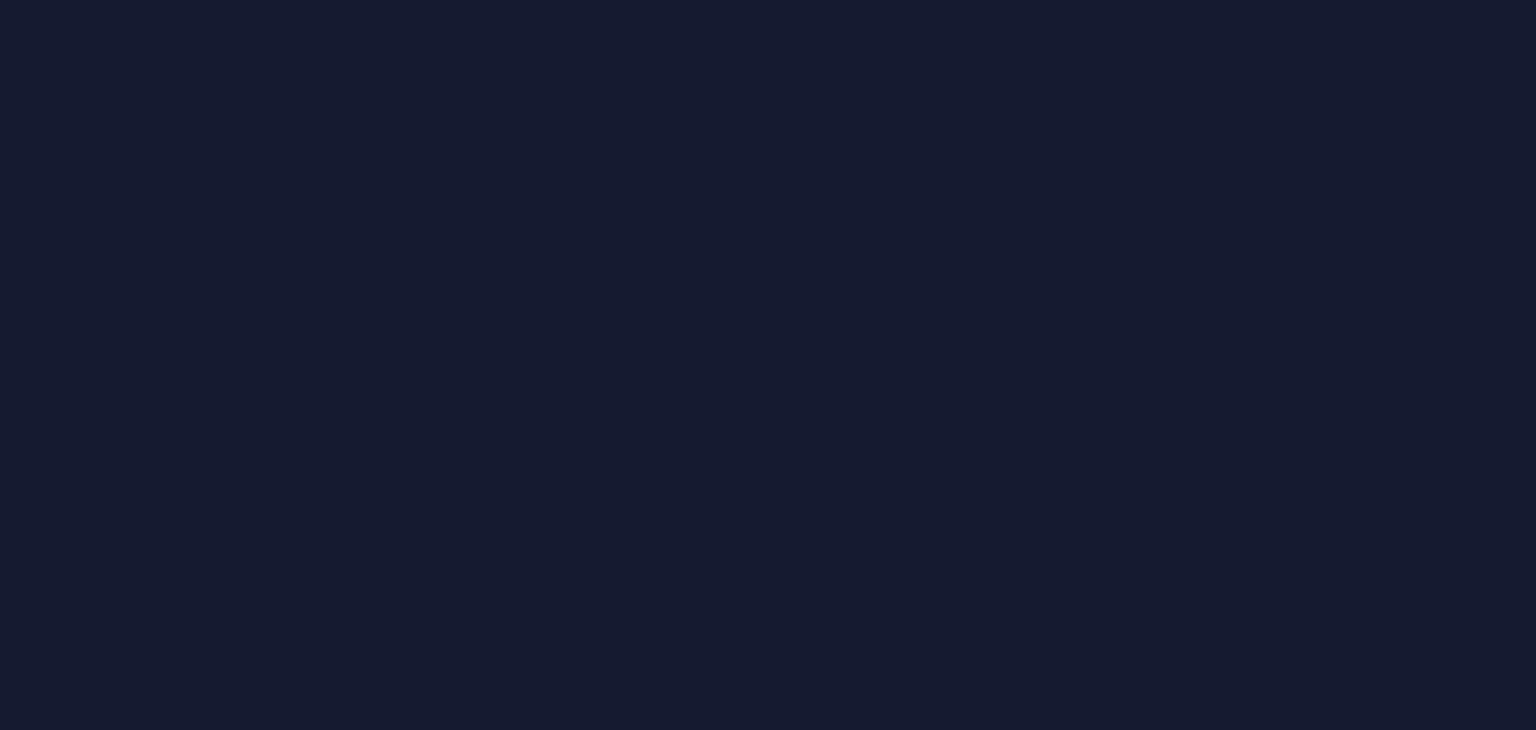 scroll, scrollTop: 0, scrollLeft: 0, axis: both 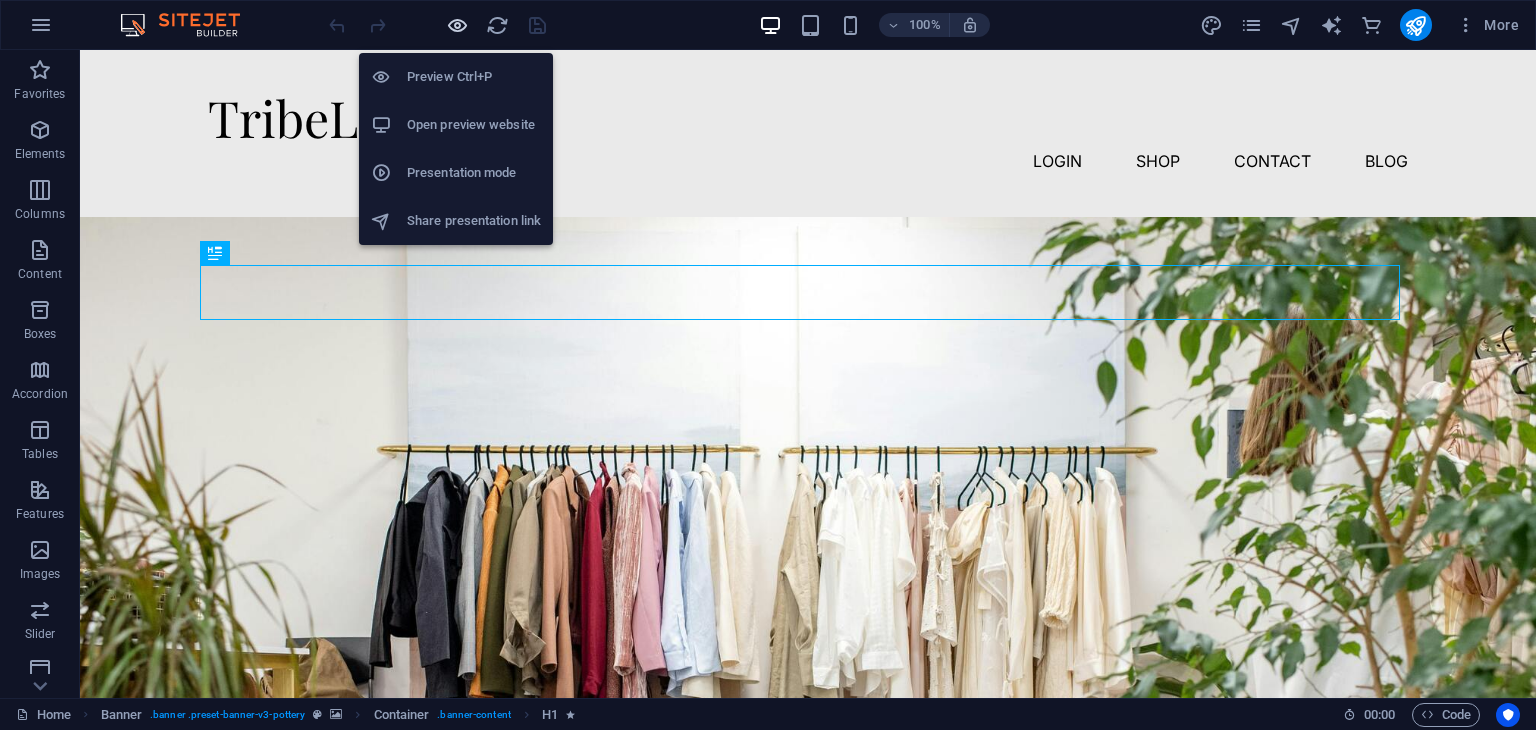 click at bounding box center [457, 25] 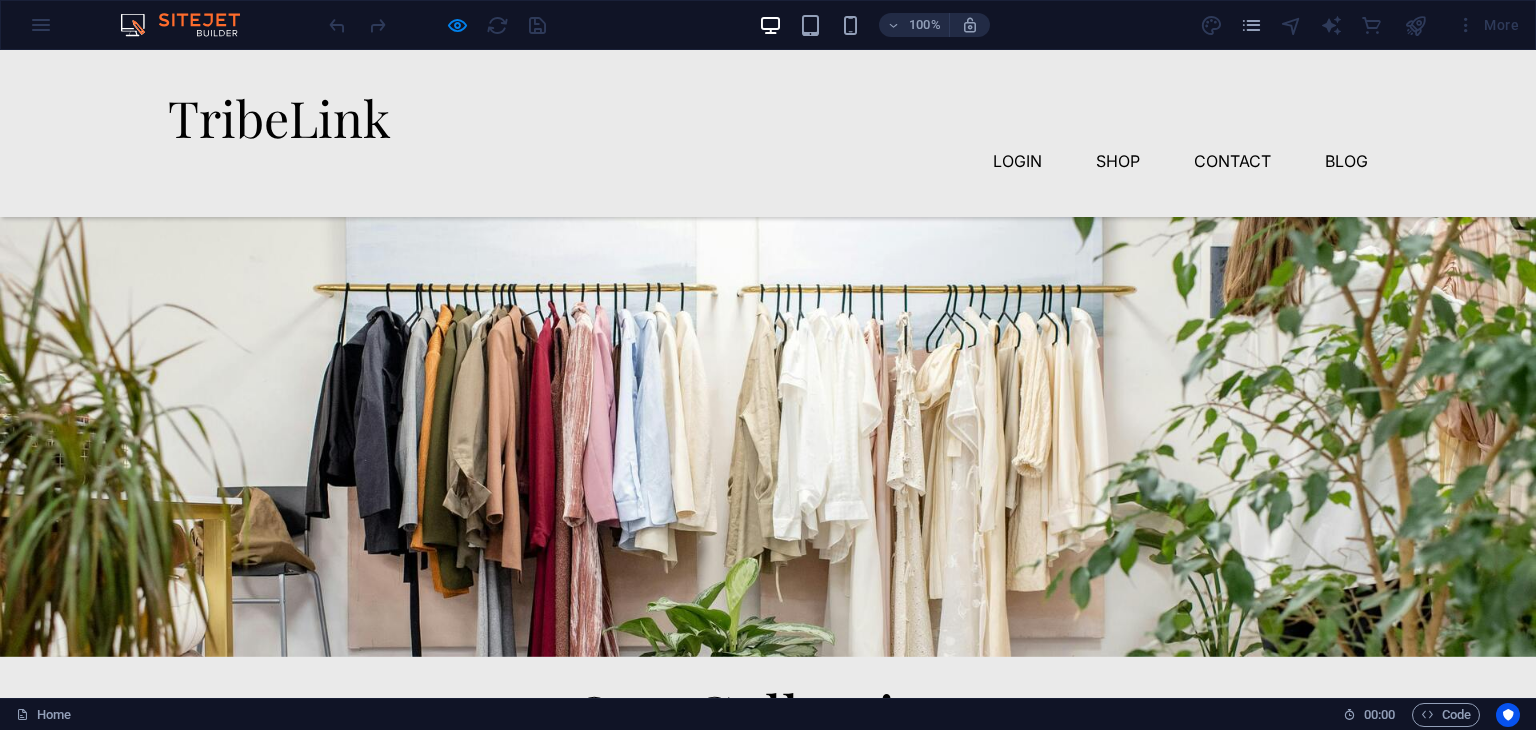 scroll, scrollTop: 0, scrollLeft: 0, axis: both 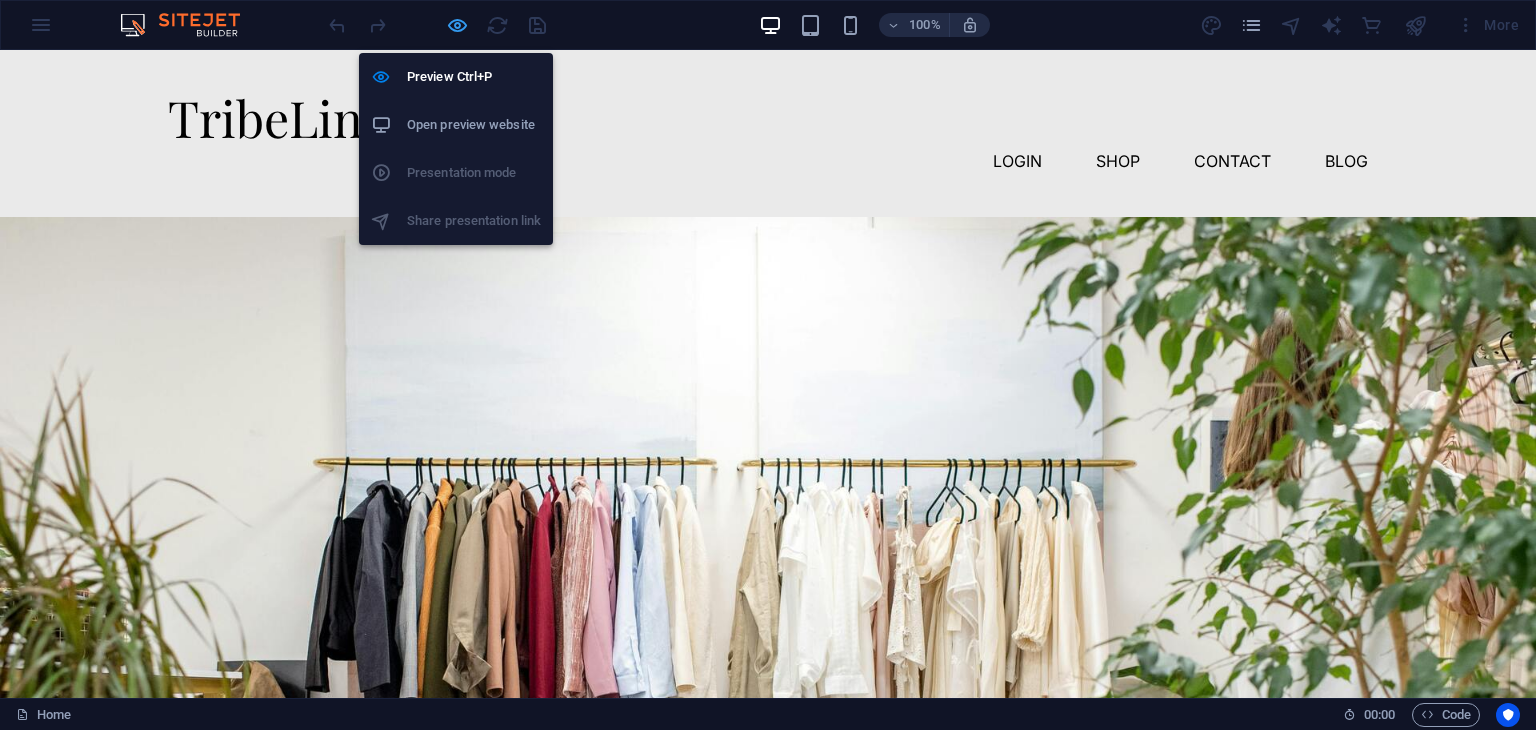 click at bounding box center (457, 25) 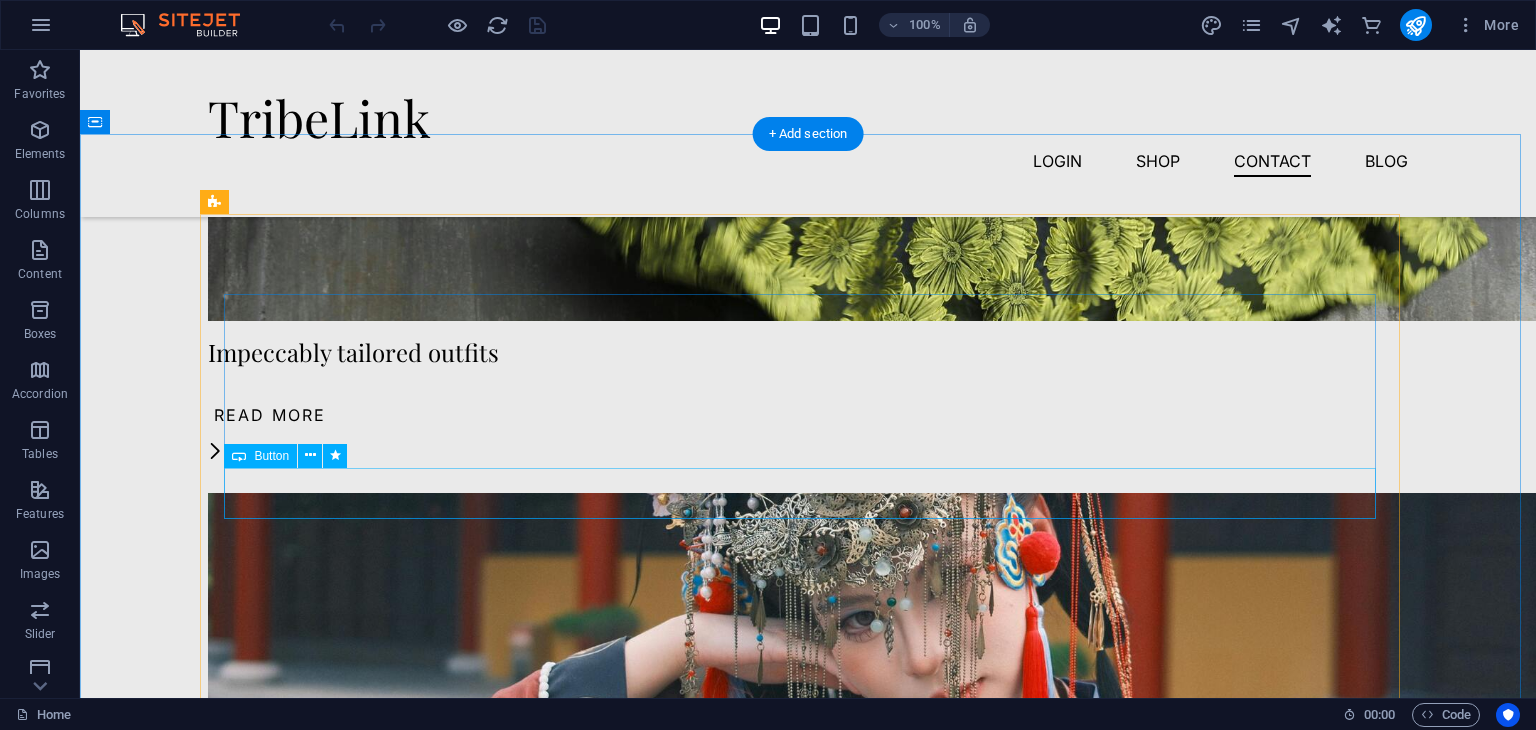 scroll, scrollTop: 3055, scrollLeft: 0, axis: vertical 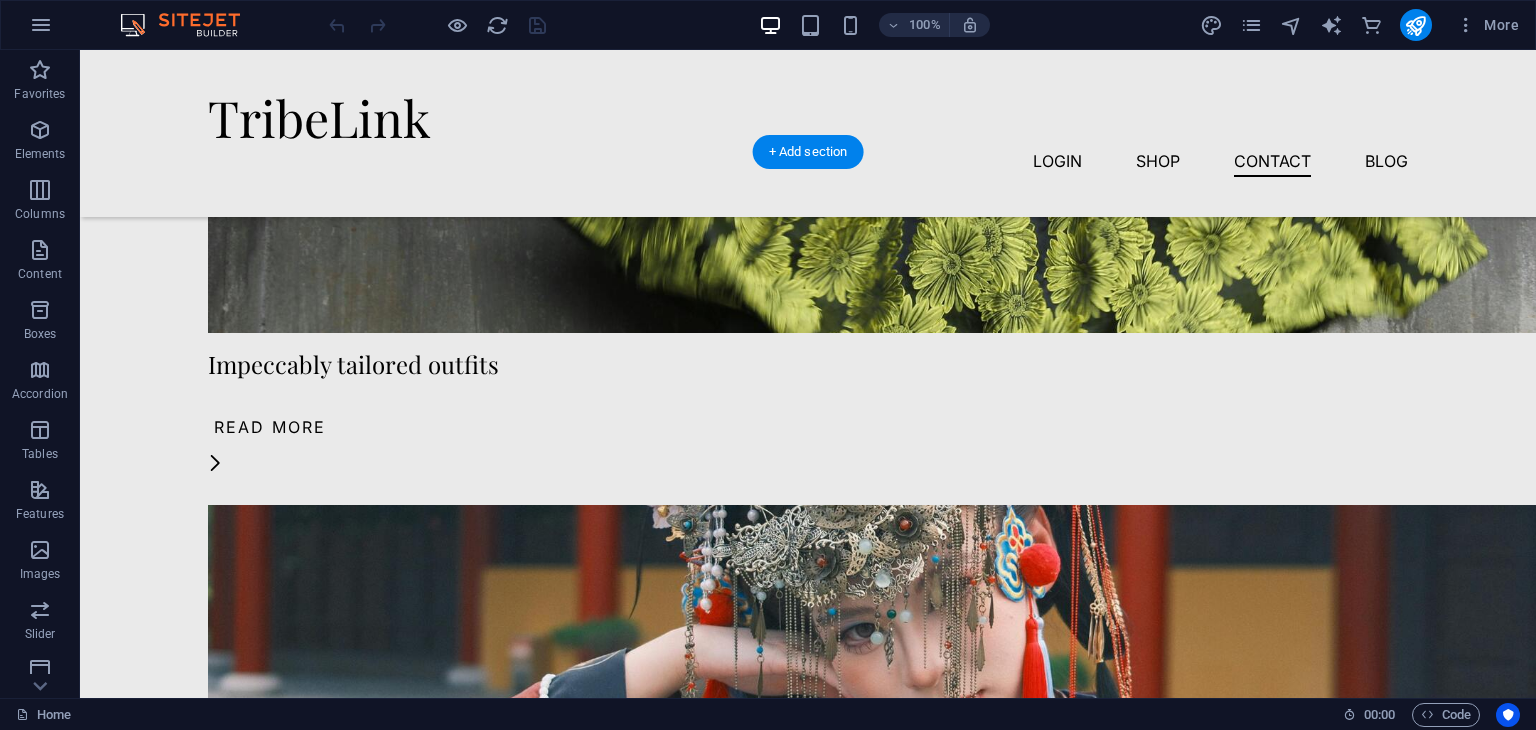 click at bounding box center (808, 1915) 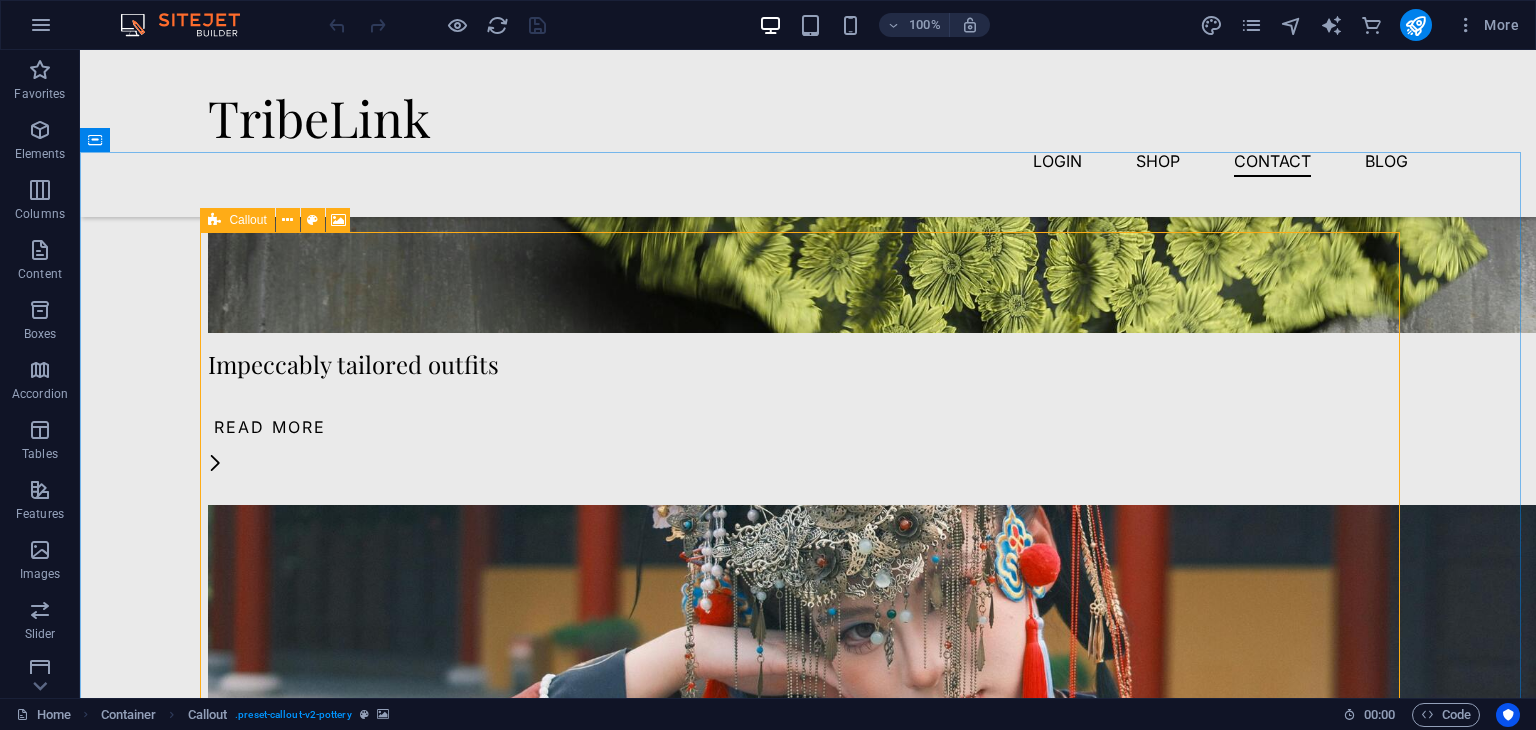 click on "Callout" at bounding box center (237, 220) 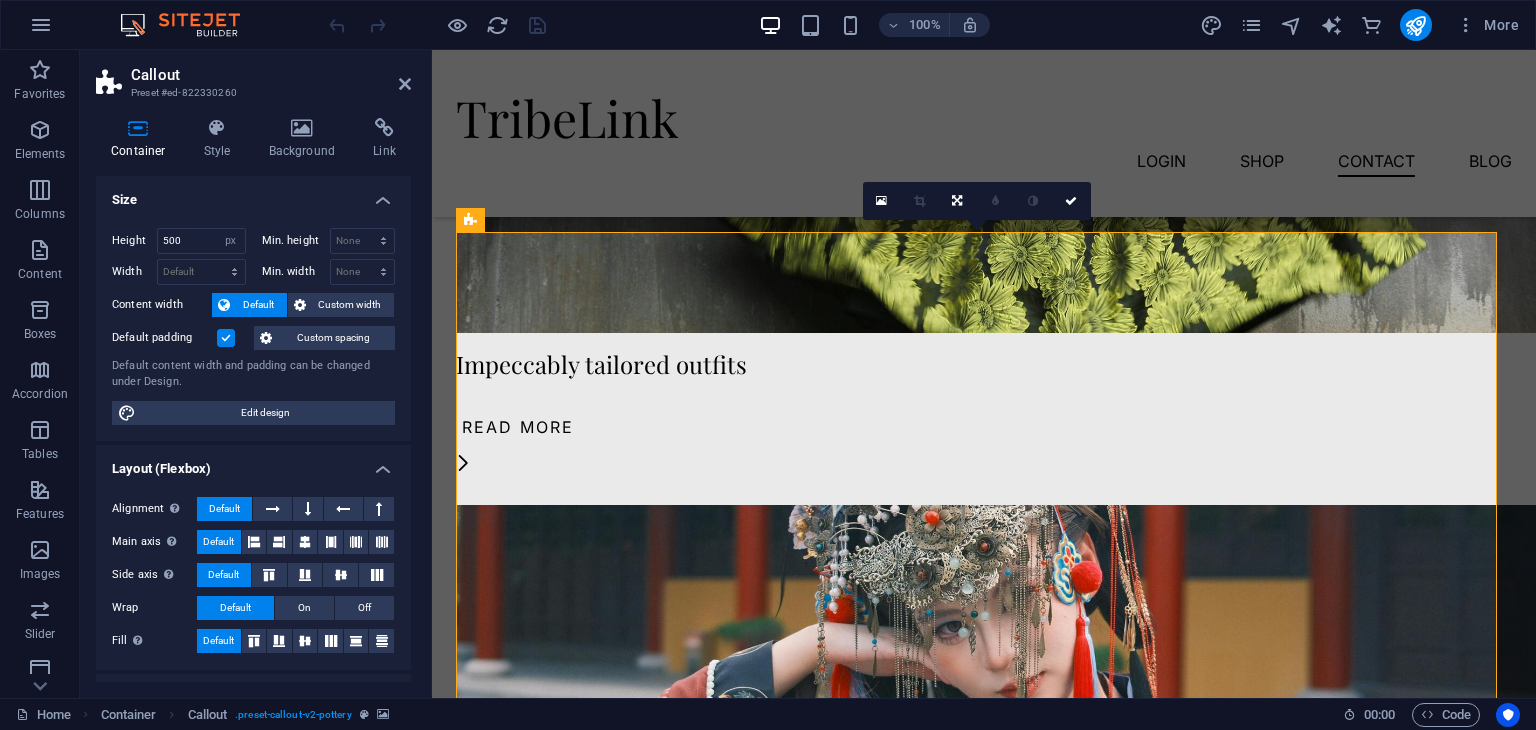 scroll, scrollTop: 3106, scrollLeft: 0, axis: vertical 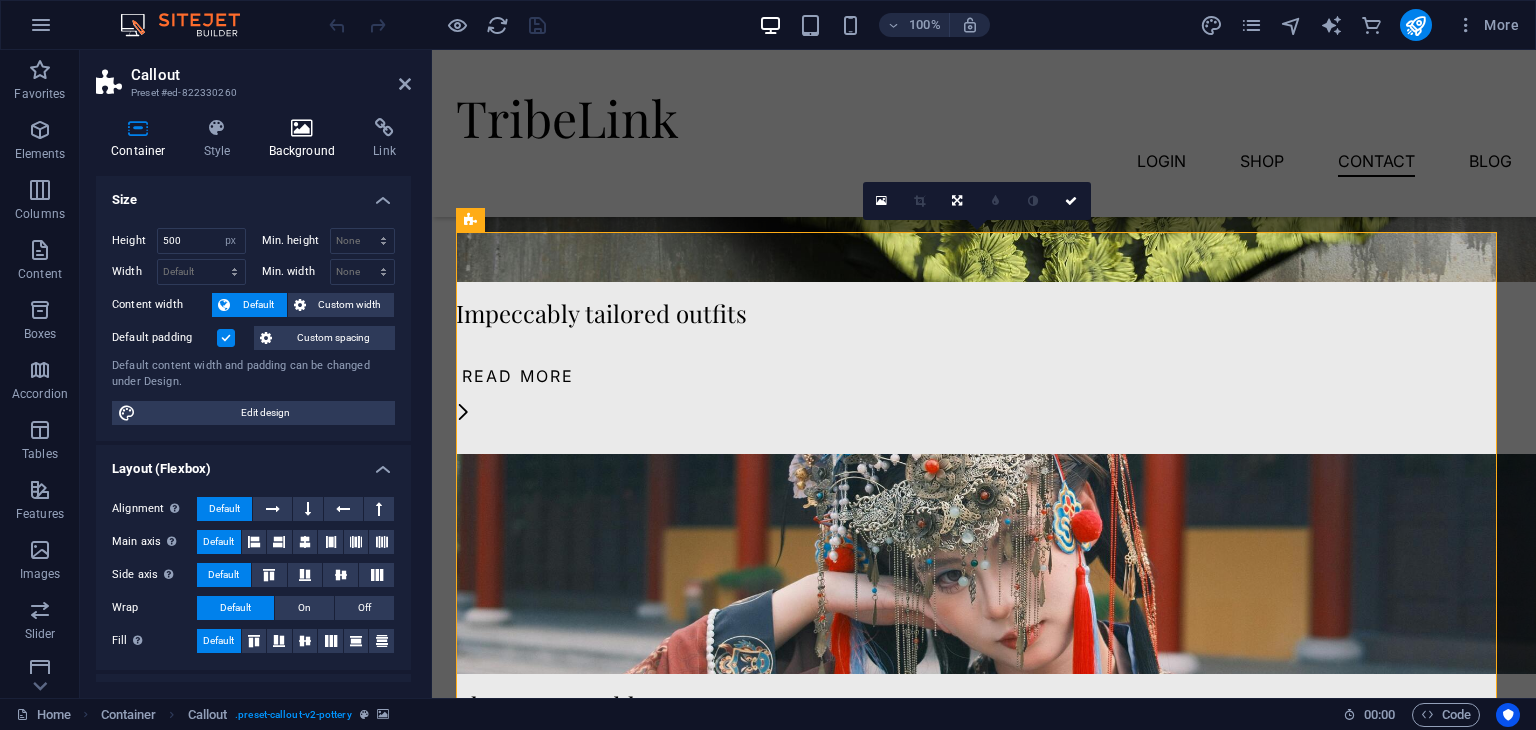 click at bounding box center [302, 128] 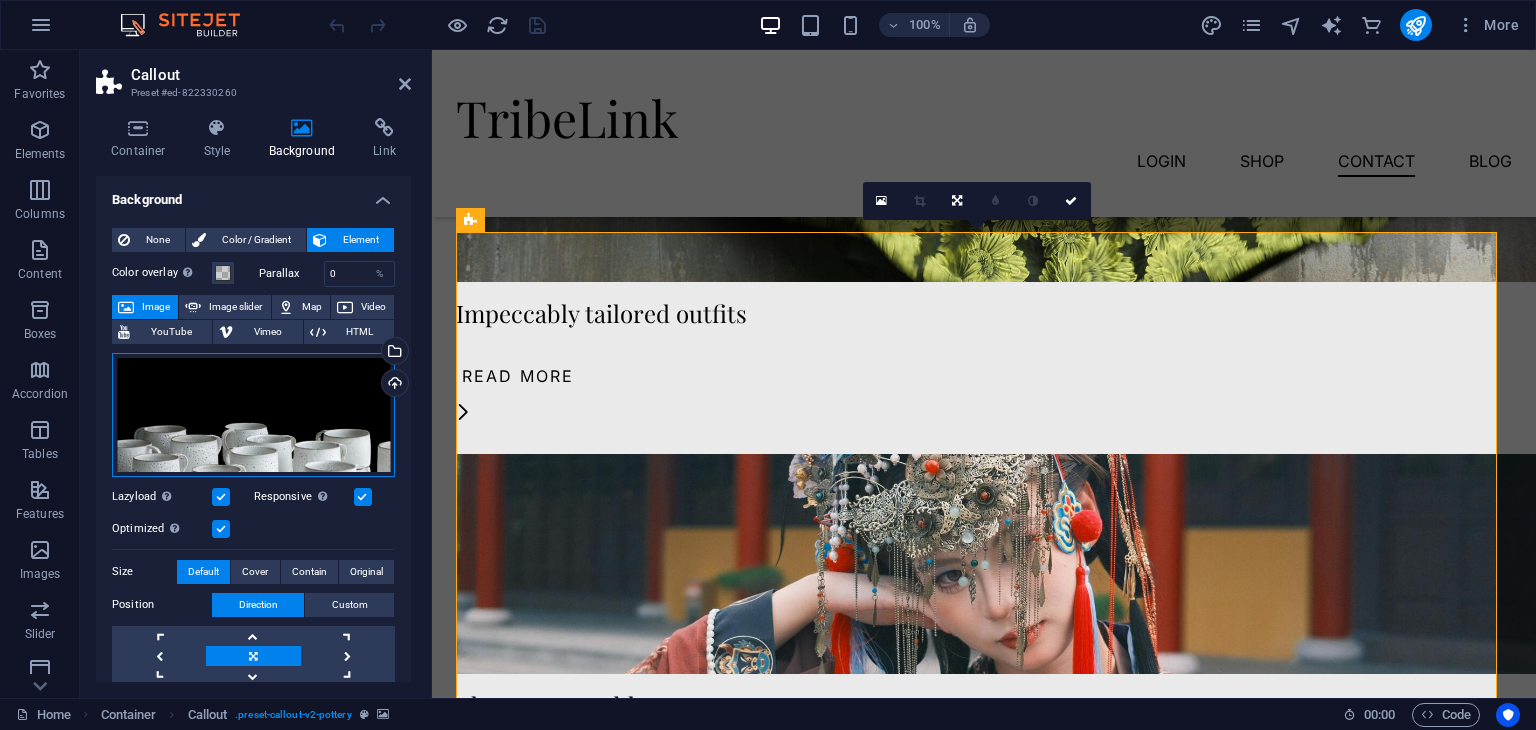 click on "Drag files here, click to choose files or select files from Files or our free stock photos & videos" at bounding box center (253, 415) 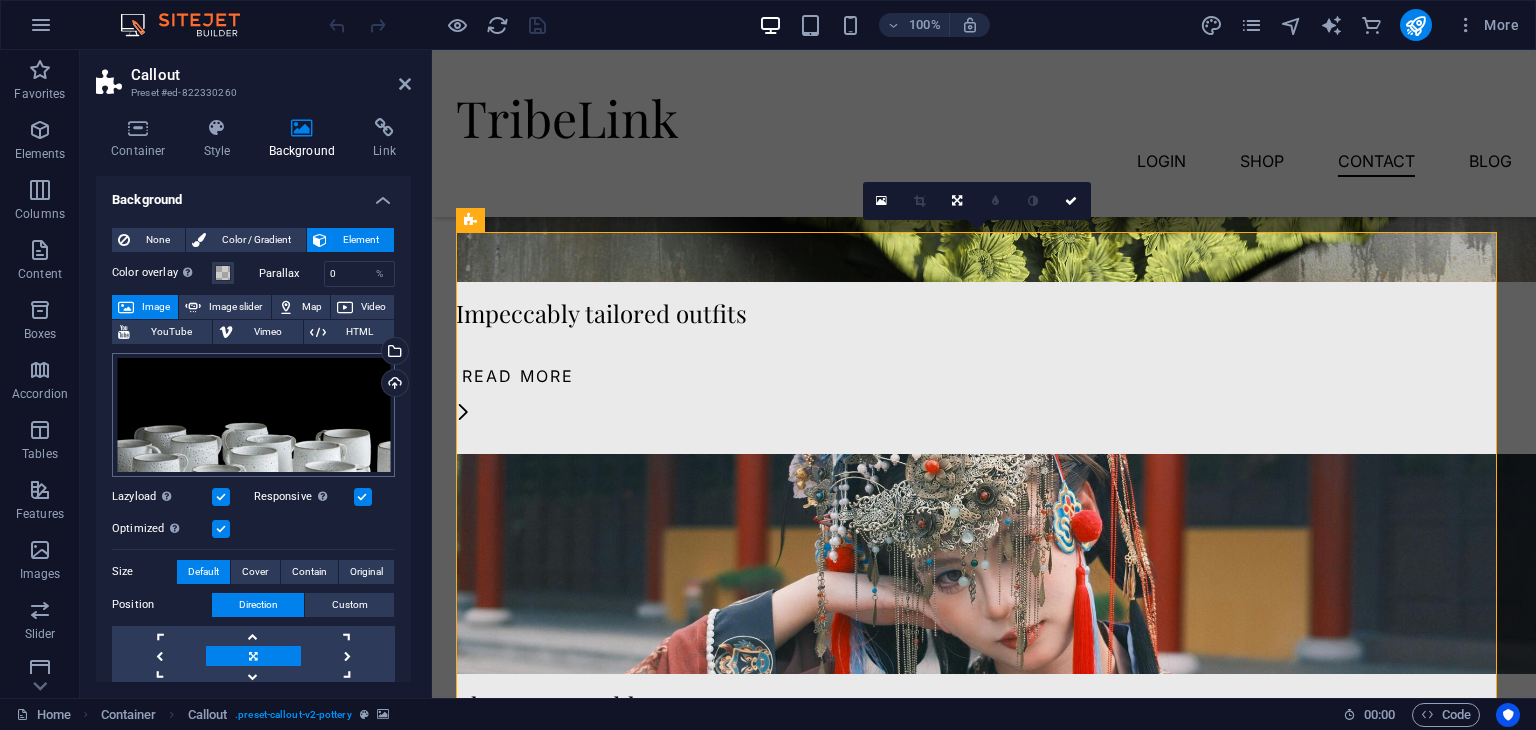 scroll, scrollTop: 3132, scrollLeft: 0, axis: vertical 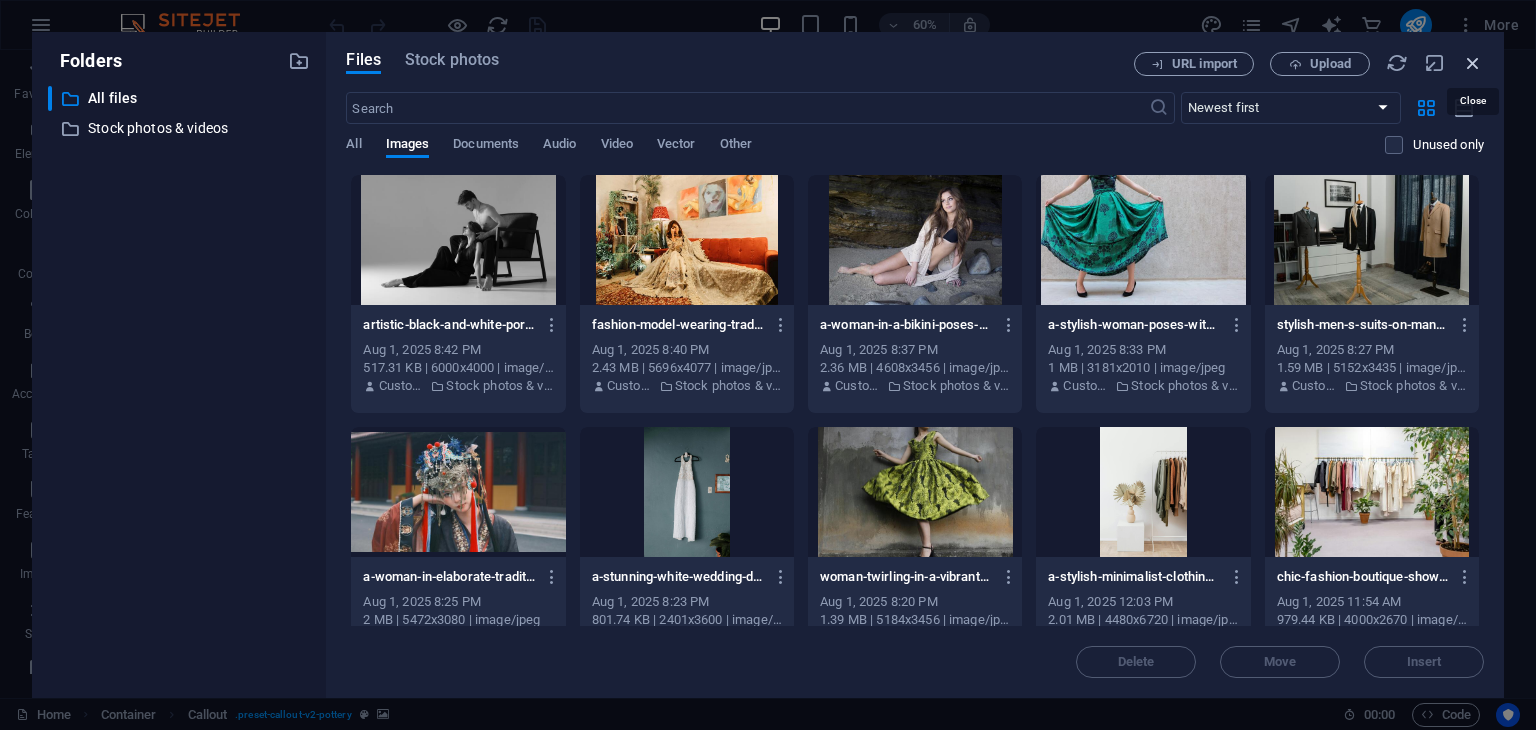 click at bounding box center [1473, 63] 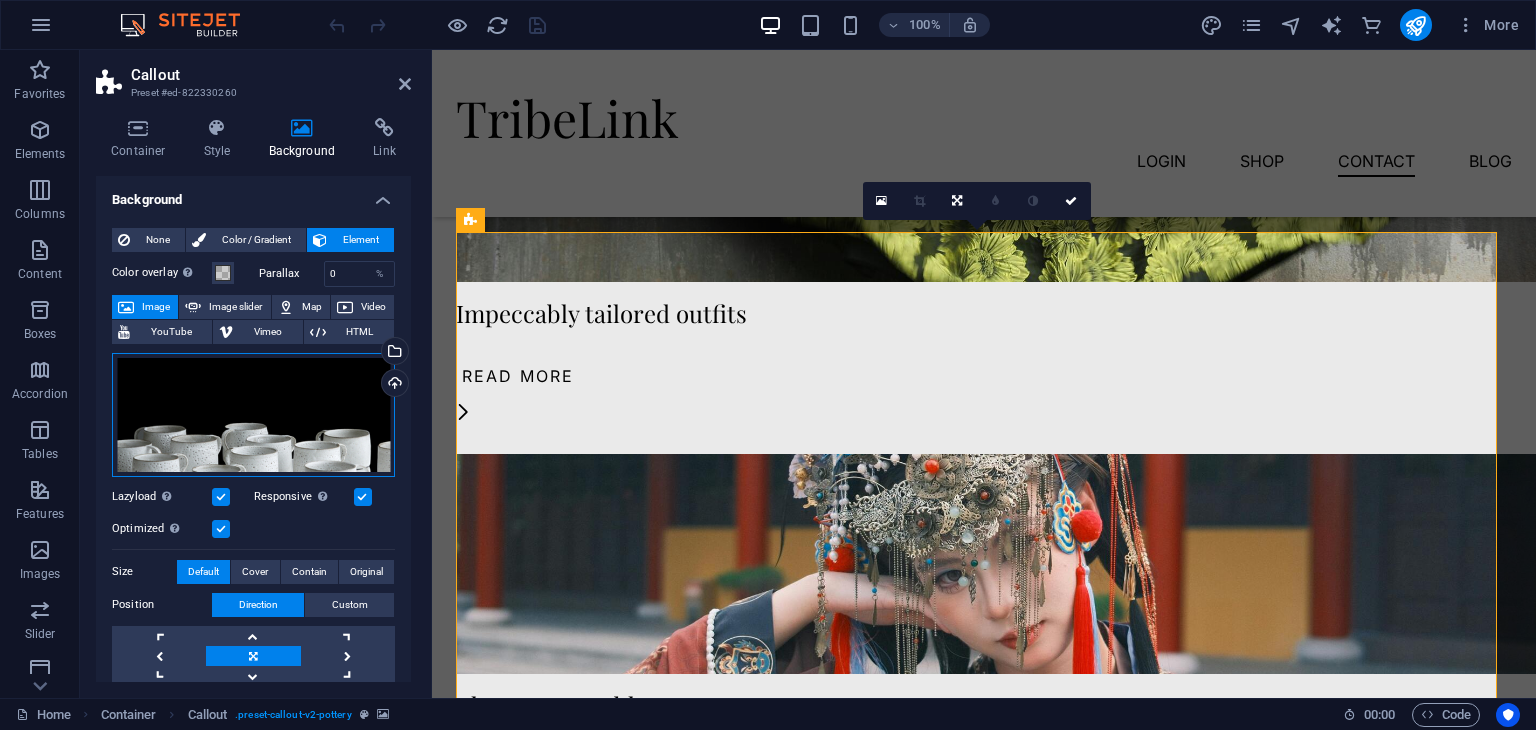 click on "Drag files here, click to choose files or select files from Files or our free stock photos & videos" at bounding box center (253, 415) 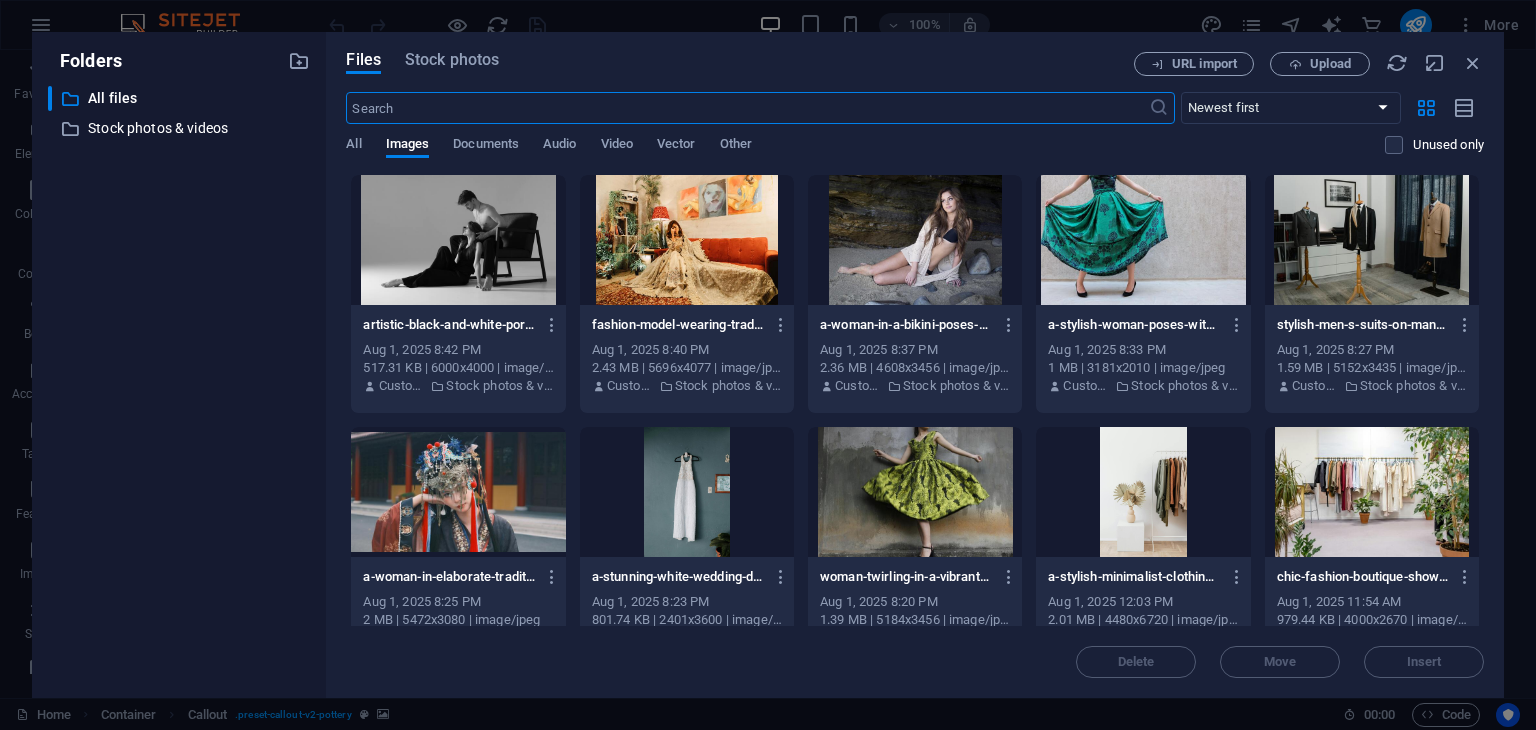 scroll, scrollTop: 3132, scrollLeft: 0, axis: vertical 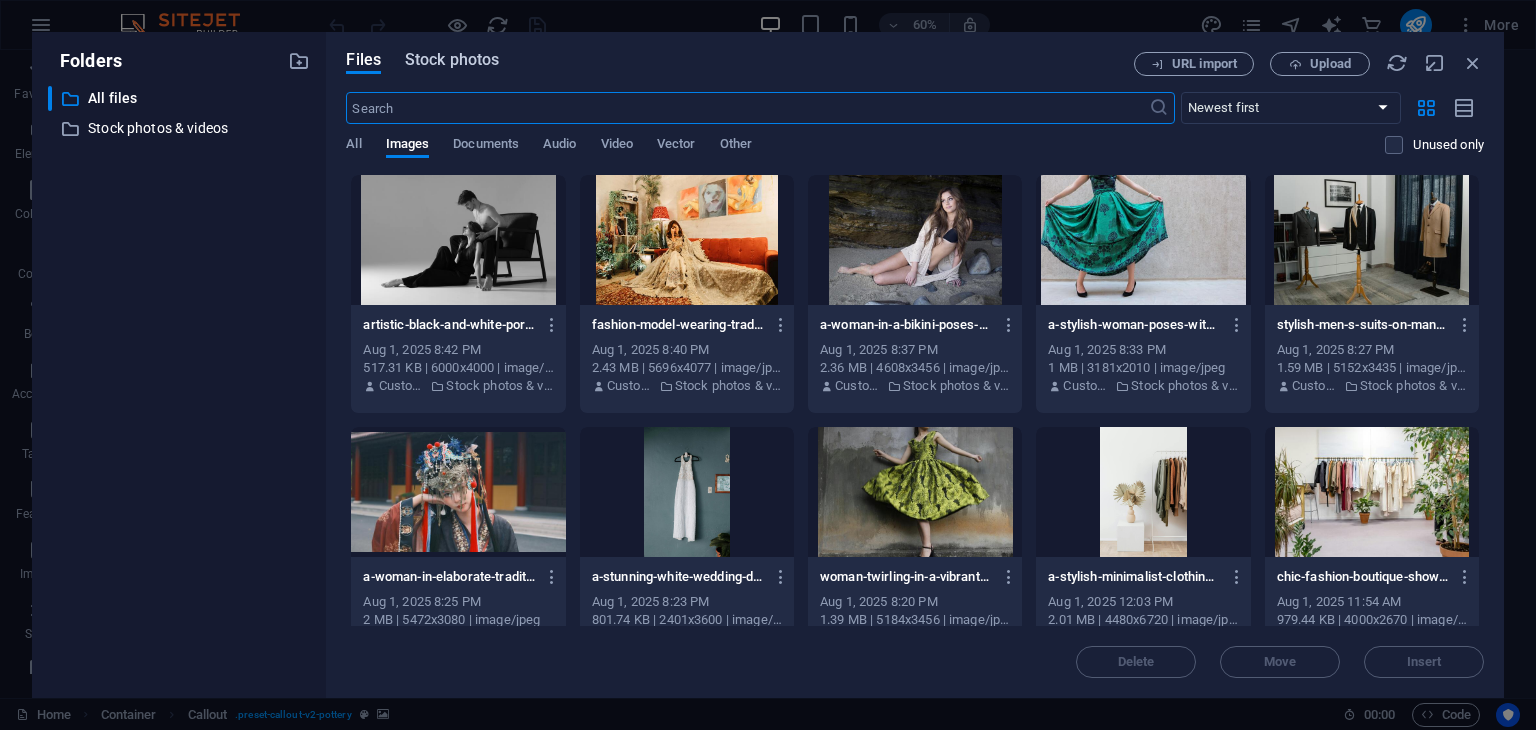 click on "Stock photos" at bounding box center [452, 60] 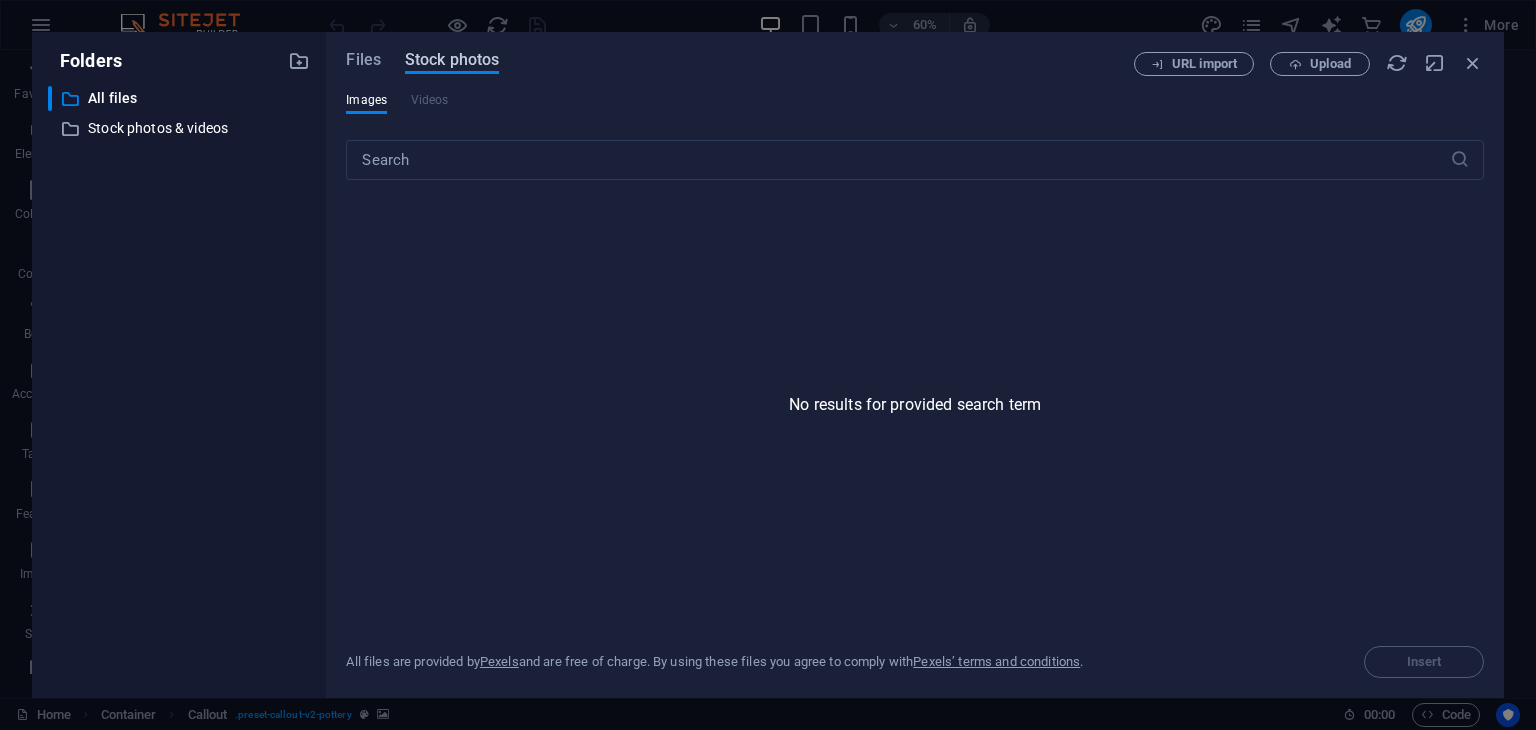 click on "Stock photos" at bounding box center (452, 60) 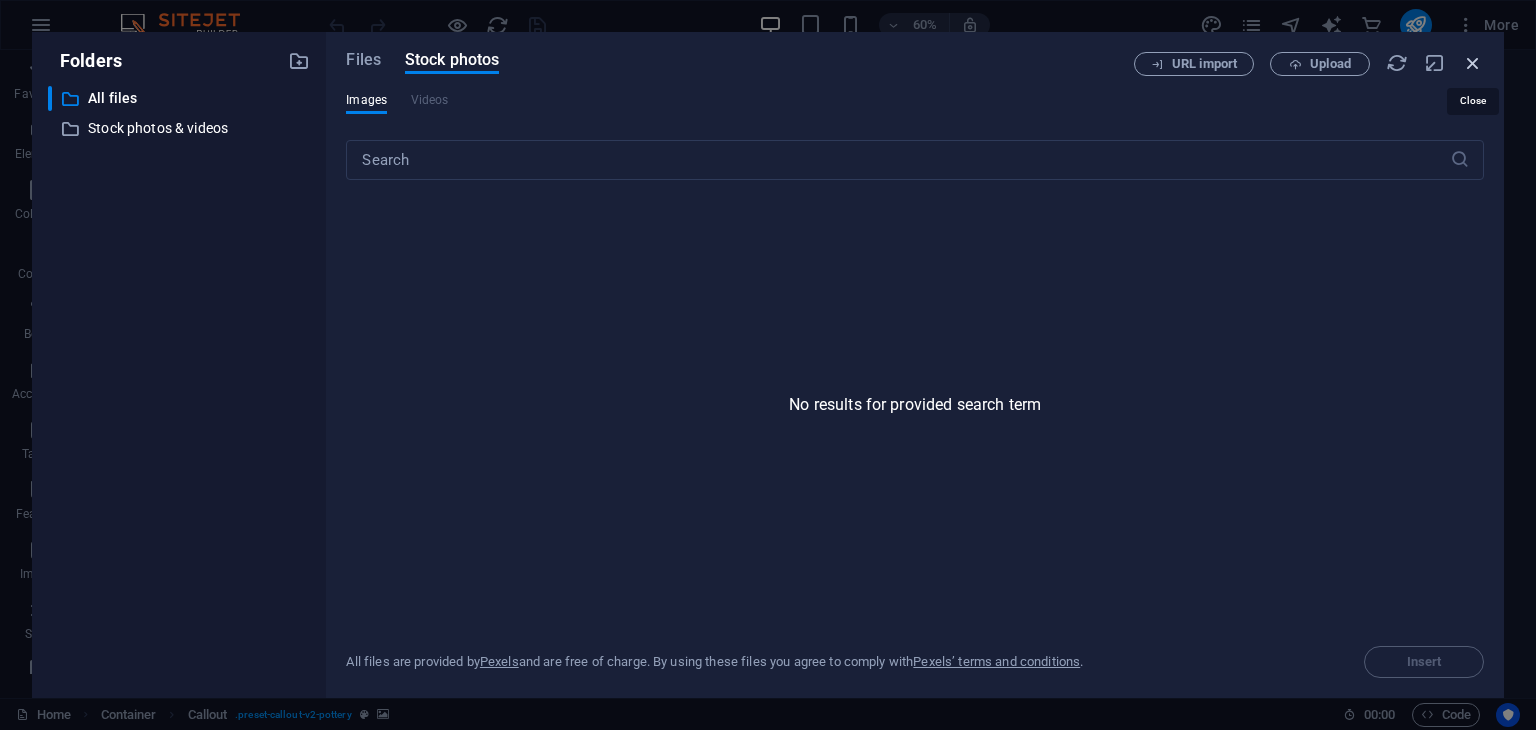 click at bounding box center (1473, 63) 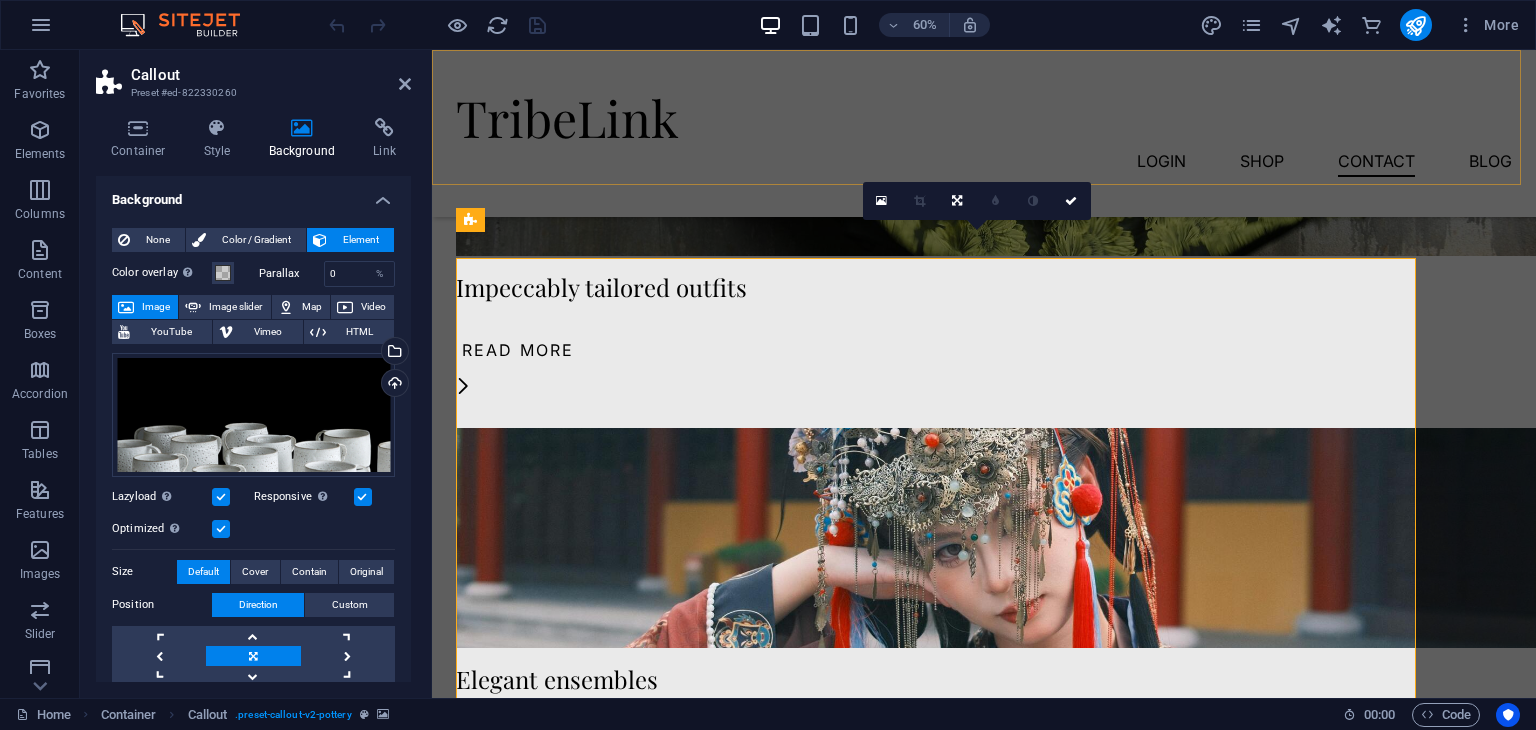 scroll, scrollTop: 3106, scrollLeft: 0, axis: vertical 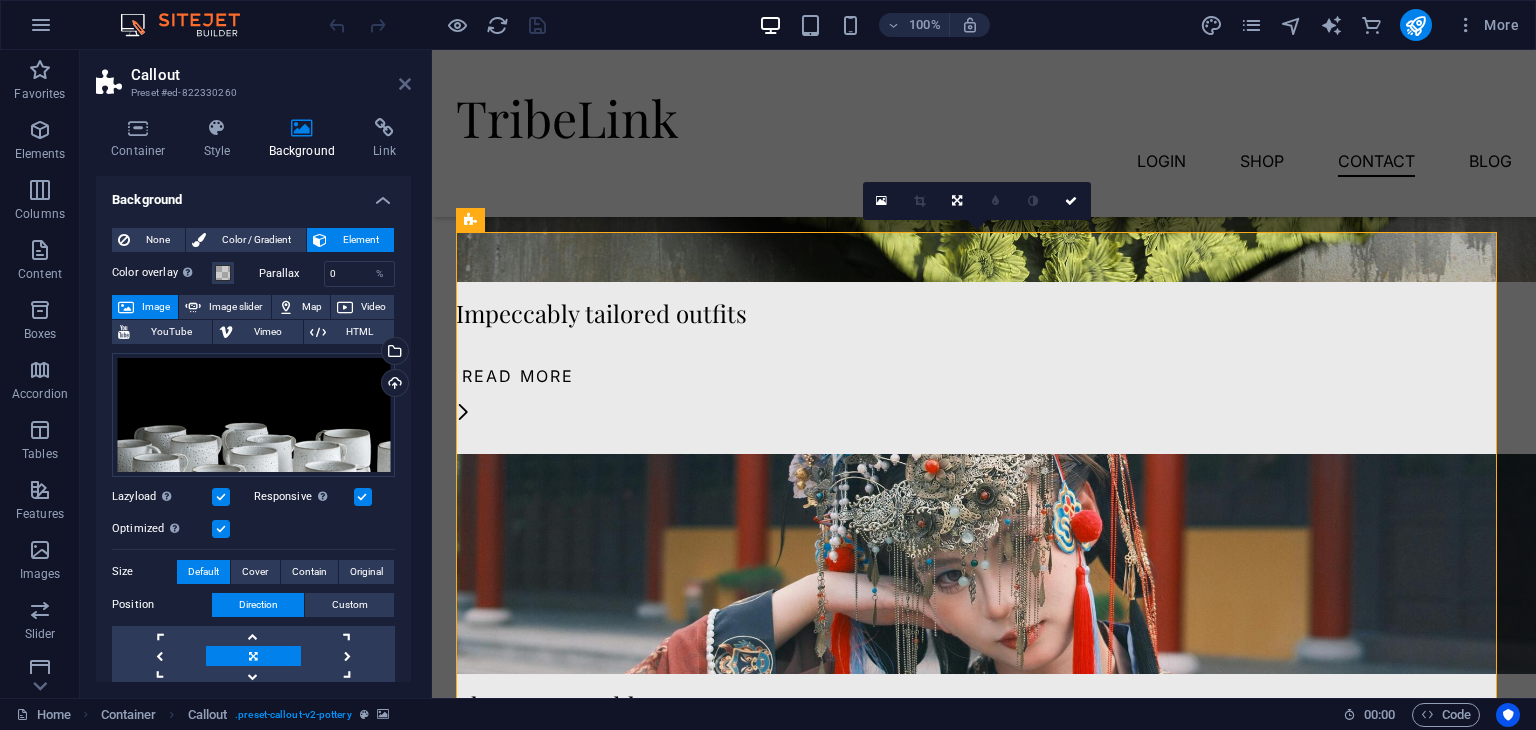 click at bounding box center (405, 84) 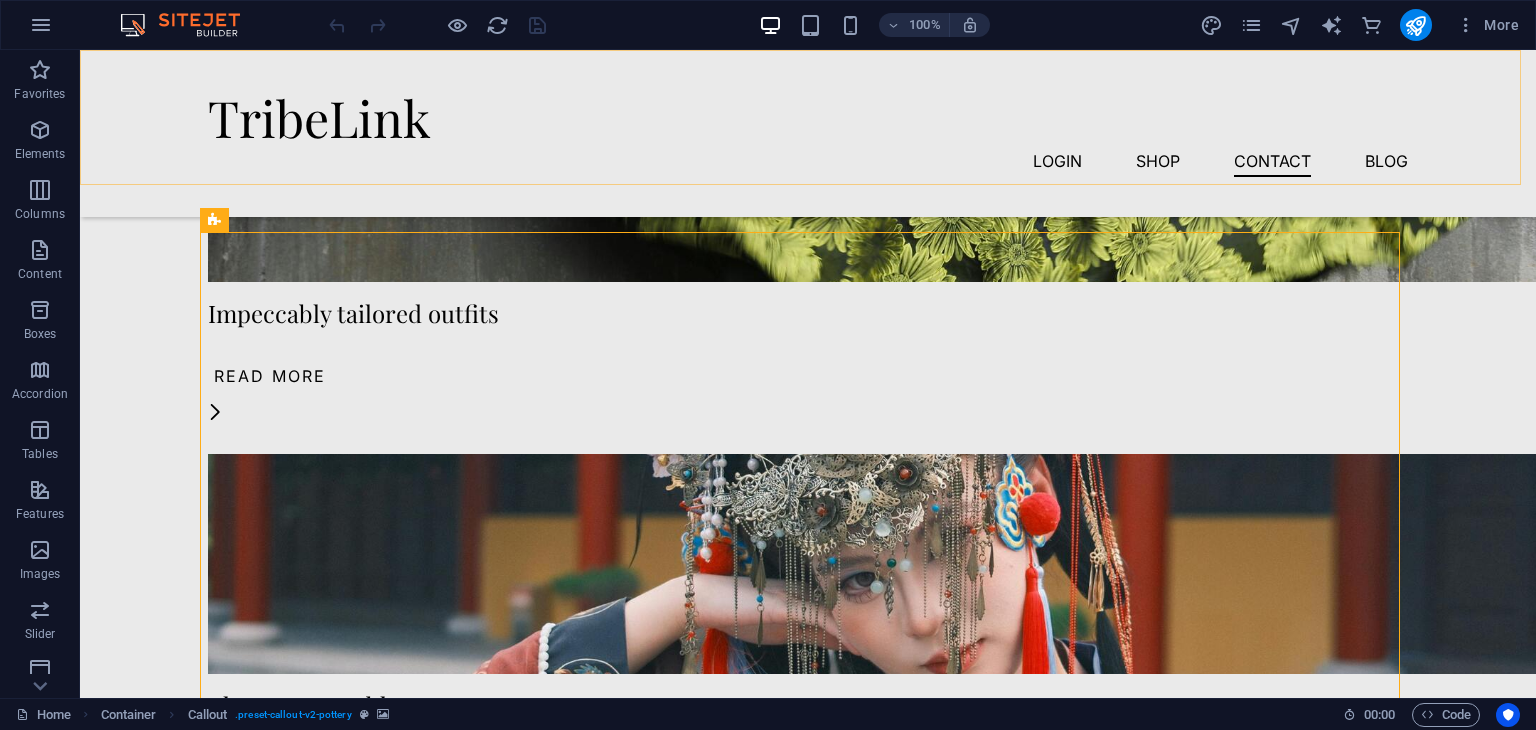 scroll, scrollTop: 3055, scrollLeft: 0, axis: vertical 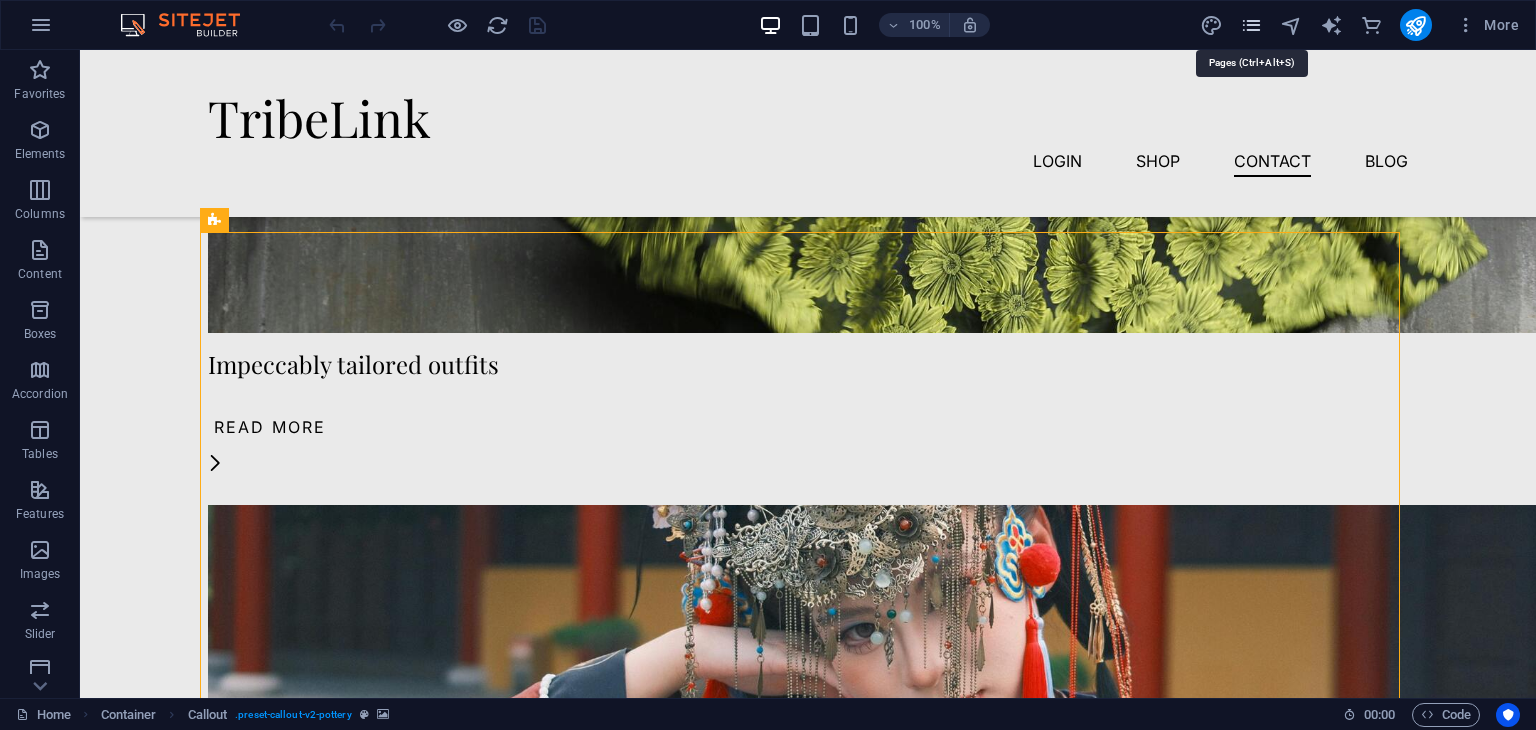 click at bounding box center (1251, 25) 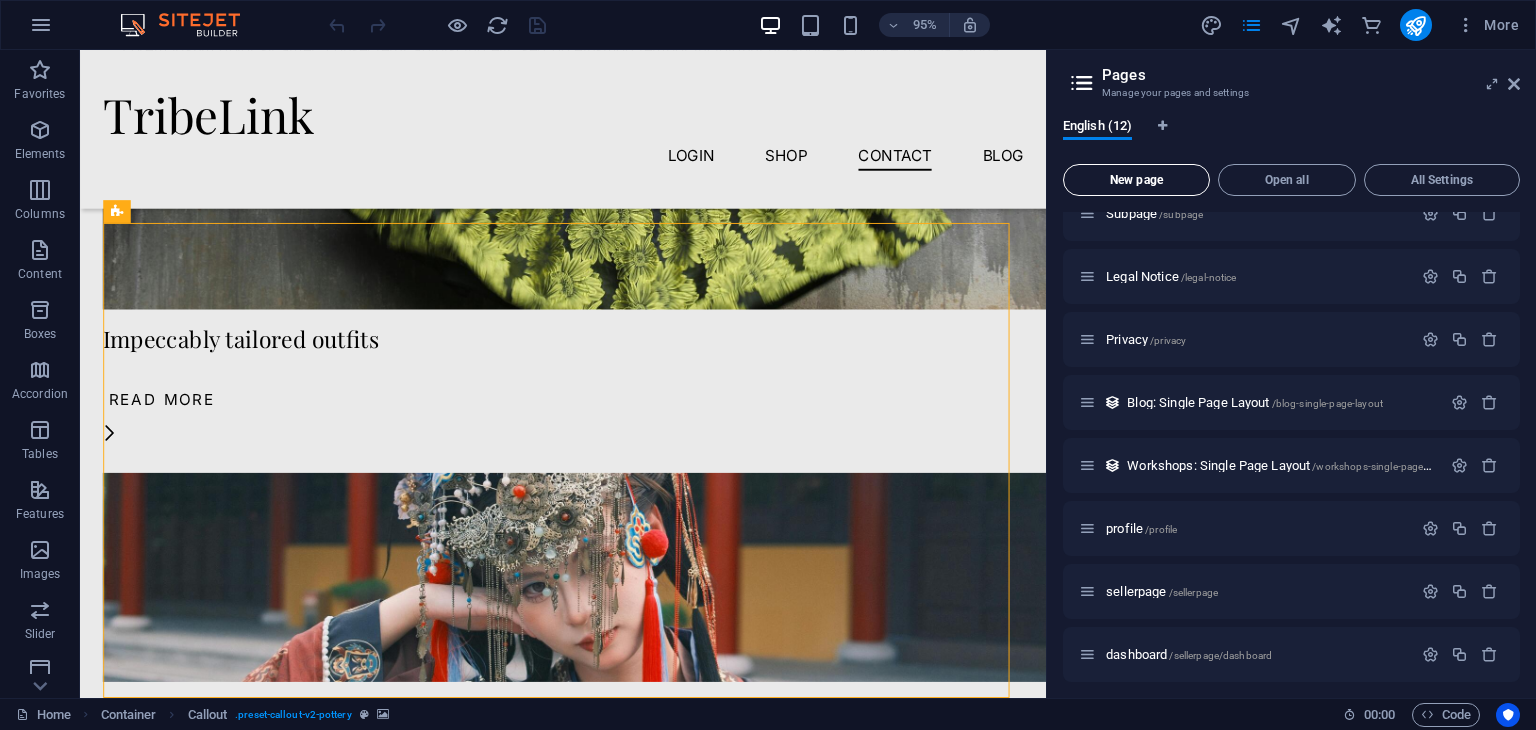 scroll, scrollTop: 286, scrollLeft: 0, axis: vertical 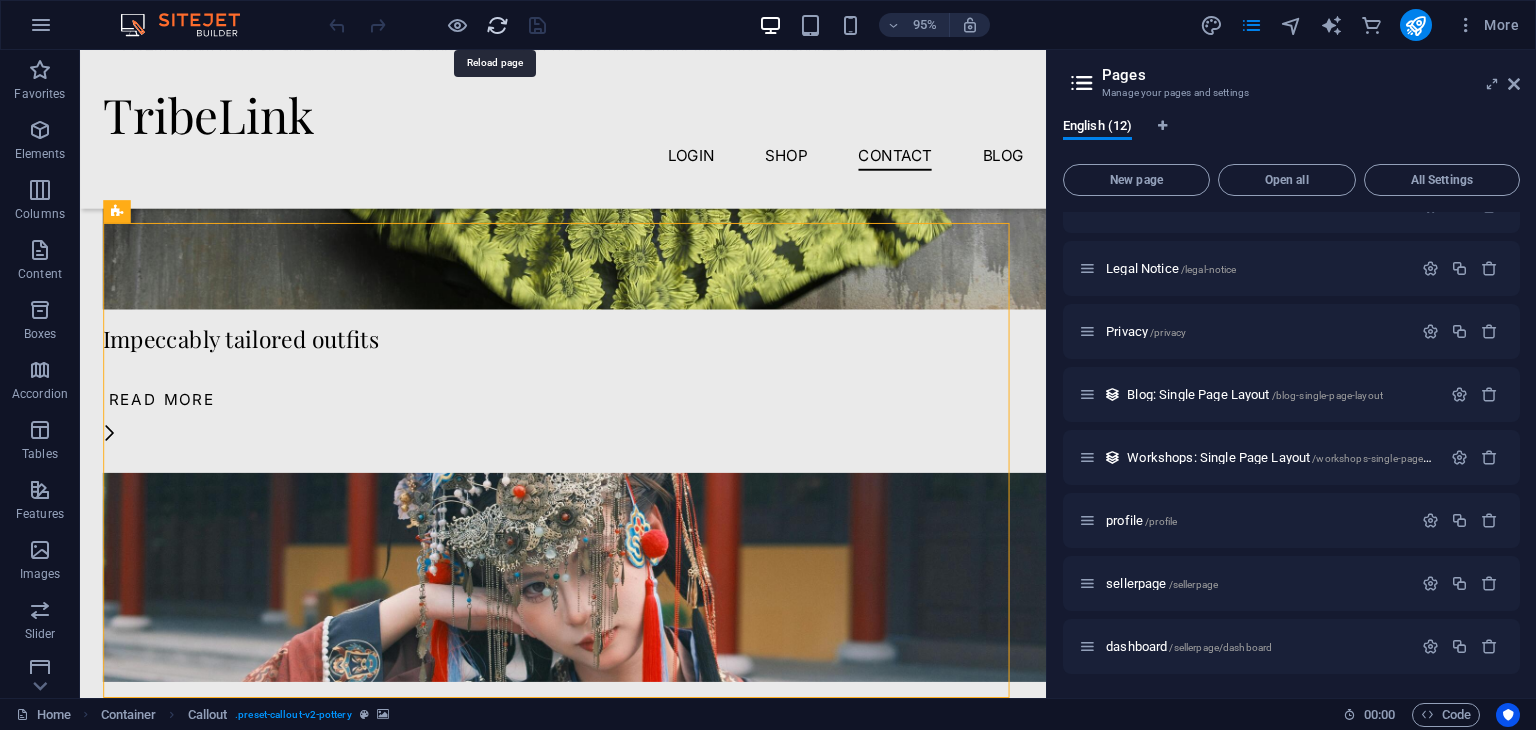 click at bounding box center [497, 25] 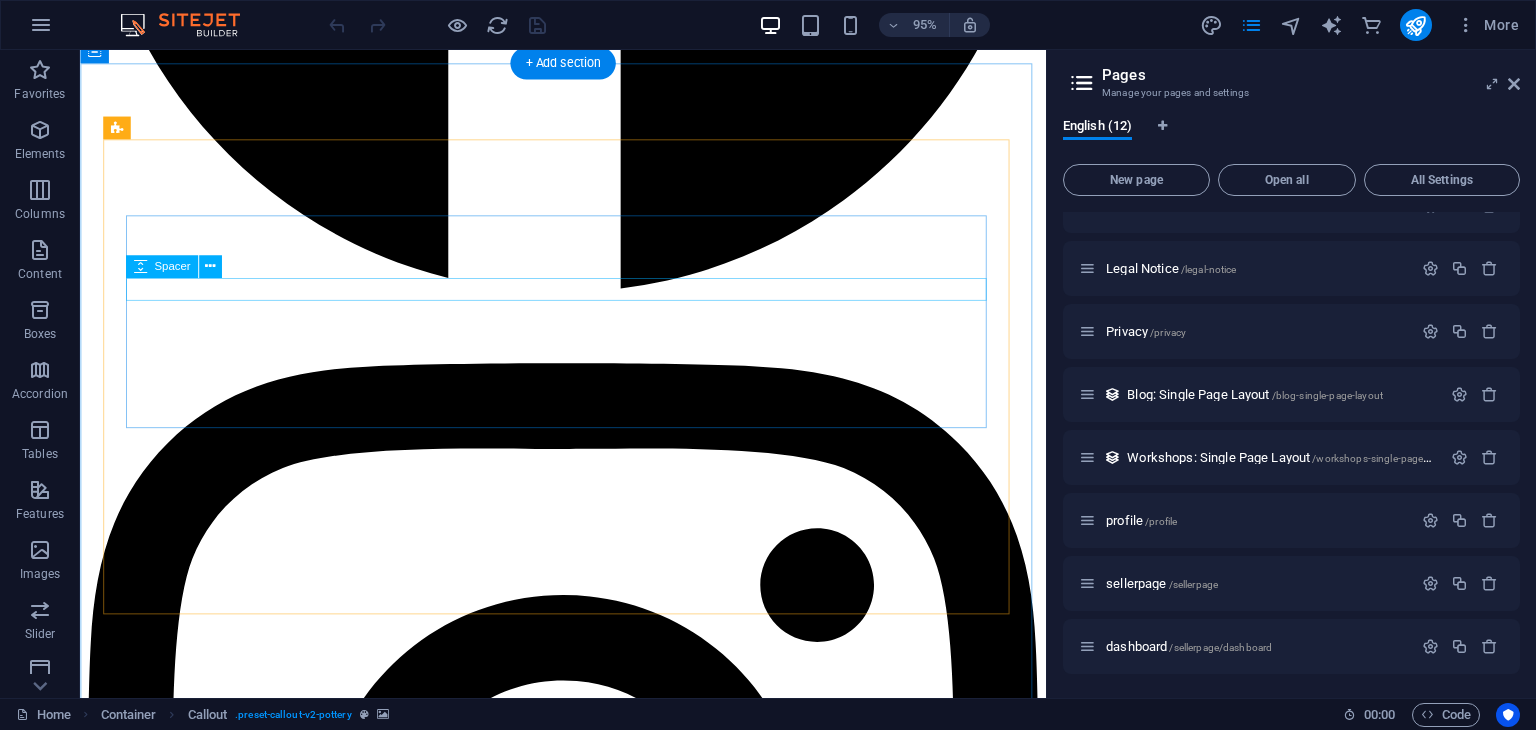 scroll, scrollTop: 3245, scrollLeft: 0, axis: vertical 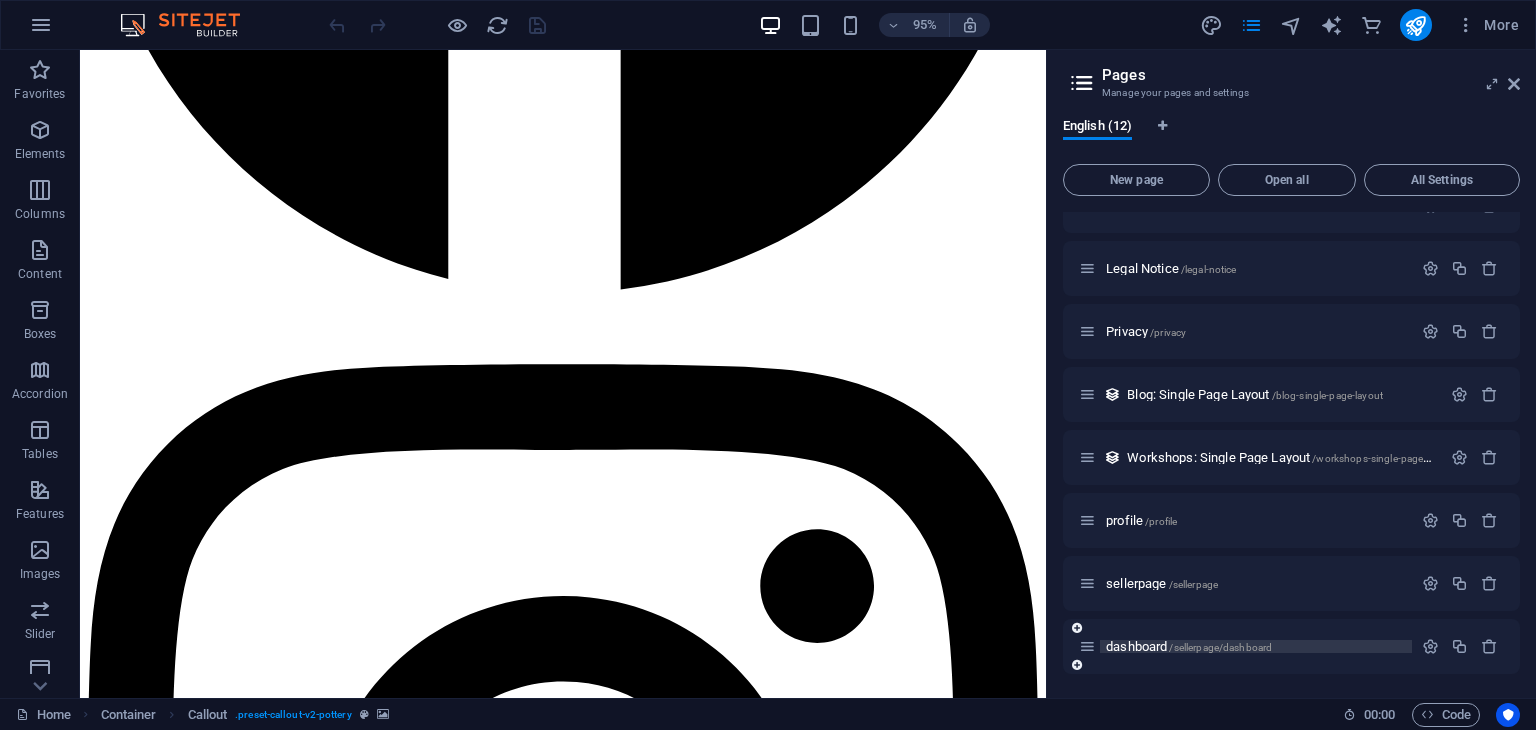 click on "/sellerpage/dashboard" at bounding box center (1220, 647) 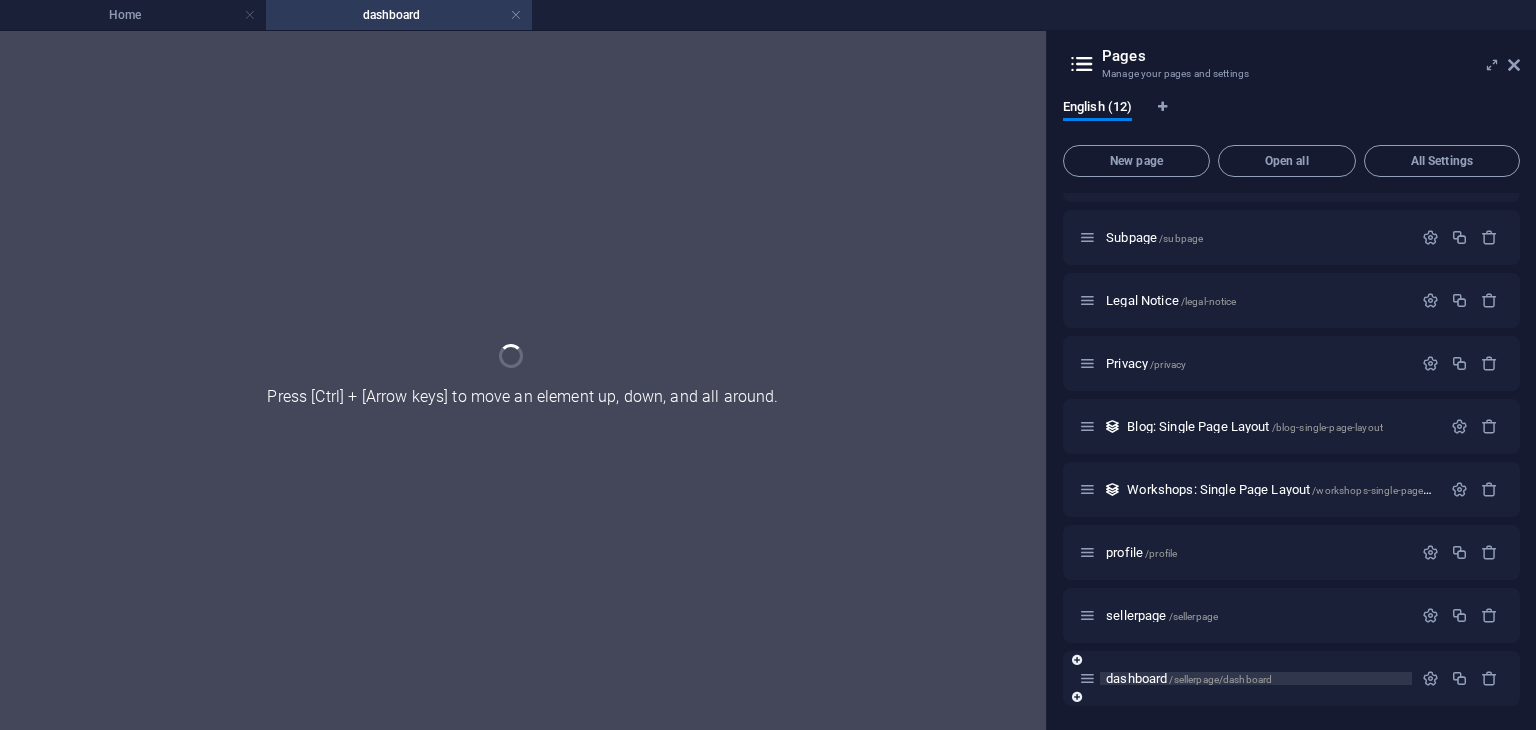 scroll, scrollTop: 0, scrollLeft: 0, axis: both 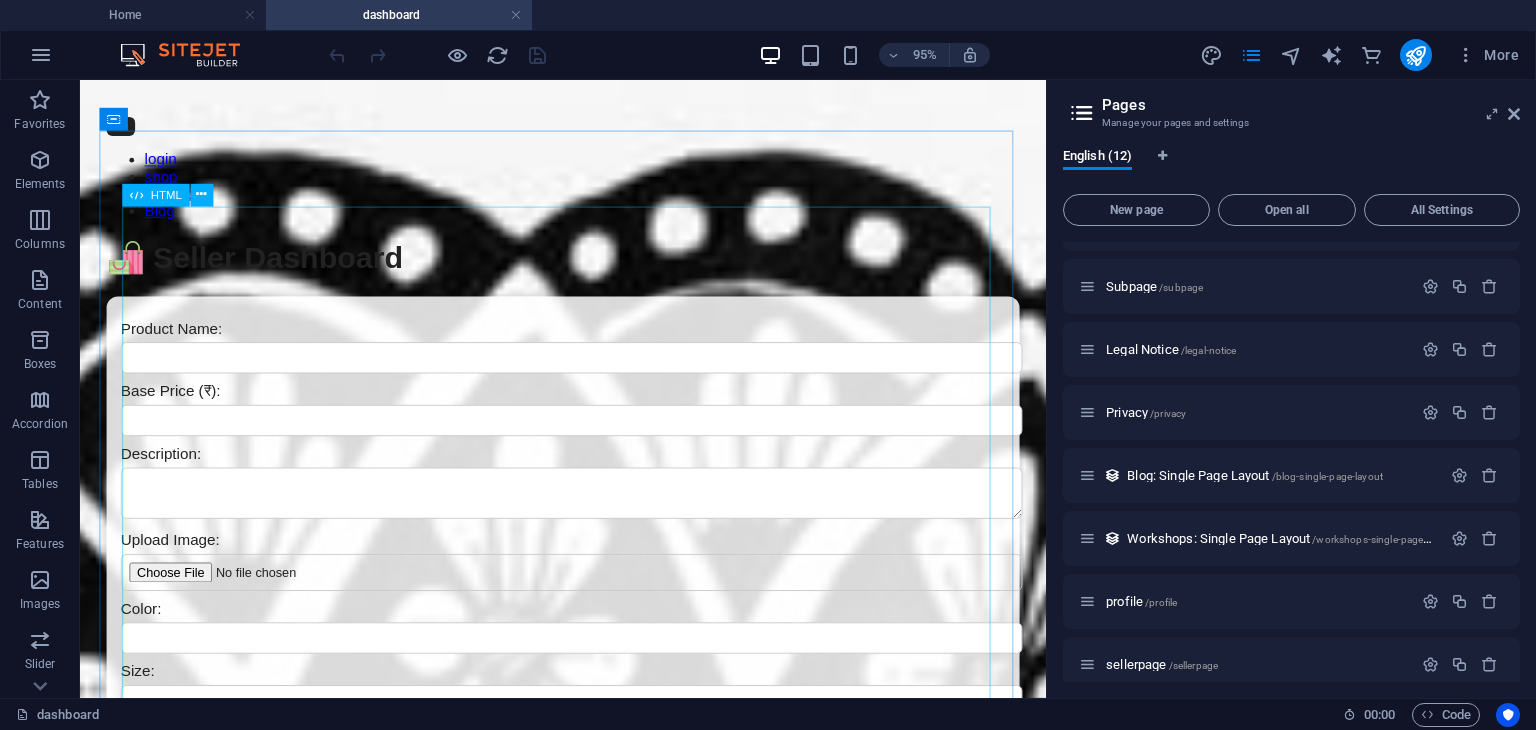 click on "HTML" at bounding box center (155, 194) 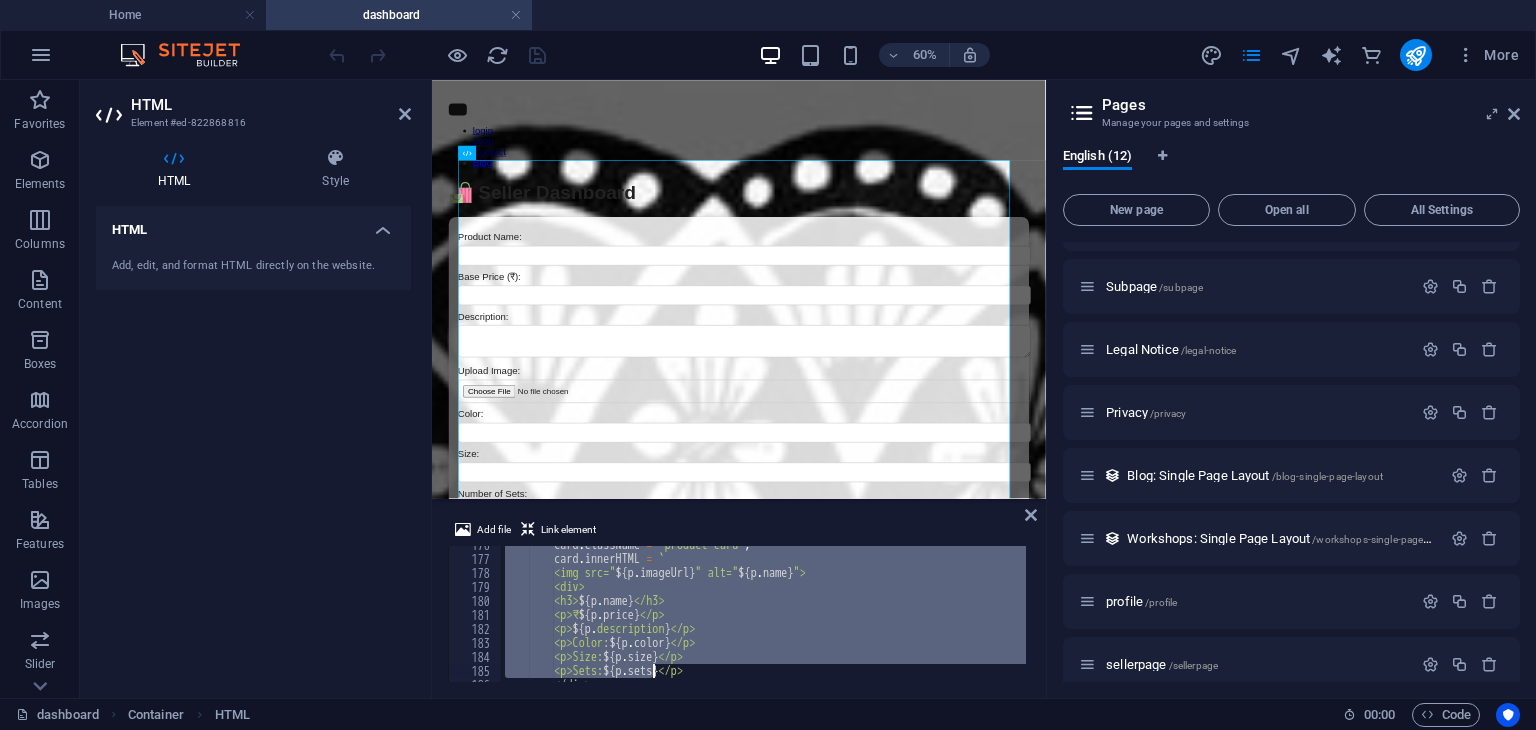 scroll, scrollTop: 2612, scrollLeft: 0, axis: vertical 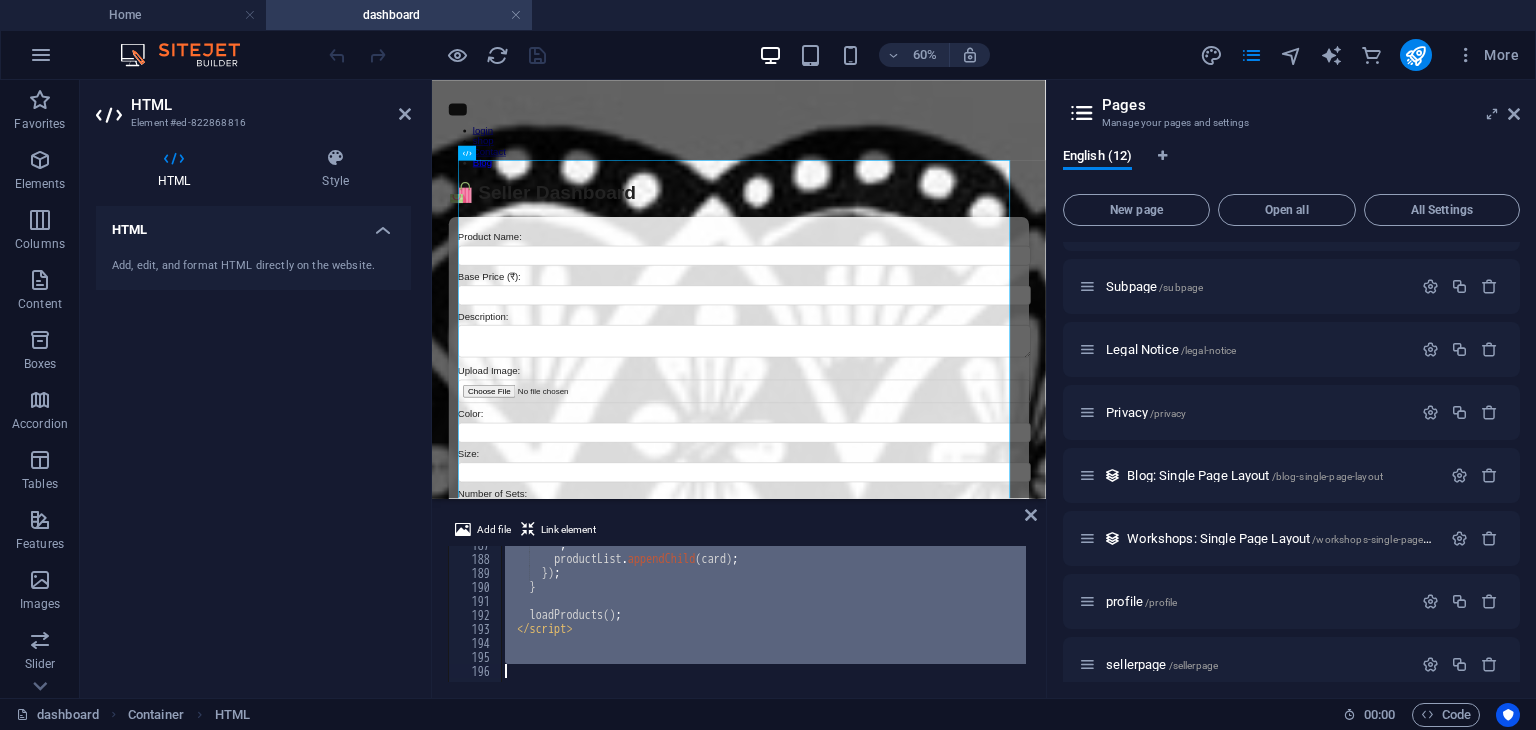 drag, startPoint x: 499, startPoint y: 551, endPoint x: 654, endPoint y: 776, distance: 273.22153 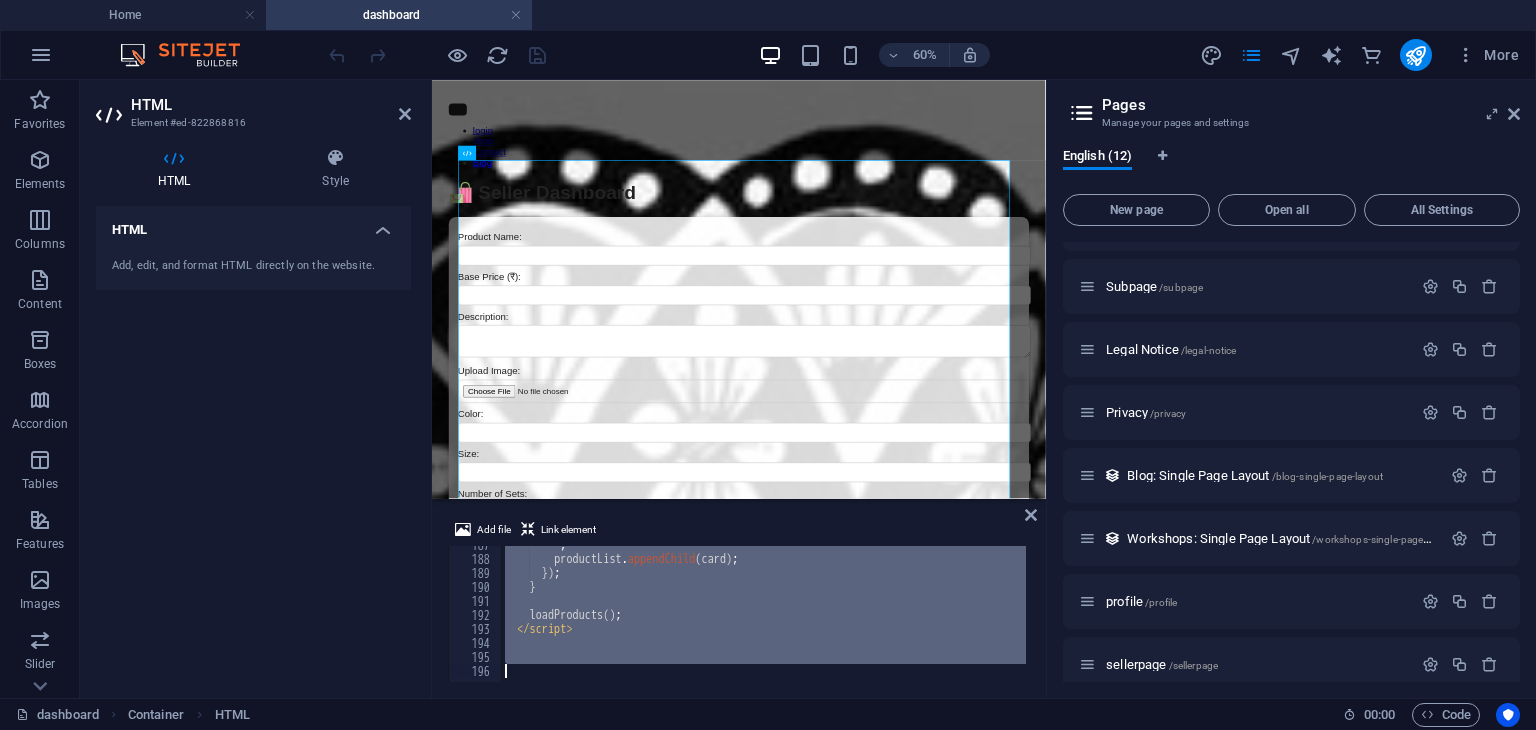 type on "</html>" 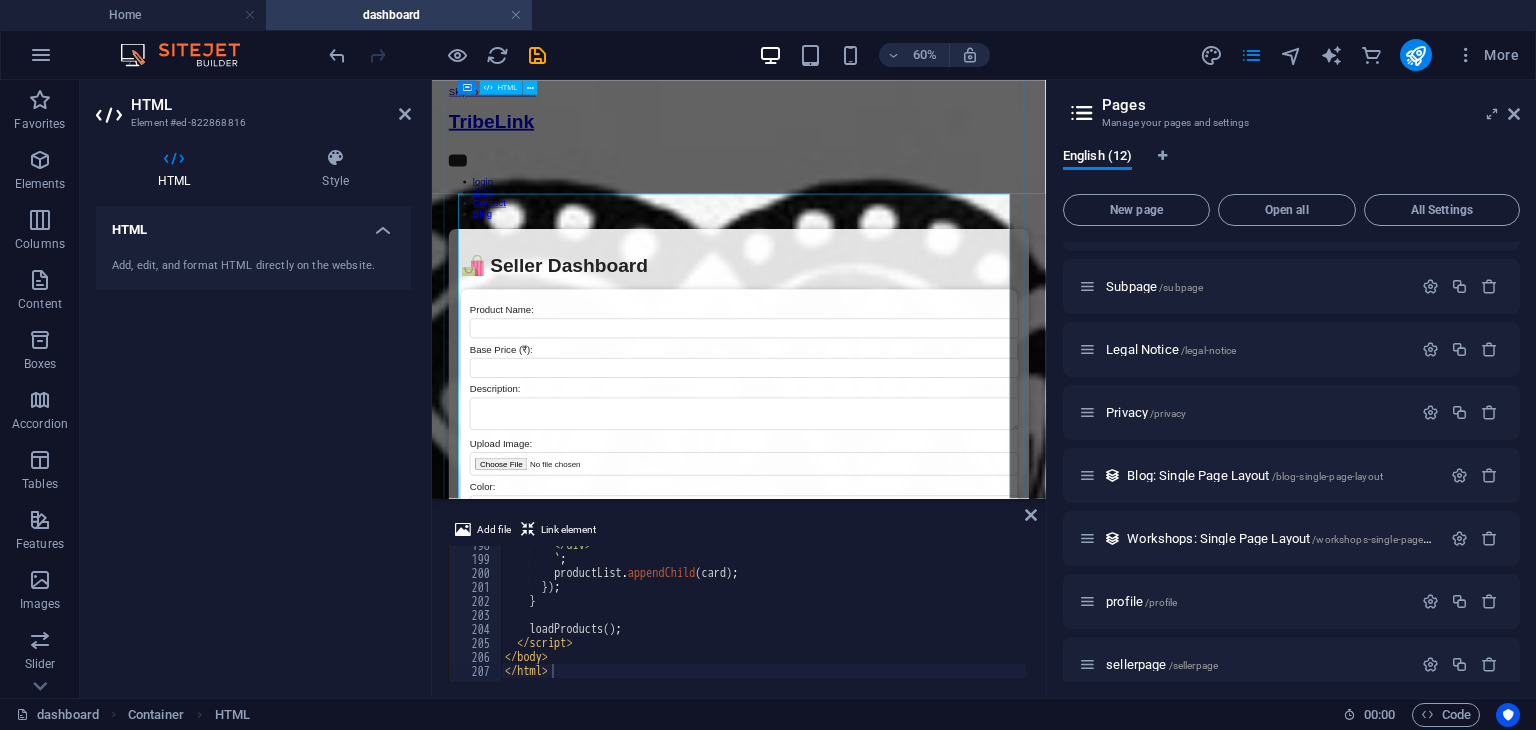scroll, scrollTop: 0, scrollLeft: 0, axis: both 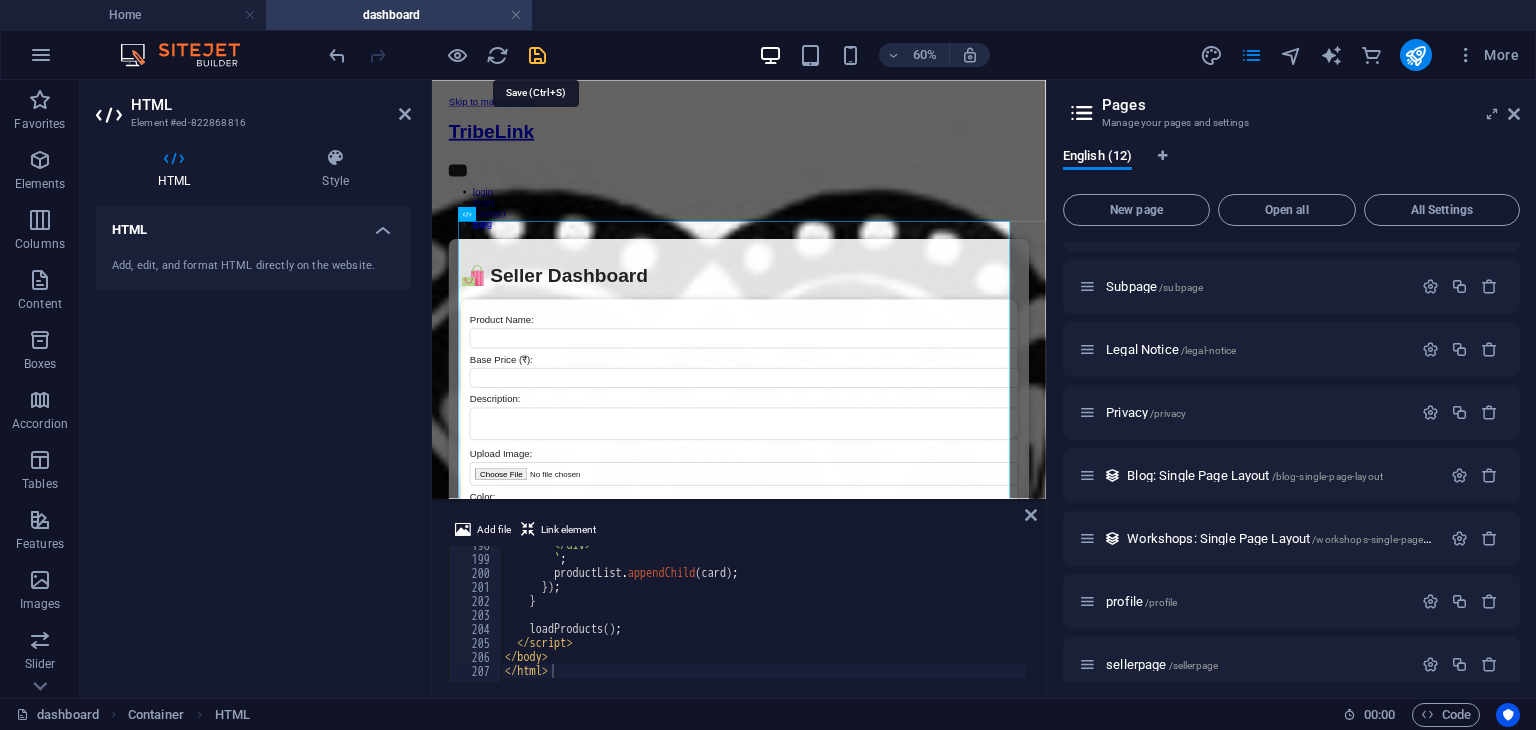click at bounding box center (537, 55) 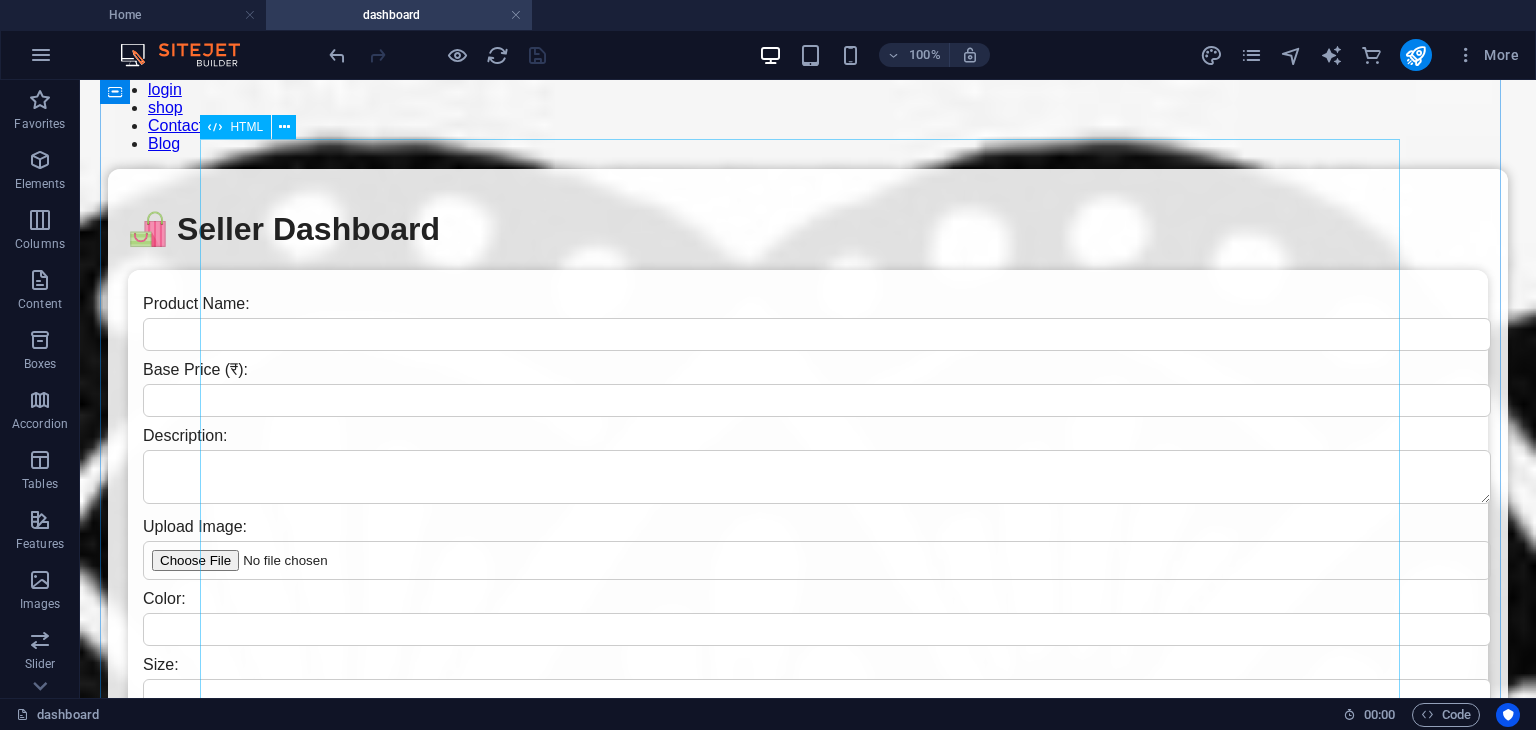 scroll, scrollTop: 164, scrollLeft: 0, axis: vertical 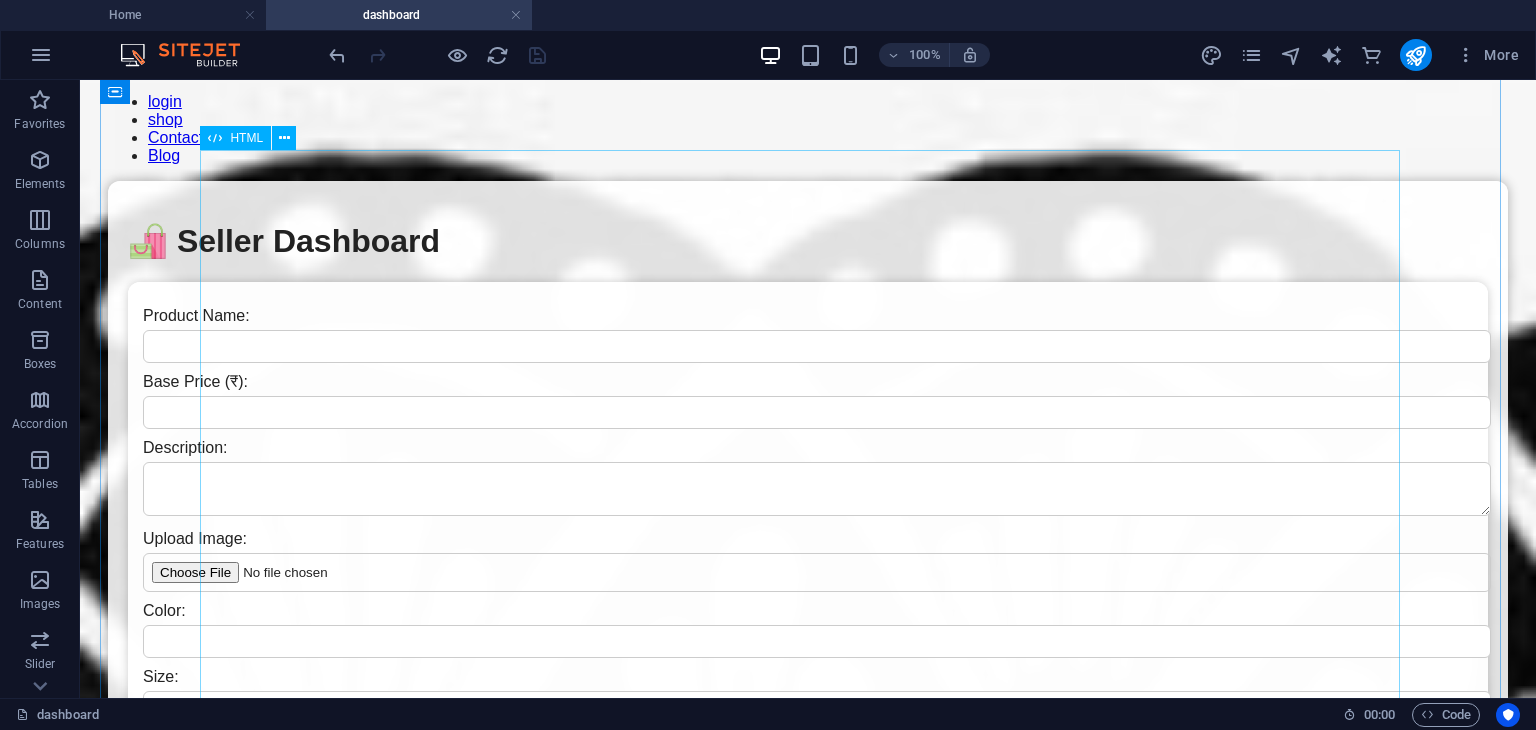 click on "Seller Dashboard
🛍️ Seller Dashboard
Product Name:
Base Price (₹):
Description:
Upload Image:
Color:
Size:
Number of Sets:
Upload Product
Your Products" at bounding box center (808, 607) 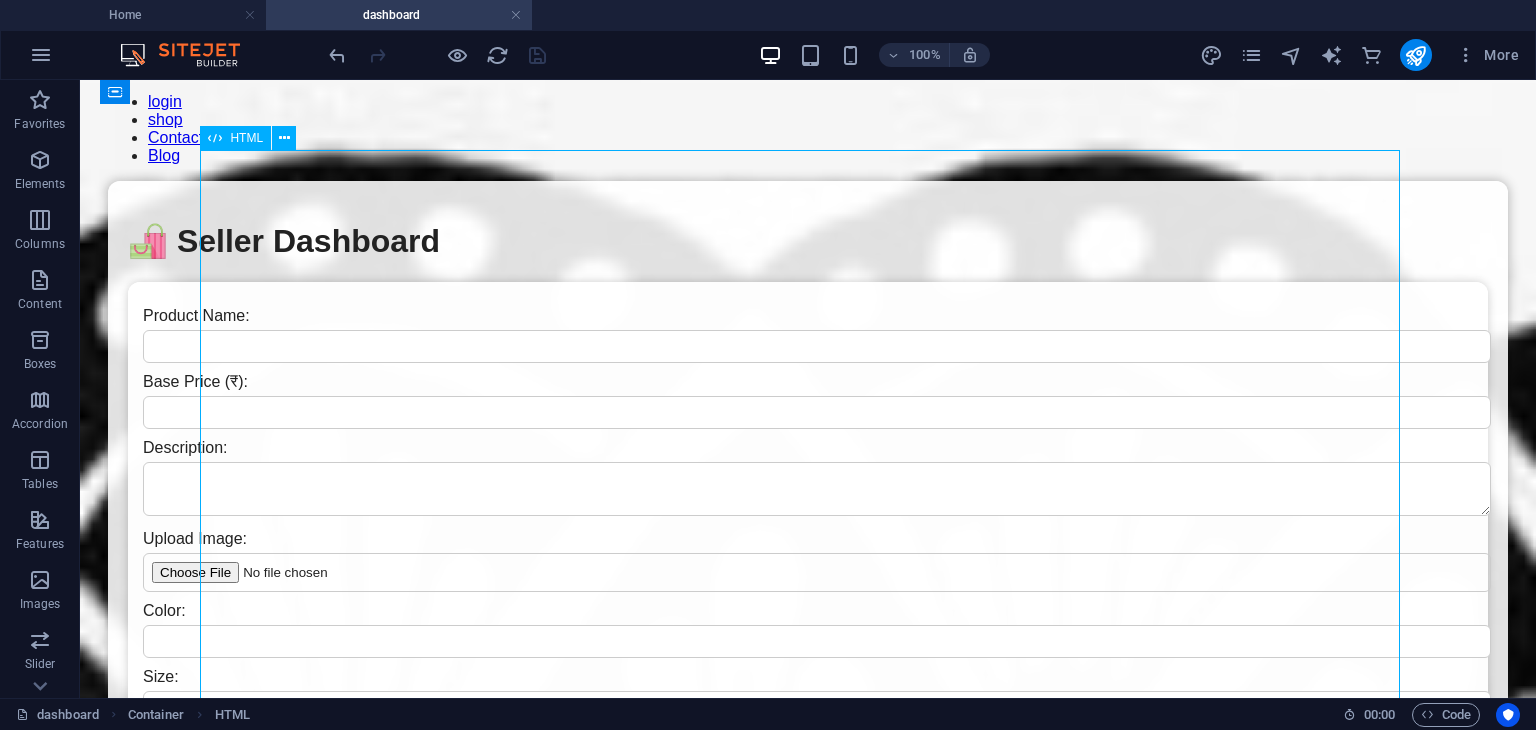 click on "Seller Dashboard
🛍️ Seller Dashboard
Product Name:
Base Price (₹):
Description:
Upload Image:
Color:
Size:
Number of Sets:
Upload Product
Your Products" at bounding box center [808, 607] 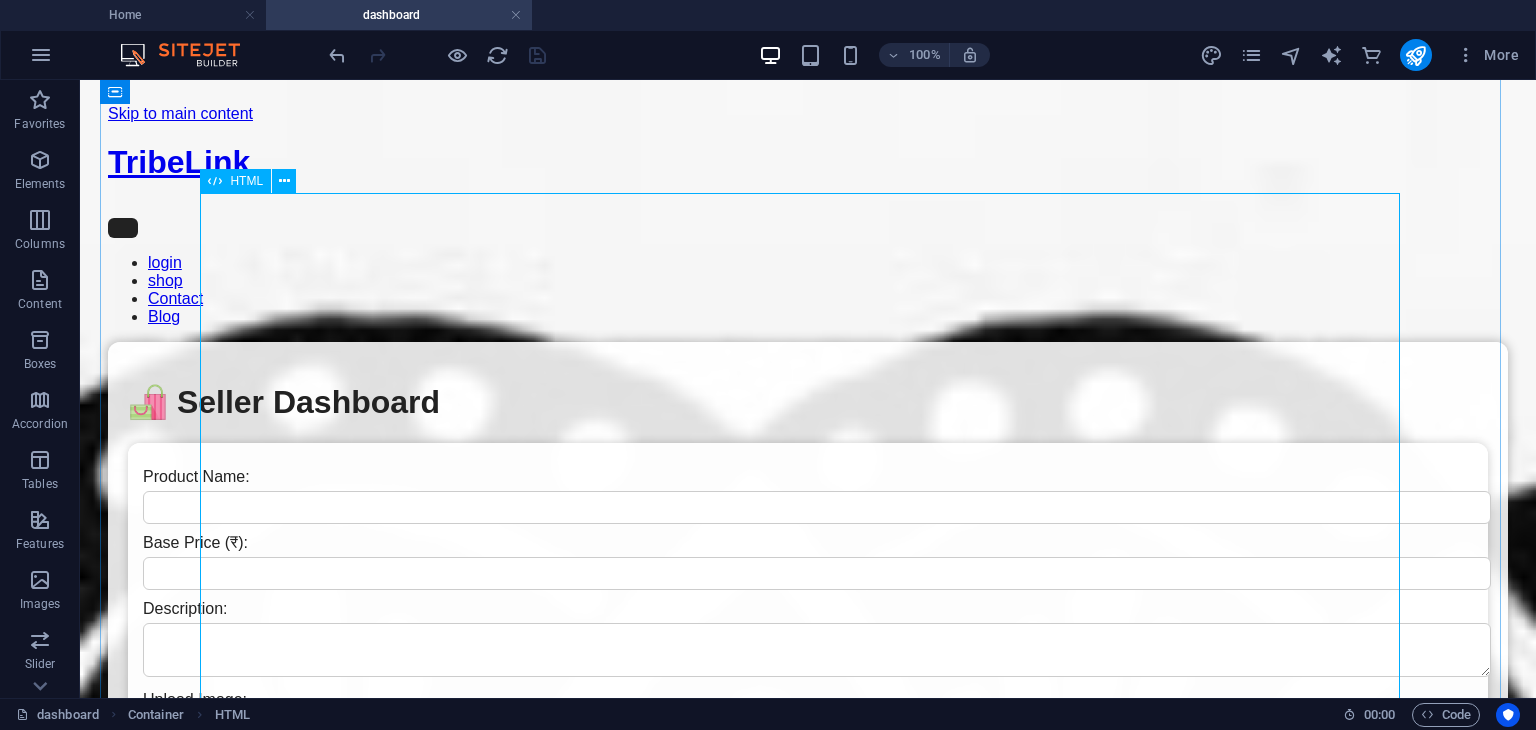 scroll, scrollTop: 0, scrollLeft: 0, axis: both 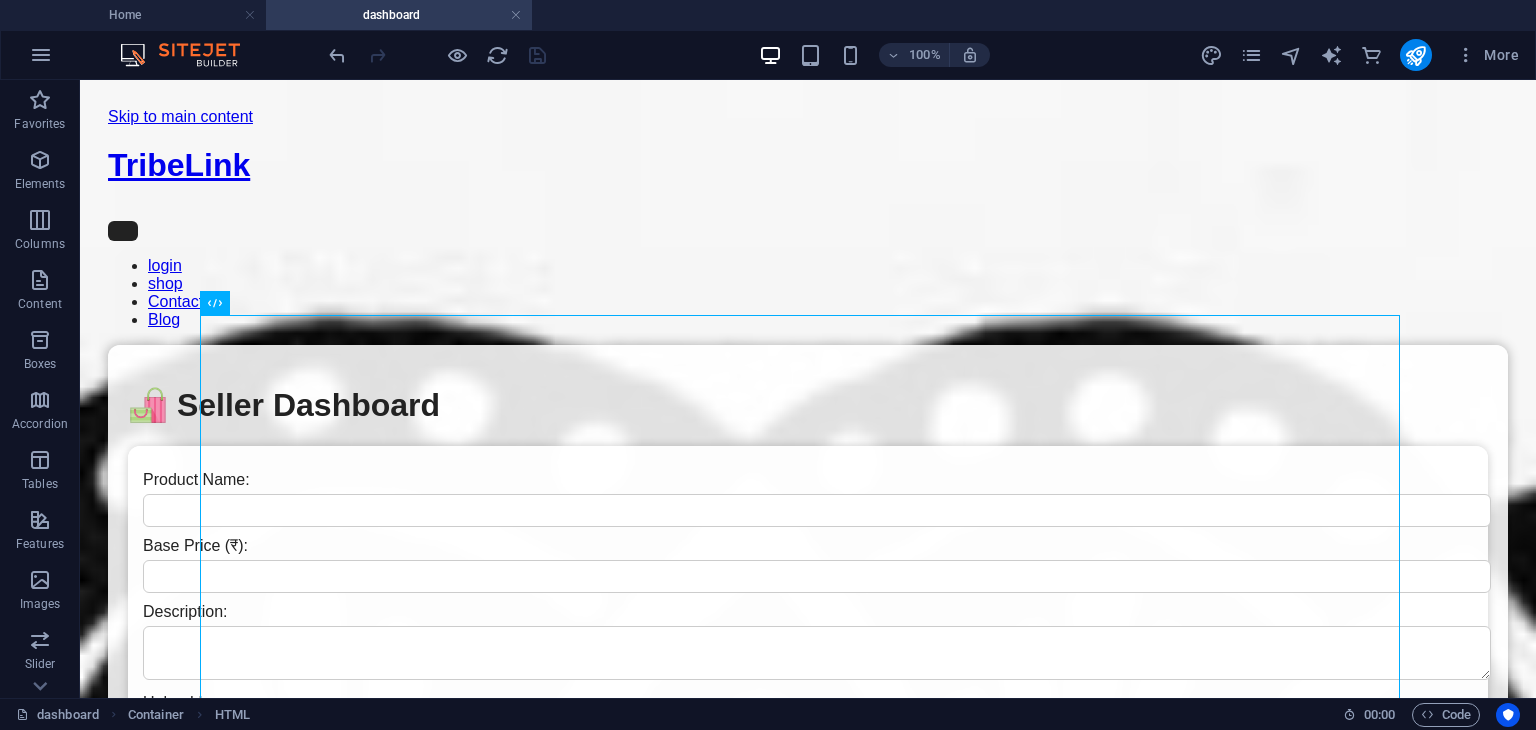 drag, startPoint x: 1405, startPoint y: 52, endPoint x: 528, endPoint y: 27, distance: 877.35626 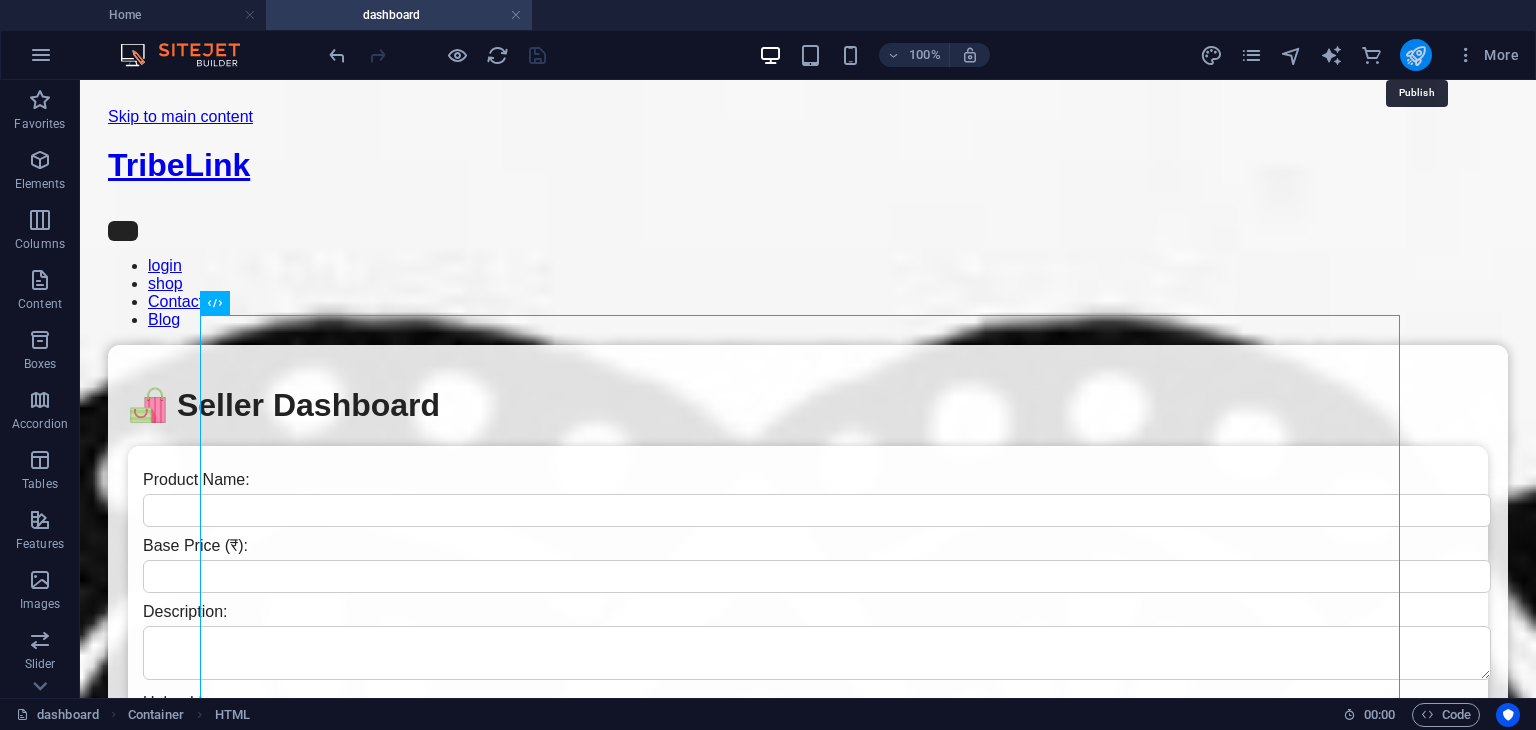 click at bounding box center (1415, 55) 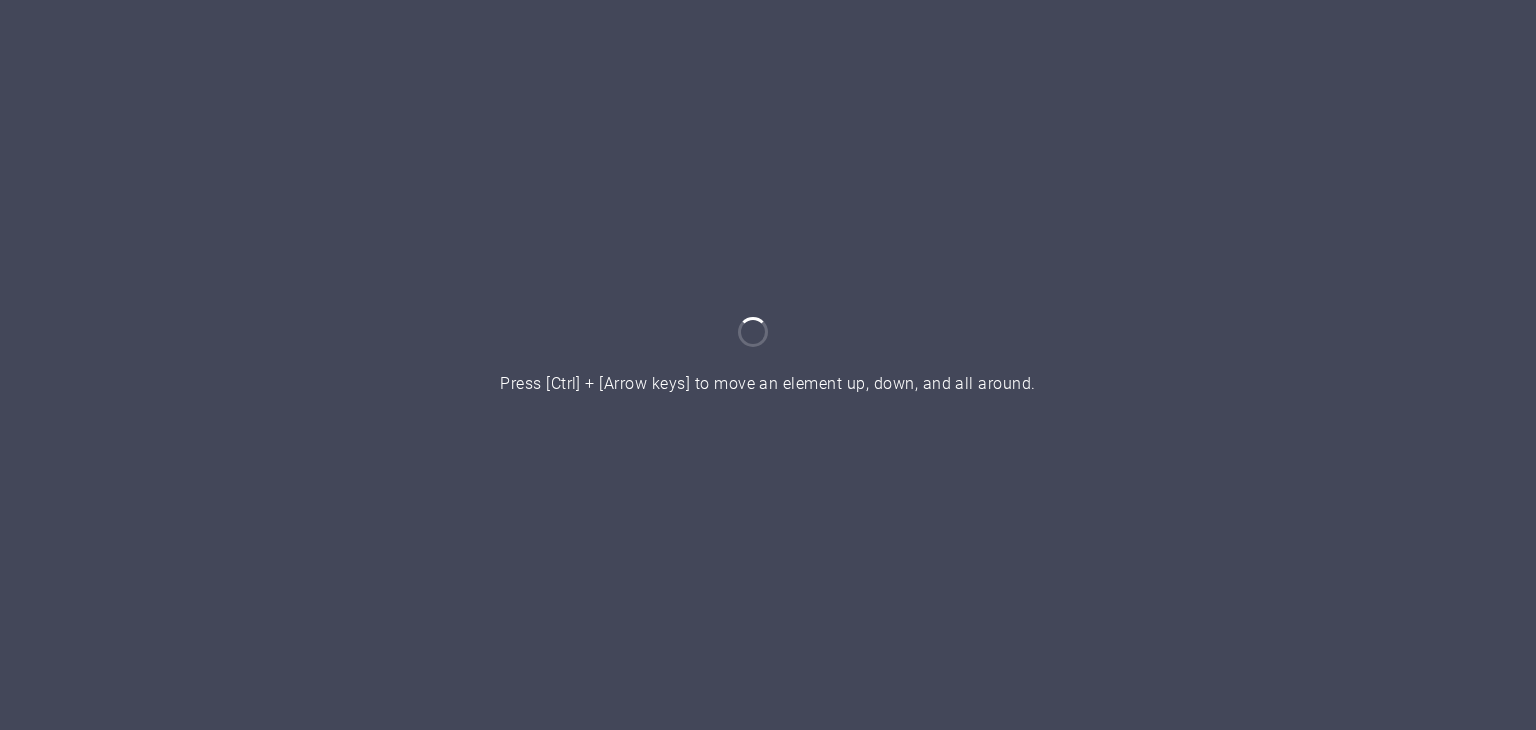 scroll, scrollTop: 0, scrollLeft: 0, axis: both 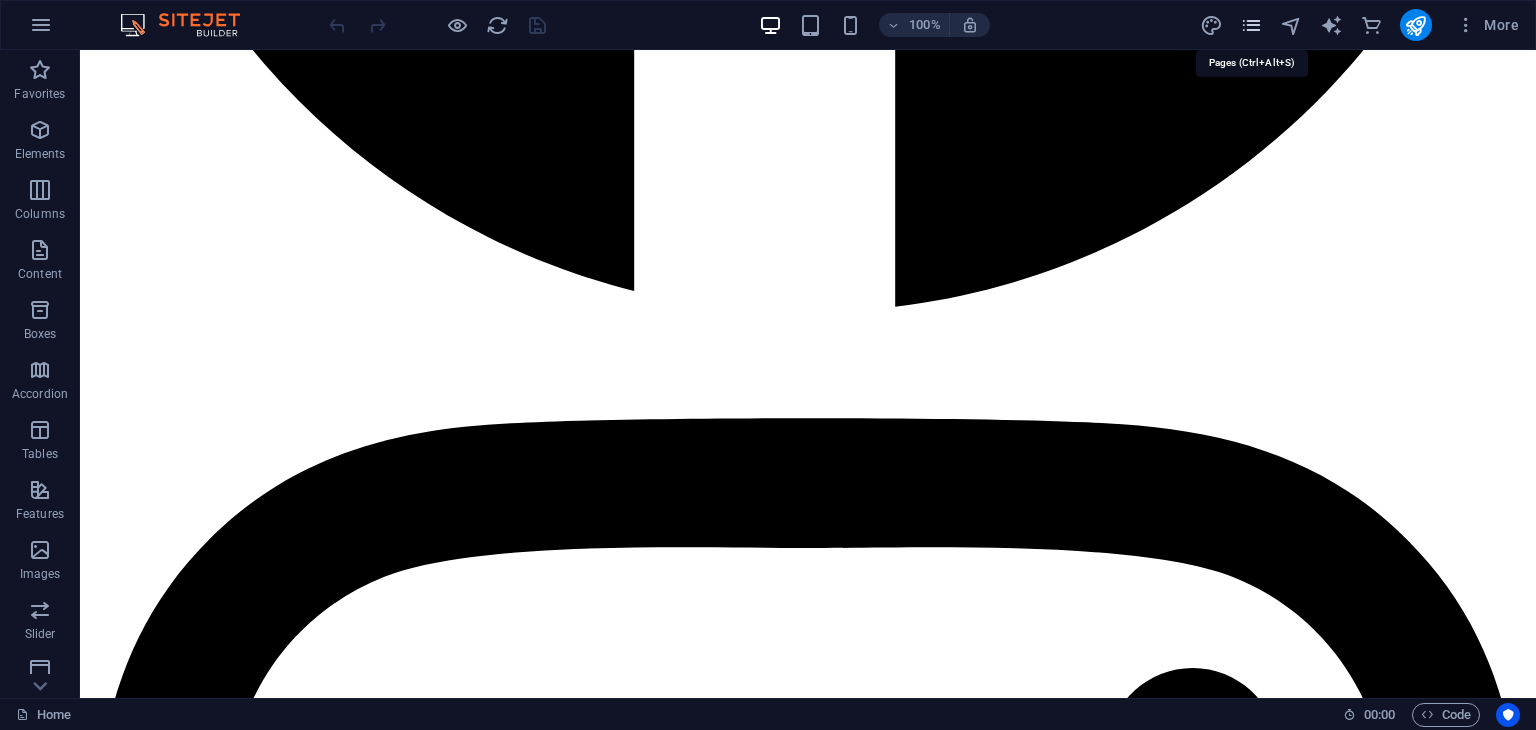 click at bounding box center (1251, 25) 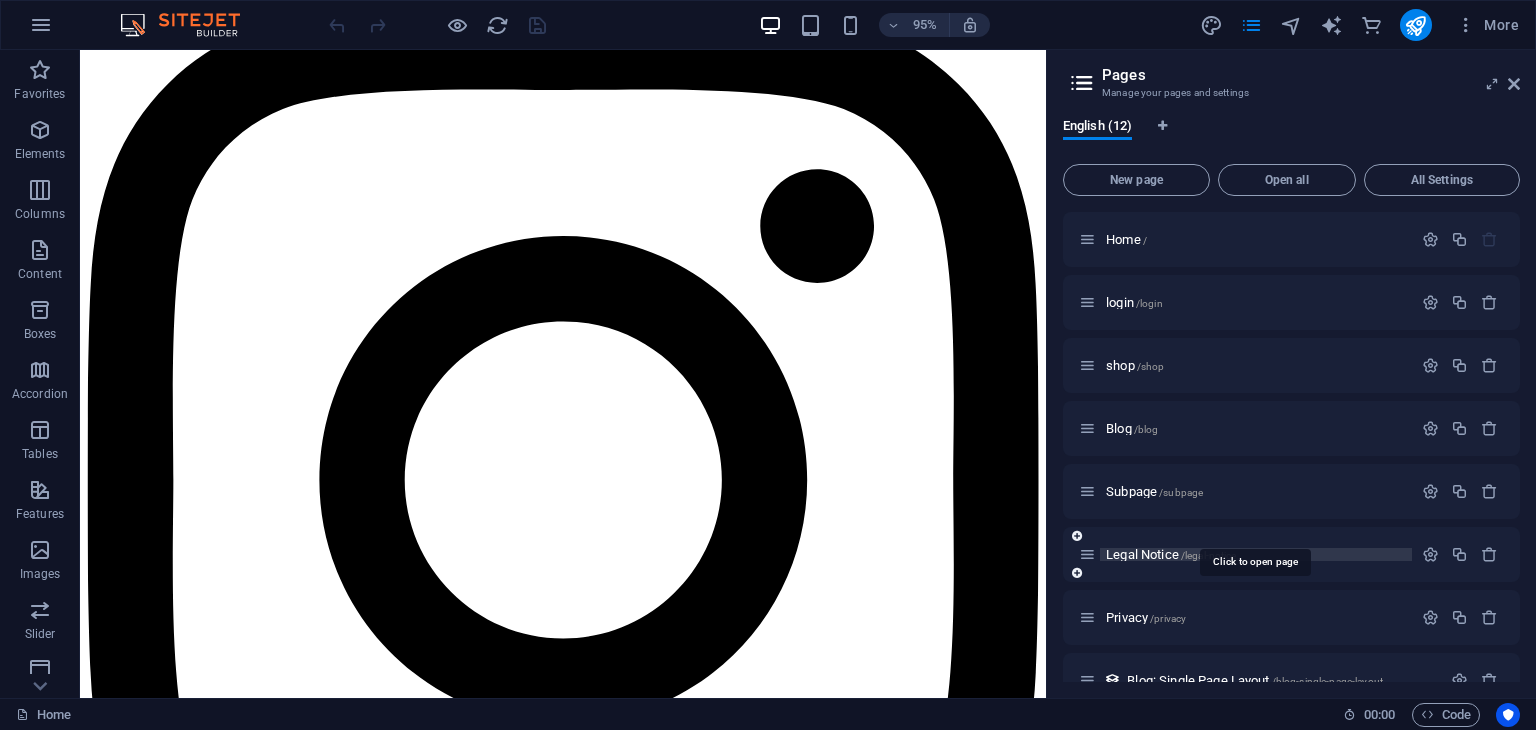 scroll, scrollTop: 286, scrollLeft: 0, axis: vertical 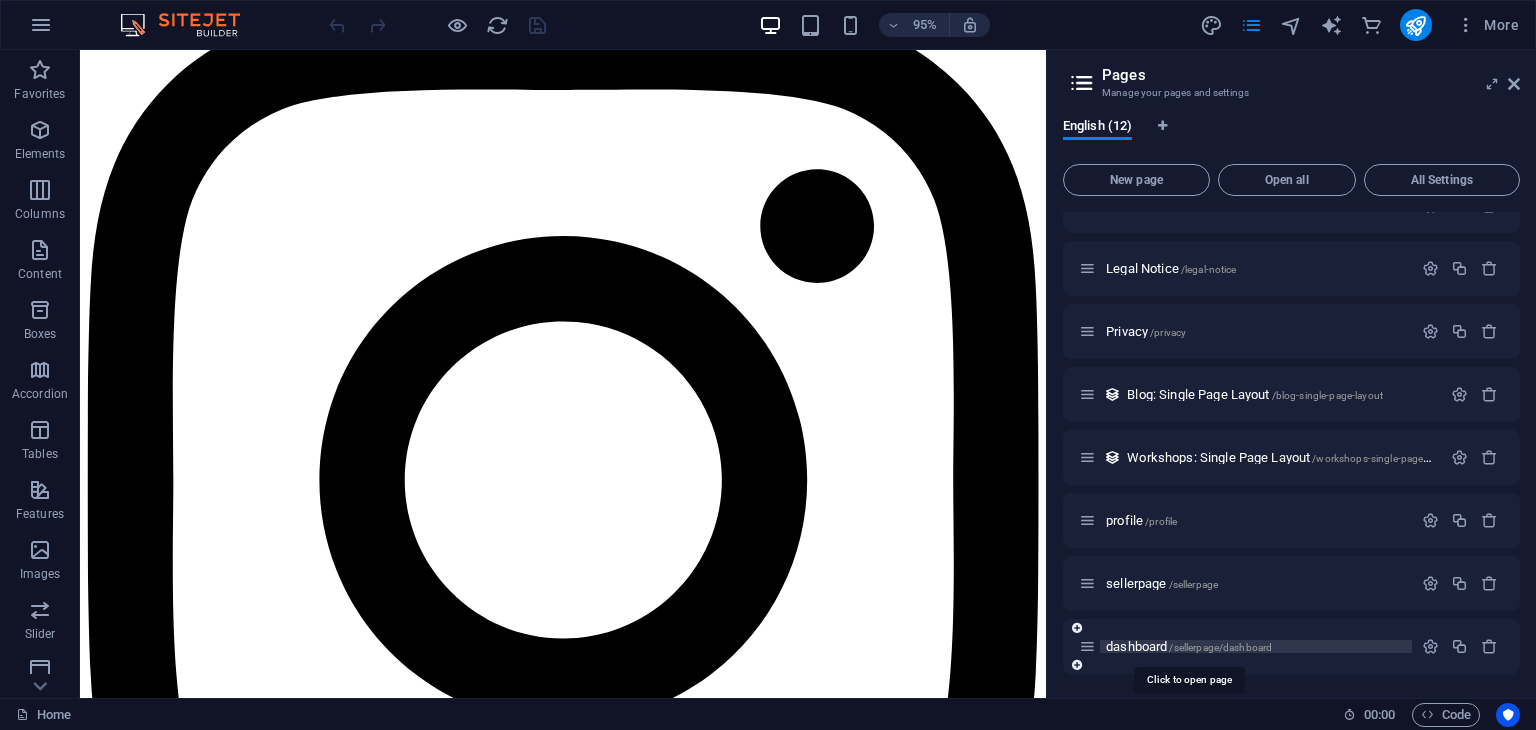 click on "dashboard /sellerpage/dashboard" at bounding box center [1189, 646] 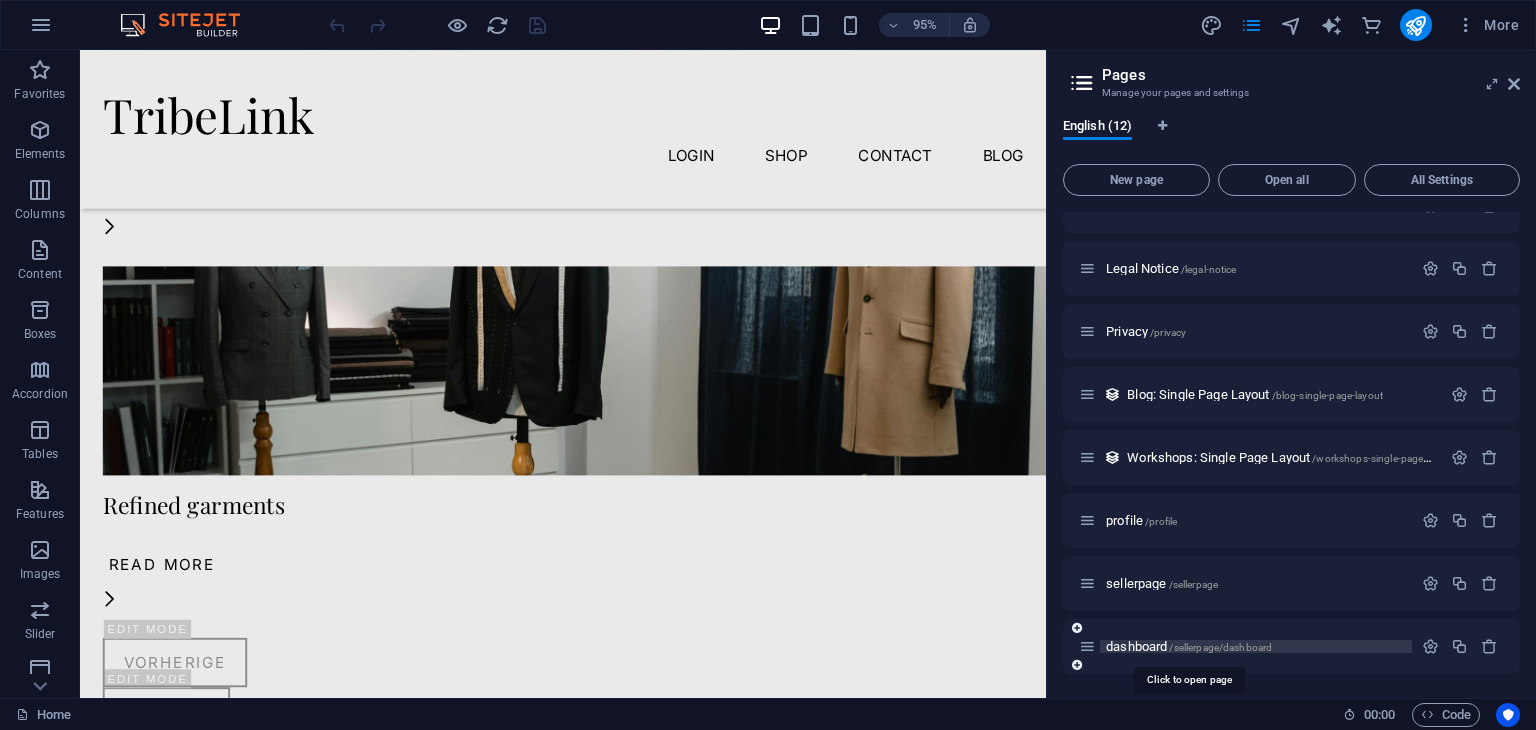 scroll, scrollTop: 235, scrollLeft: 0, axis: vertical 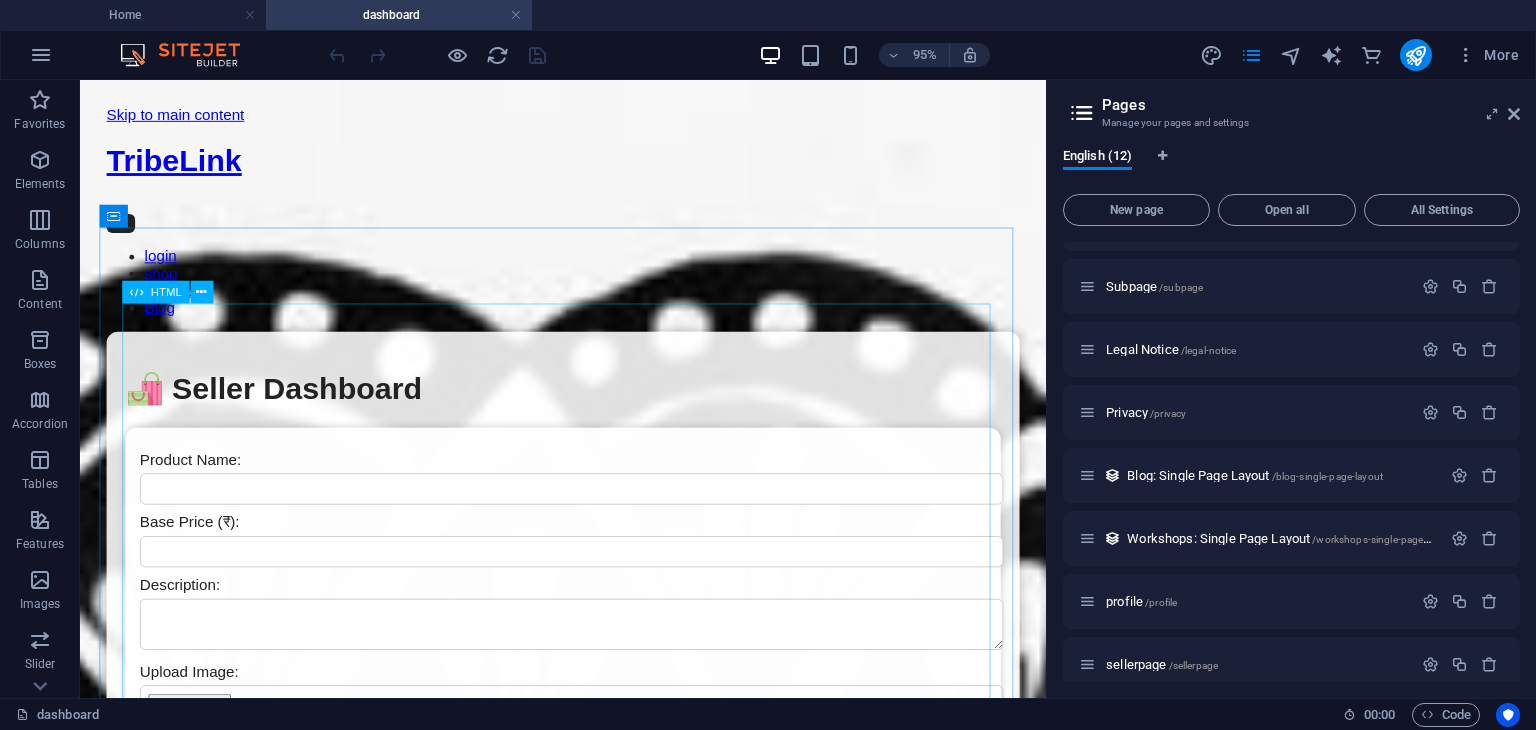 click on "HTML" at bounding box center (165, 291) 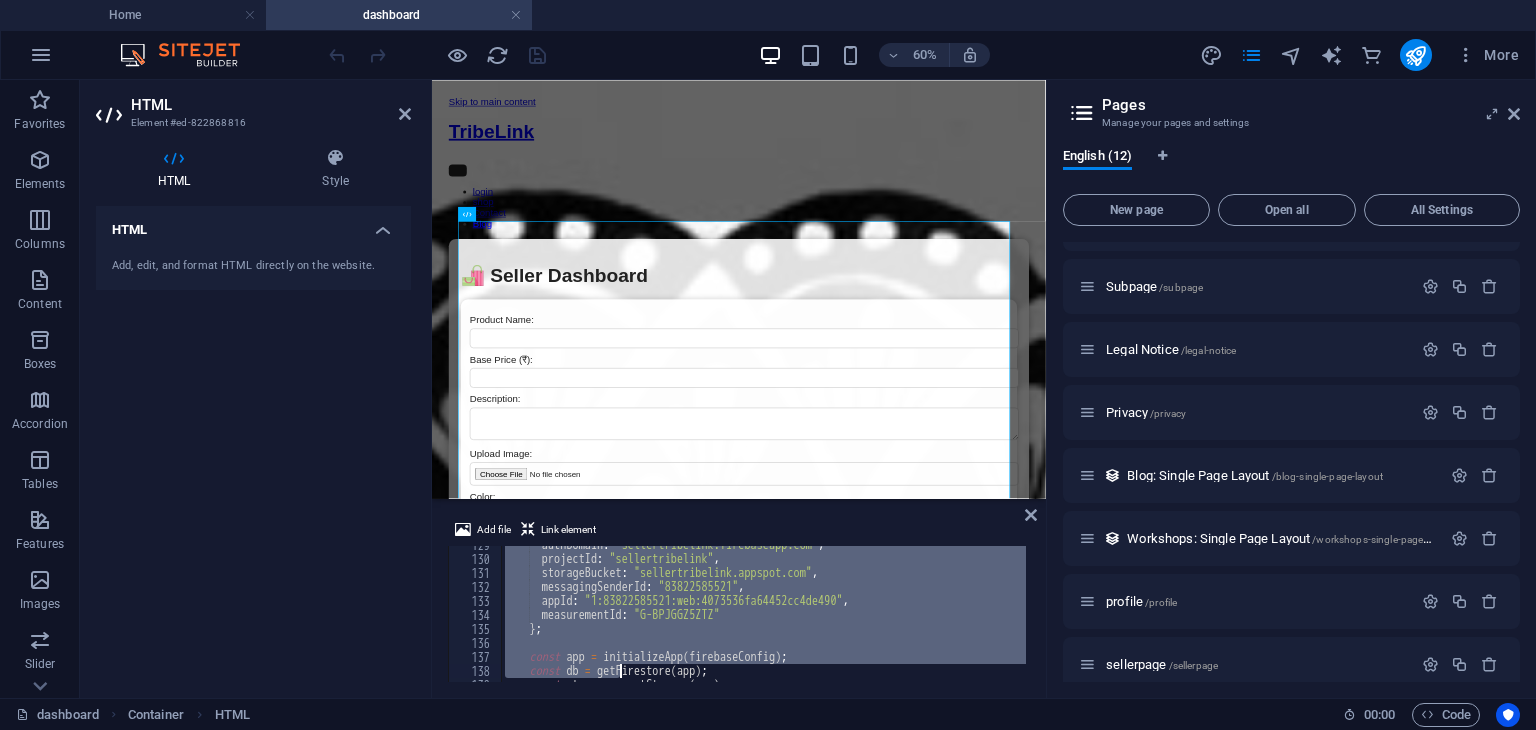 scroll, scrollTop: 2766, scrollLeft: 0, axis: vertical 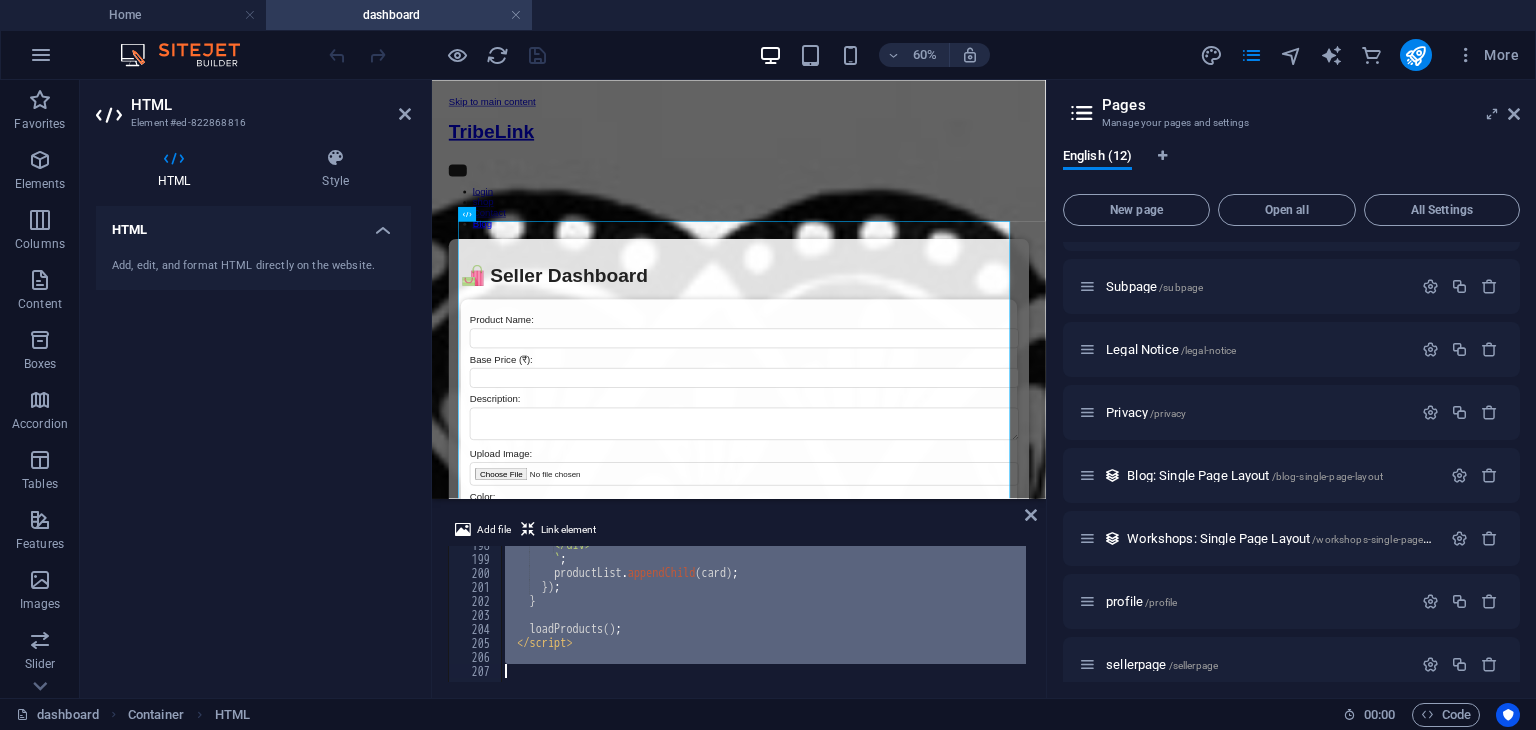 drag, startPoint x: 504, startPoint y: 558, endPoint x: 622, endPoint y: 776, distance: 247.88707 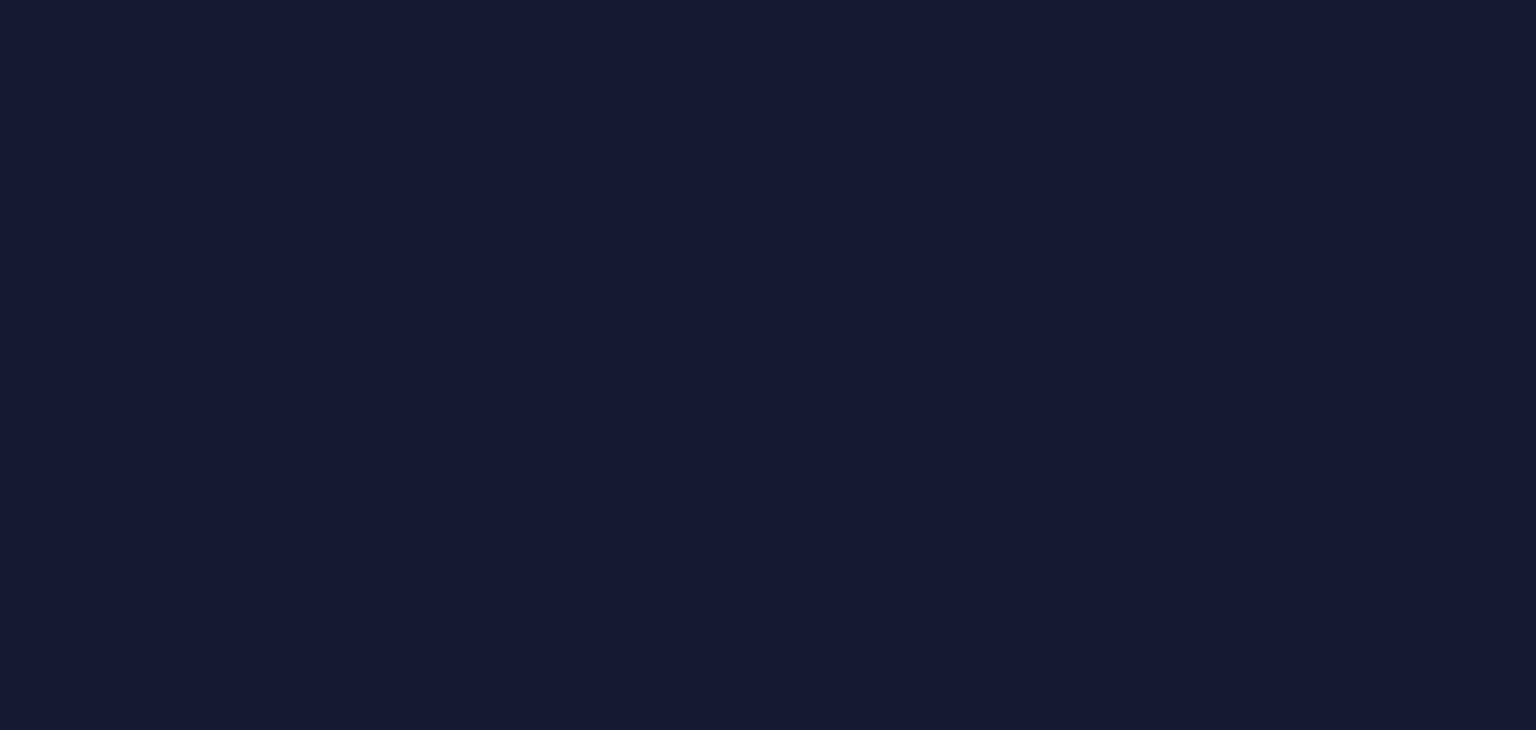 scroll, scrollTop: 0, scrollLeft: 0, axis: both 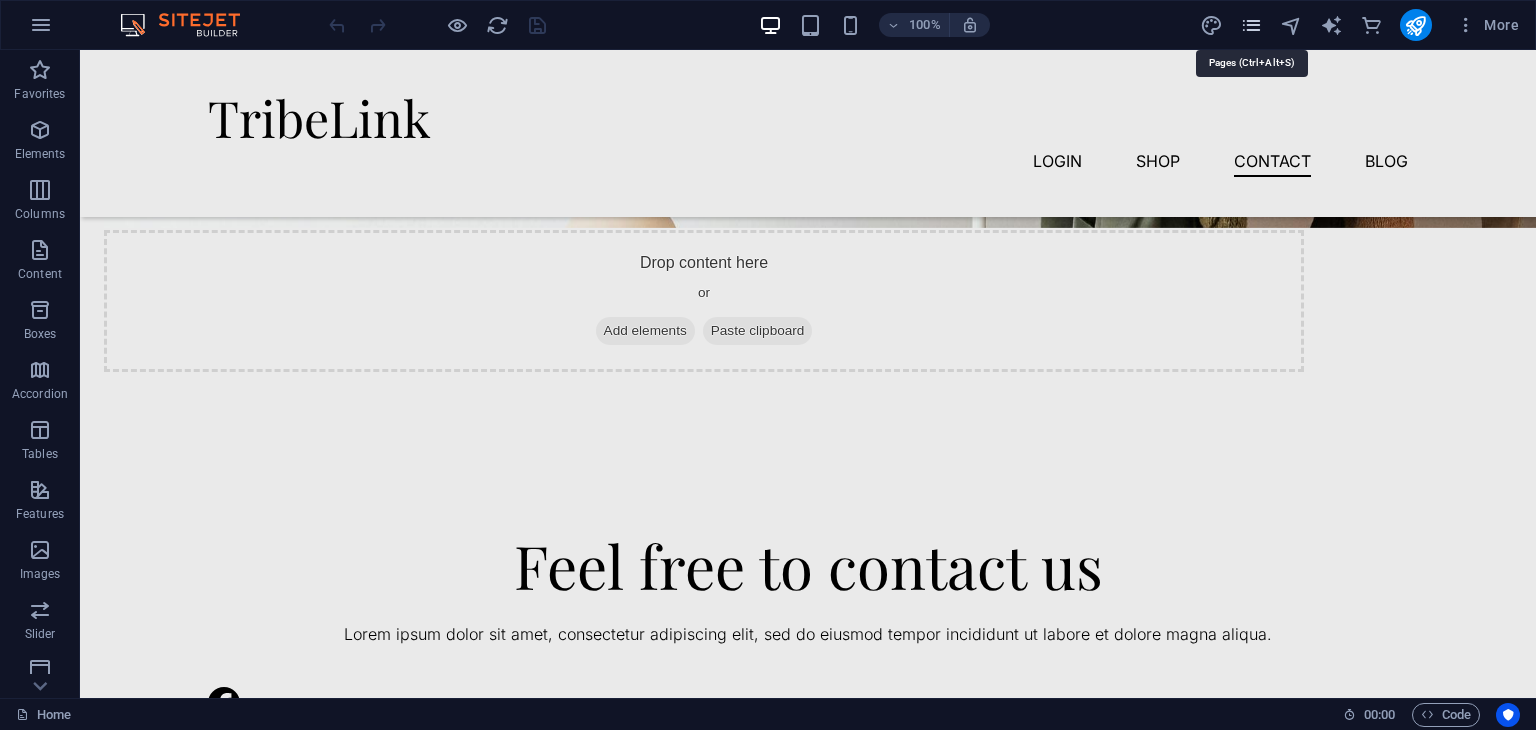 click at bounding box center (1251, 25) 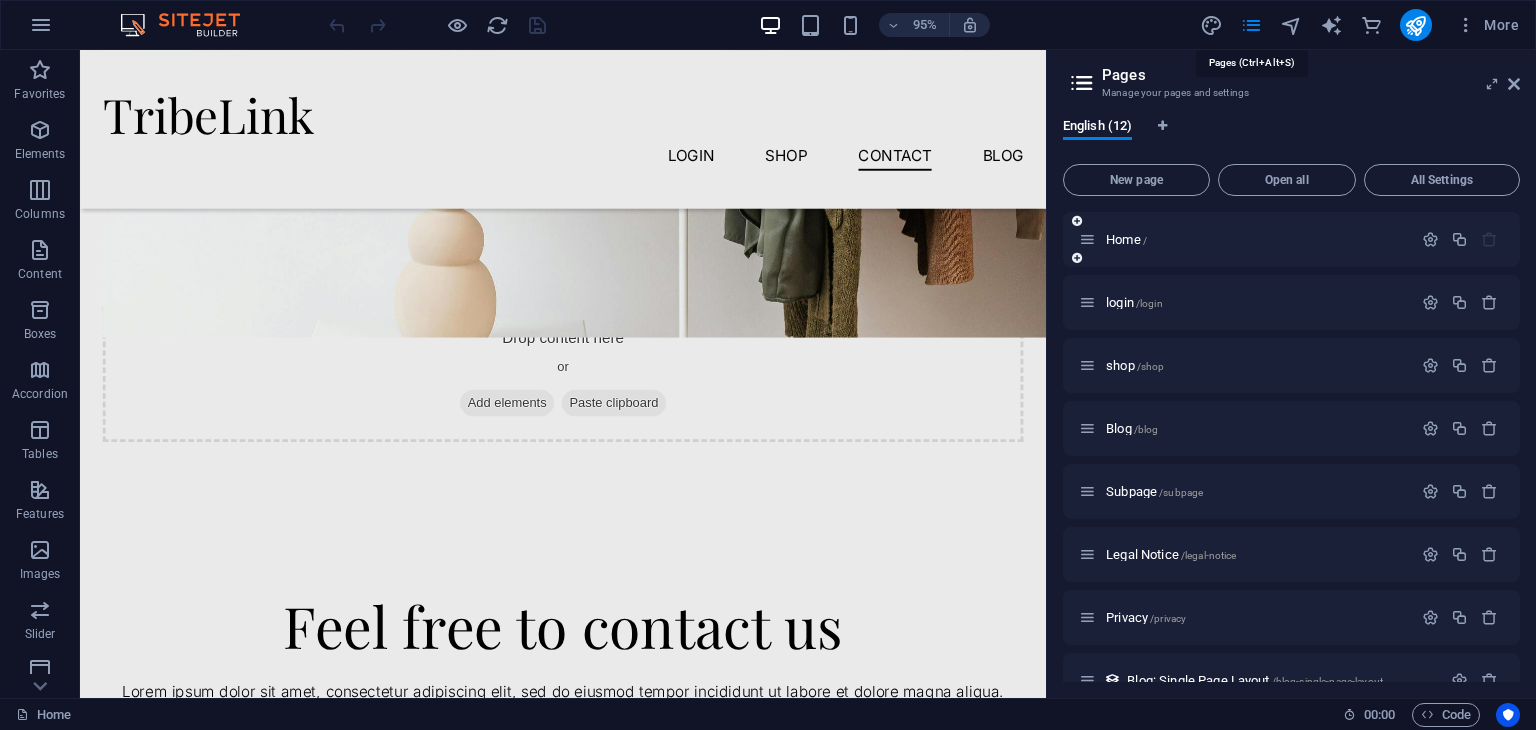 scroll, scrollTop: 2029, scrollLeft: 0, axis: vertical 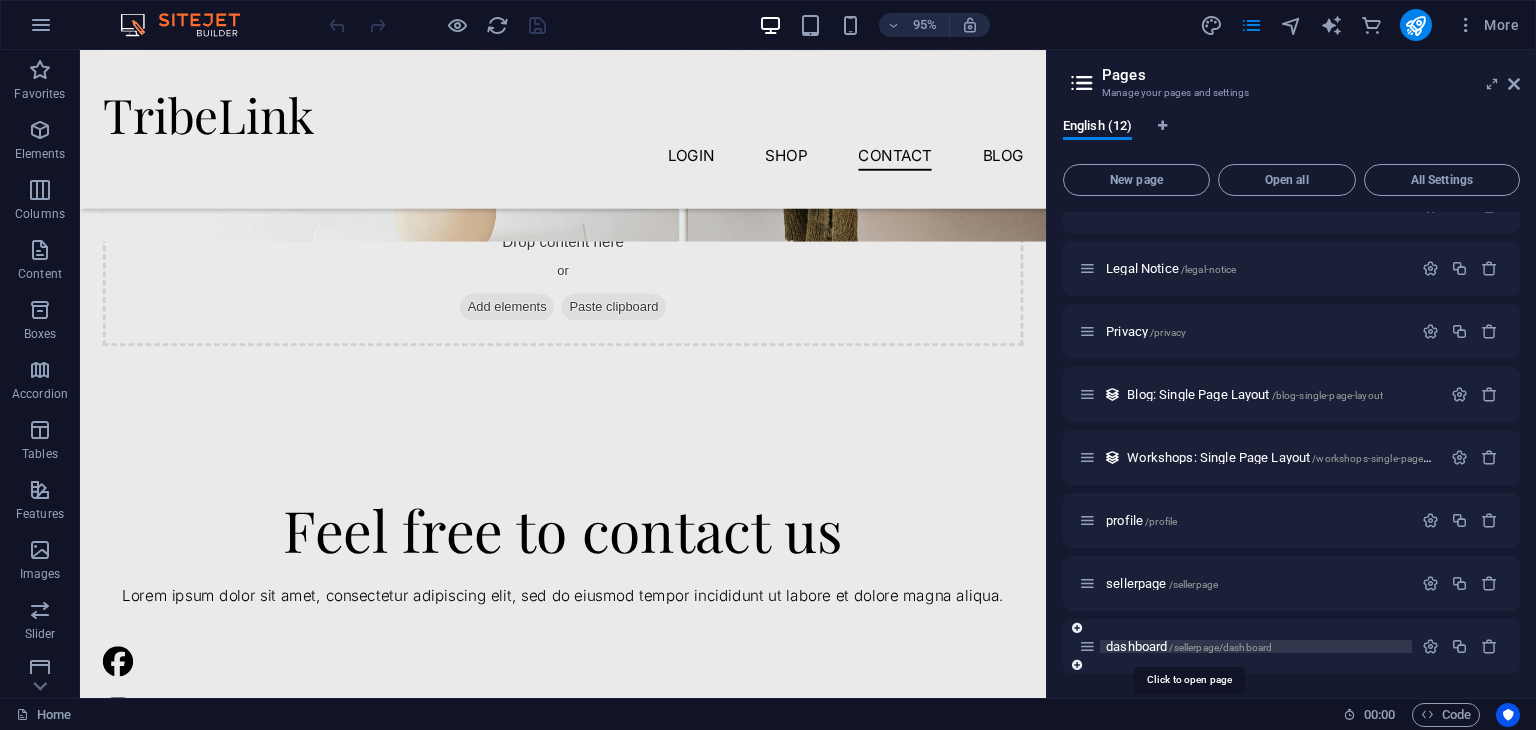 click on "dashboard /sellerpage/dashboard" at bounding box center [1189, 646] 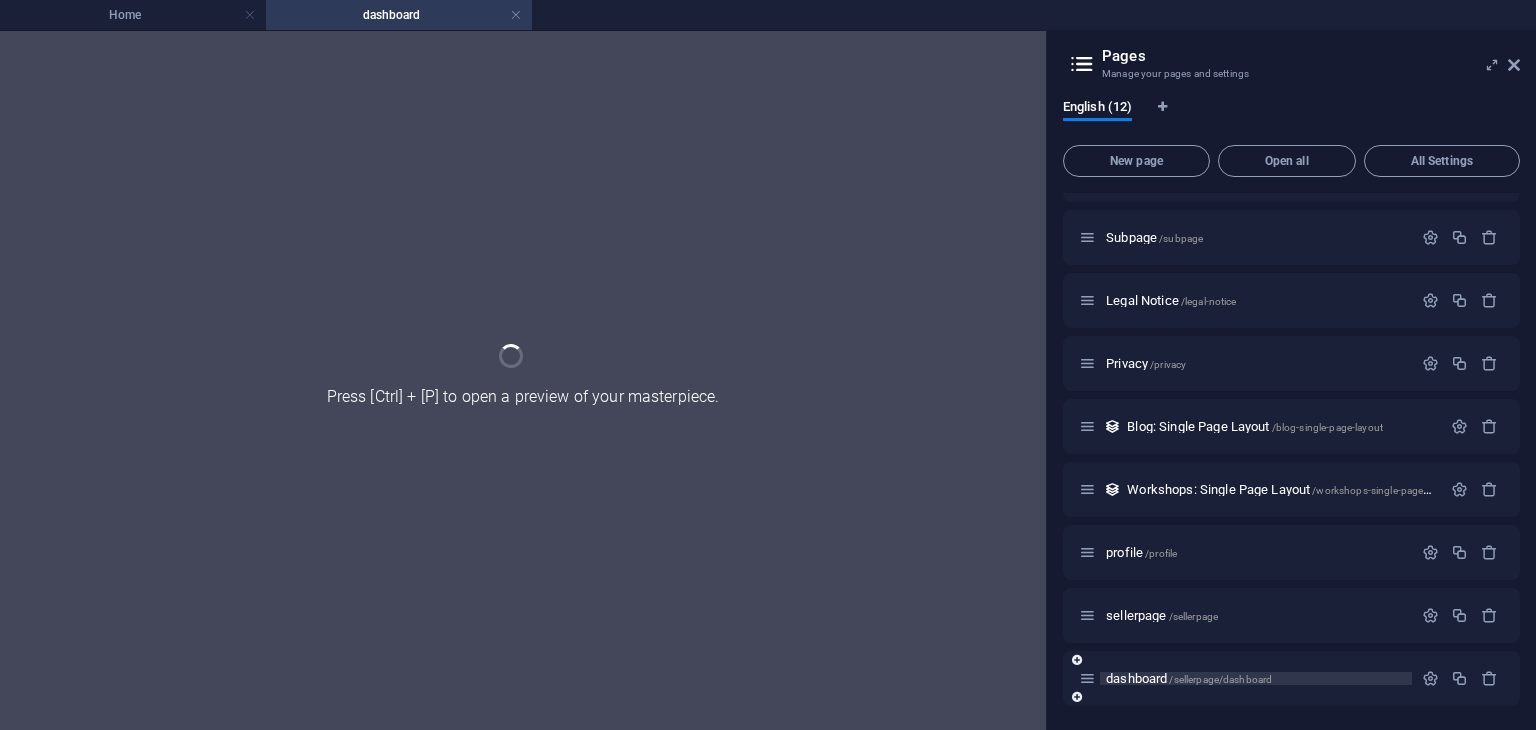 scroll, scrollTop: 0, scrollLeft: 0, axis: both 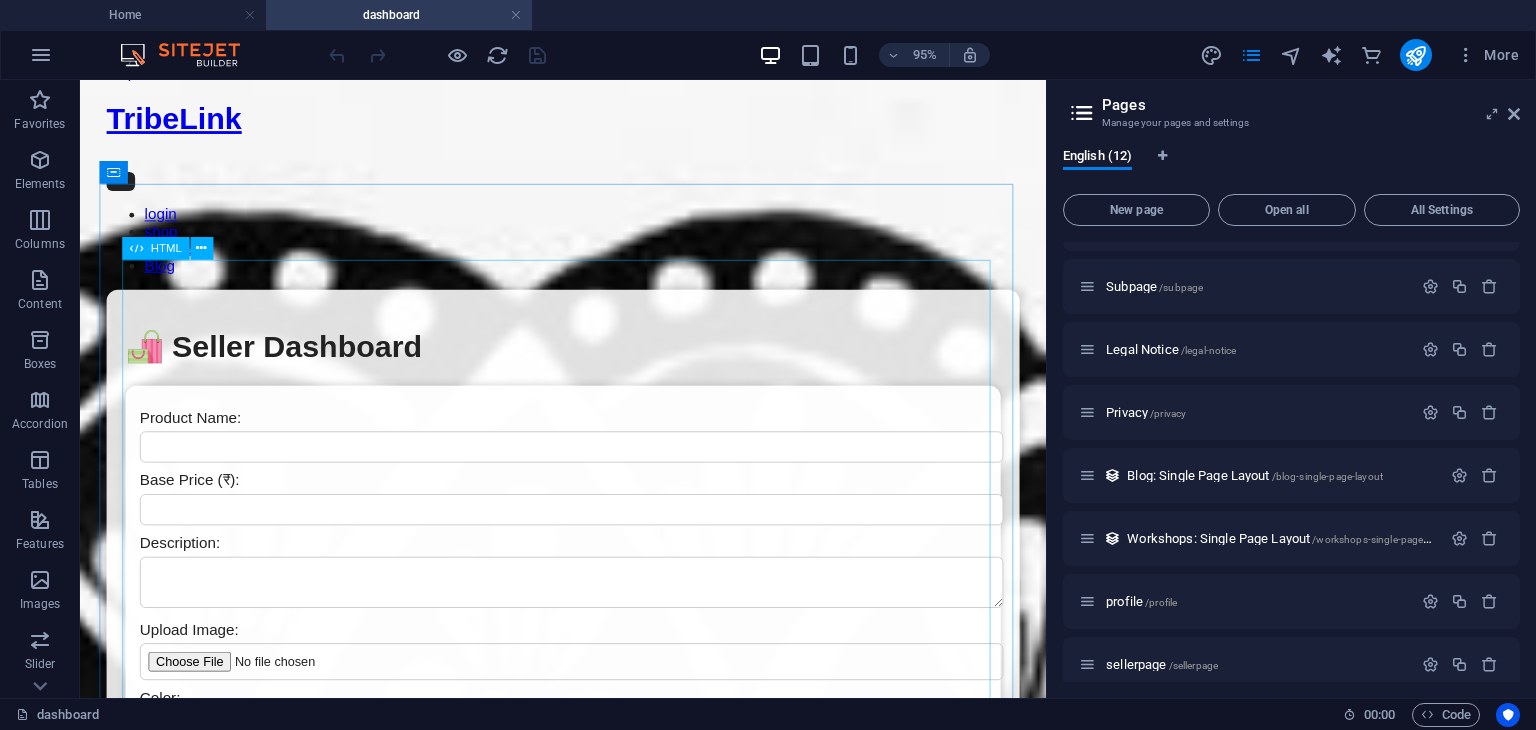 click on "HTML" at bounding box center [165, 248] 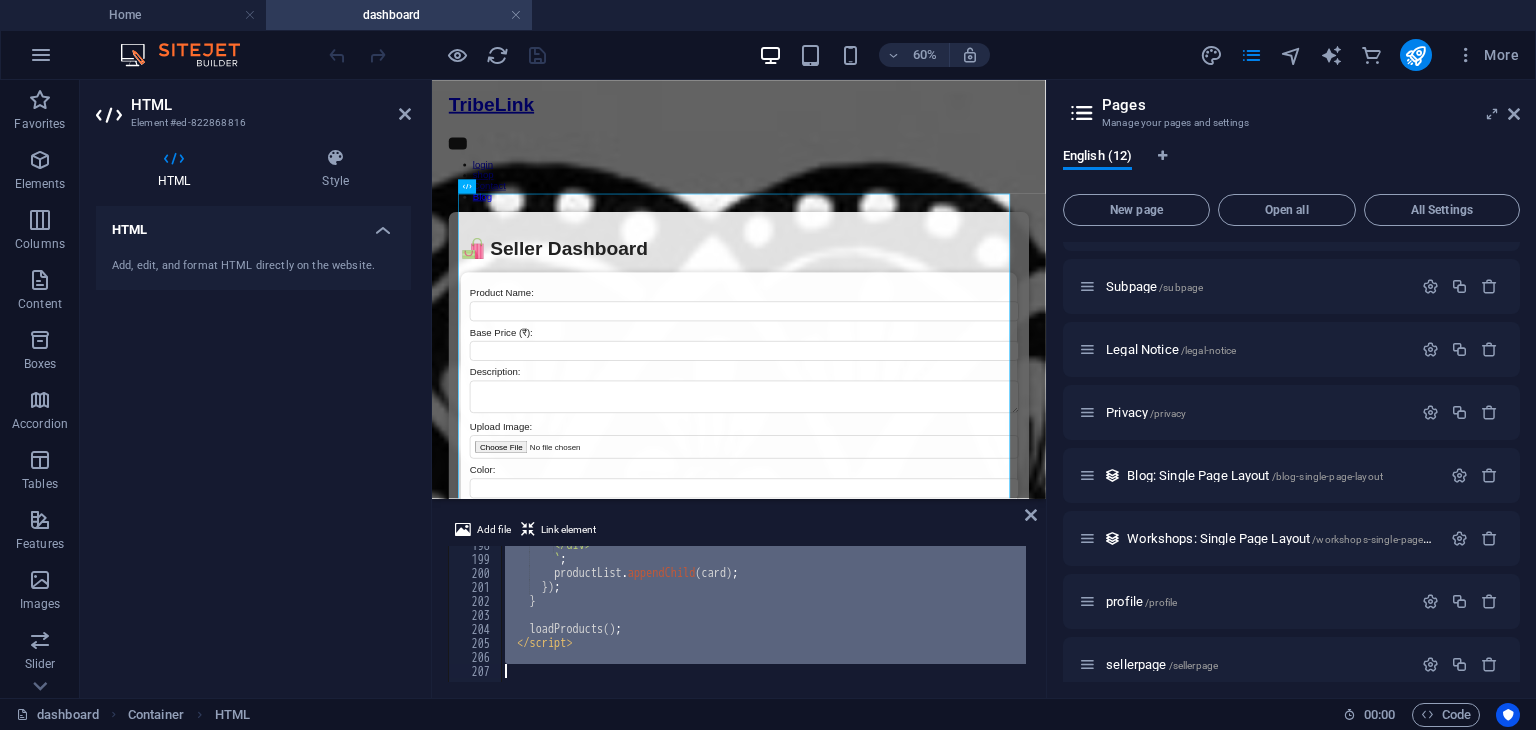 scroll, scrollTop: 2766, scrollLeft: 0, axis: vertical 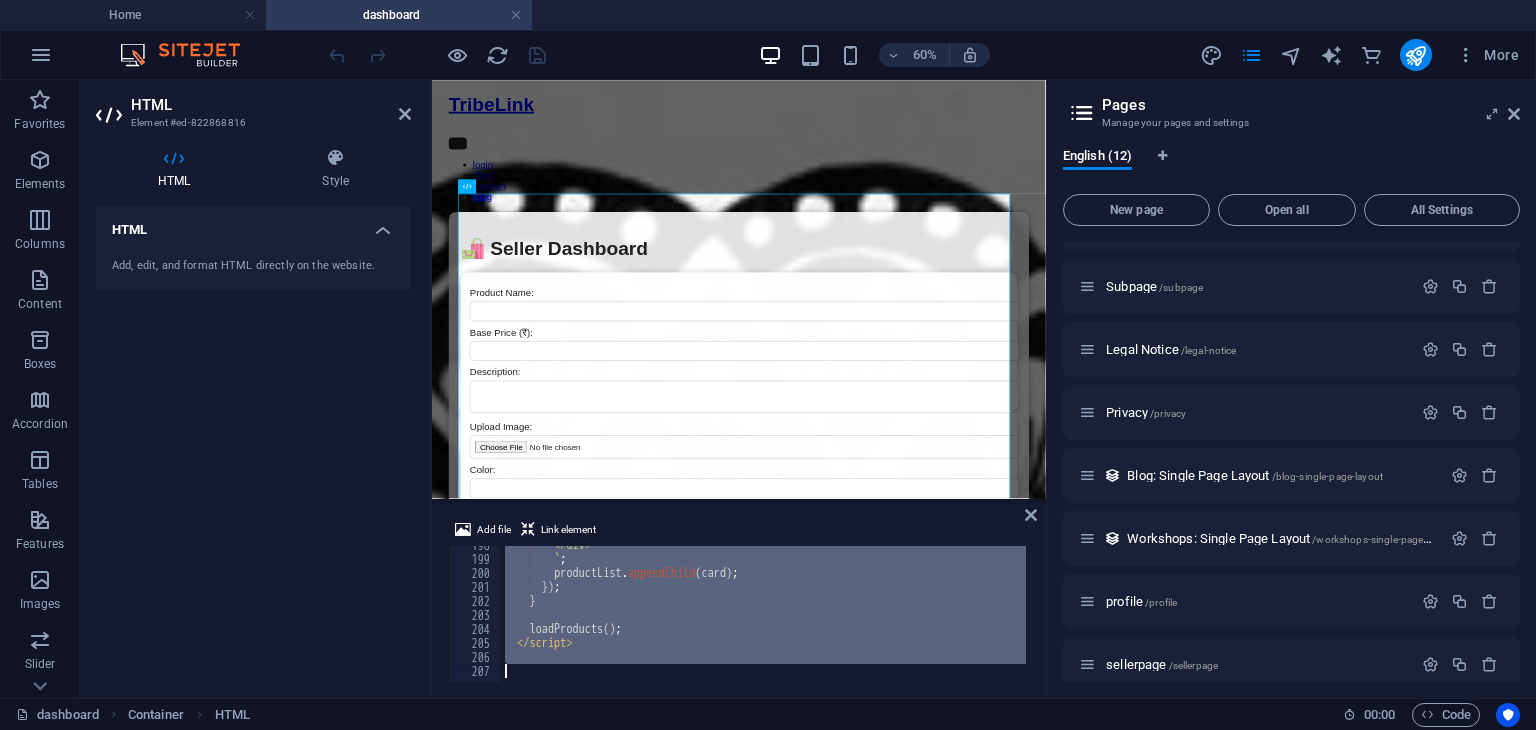 type on "</html>" 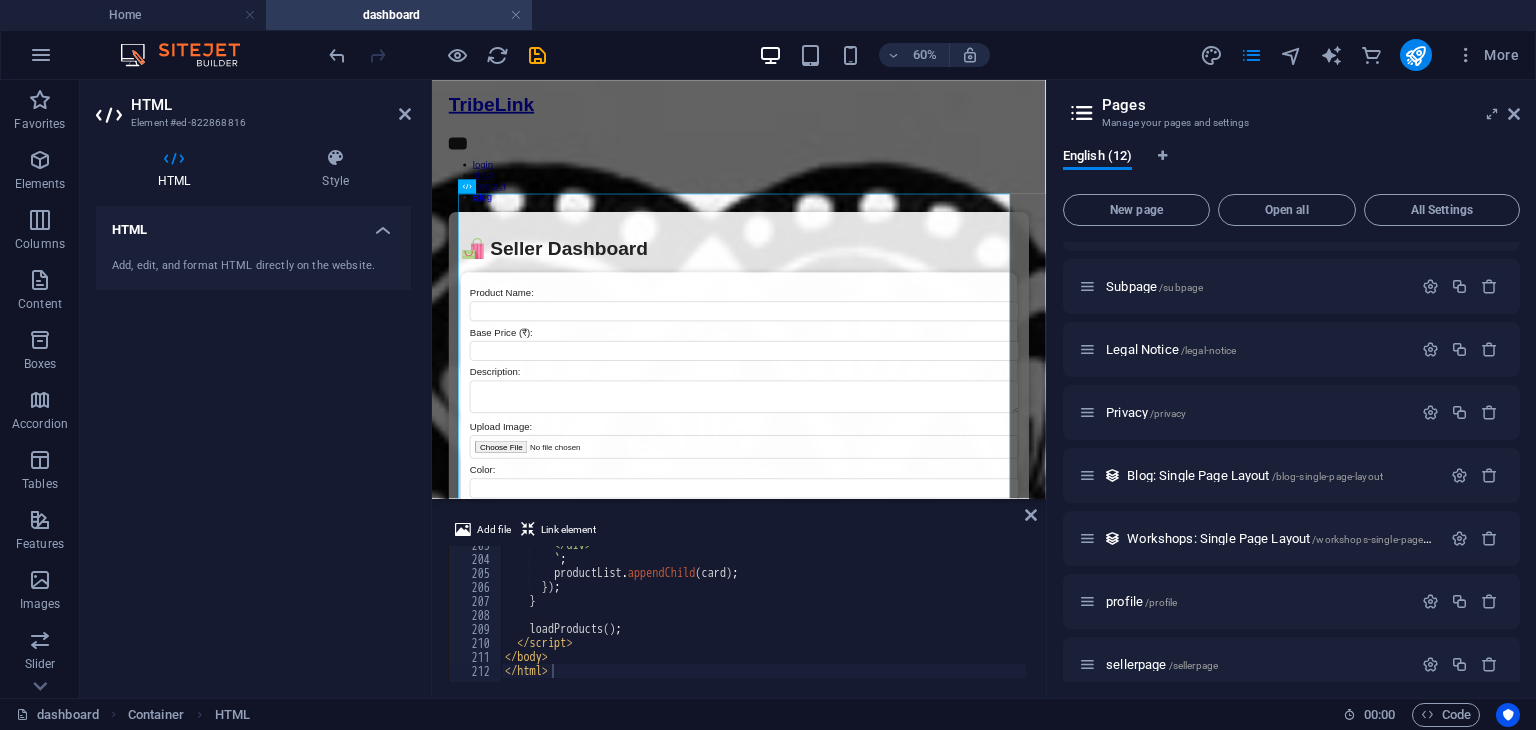 click on "Add file Link element </html> 203 204 205 206 207 208 209 210 211 212             </div>           ` ;           productList . appendChild ( card ) ;         }) ;      }      loadProducts ( ) ;    </ script > </ body > </ html >     הההההההההההההההההההההההההההההההההההההההההההההההההההההההההההההההההההההההההההההההההההההההההההההההההההההההההההההההההההההההההההההההההההההההההההההההההההההההההההההההההההההההההההההההההההההההההההההההההההההההההההההההההההההההההההההההההההההההההההההההההההההההההההההההה XXXXXXXXXXXXXXXXXXXXXXXXXXXXXXXXXXXXXXXXXXXXXXXXXXXXXXXXXXXXXXXXXXXXXXXXXXXXXXXXXXXXXXXXXXXXXXXXXXXXXXXXXXXXXXXXXXXXXXXXXXXXXXXXXXXXXXXXXXXXXXXXXXXXXXXXXXXXXXXXXXXXXXXXXXXXXXXXXXXXXXXXXXXXXXXXXXXXXXXXXXXXXXXXXXXXXXXXXXXXXXXXXXXXXXXXXXXXXXXXXXXXXXXXXXXXXXXX" at bounding box center (739, 600) 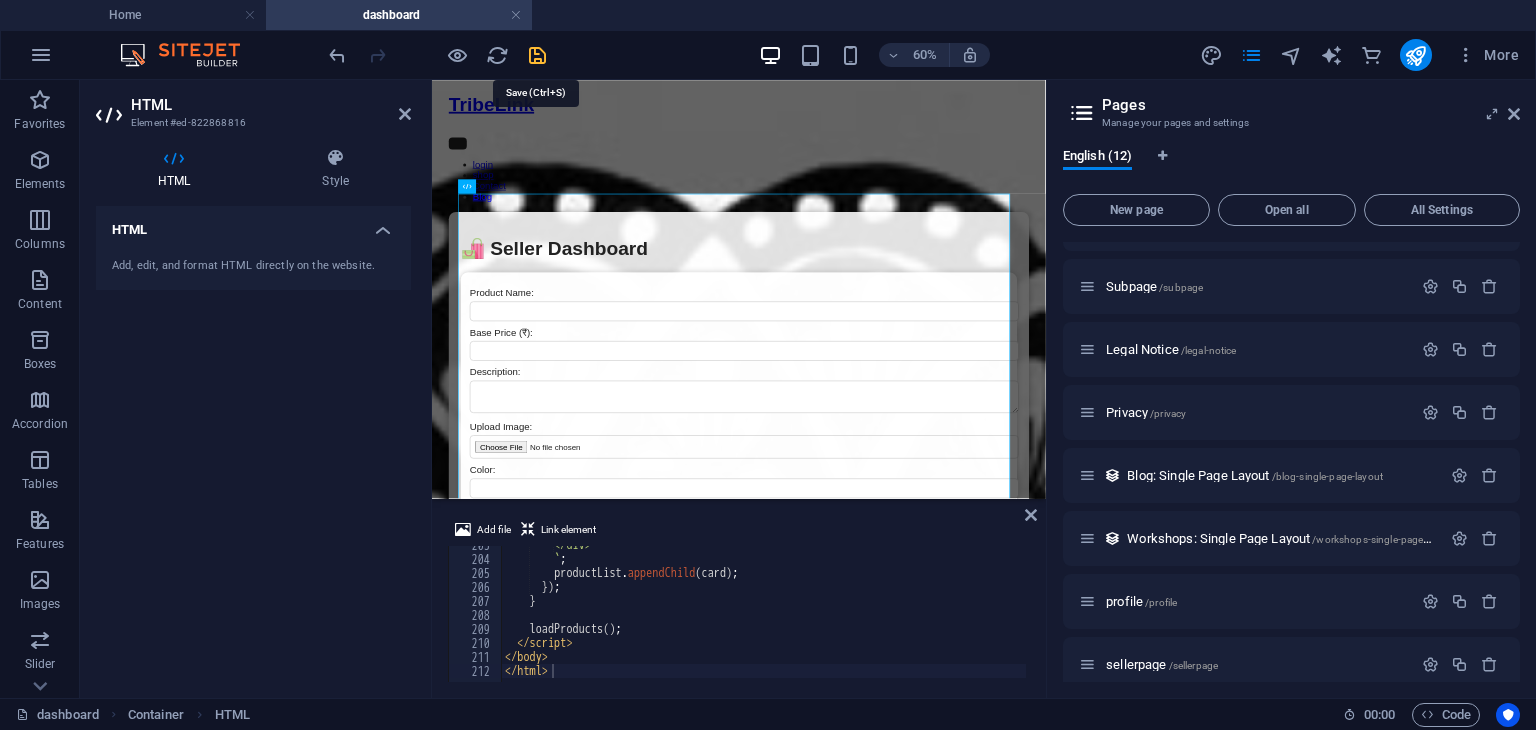 click at bounding box center (537, 55) 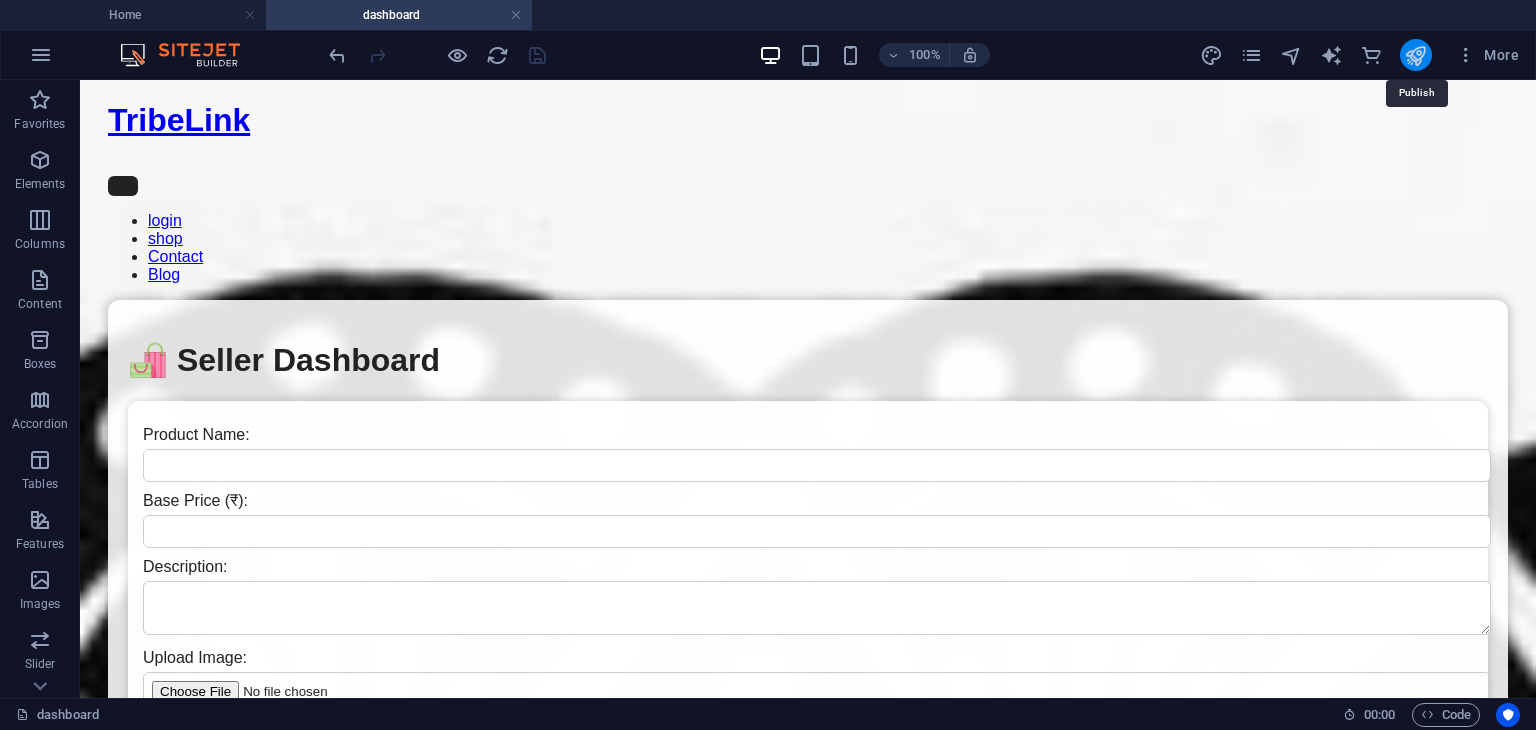 click at bounding box center (1415, 55) 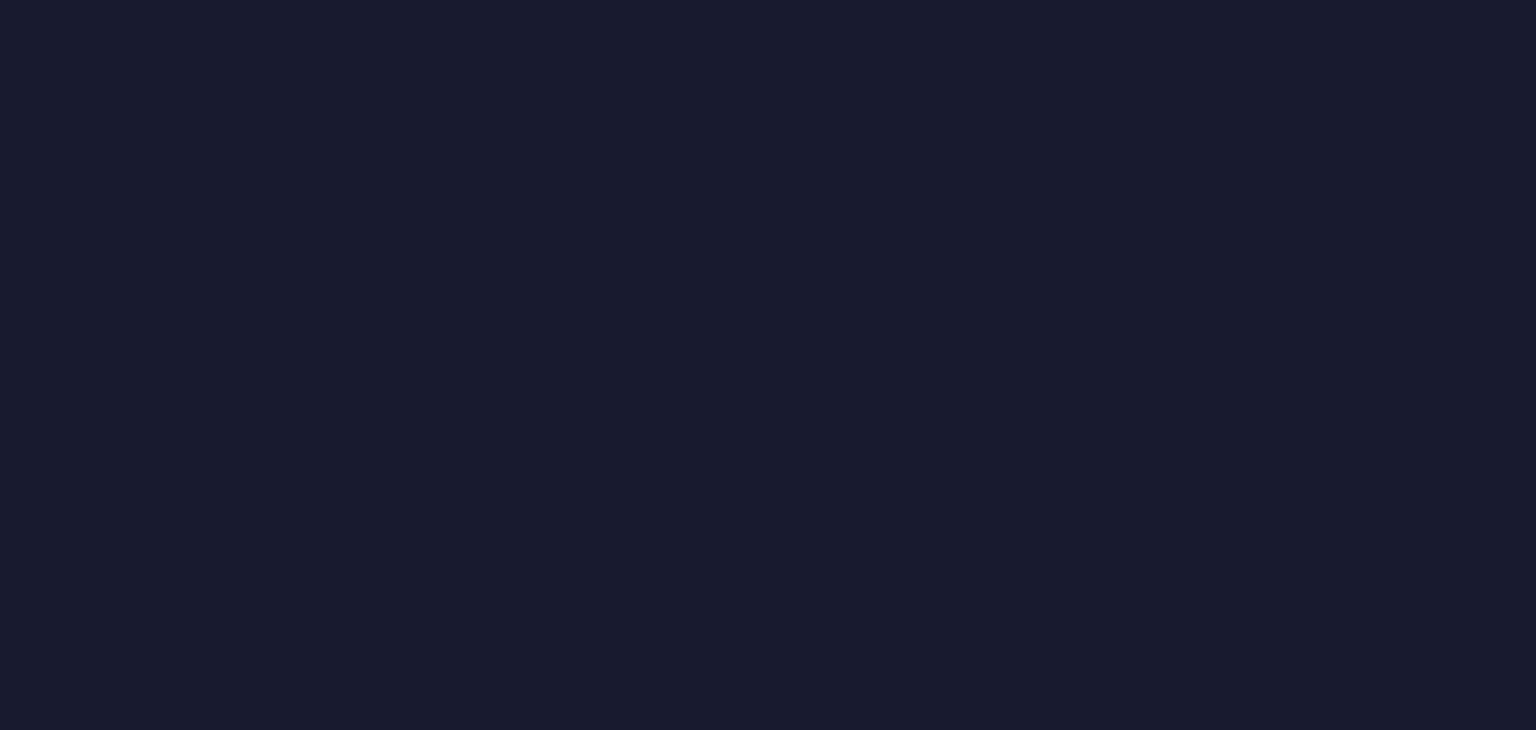 scroll, scrollTop: 0, scrollLeft: 0, axis: both 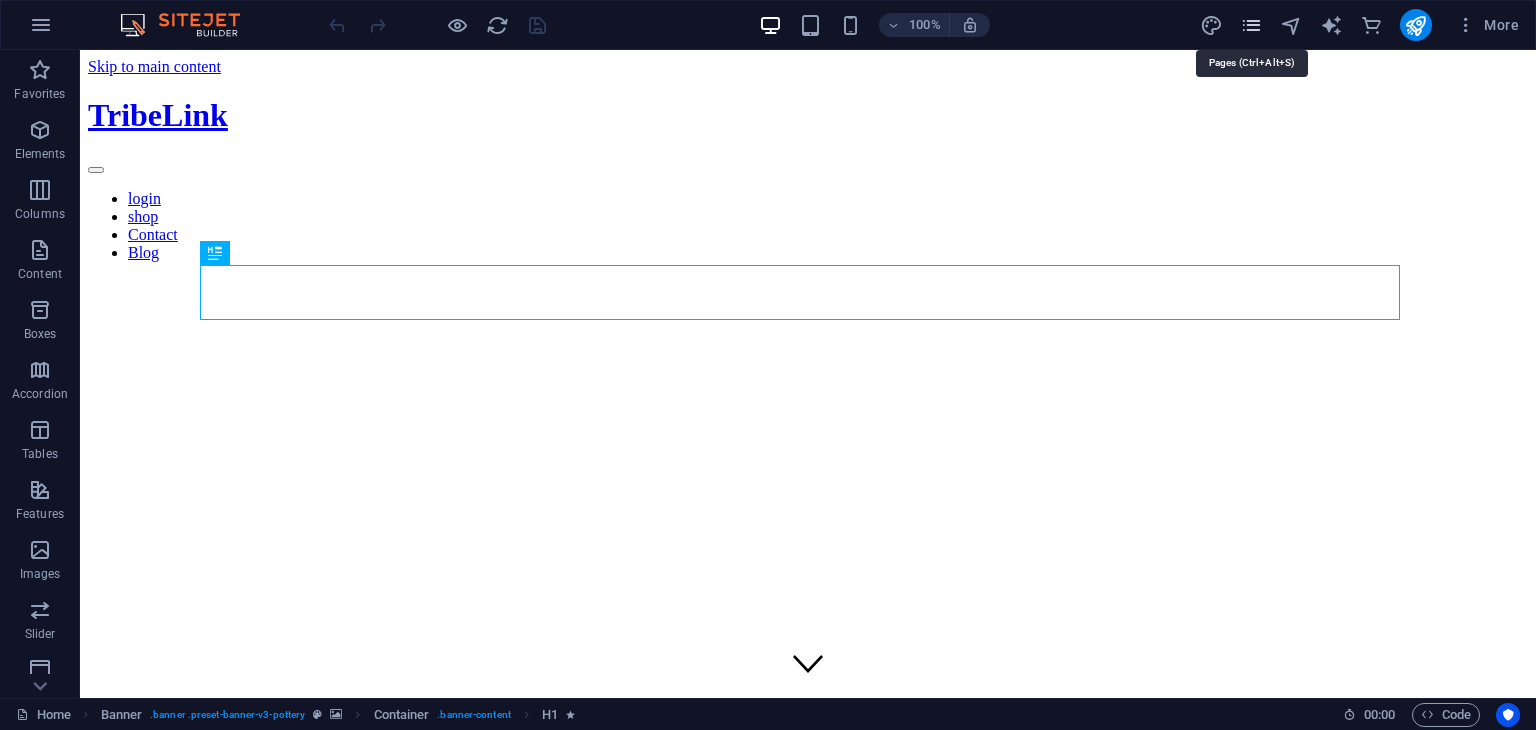 click at bounding box center [1251, 25] 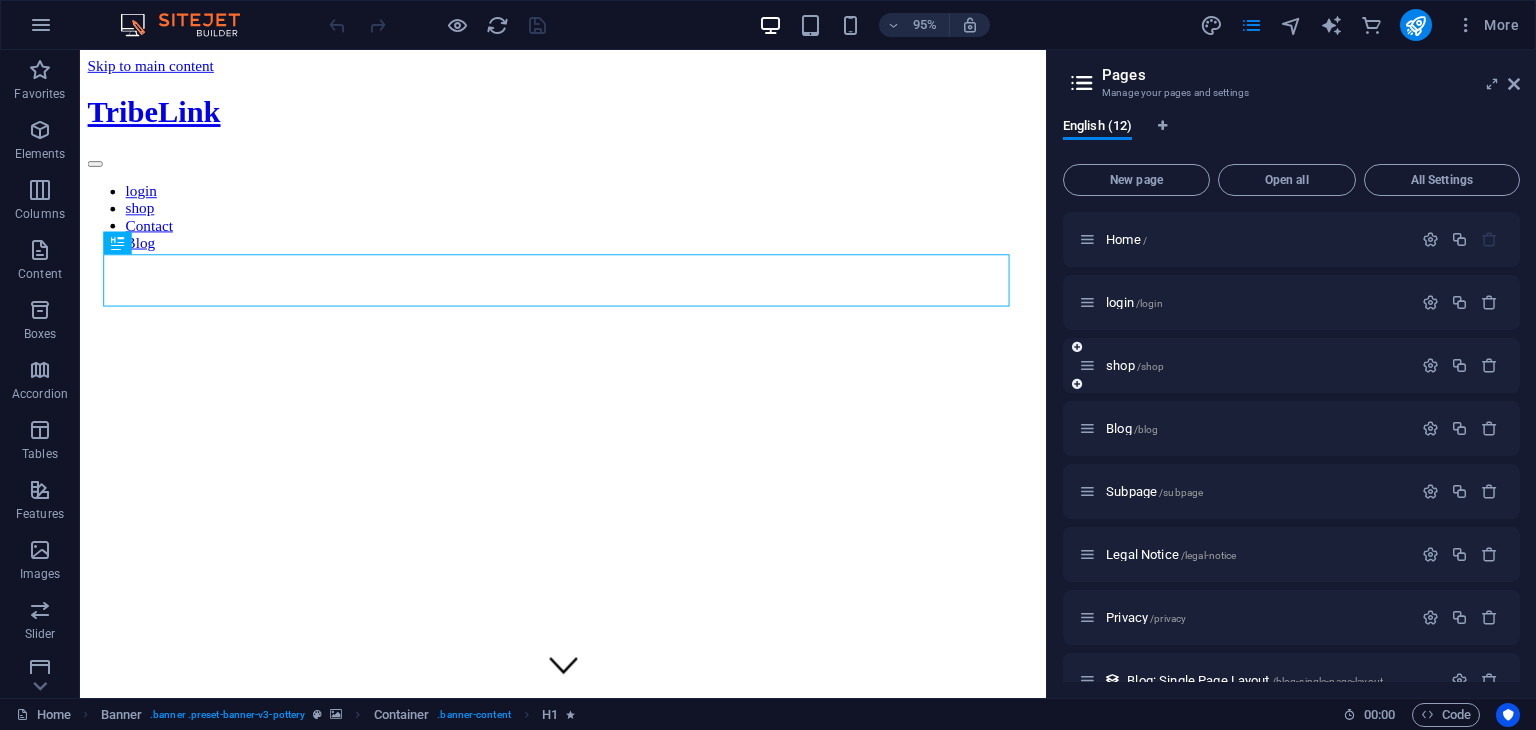 scroll, scrollTop: 286, scrollLeft: 0, axis: vertical 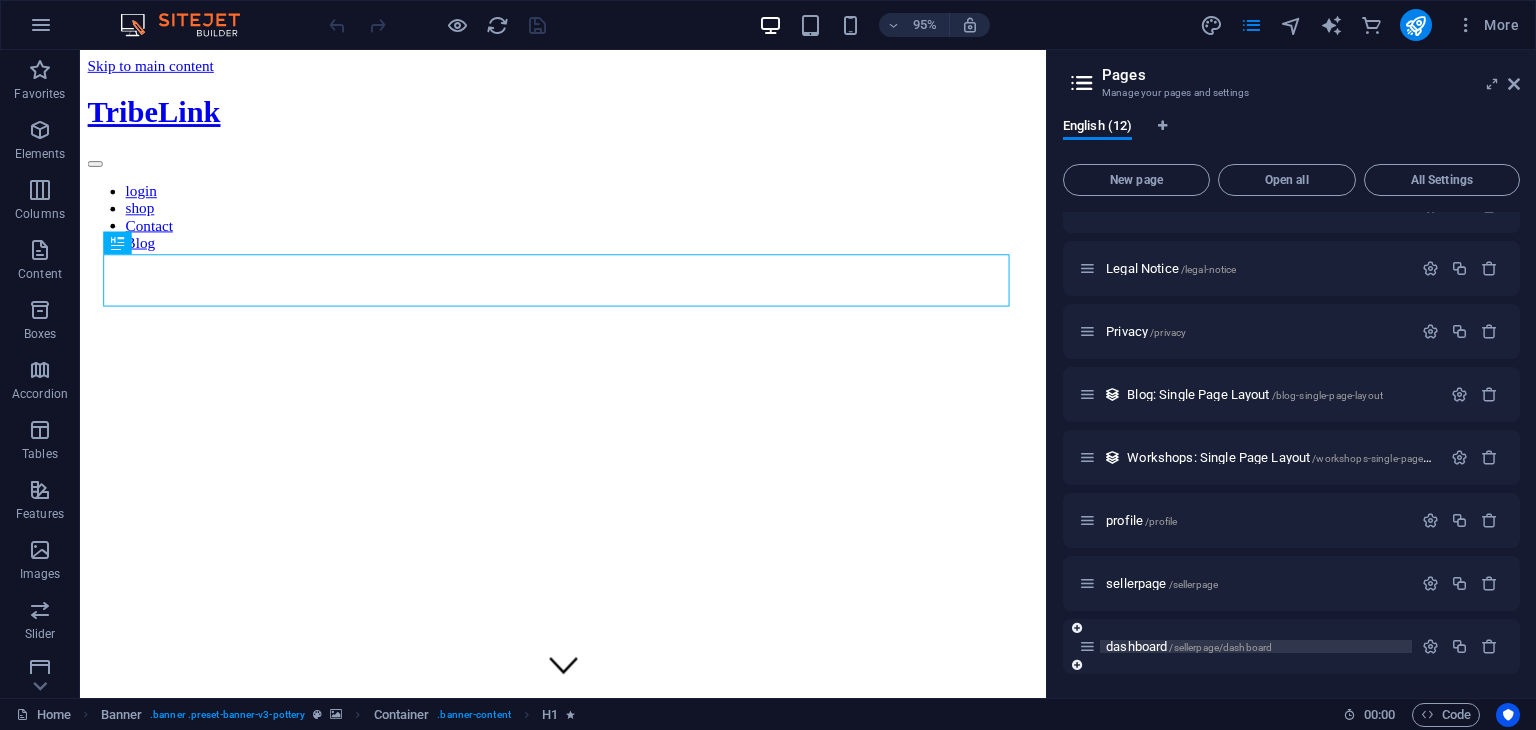 click on "dashboard /sellerpage/dashboard" at bounding box center (1189, 646) 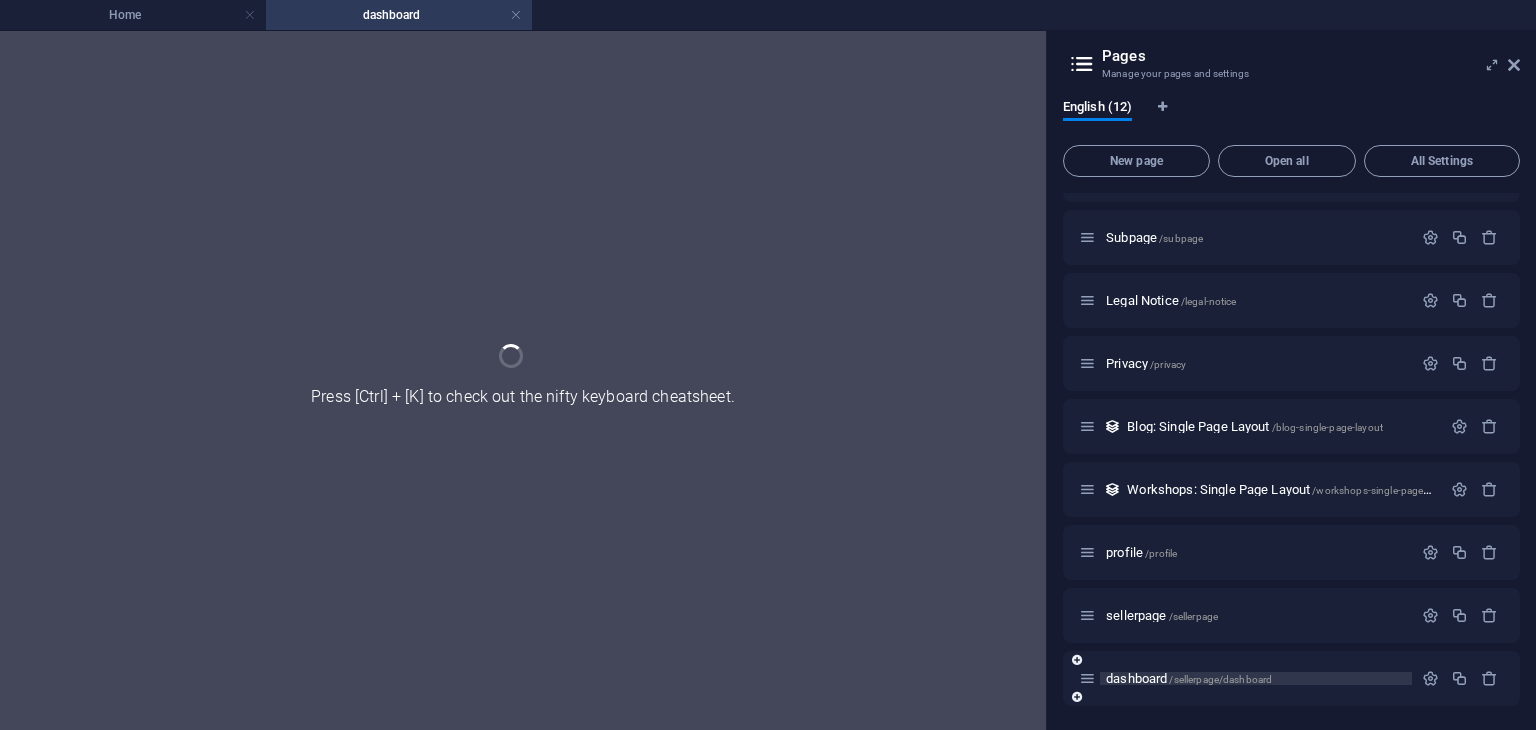 scroll, scrollTop: 235, scrollLeft: 0, axis: vertical 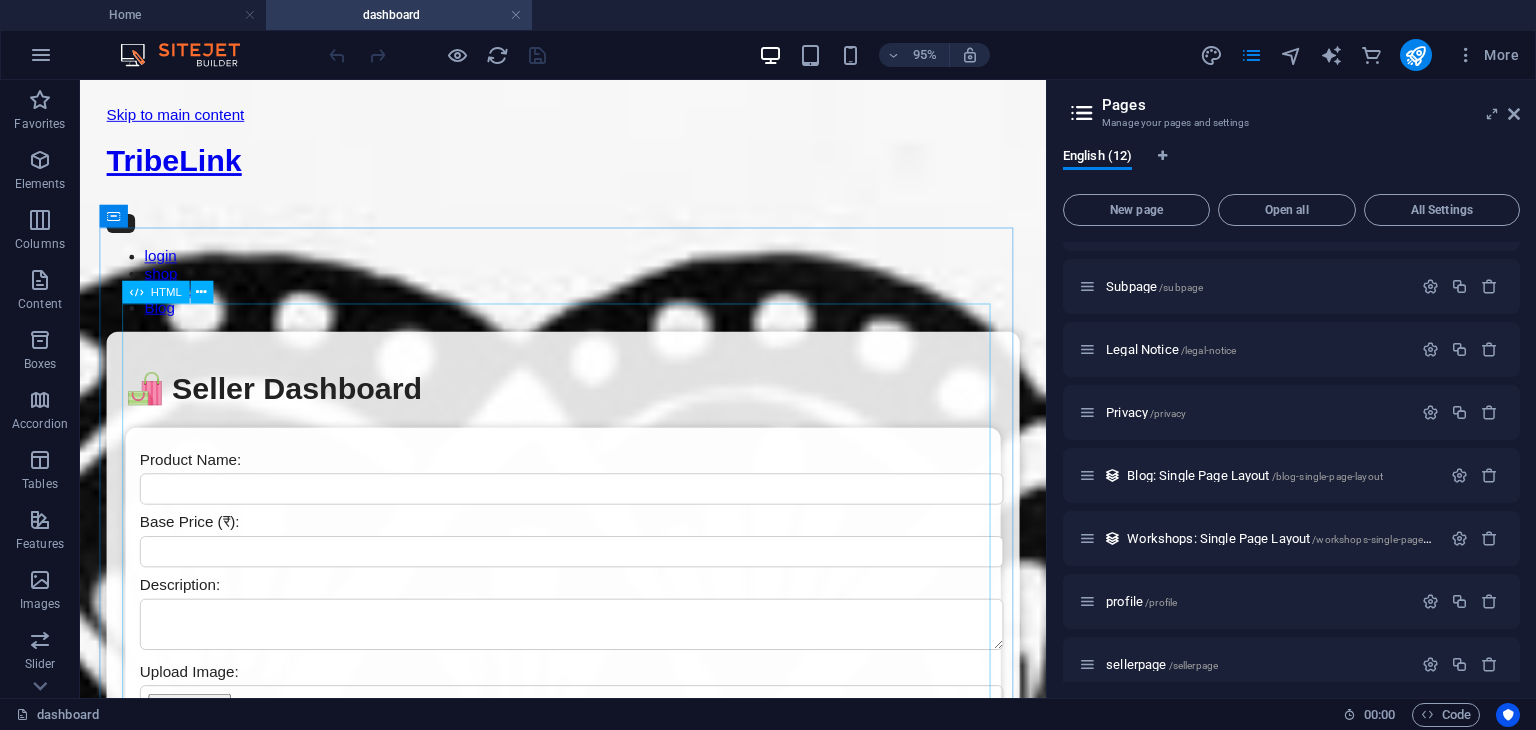 click on "HTML" at bounding box center [165, 291] 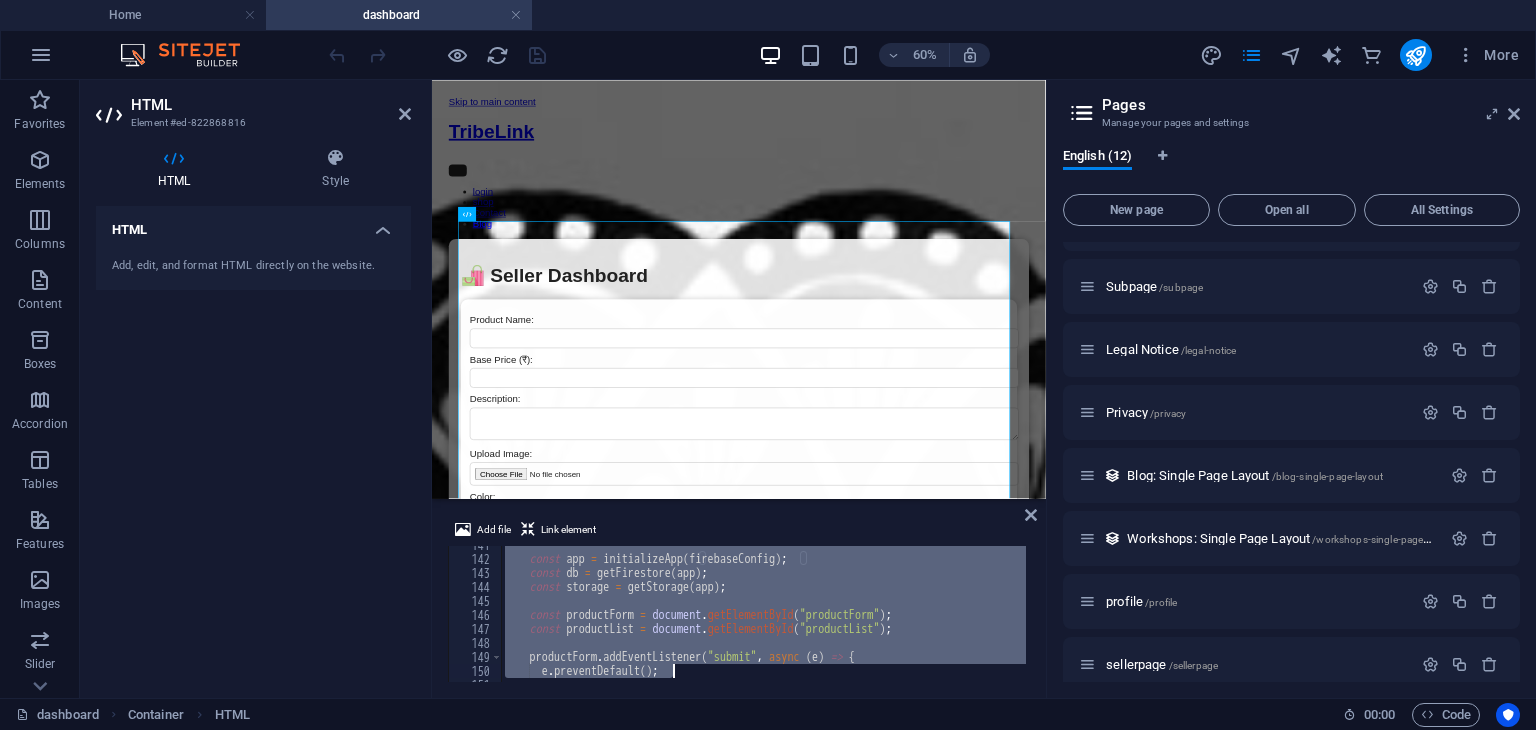 scroll, scrollTop: 2836, scrollLeft: 0, axis: vertical 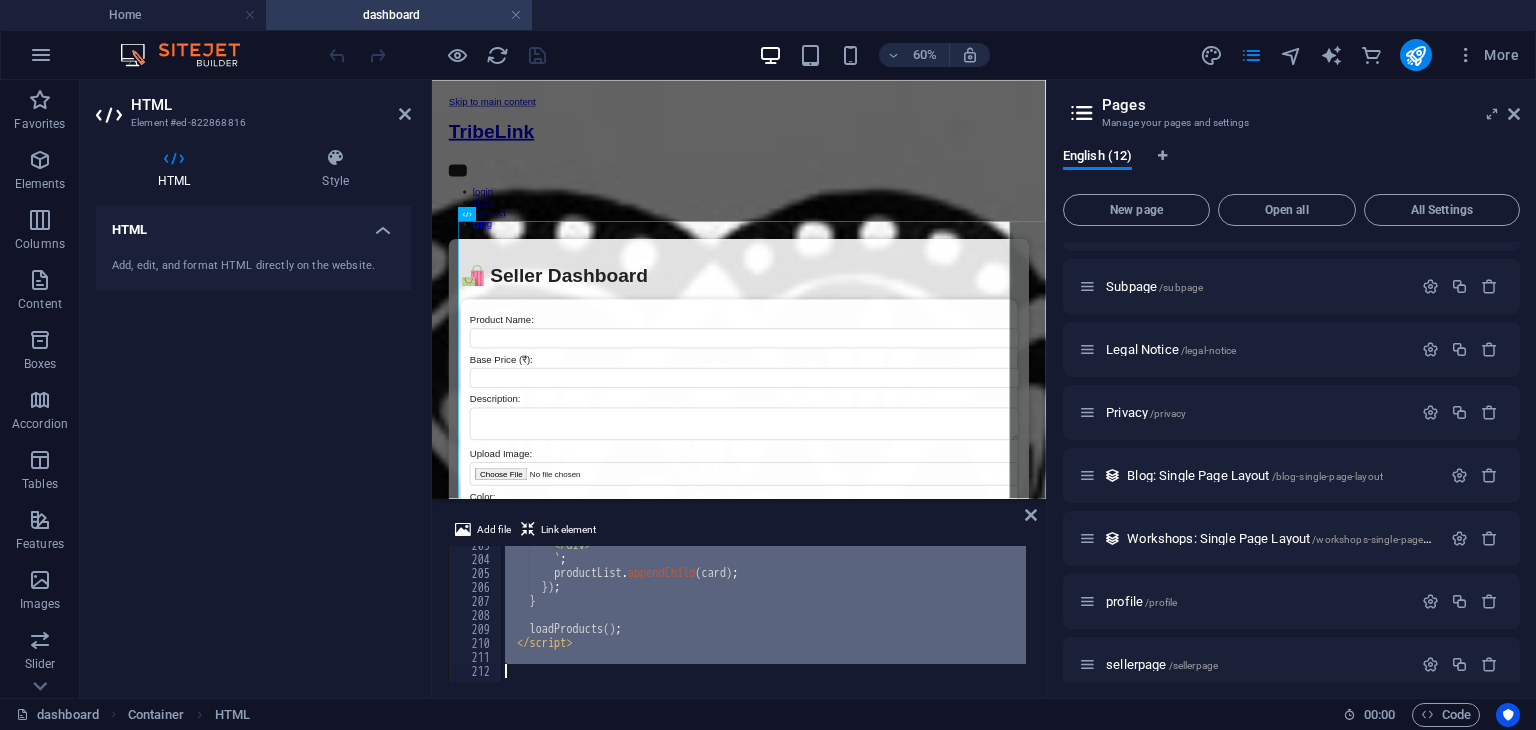 drag, startPoint x: 502, startPoint y: 548, endPoint x: 702, endPoint y: 776, distance: 303.28864 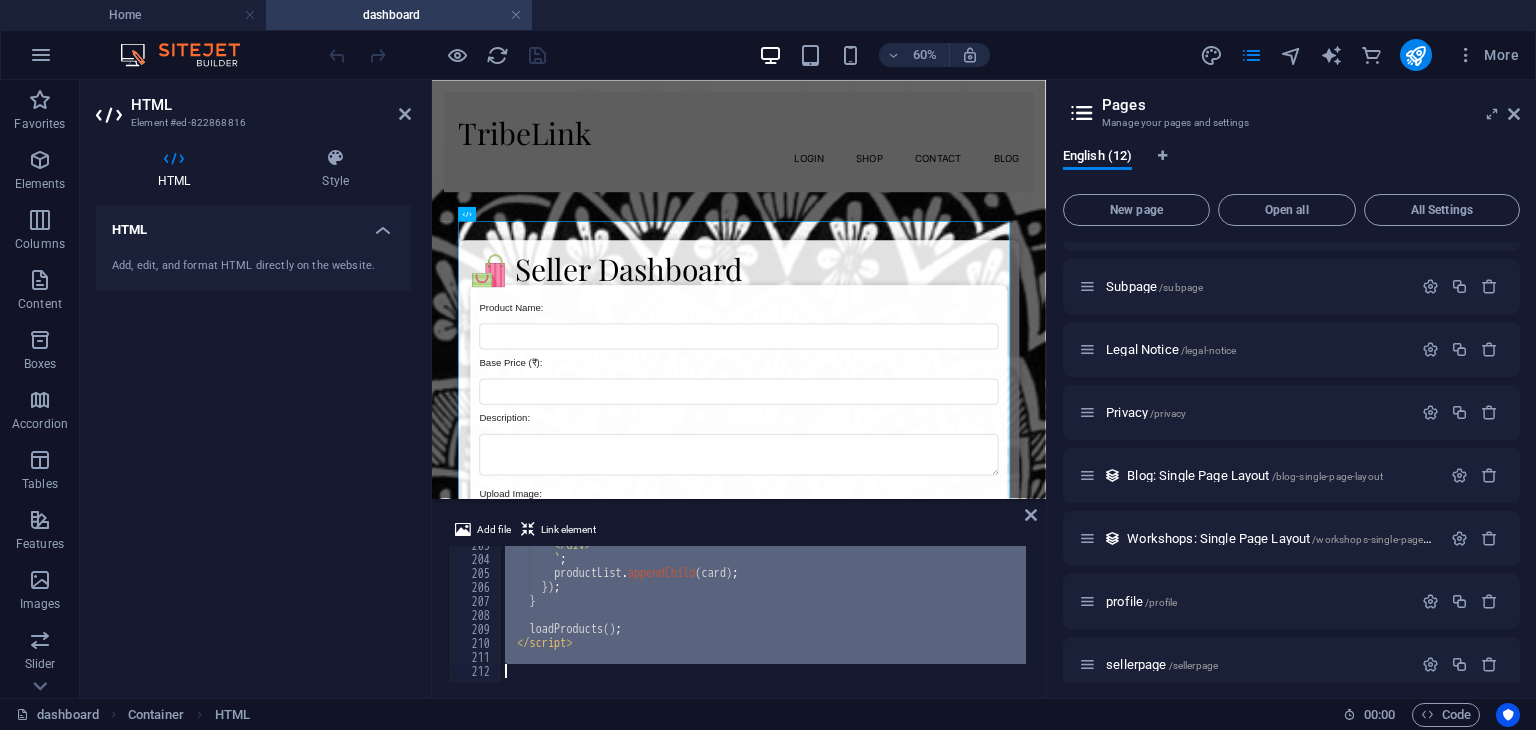 type 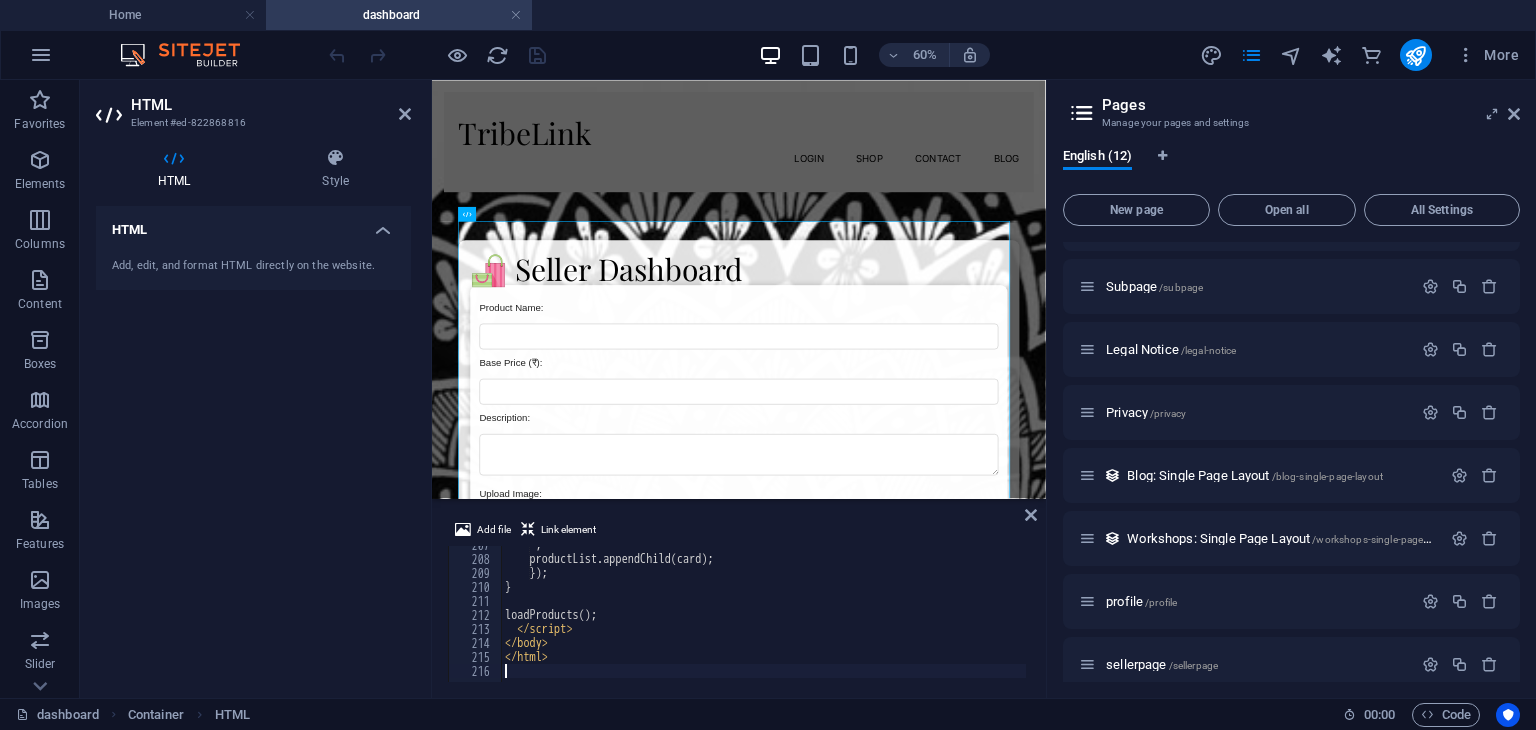 scroll, scrollTop: 2892, scrollLeft: 0, axis: vertical 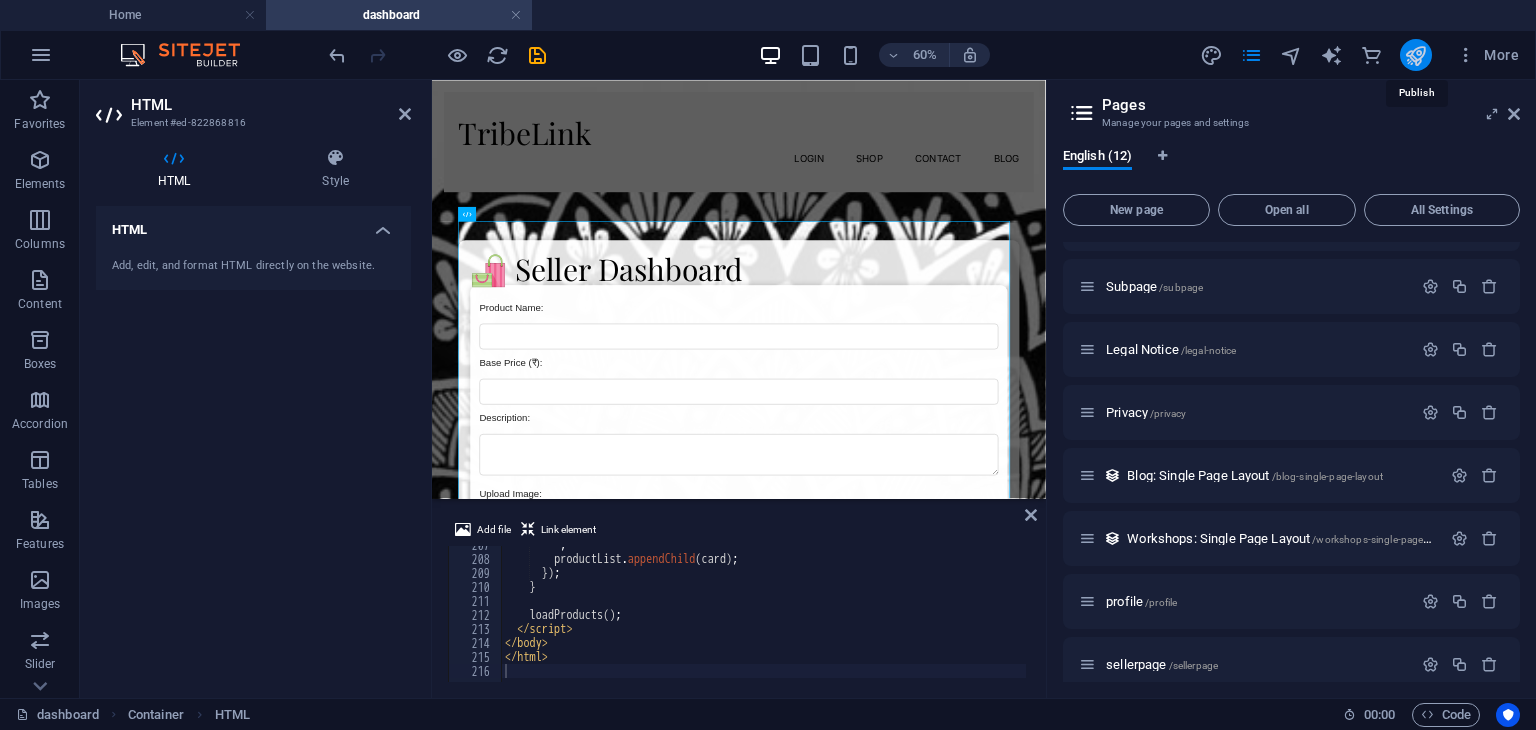 click at bounding box center (1415, 55) 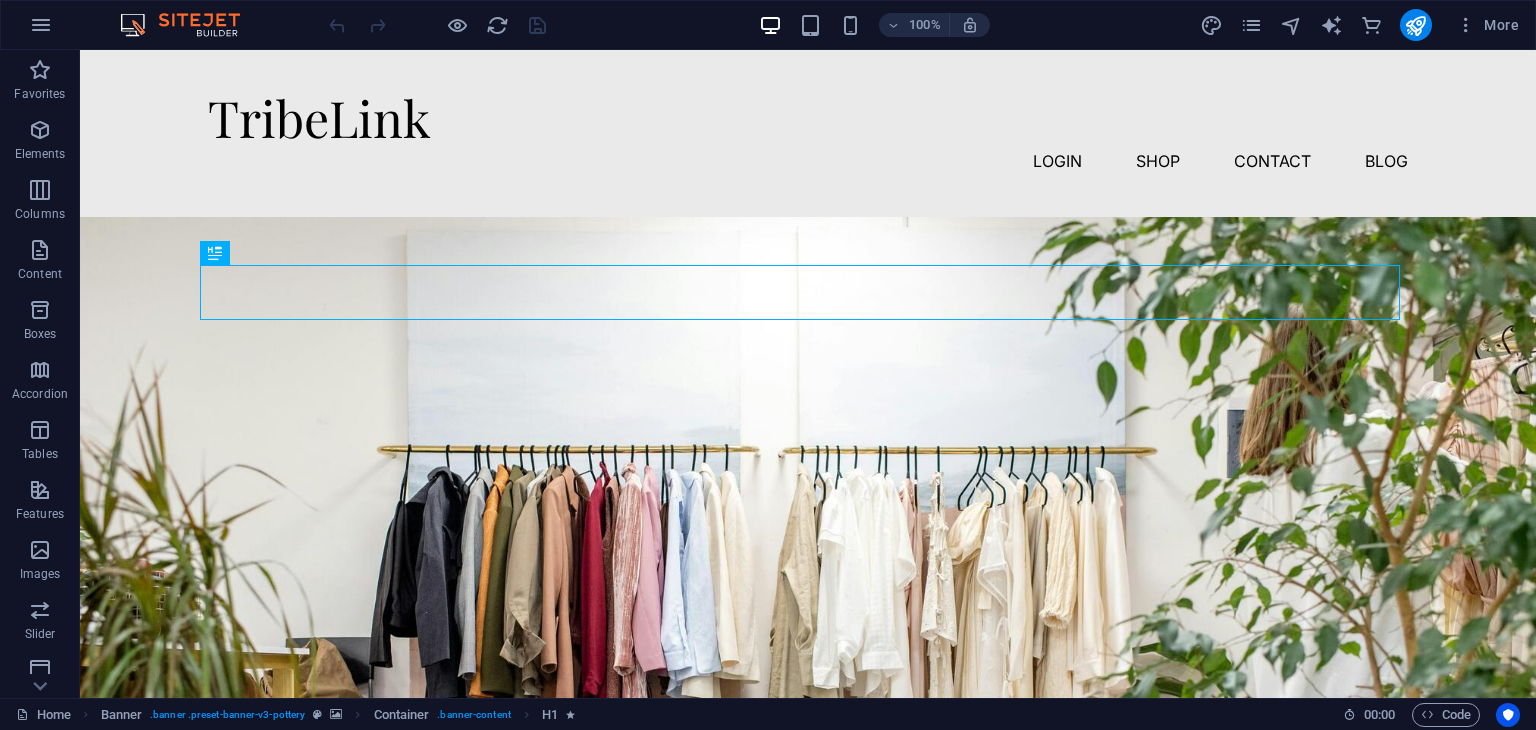 scroll, scrollTop: 0, scrollLeft: 0, axis: both 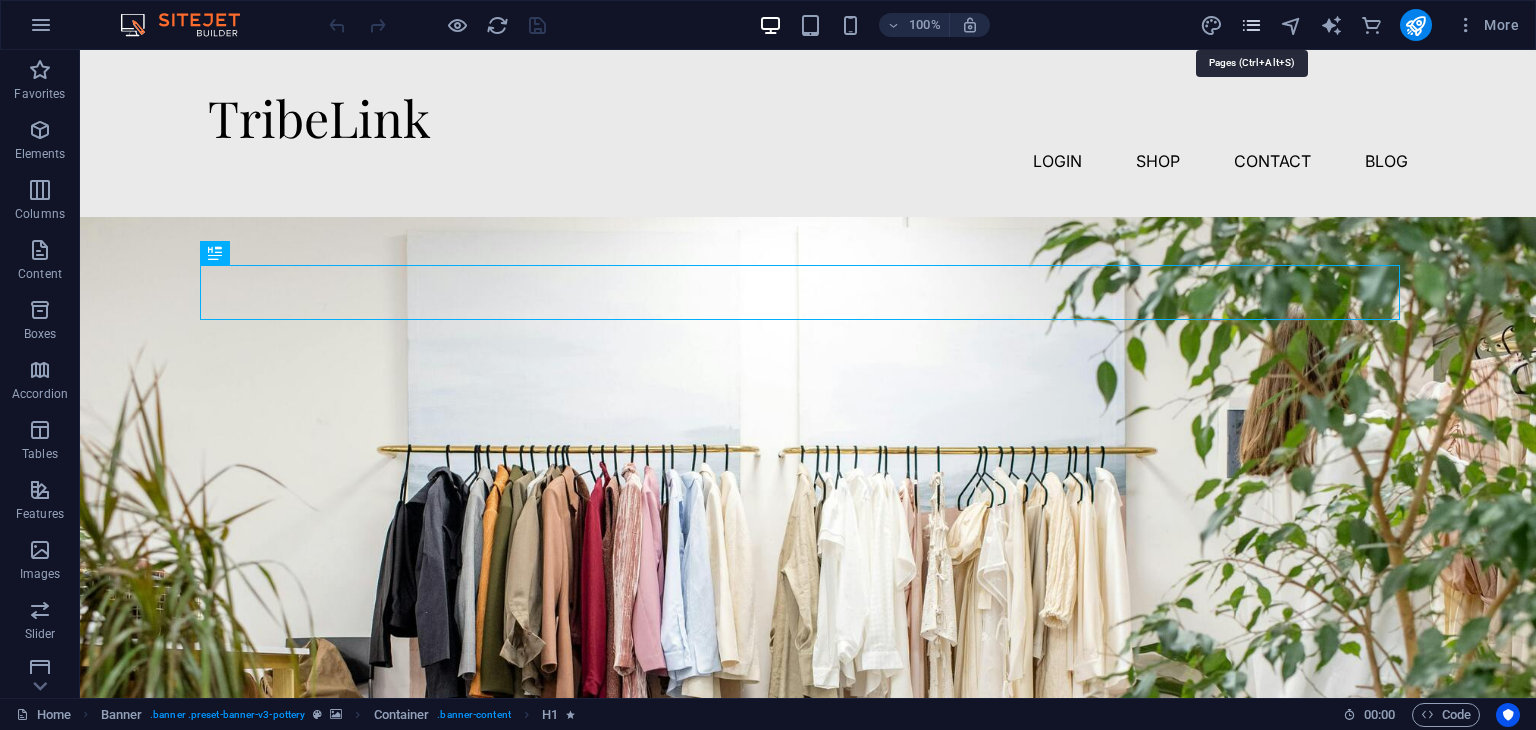 click at bounding box center [1251, 25] 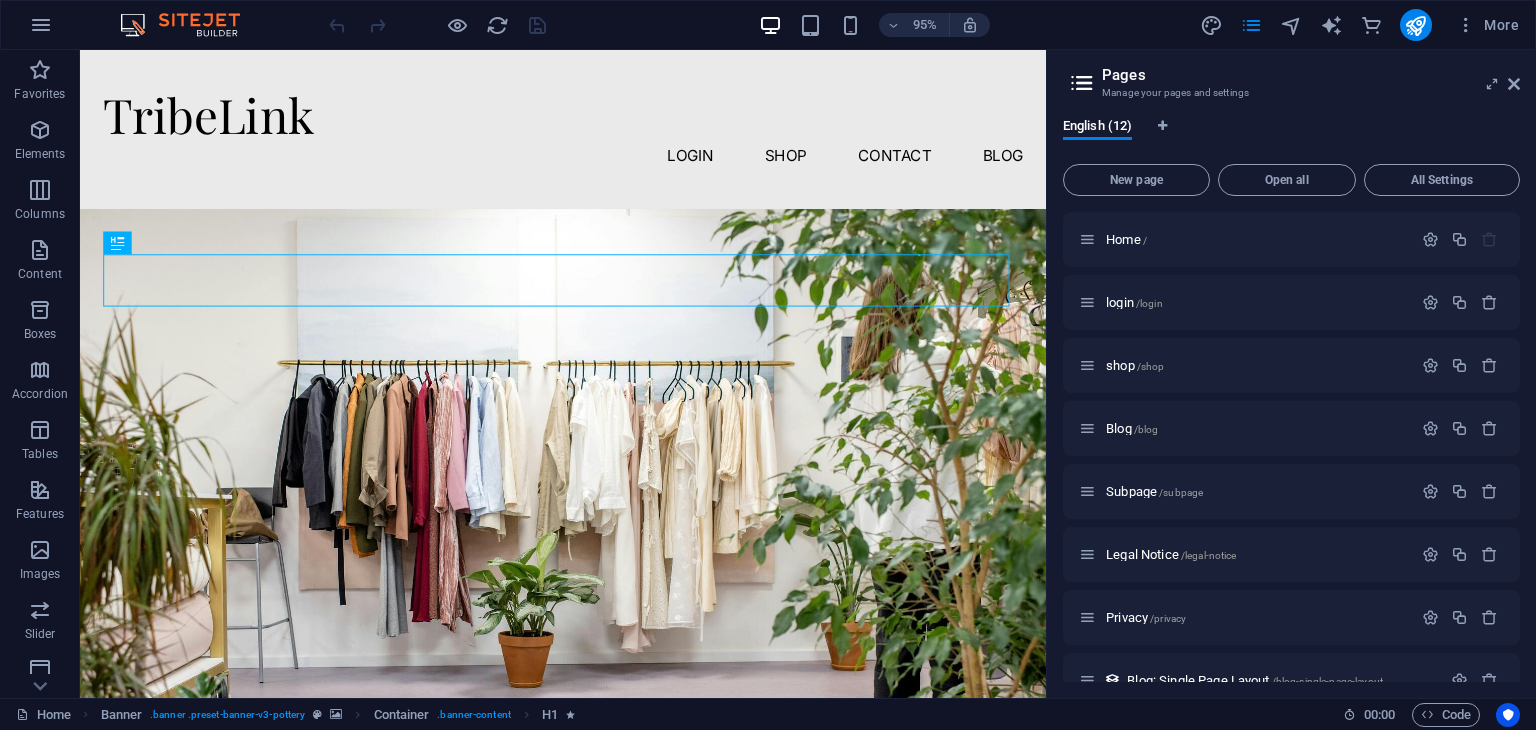 scroll, scrollTop: 286, scrollLeft: 0, axis: vertical 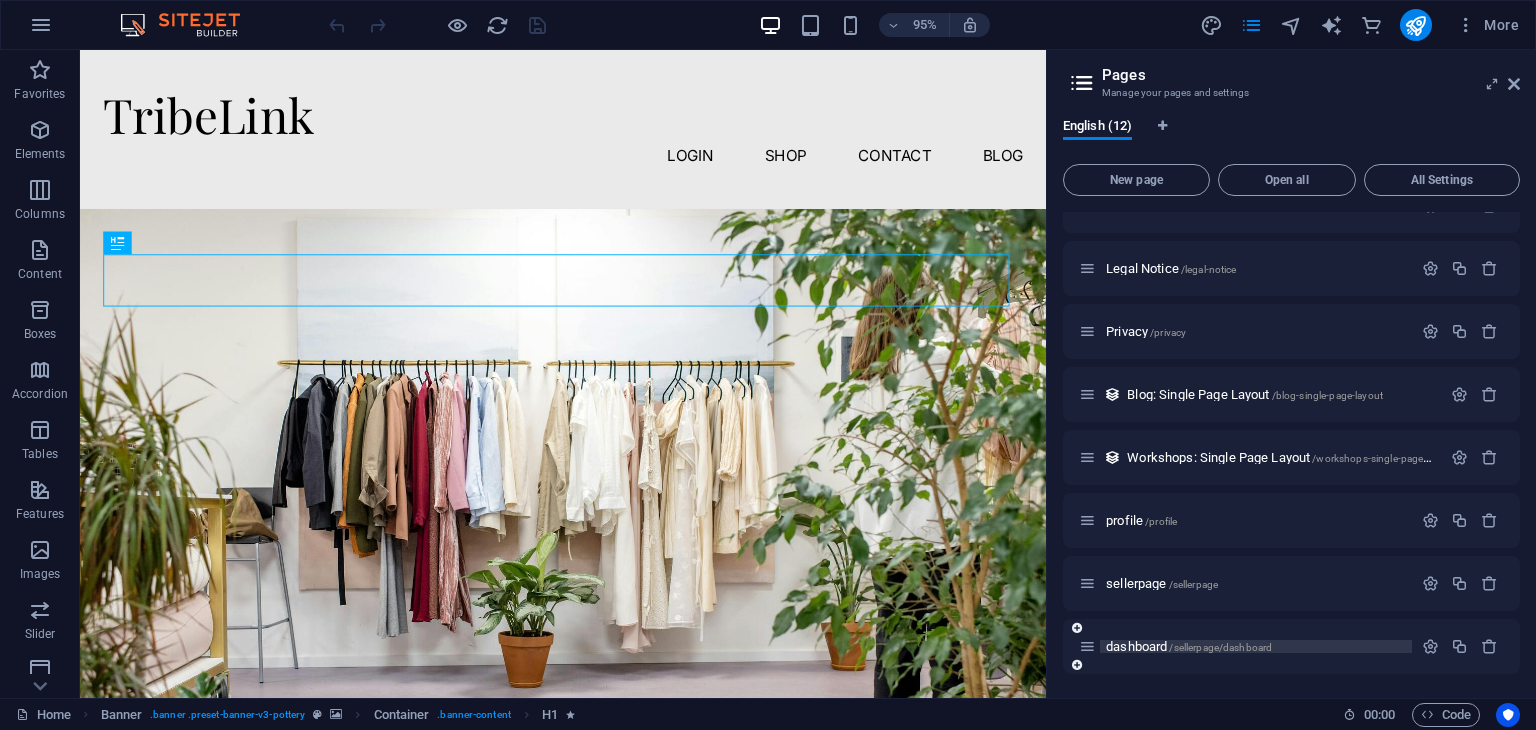 click on "/sellerpage/dashboard" at bounding box center [1220, 647] 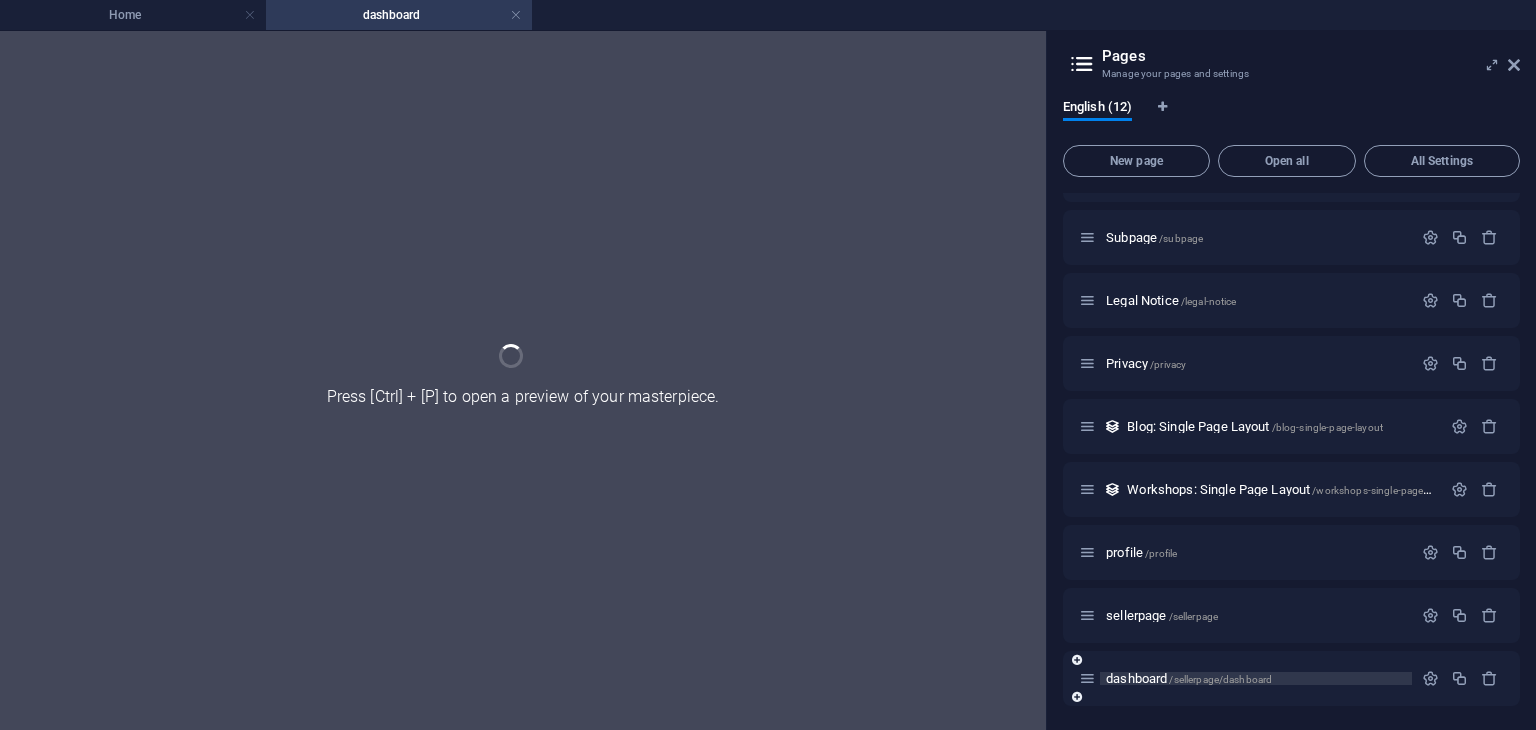 scroll, scrollTop: 235, scrollLeft: 0, axis: vertical 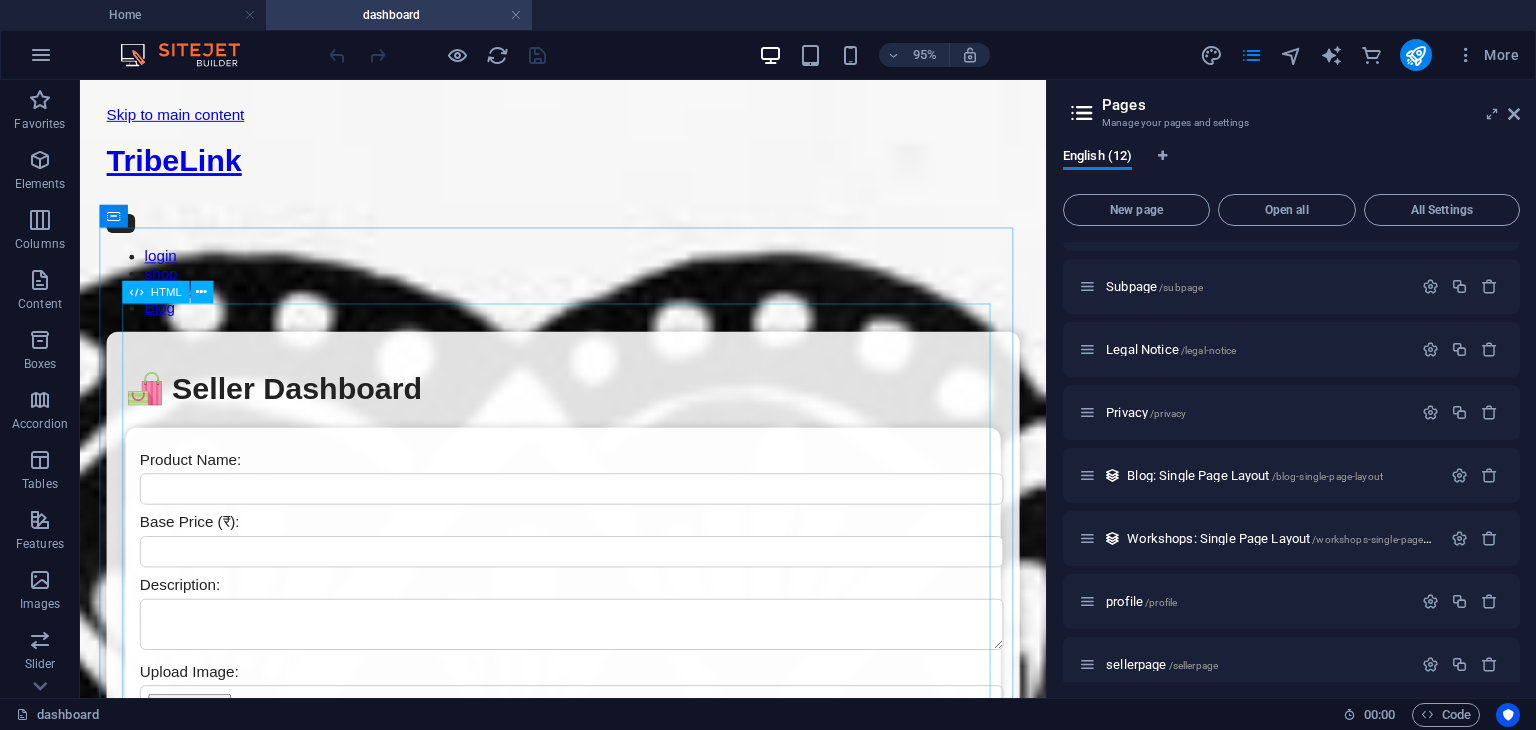 click on "HTML" at bounding box center [165, 291] 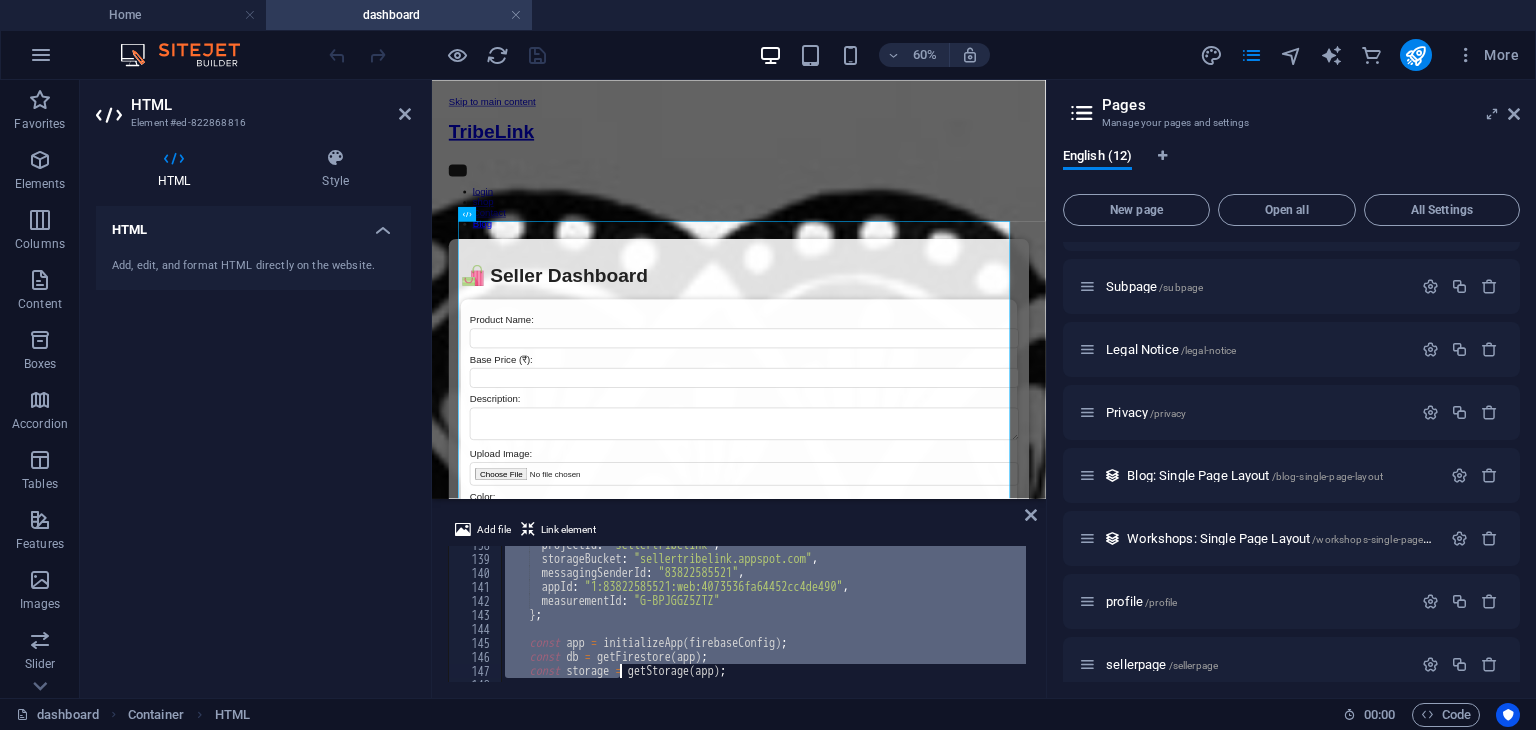 scroll, scrollTop: 2892, scrollLeft: 0, axis: vertical 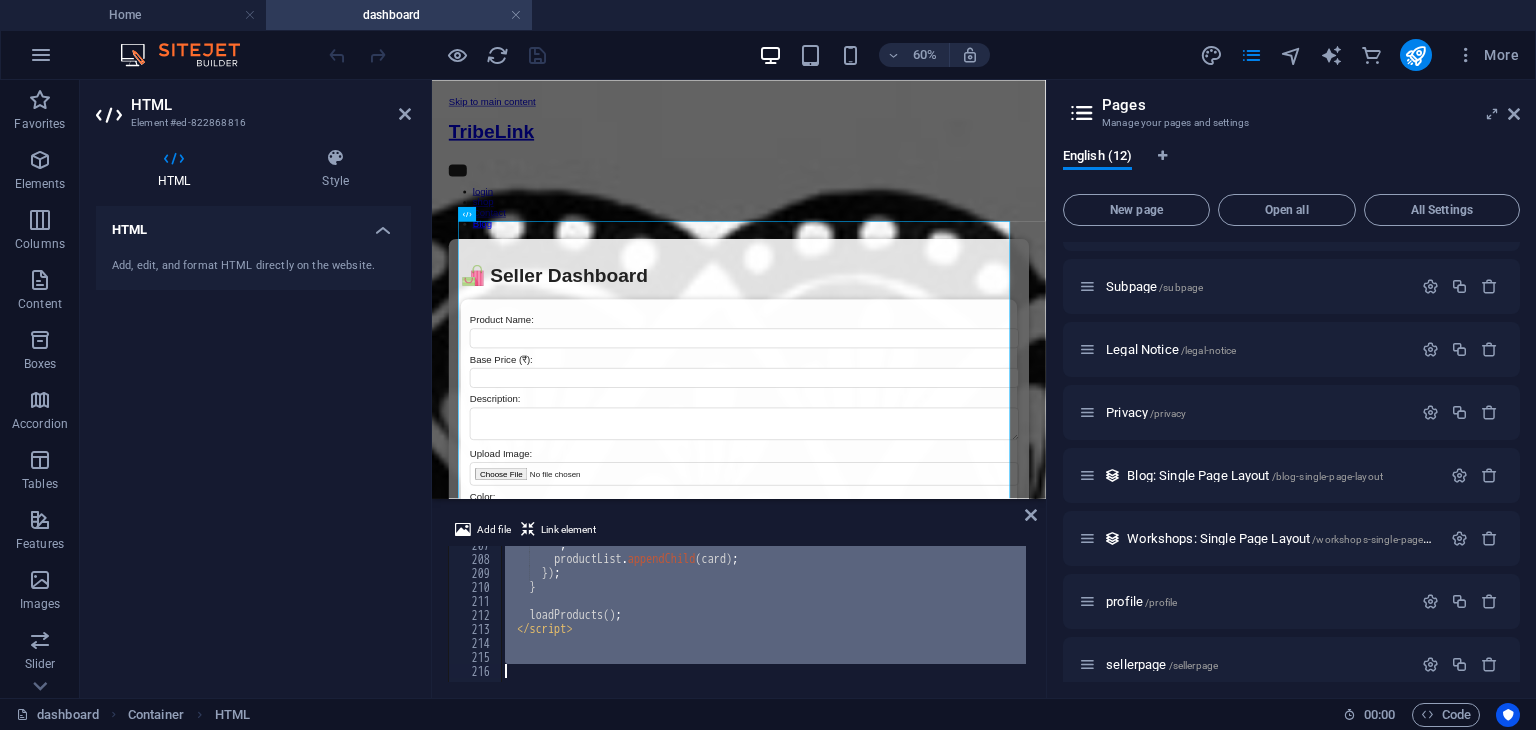drag, startPoint x: 497, startPoint y: 557, endPoint x: 620, endPoint y: 776, distance: 251.17723 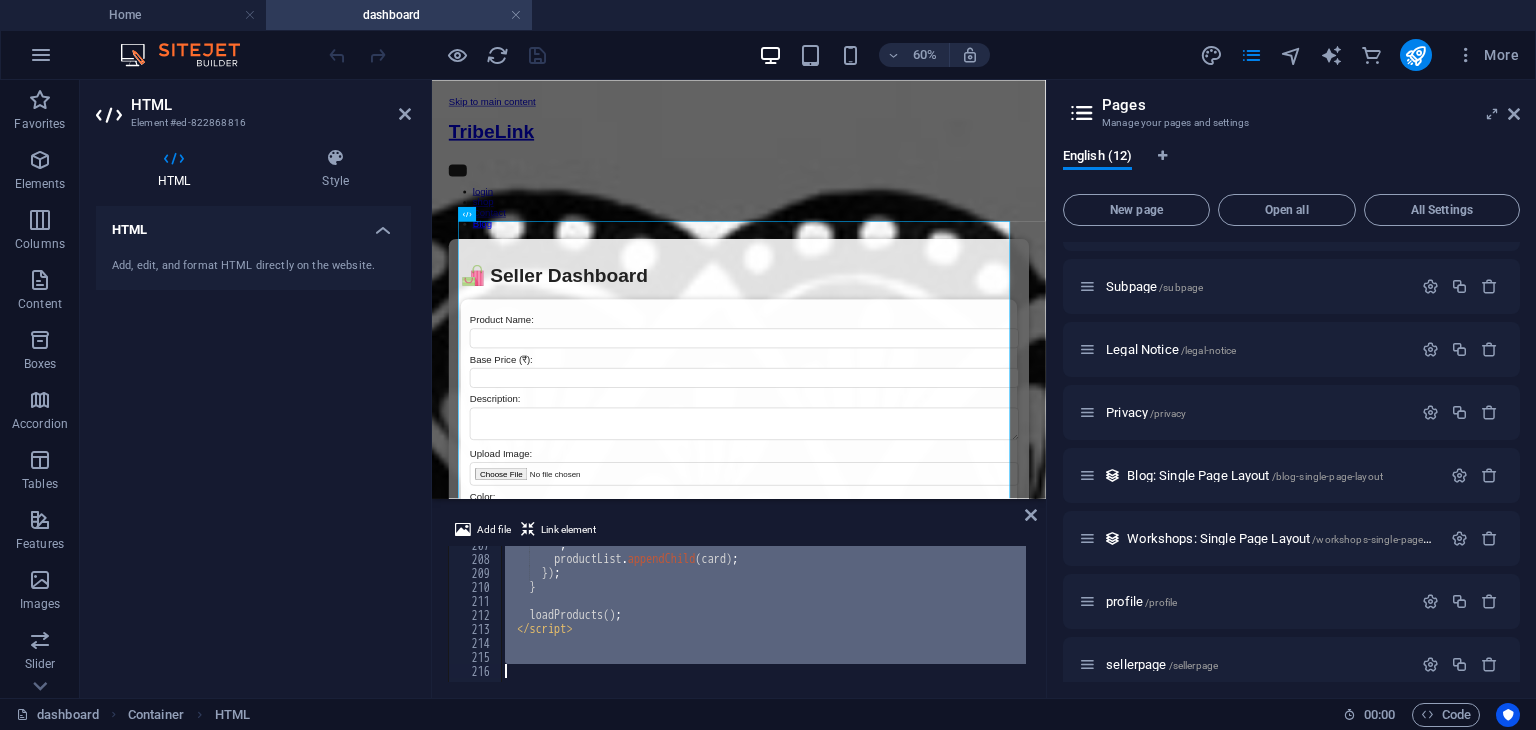 click on "tribelink.site Home dashboard Favorites Elements Columns Content Boxes Accordion Tables Features Images Slider Header Footer Forms Marketing Collections Commerce
Drag here to replace the existing content. Press “Ctrl” if you want to create a new element.
Container   Banner   H1   Banner   Banner   Container   Menu Bar   Menu 95% More Home Container HTML 00 : 00 Code Favorites Elements Columns Content Boxes Accordion Tables Features Images Slider Header Footer Forms Marketing Collections Commerce HTML Element #ed-822868816 HTML Style HTML Add, edit, and format HTML directly on the website. Preset Element Layout How this element expands within the layout (Flexbox). Size Default auto px % 1/1 1/2 1/3 1/4 1/5 1/6 1/7 1/8 1/9 1/10 Grow Shrink Order Container layout Visible Visible Opacity 100 % Overflow Spacing Margin Default auto px % rem vw vh Custom Custom auto px % rem vw vh auto px % rem vw %" at bounding box center (768, 365) 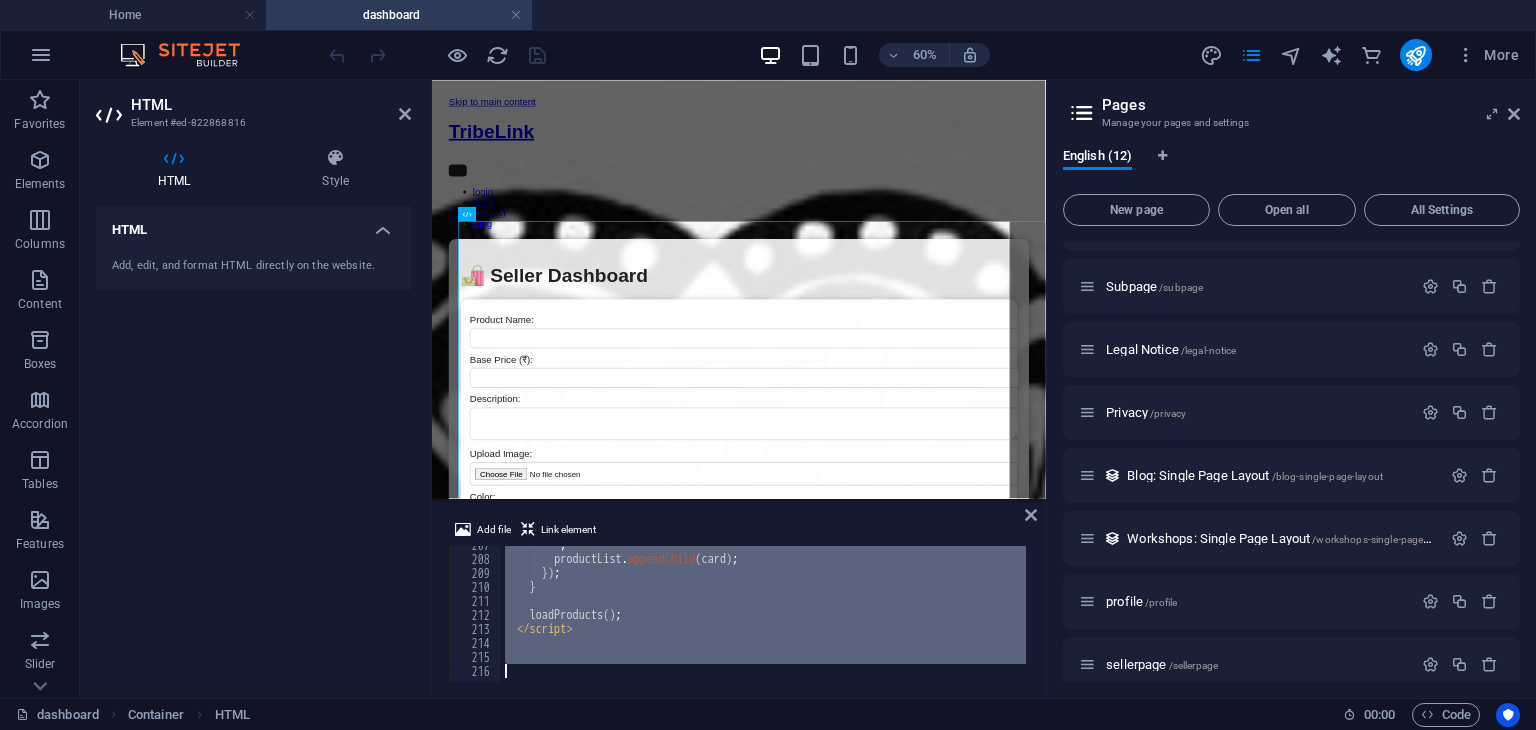 type 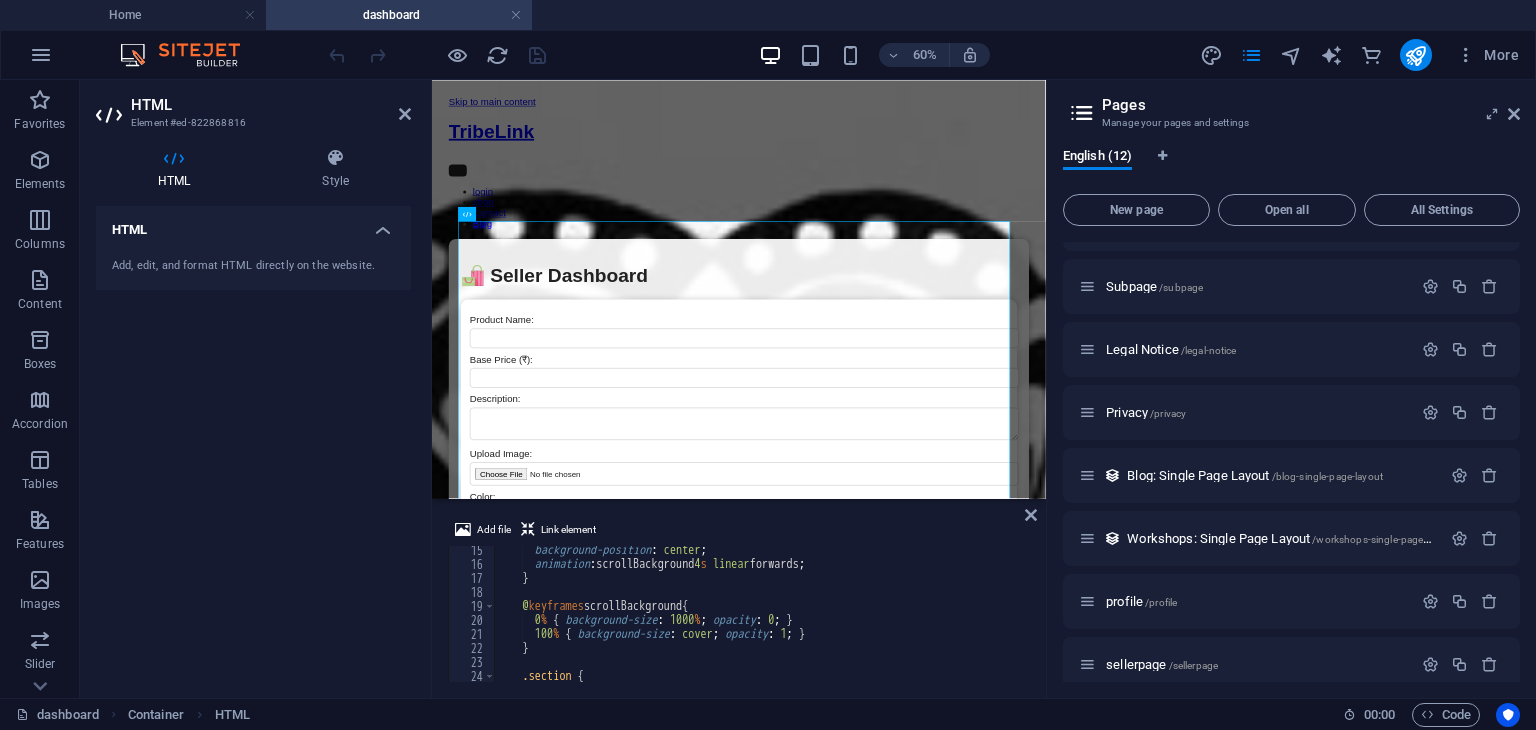 scroll, scrollTop: 76, scrollLeft: 0, axis: vertical 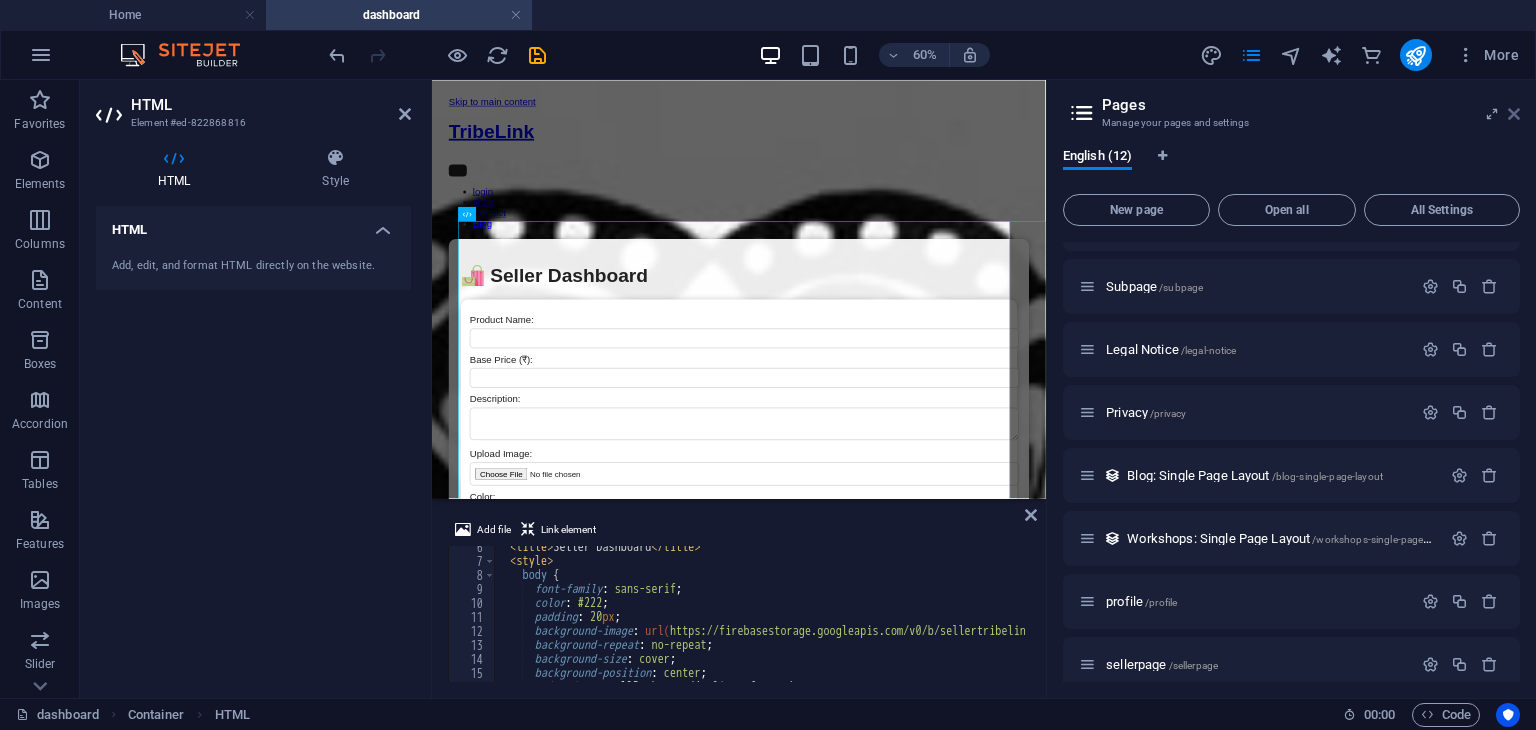 click at bounding box center (1514, 114) 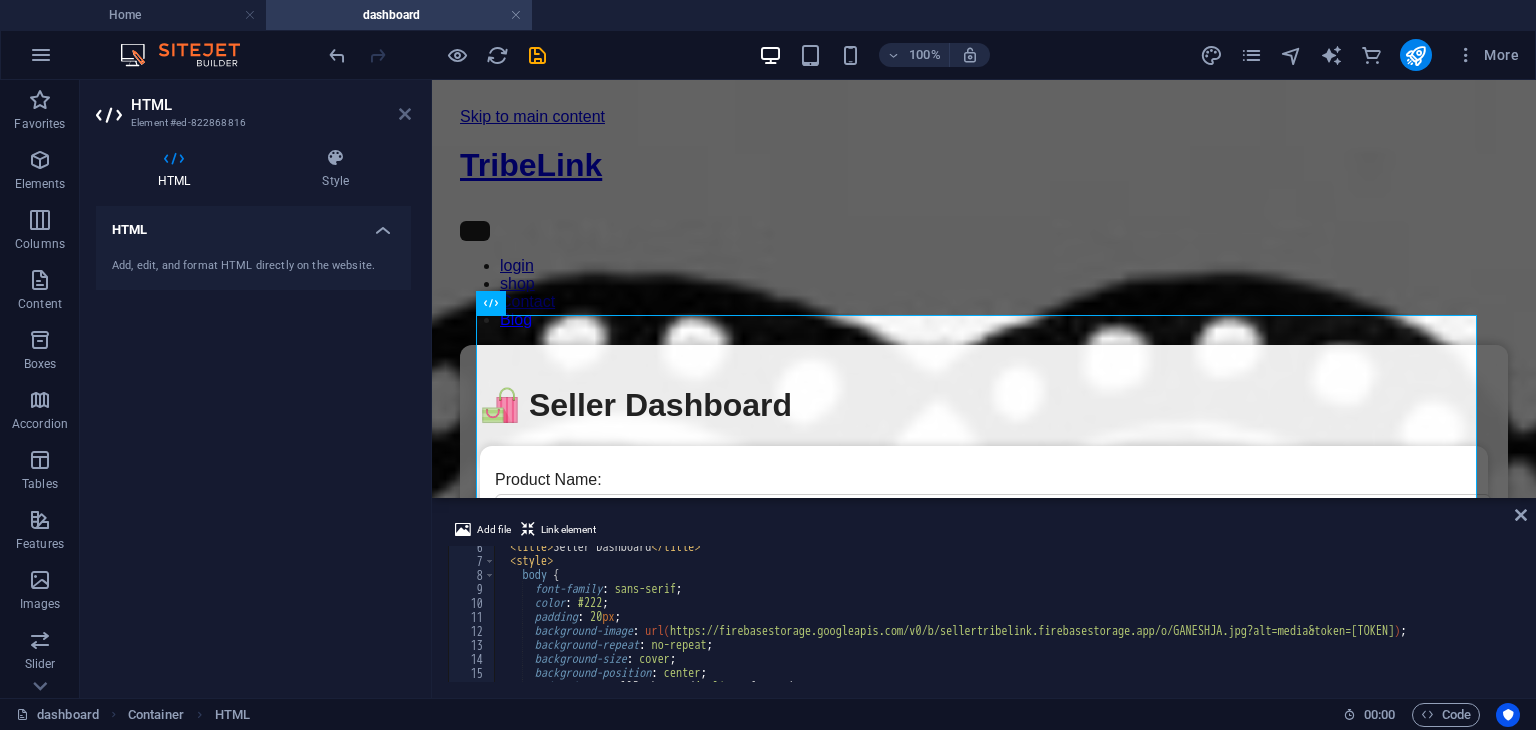 click at bounding box center [405, 114] 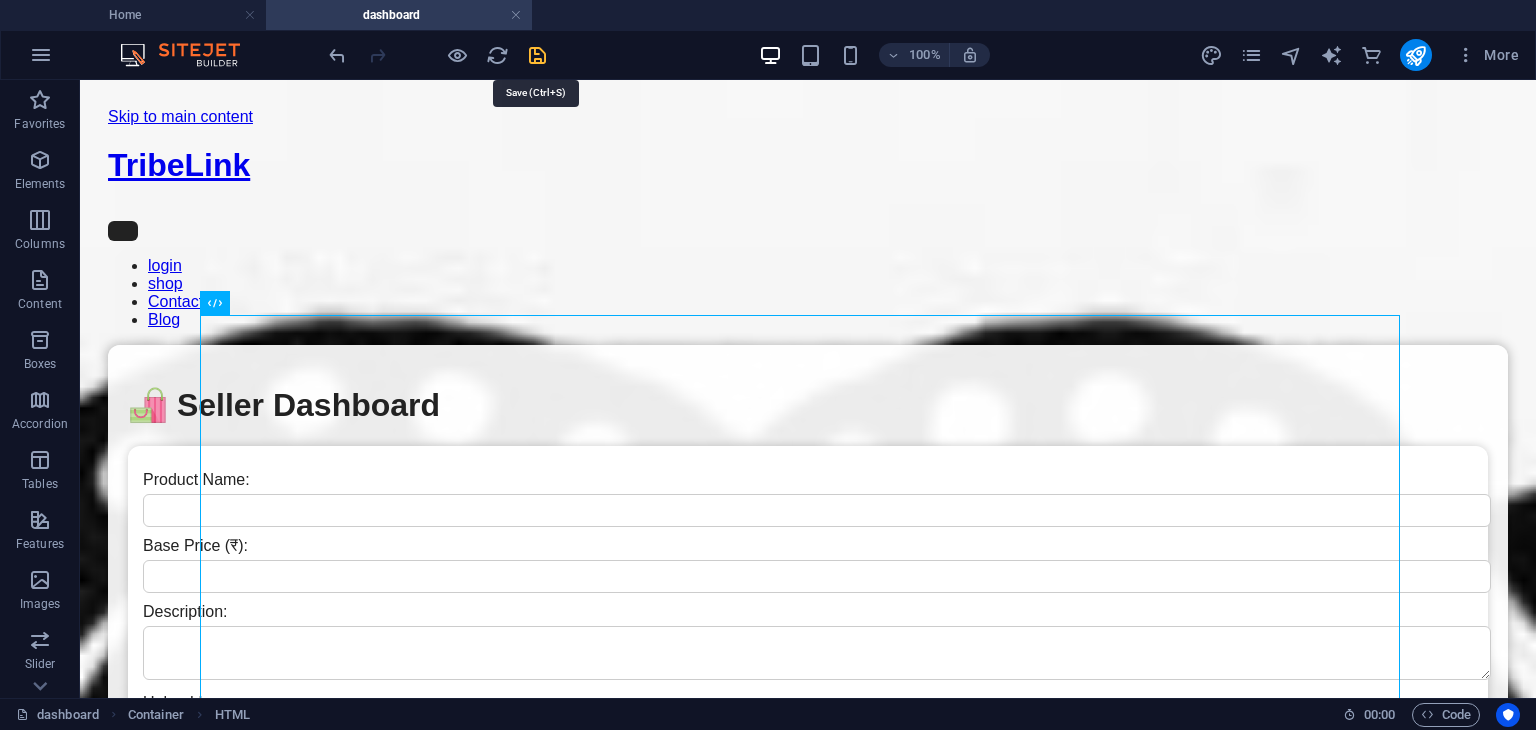 click at bounding box center (537, 55) 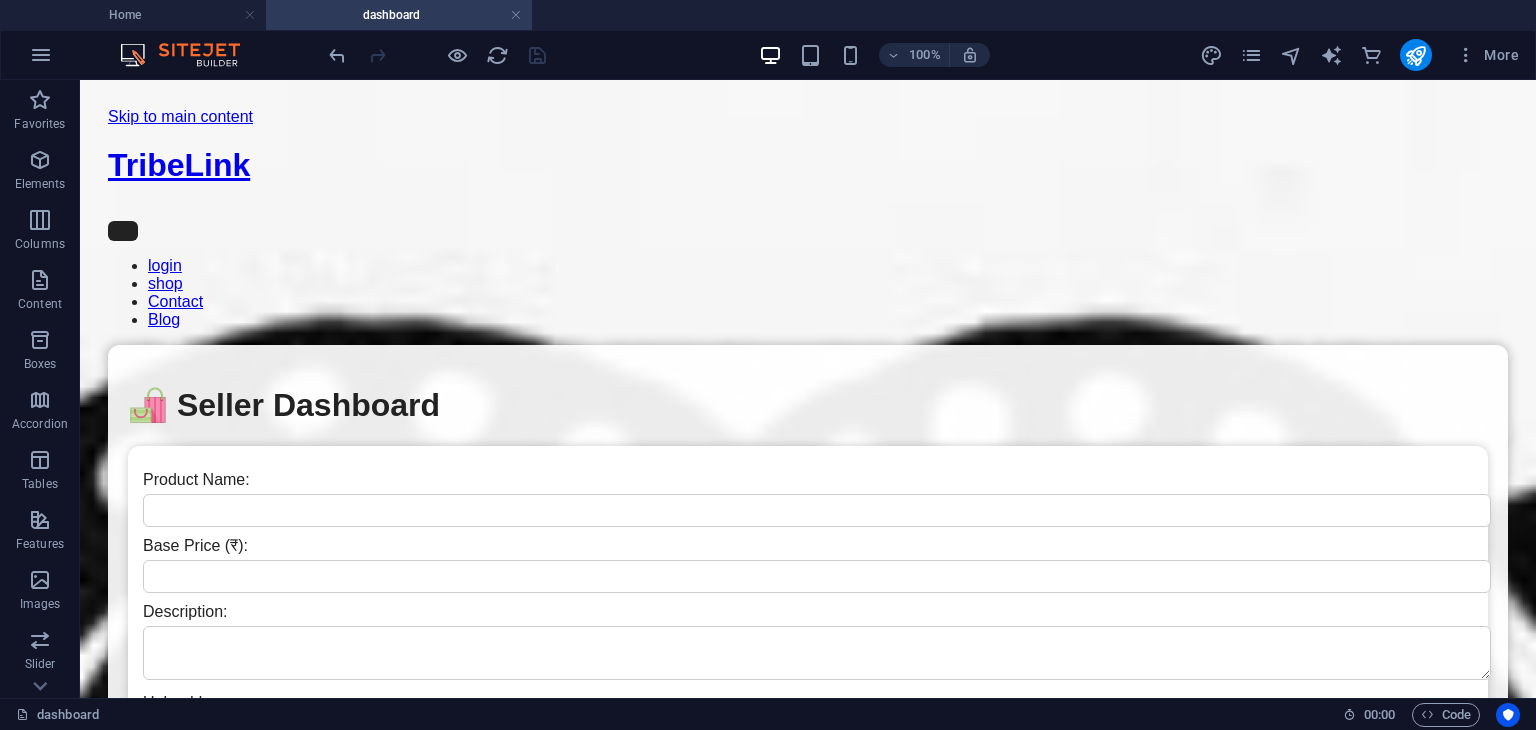 click on "More" at bounding box center (1363, 55) 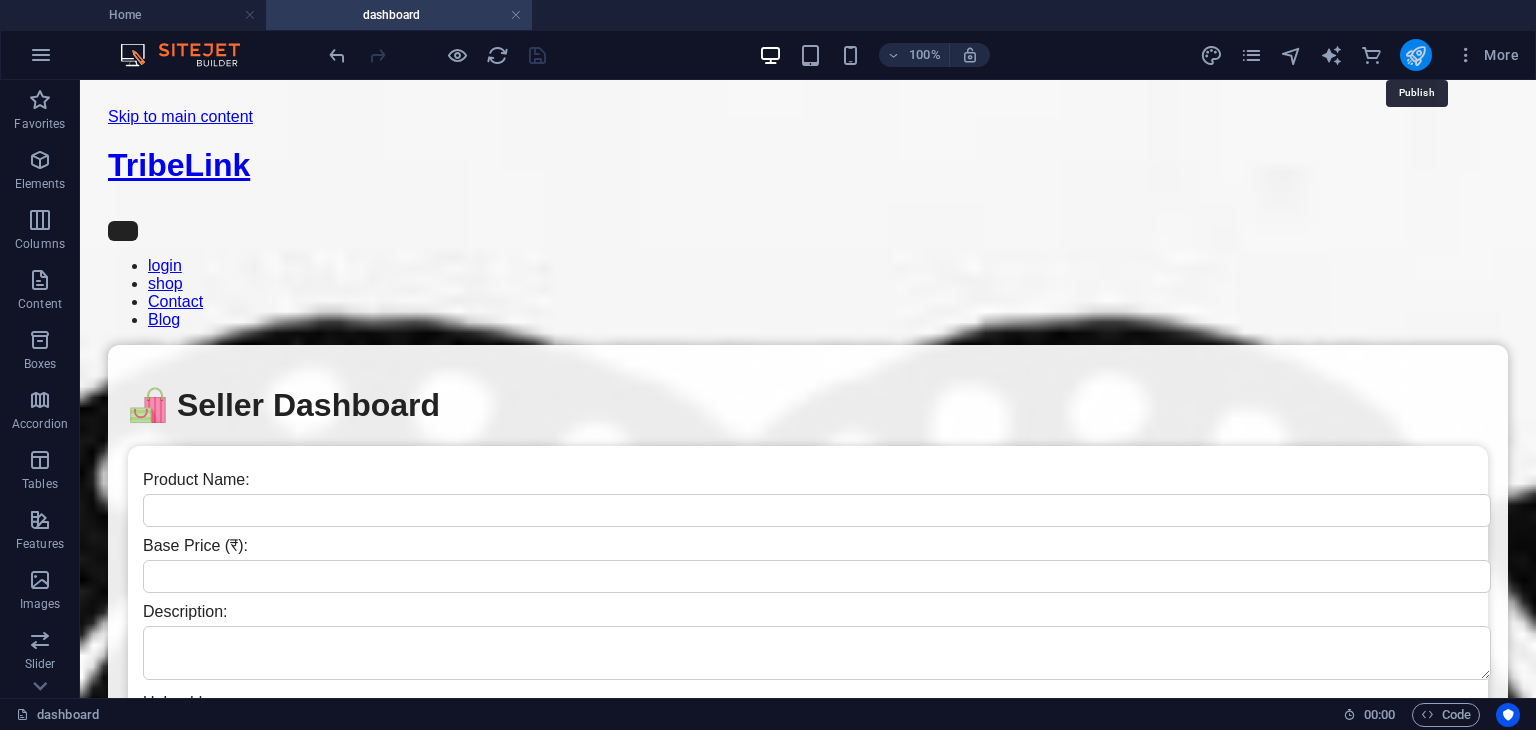 click at bounding box center [1415, 55] 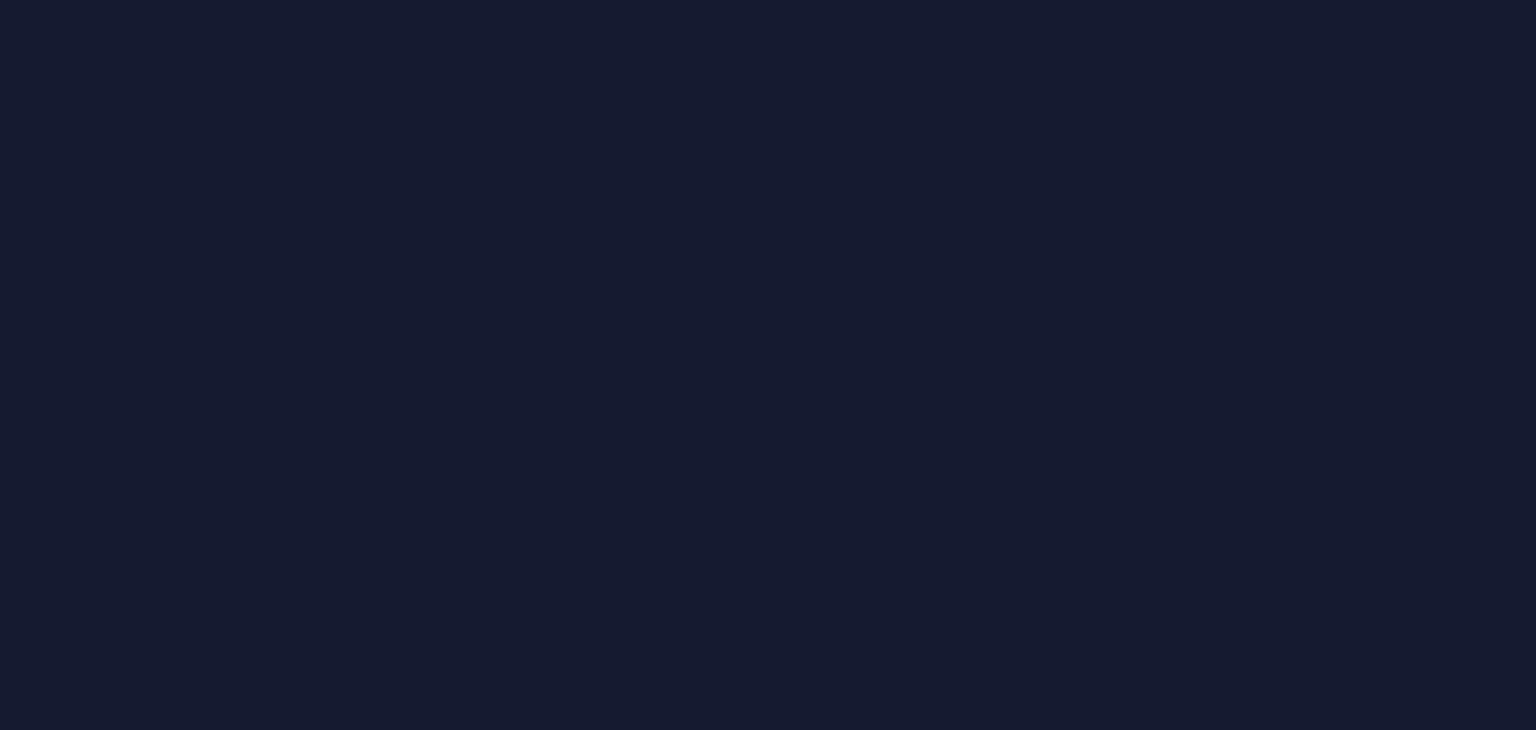 scroll, scrollTop: 0, scrollLeft: 0, axis: both 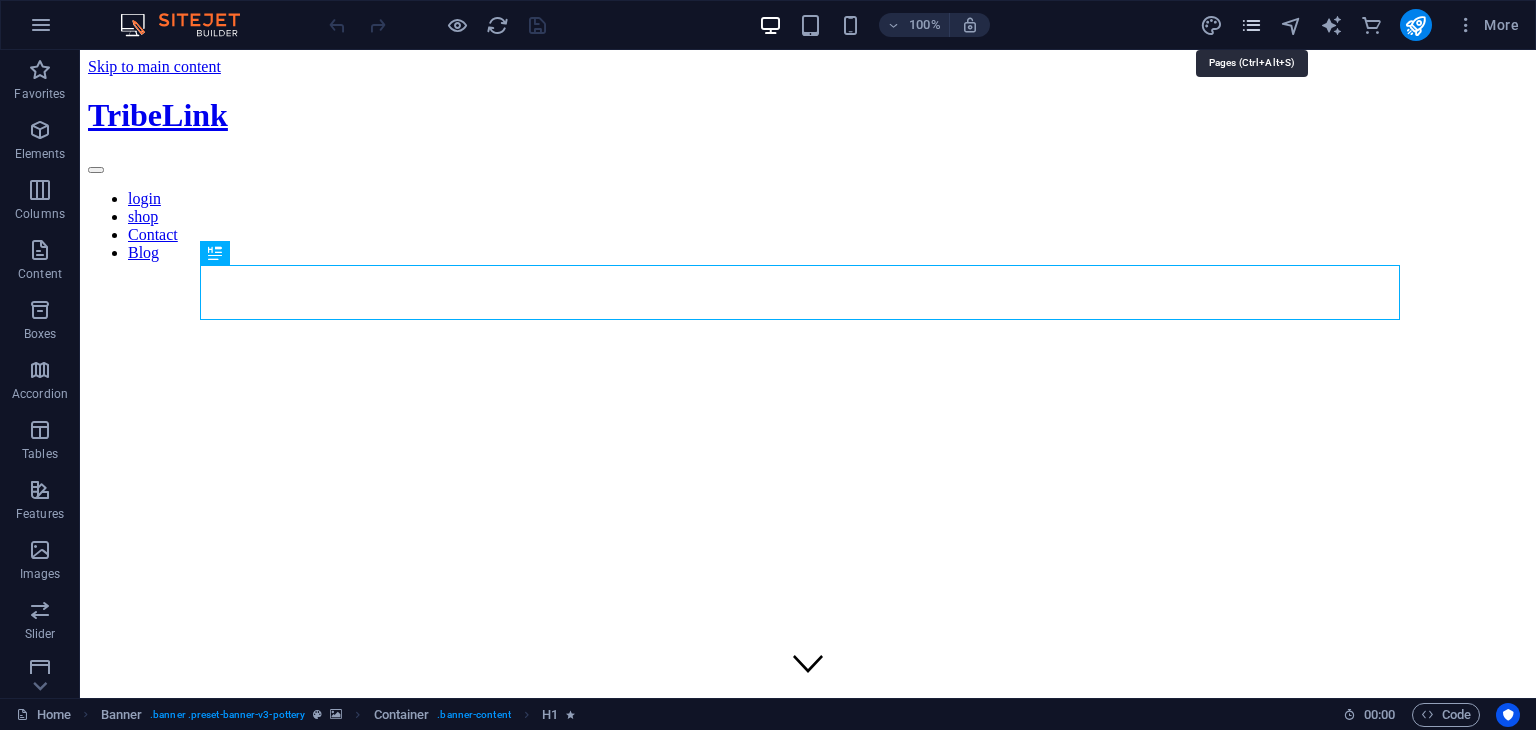 click at bounding box center [1251, 25] 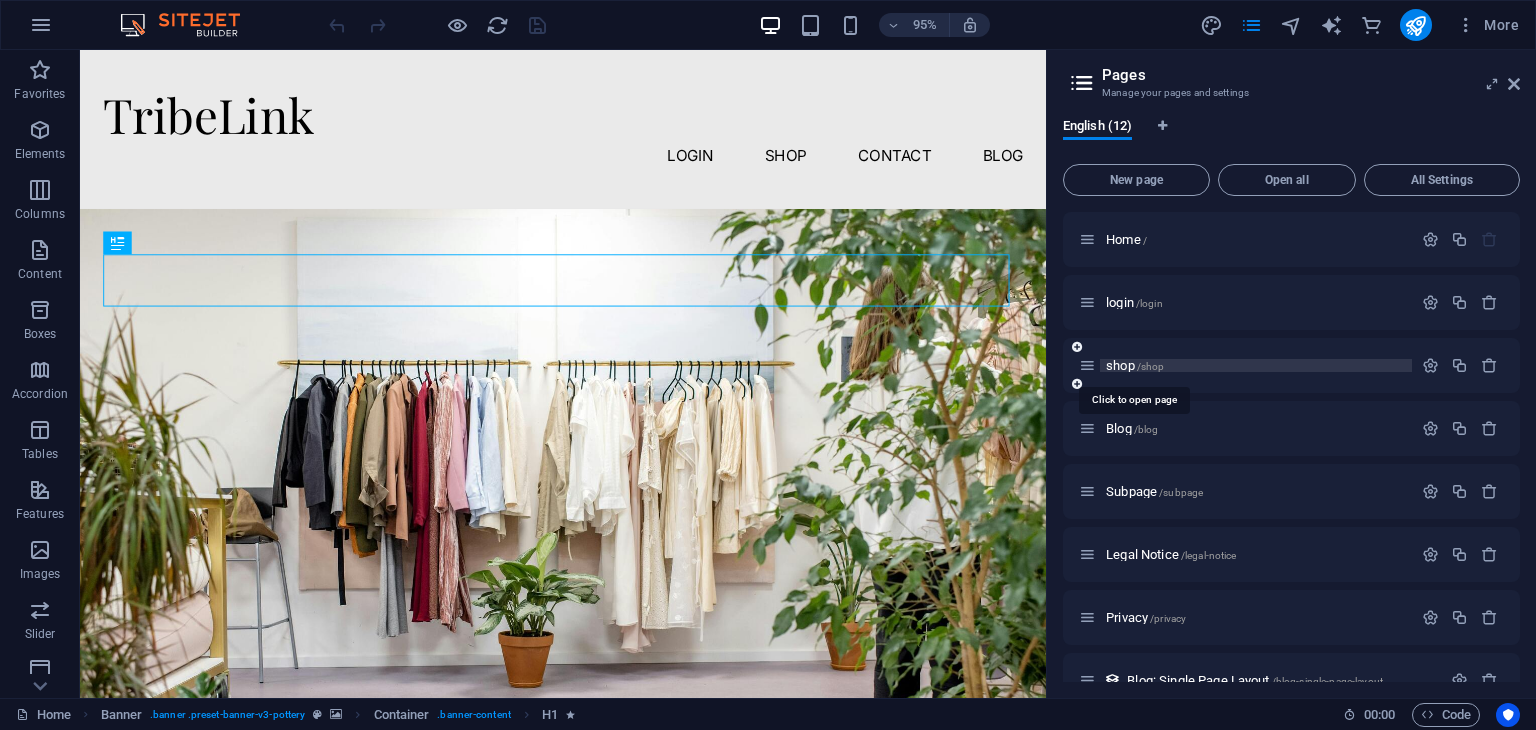 scroll, scrollTop: 286, scrollLeft: 0, axis: vertical 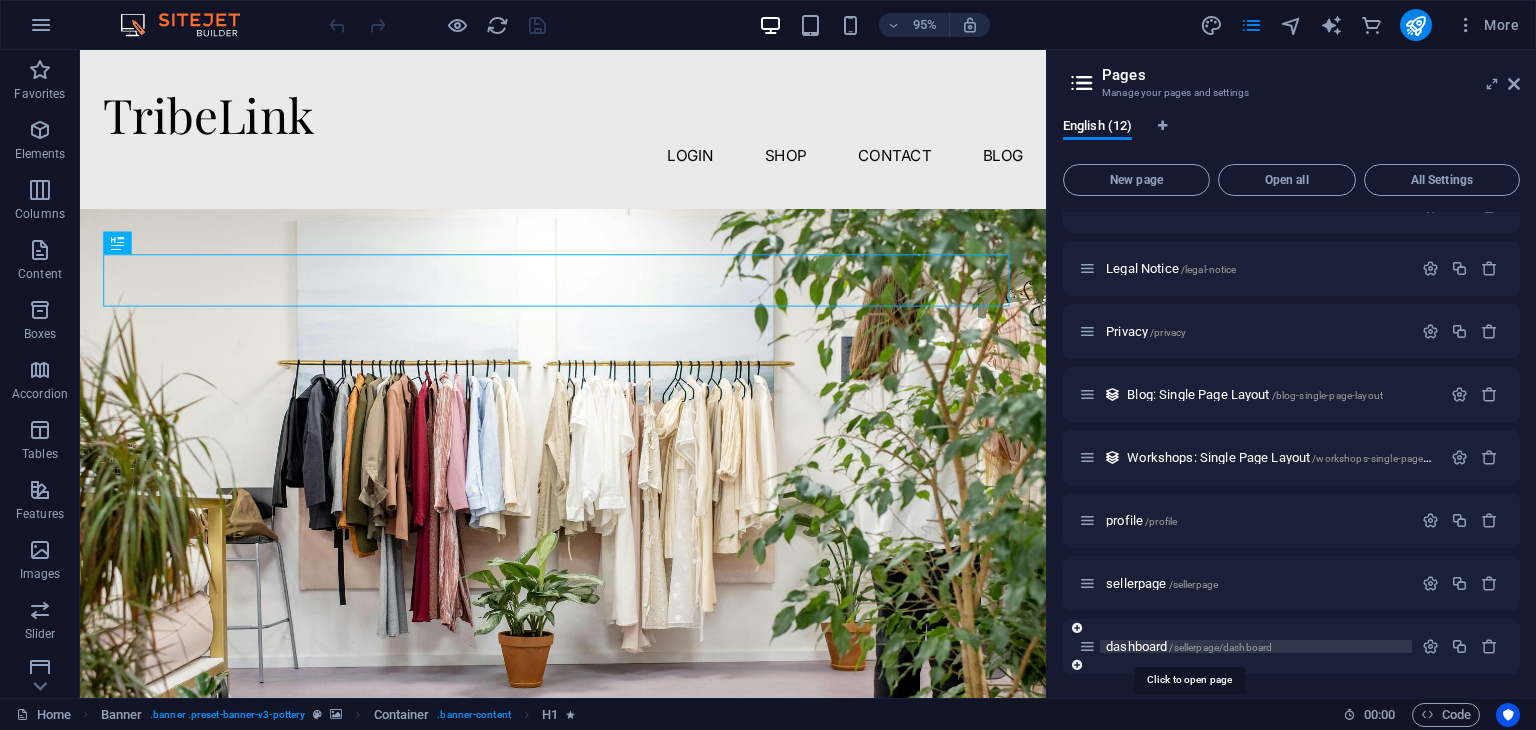 click on "dashboard /sellerpage/dashboard" at bounding box center [1189, 646] 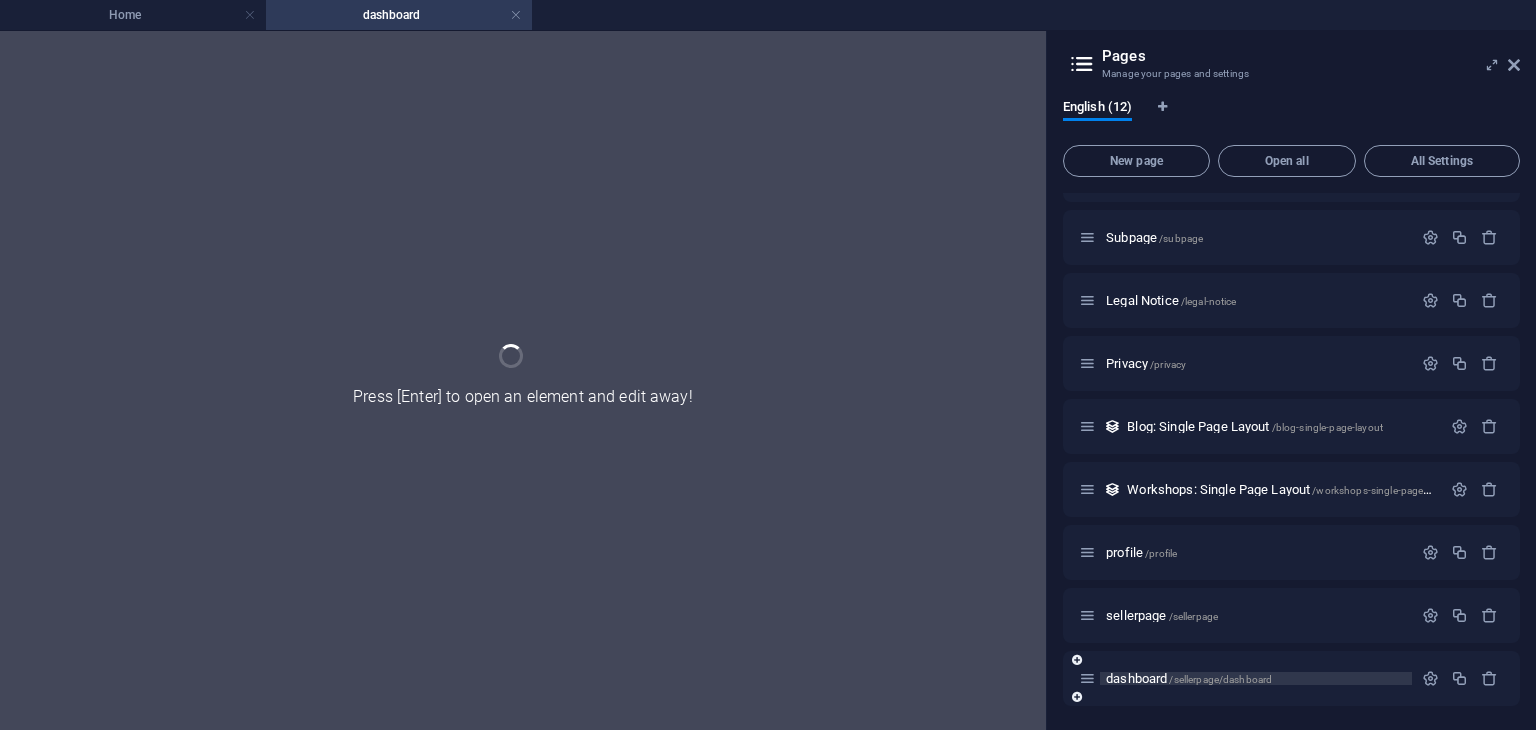 scroll, scrollTop: 235, scrollLeft: 0, axis: vertical 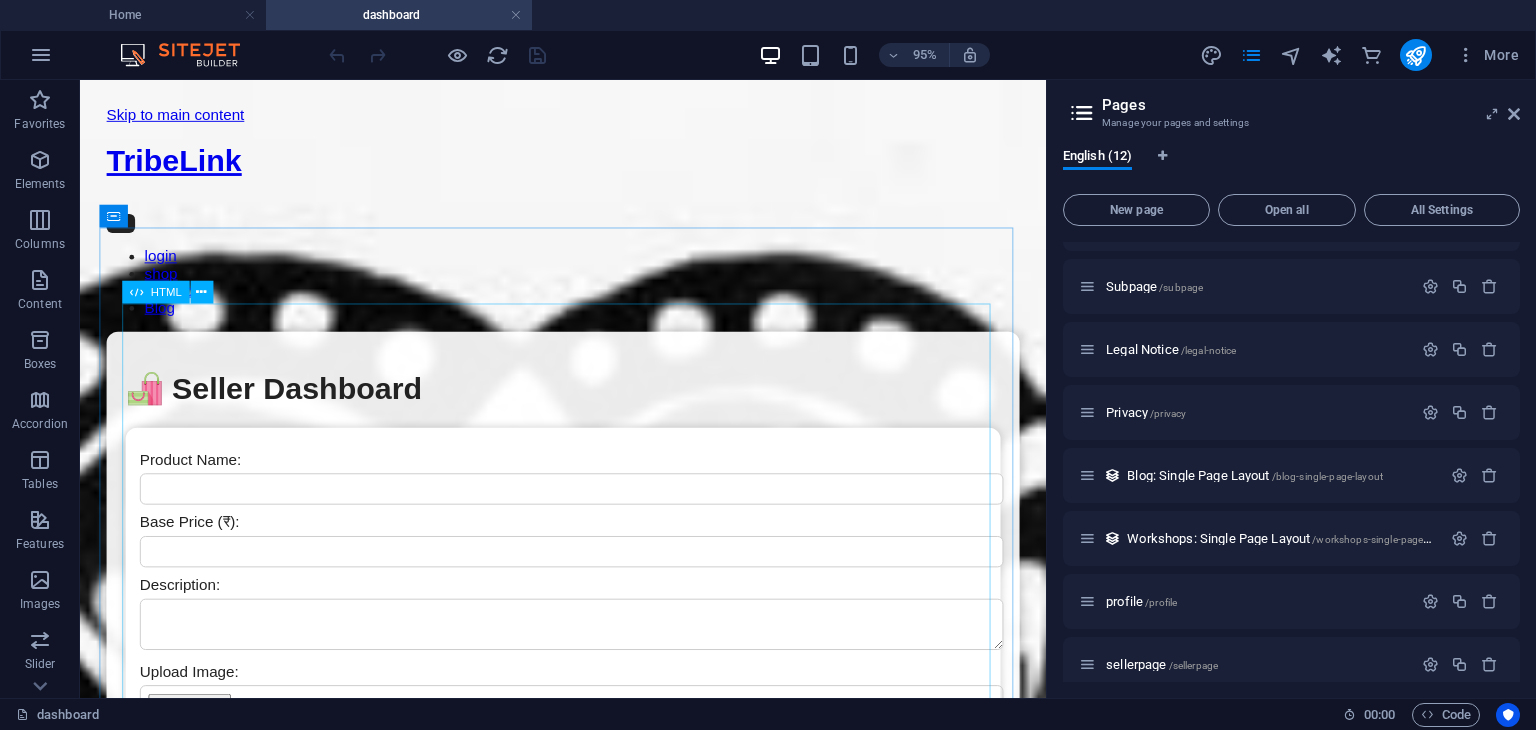 click on "HTML" at bounding box center (165, 291) 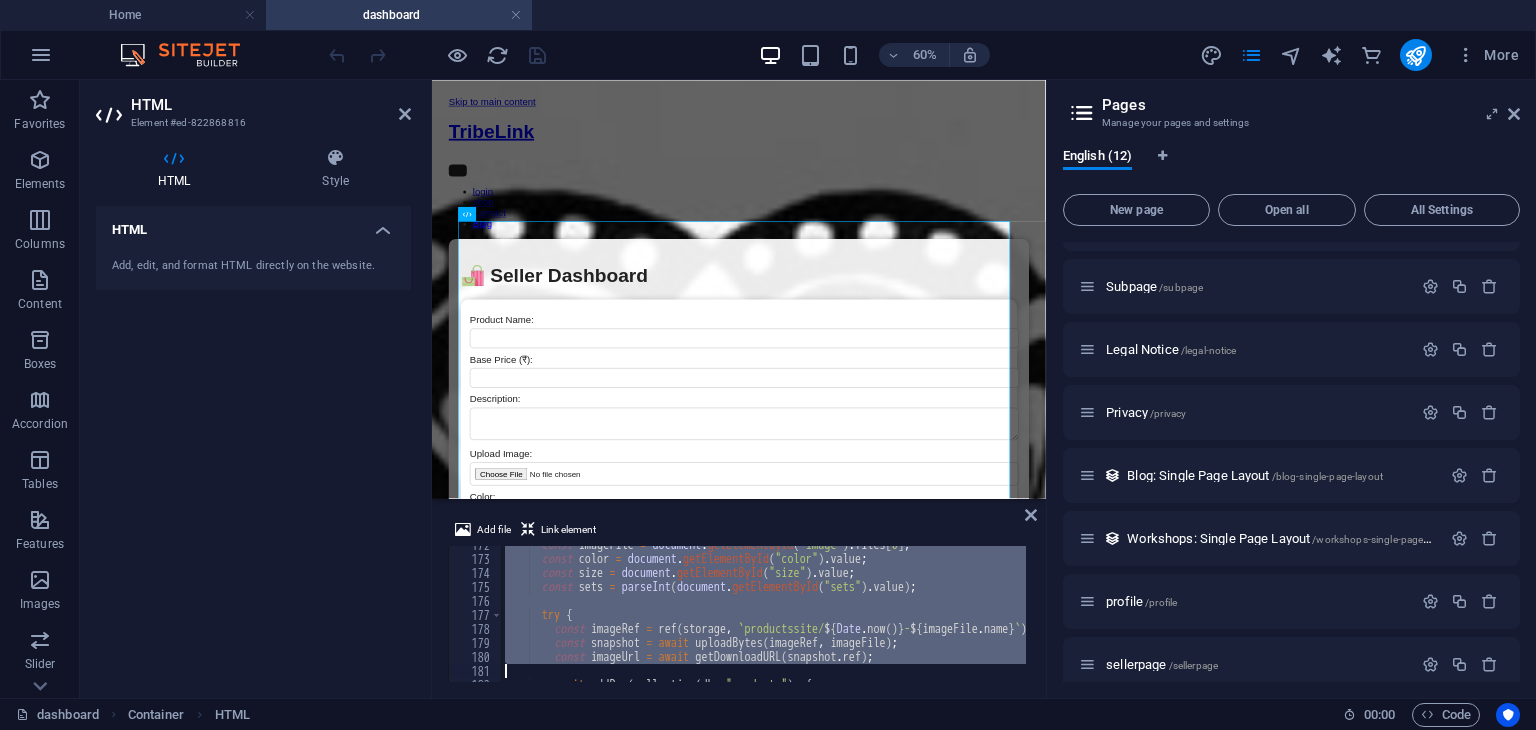 scroll, scrollTop: 3102, scrollLeft: 0, axis: vertical 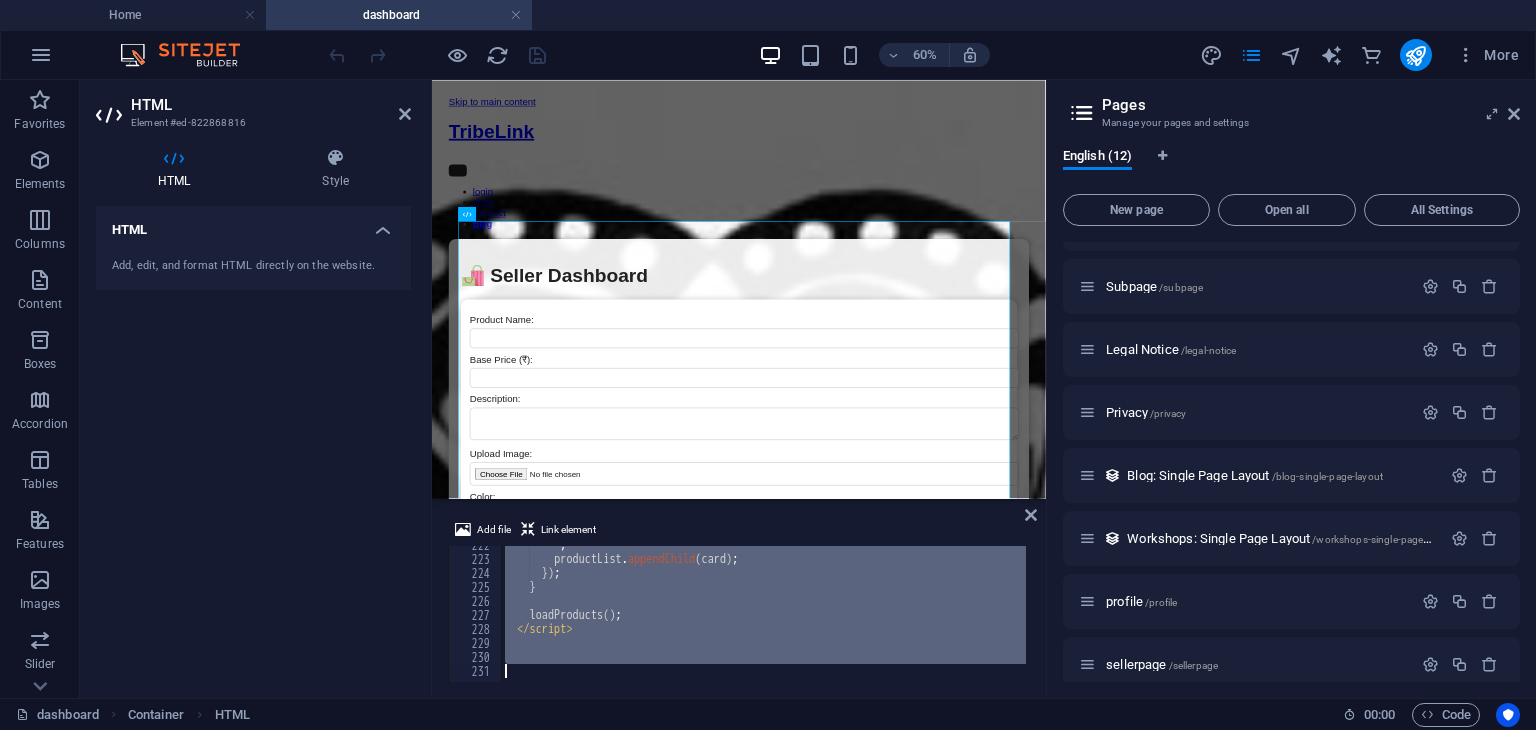 drag, startPoint x: 495, startPoint y: 560, endPoint x: 652, endPoint y: 776, distance: 267.02997 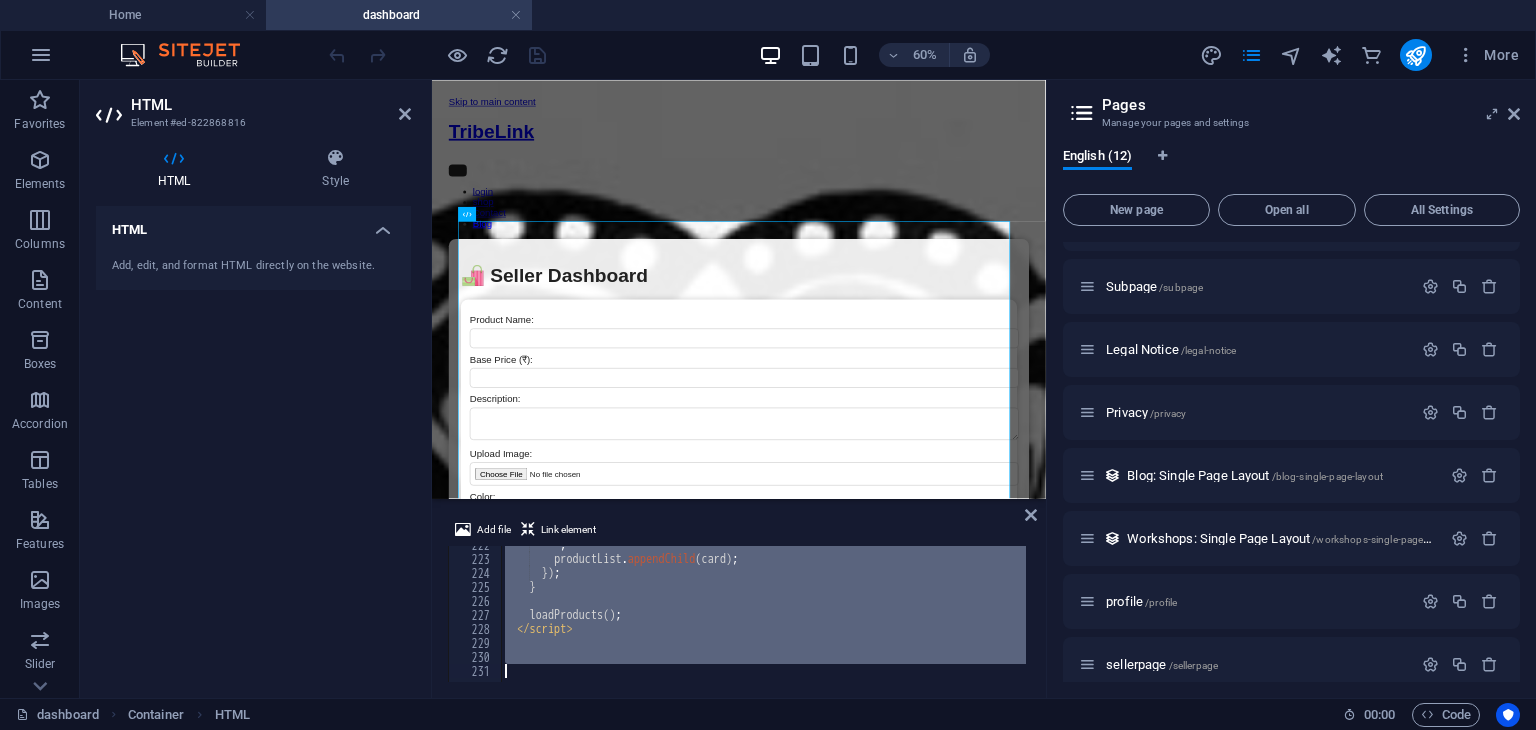 type 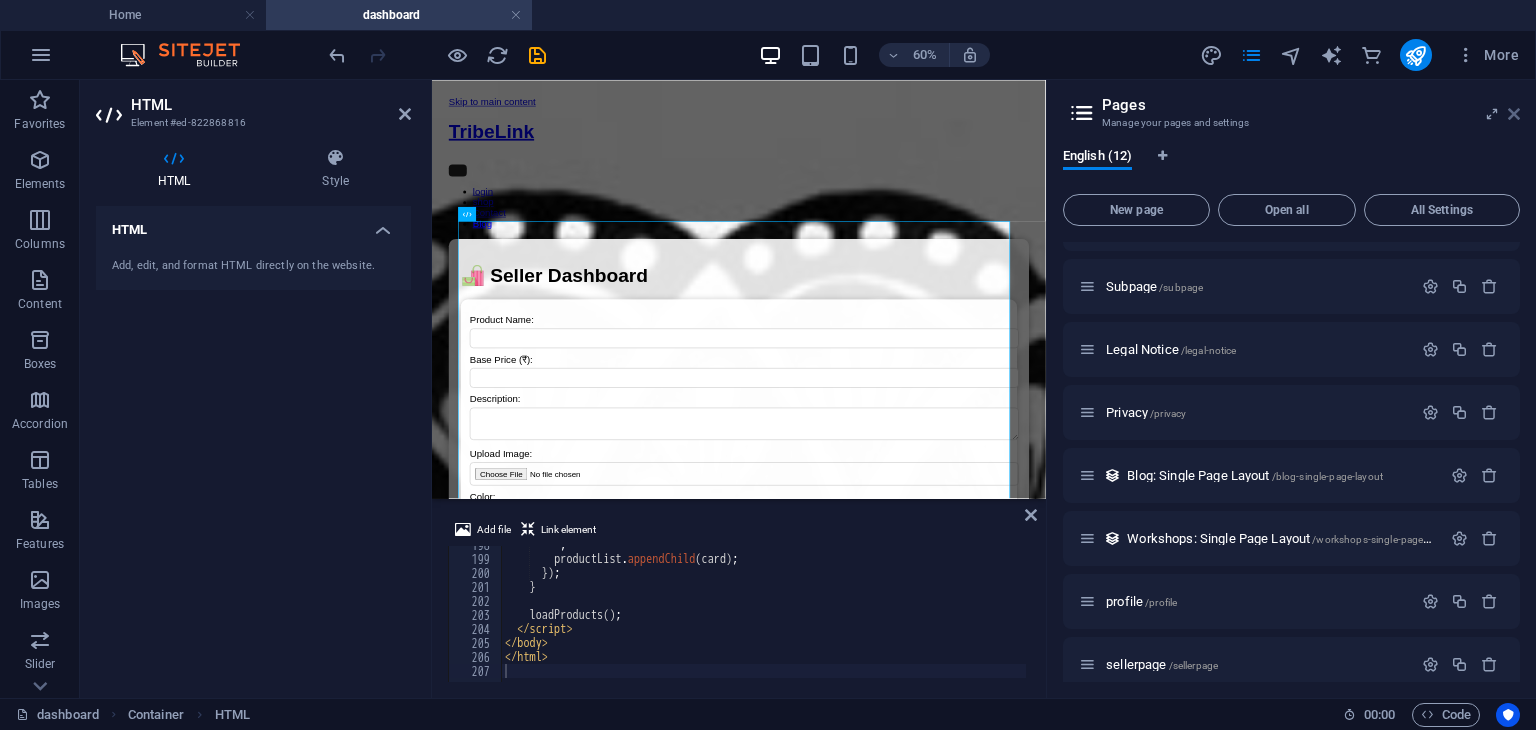 click at bounding box center (1514, 114) 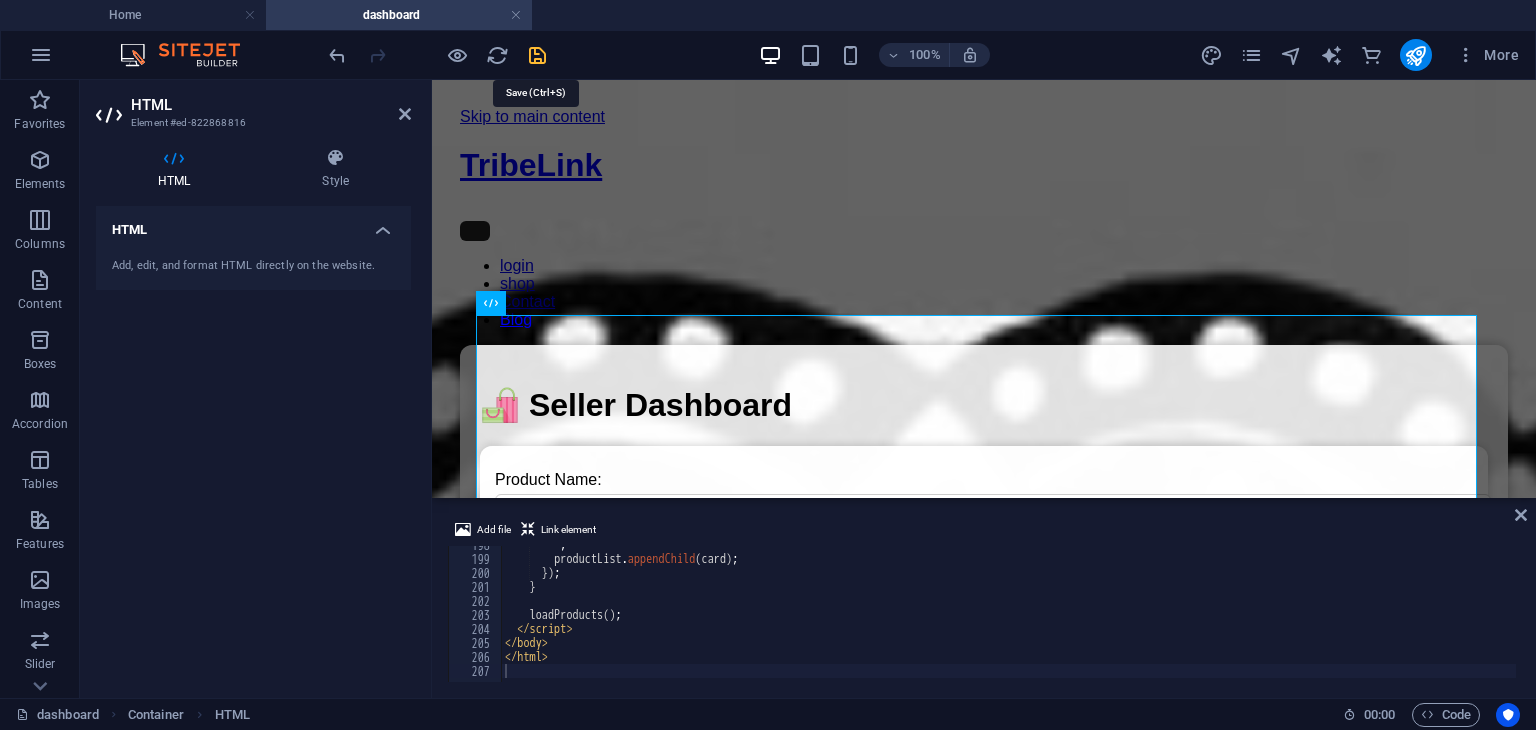 click at bounding box center [537, 55] 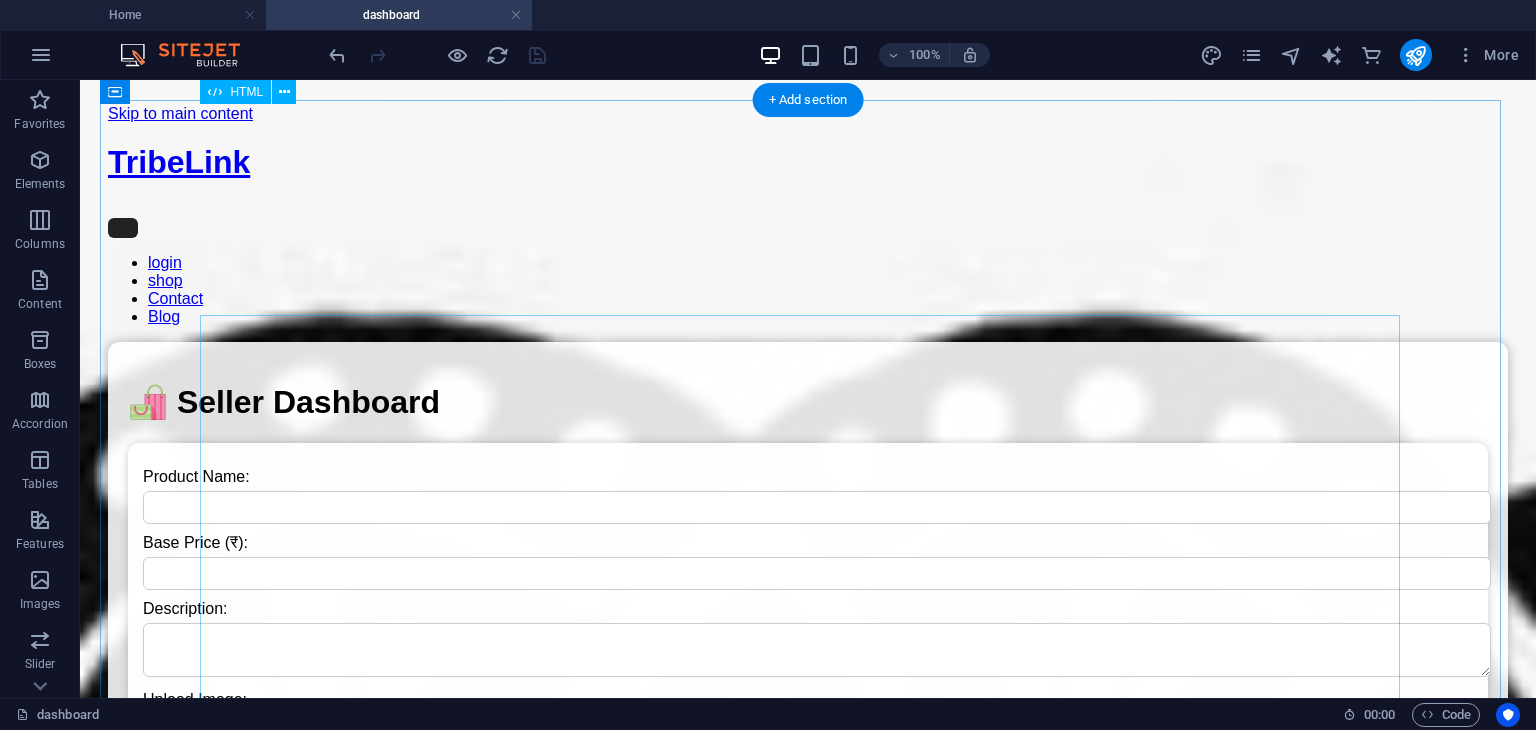 scroll, scrollTop: 0, scrollLeft: 0, axis: both 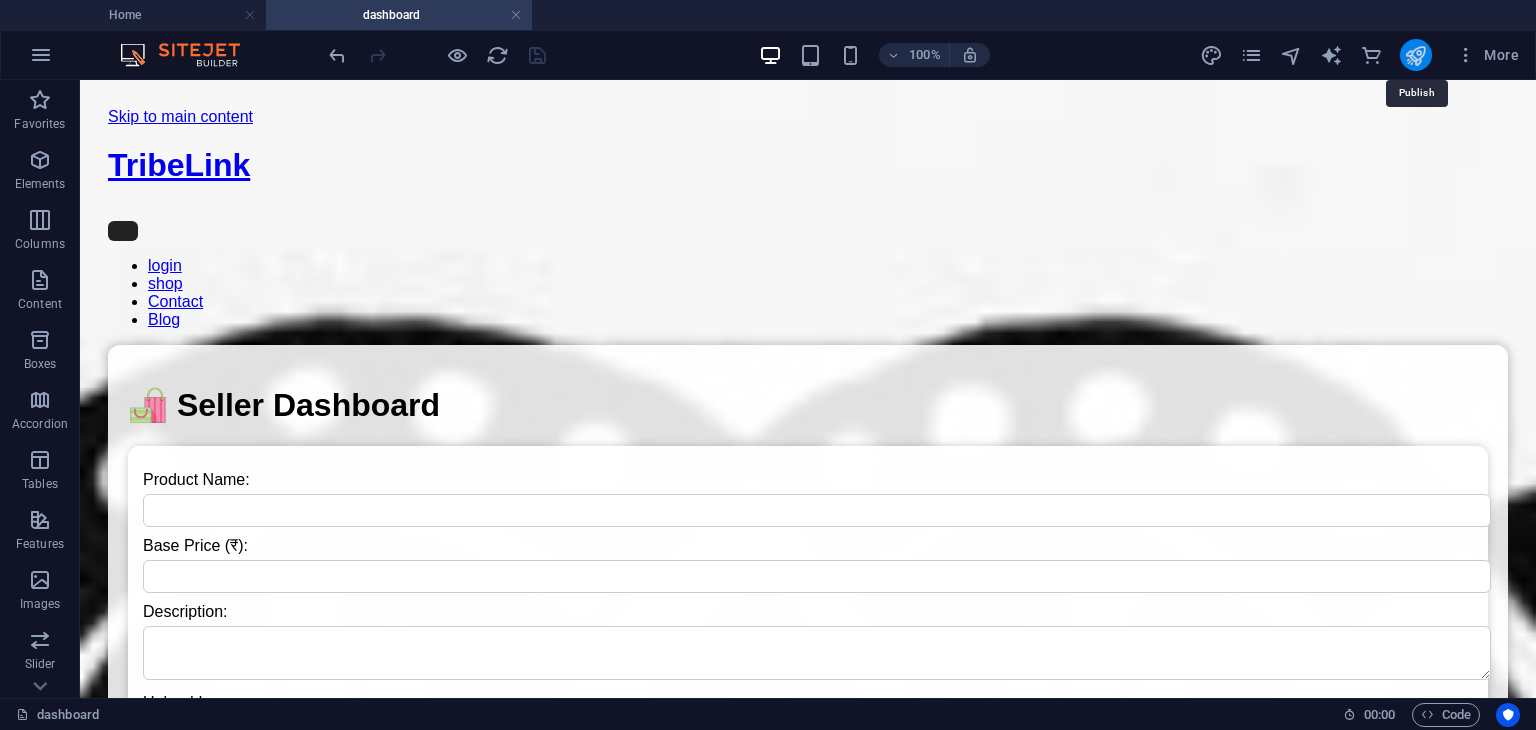 click at bounding box center [1415, 55] 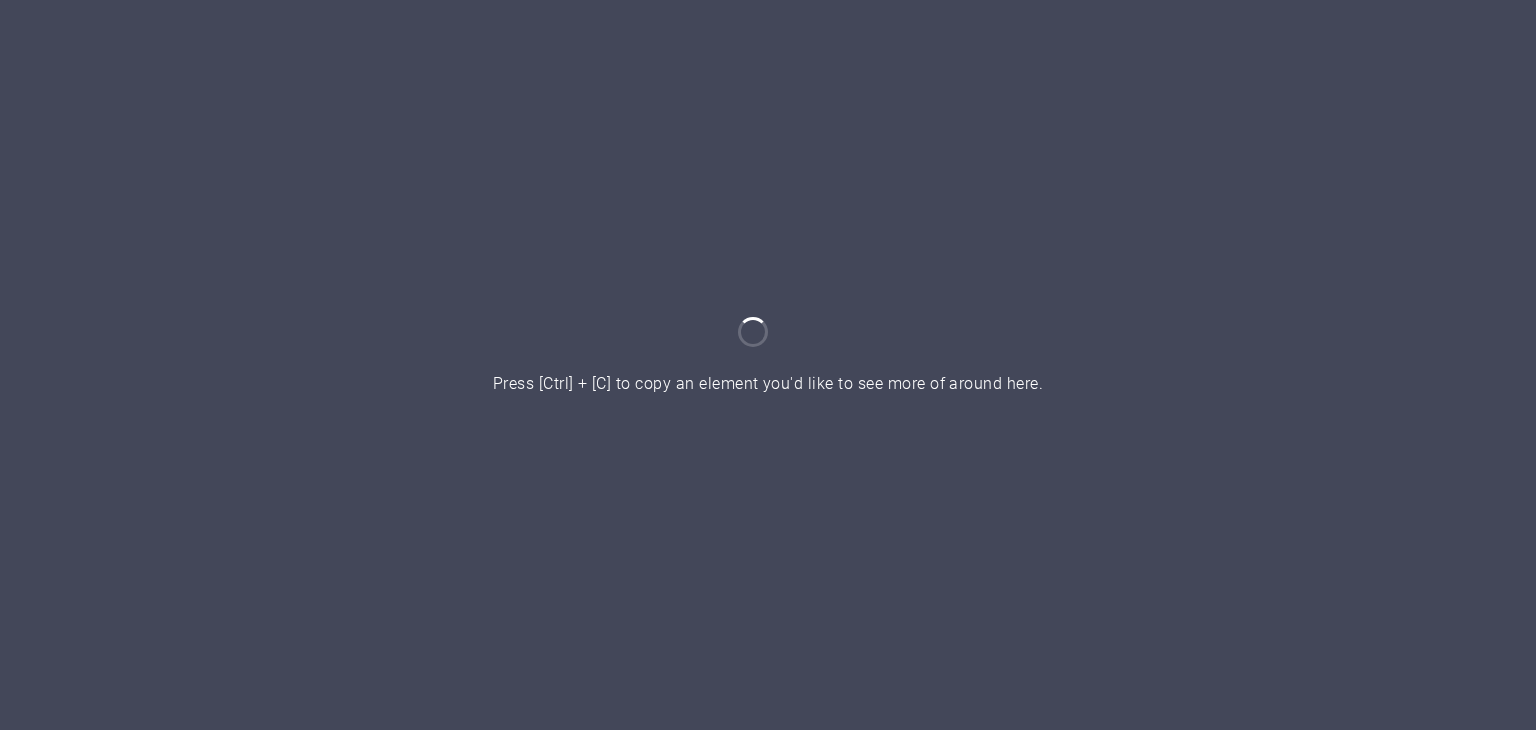 scroll, scrollTop: 0, scrollLeft: 0, axis: both 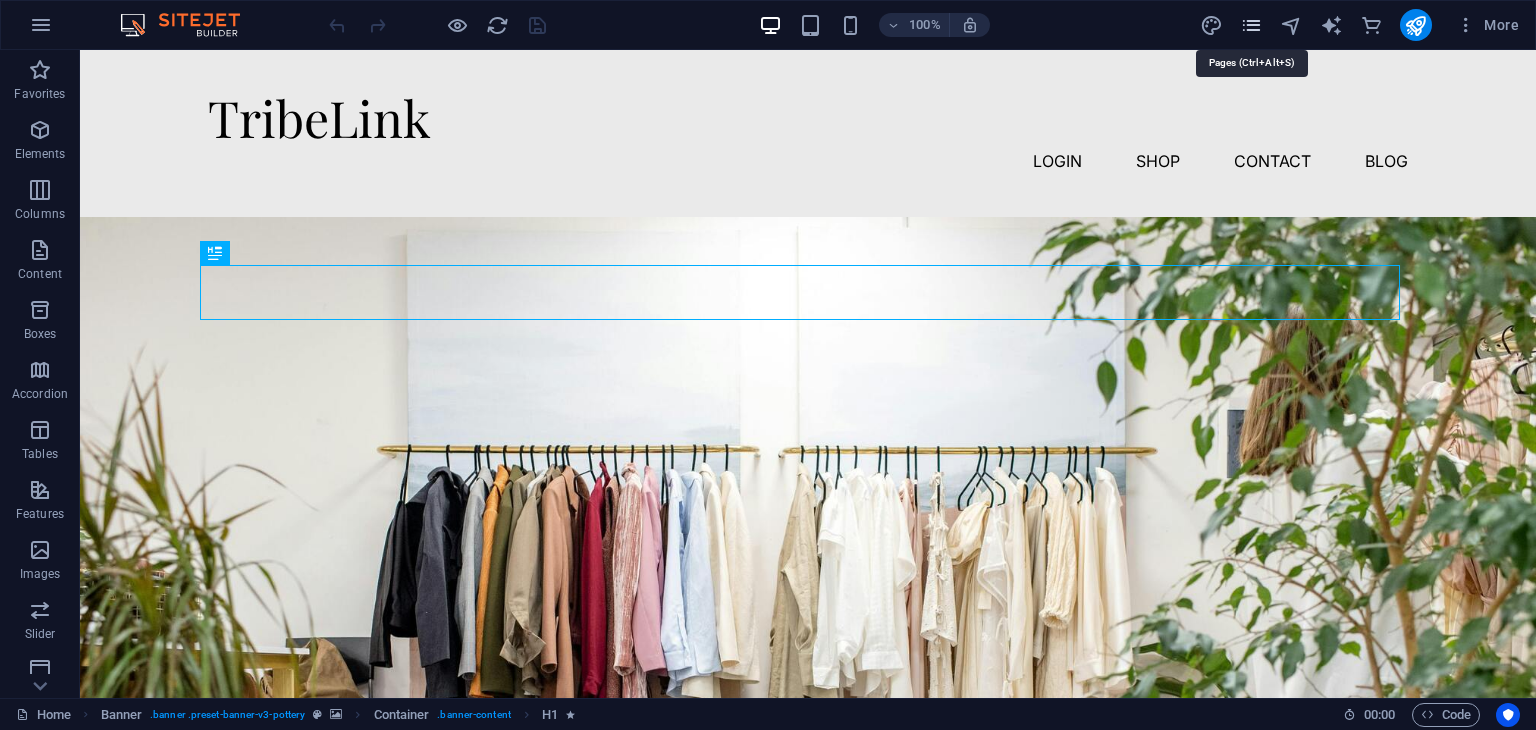 click at bounding box center (1251, 25) 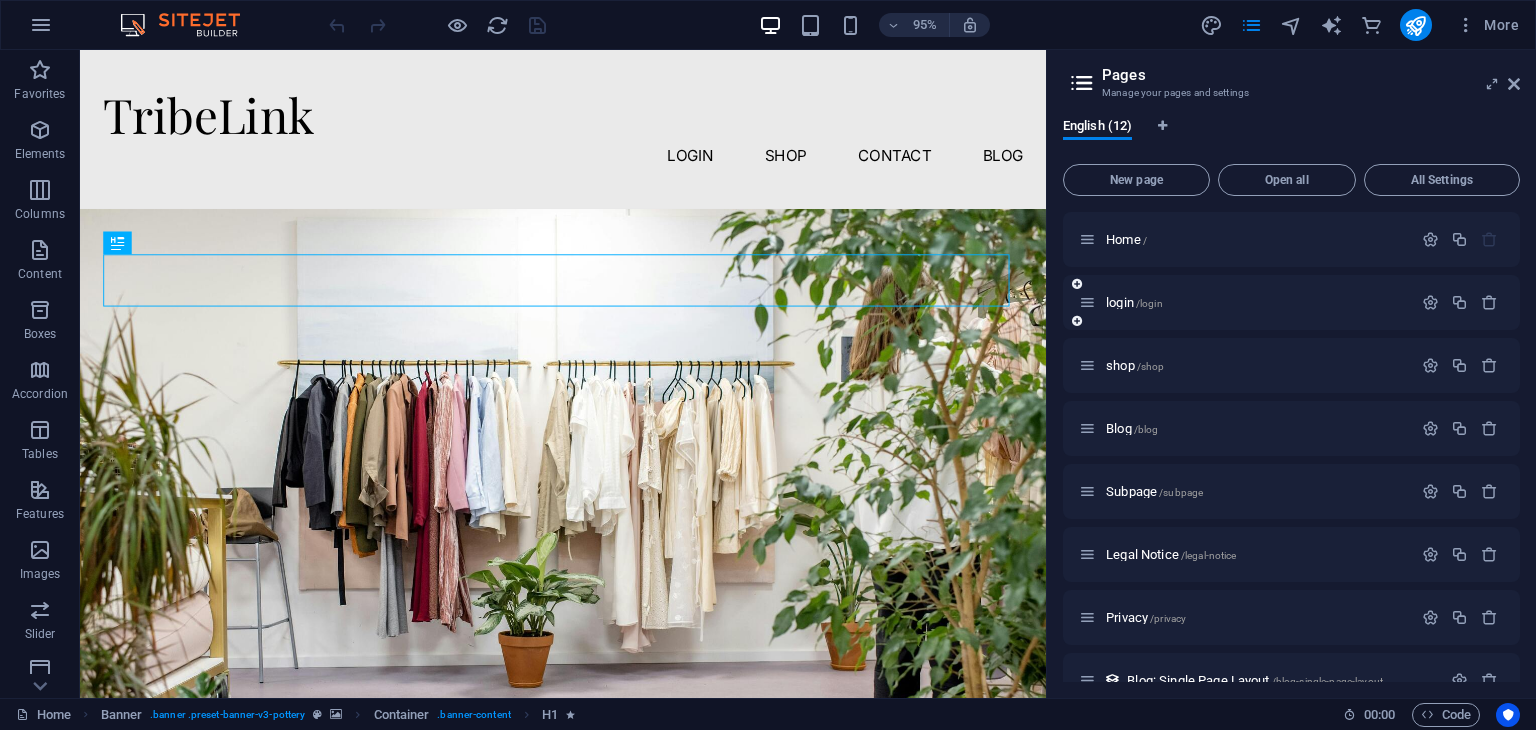 scroll, scrollTop: 286, scrollLeft: 0, axis: vertical 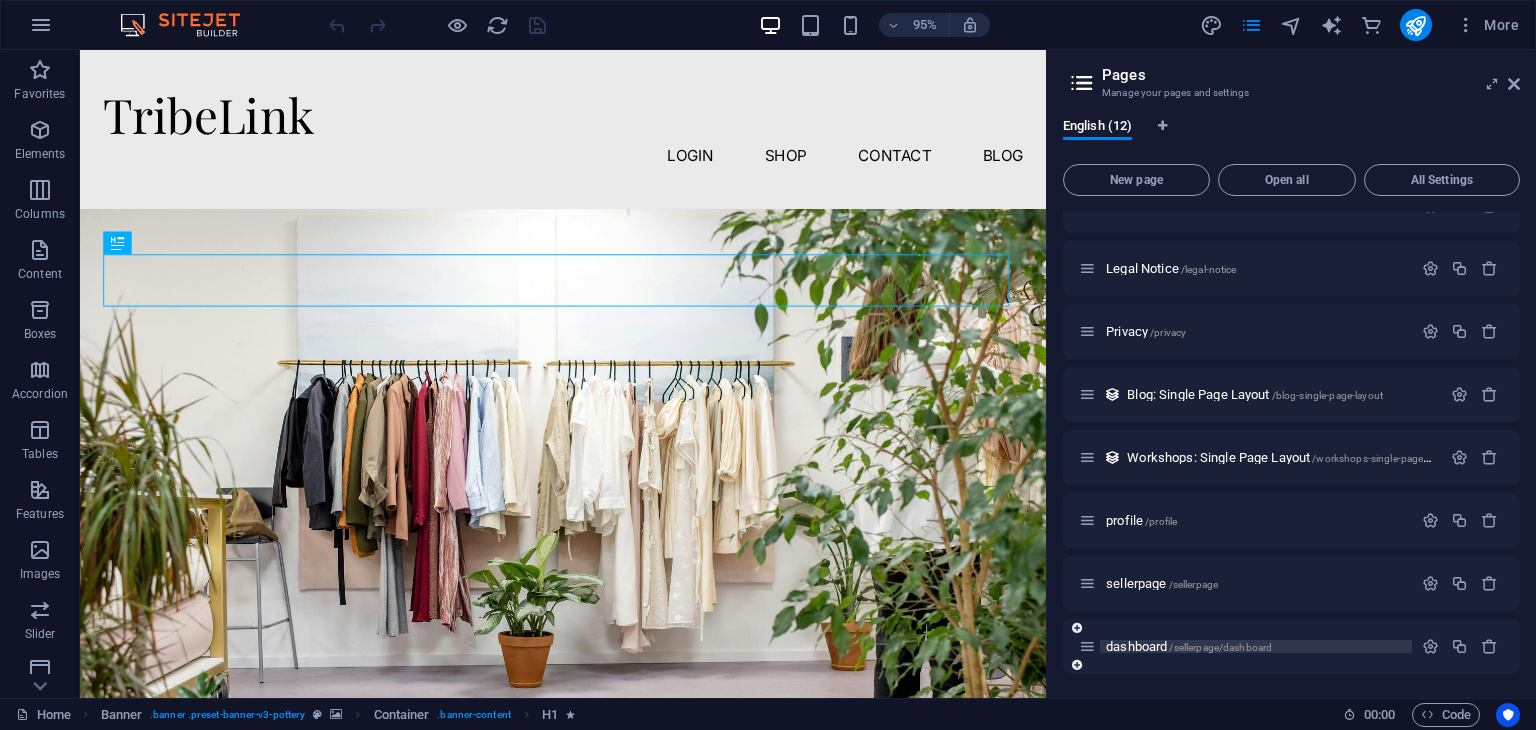 click on "/sellerpage/dashboard" at bounding box center [1220, 647] 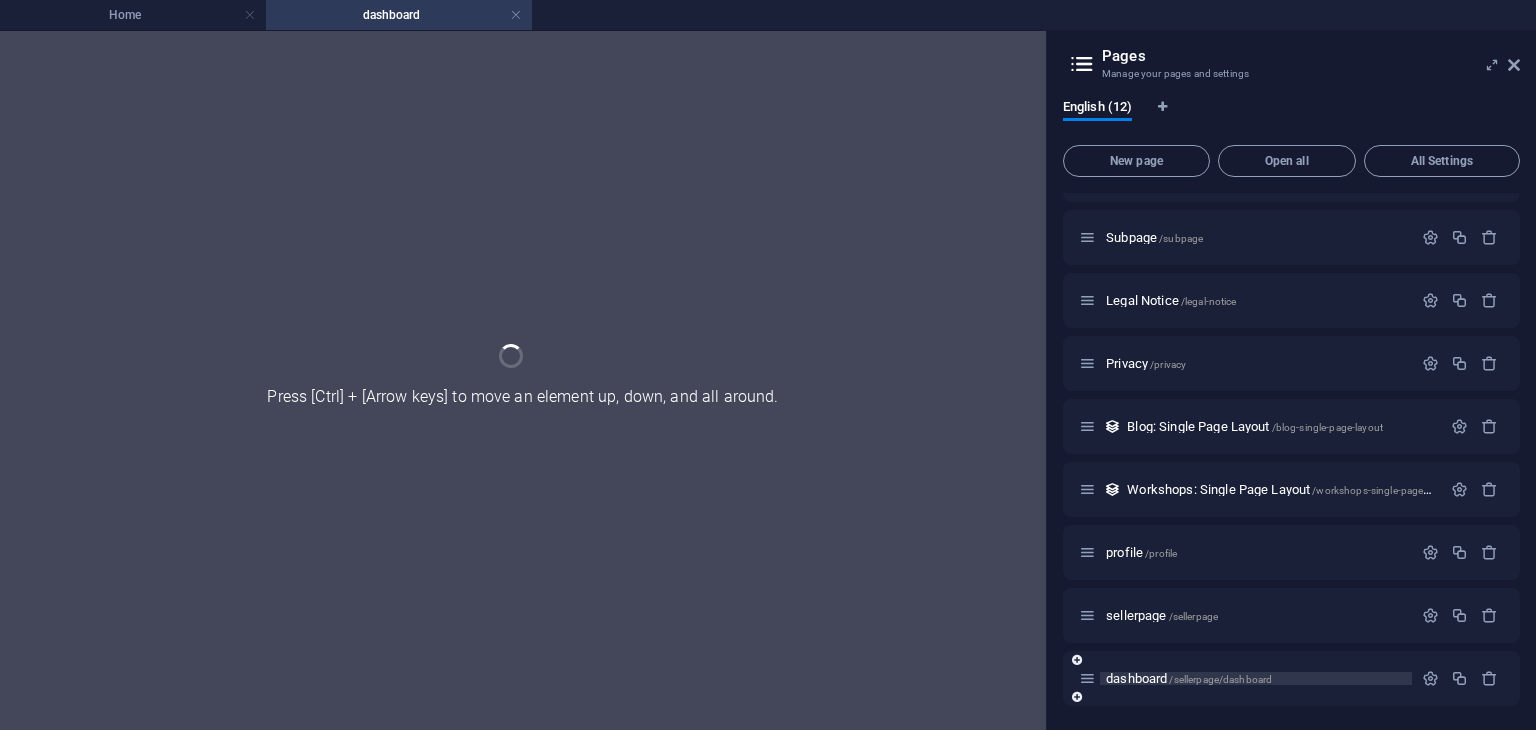scroll, scrollTop: 235, scrollLeft: 0, axis: vertical 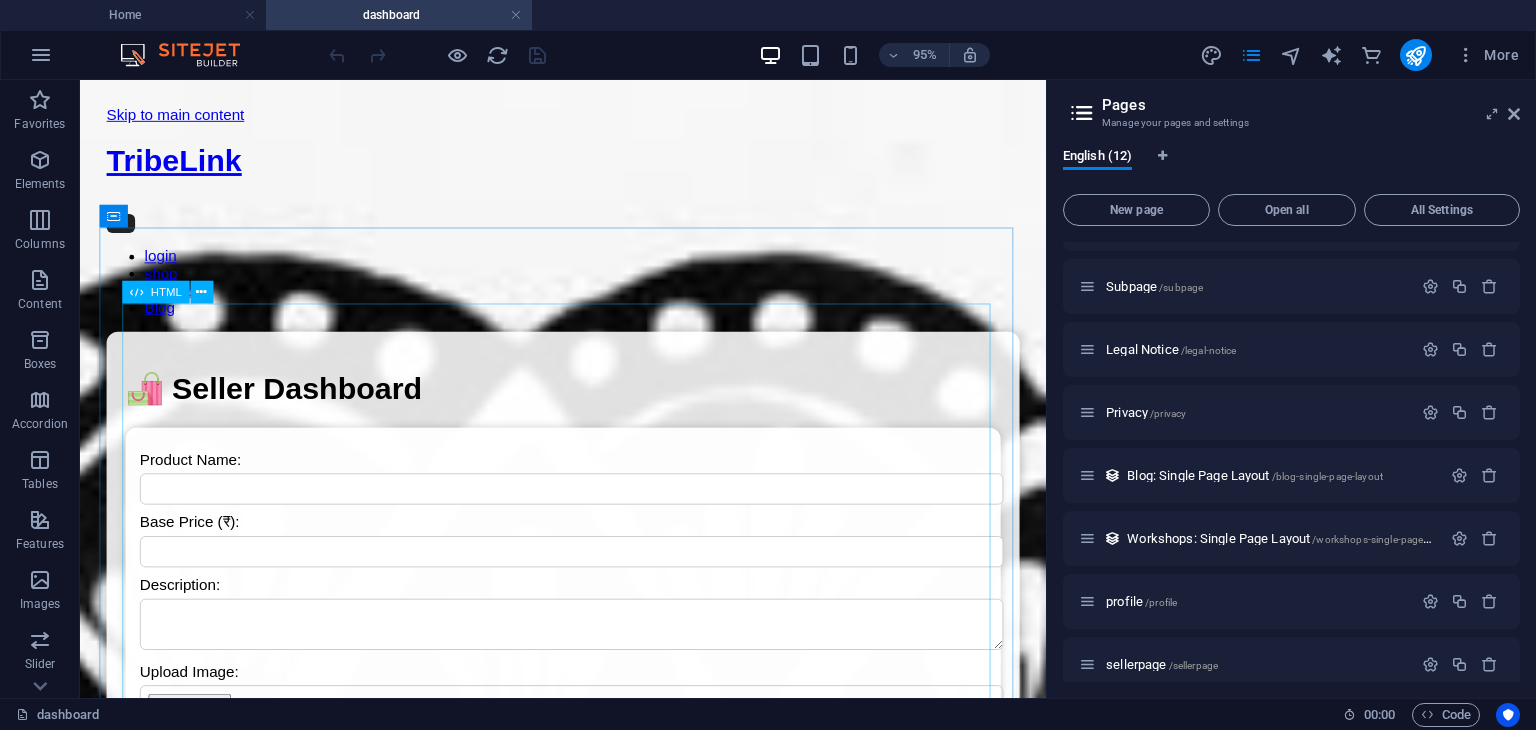 click on "HTML" at bounding box center [165, 291] 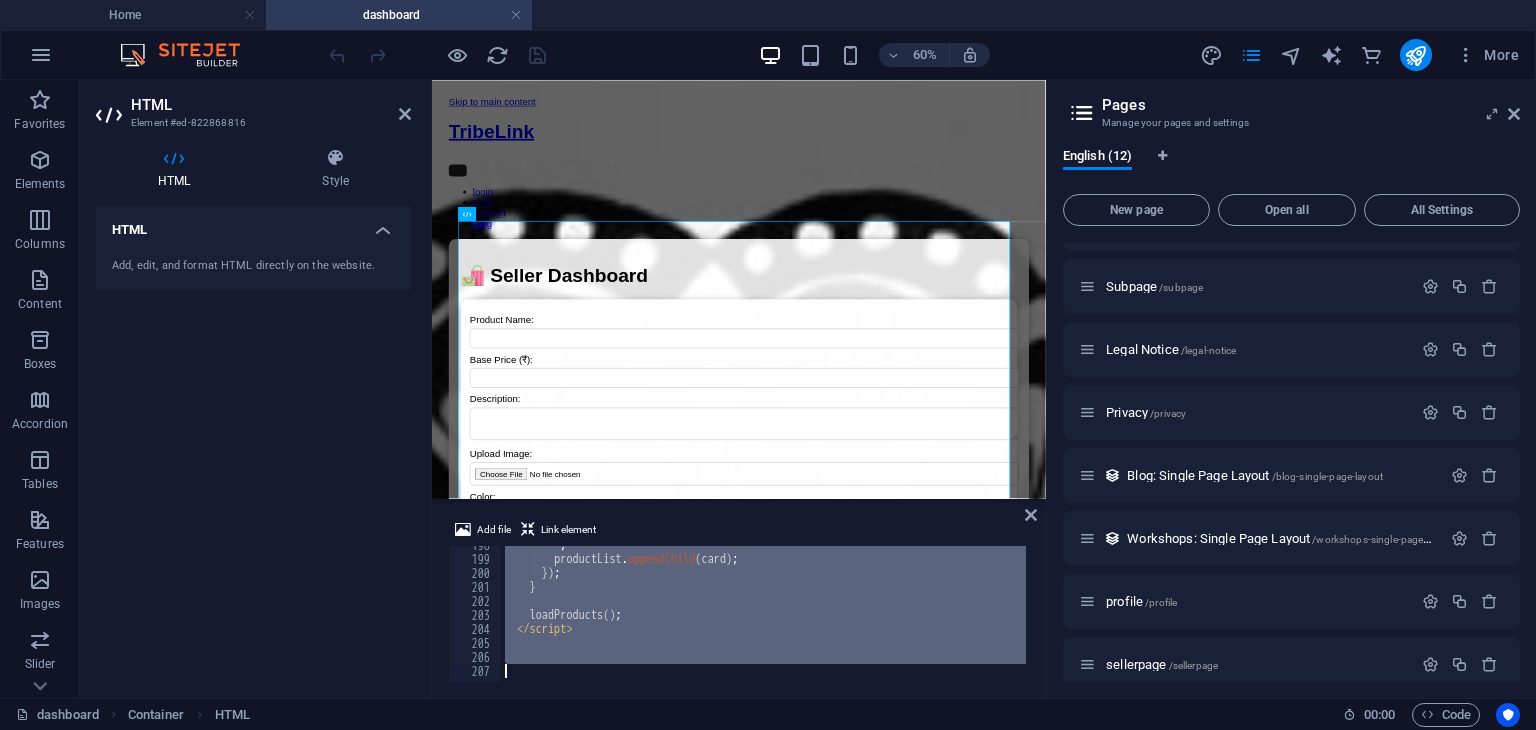 scroll, scrollTop: 2766, scrollLeft: 0, axis: vertical 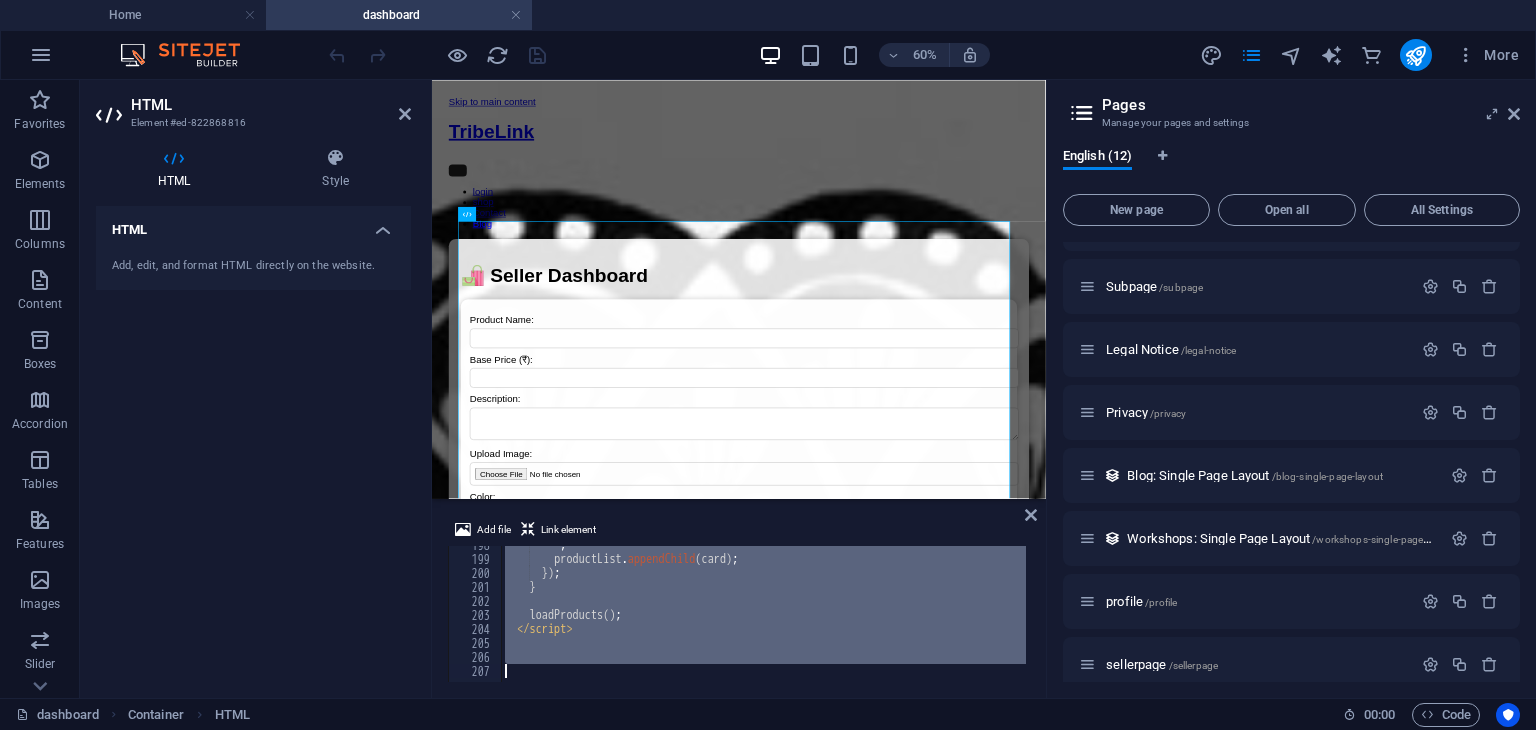 type 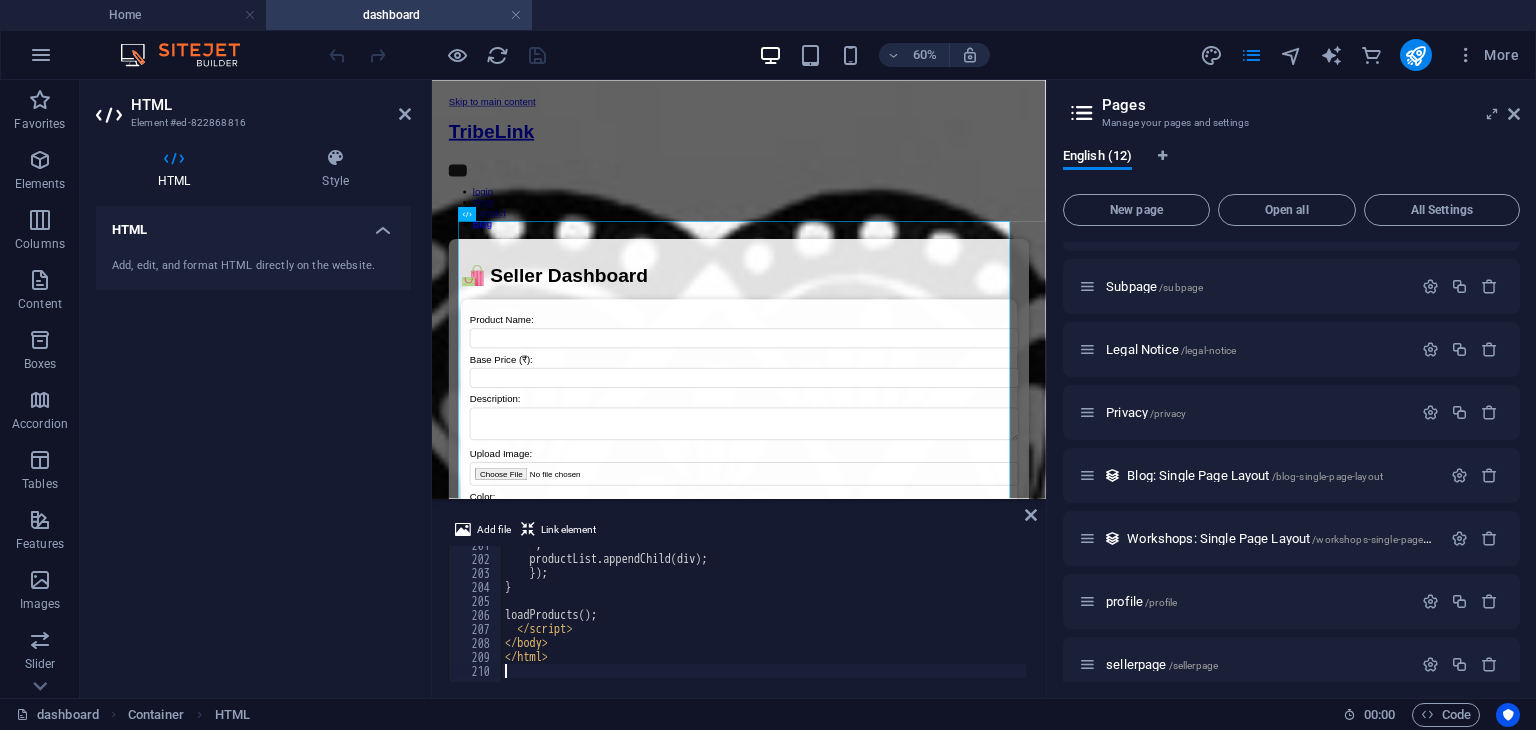 scroll, scrollTop: 2808, scrollLeft: 0, axis: vertical 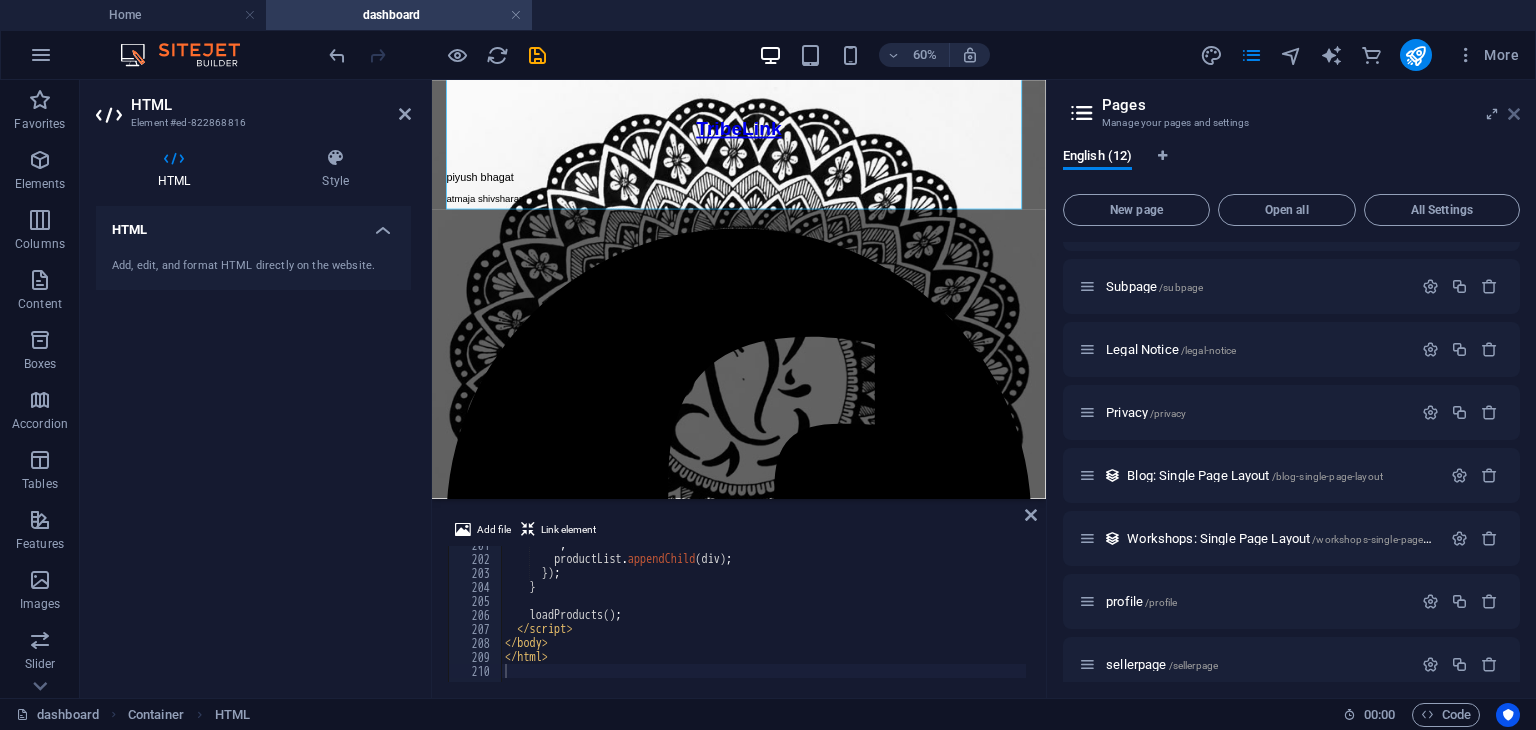 click at bounding box center (1514, 114) 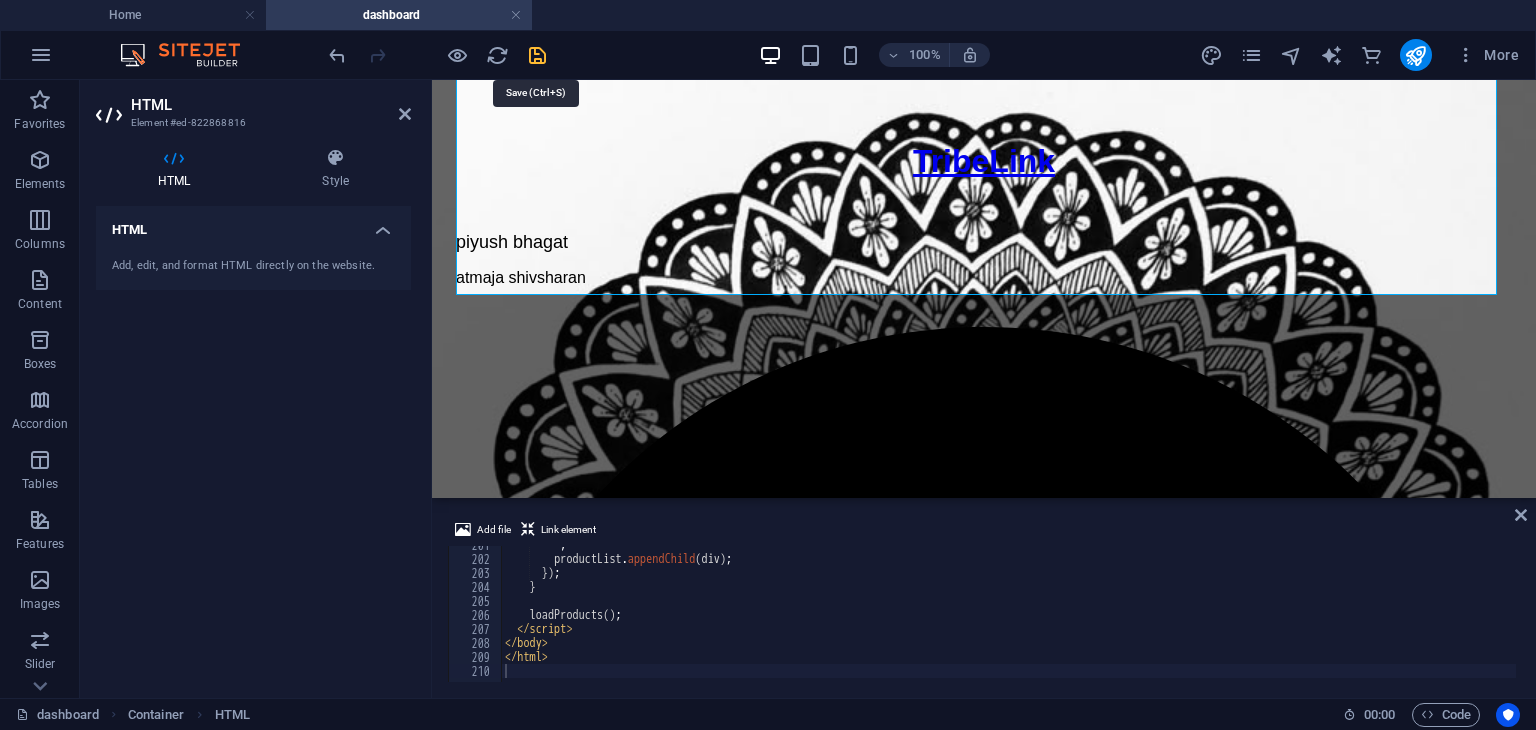 click at bounding box center [537, 55] 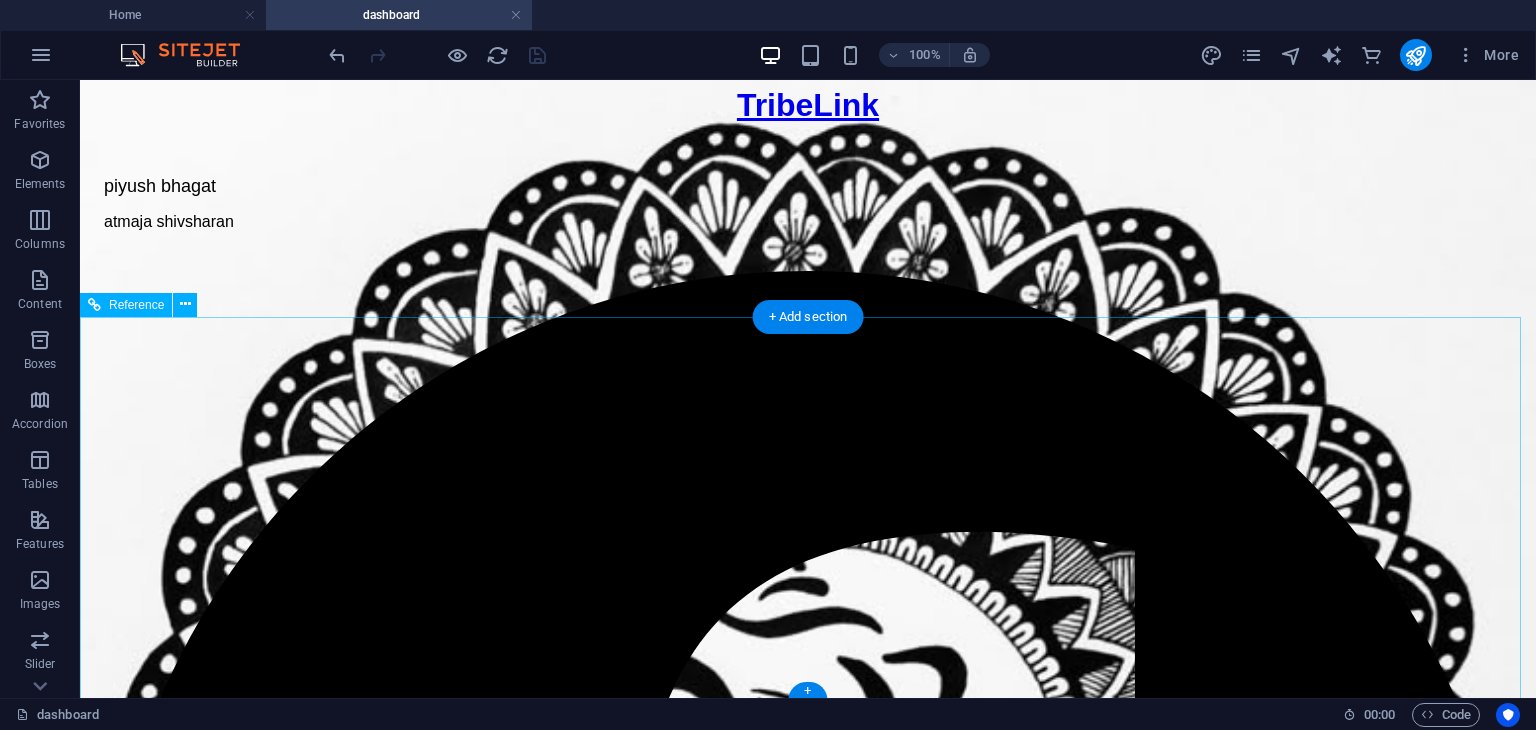 scroll, scrollTop: 1214, scrollLeft: 0, axis: vertical 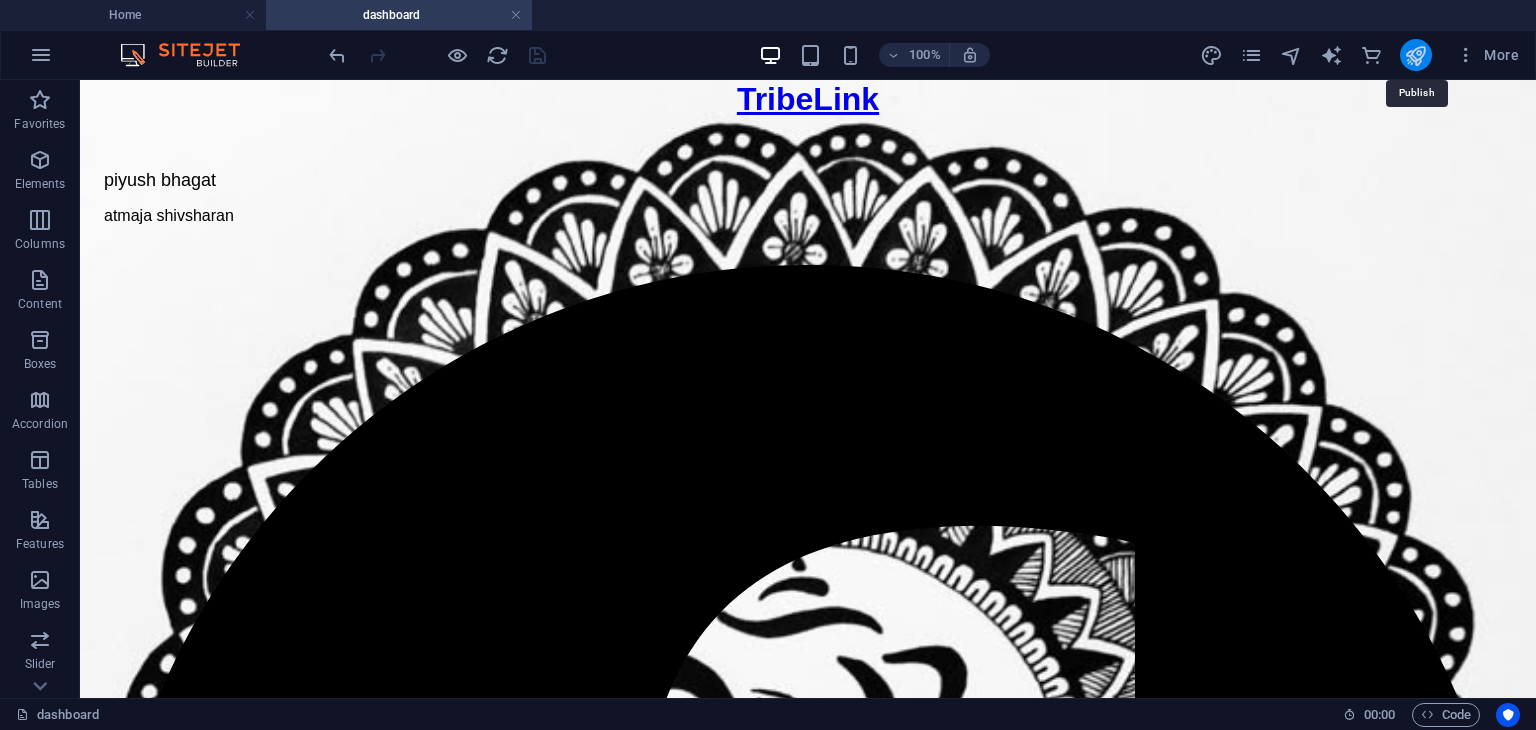 click at bounding box center (1415, 55) 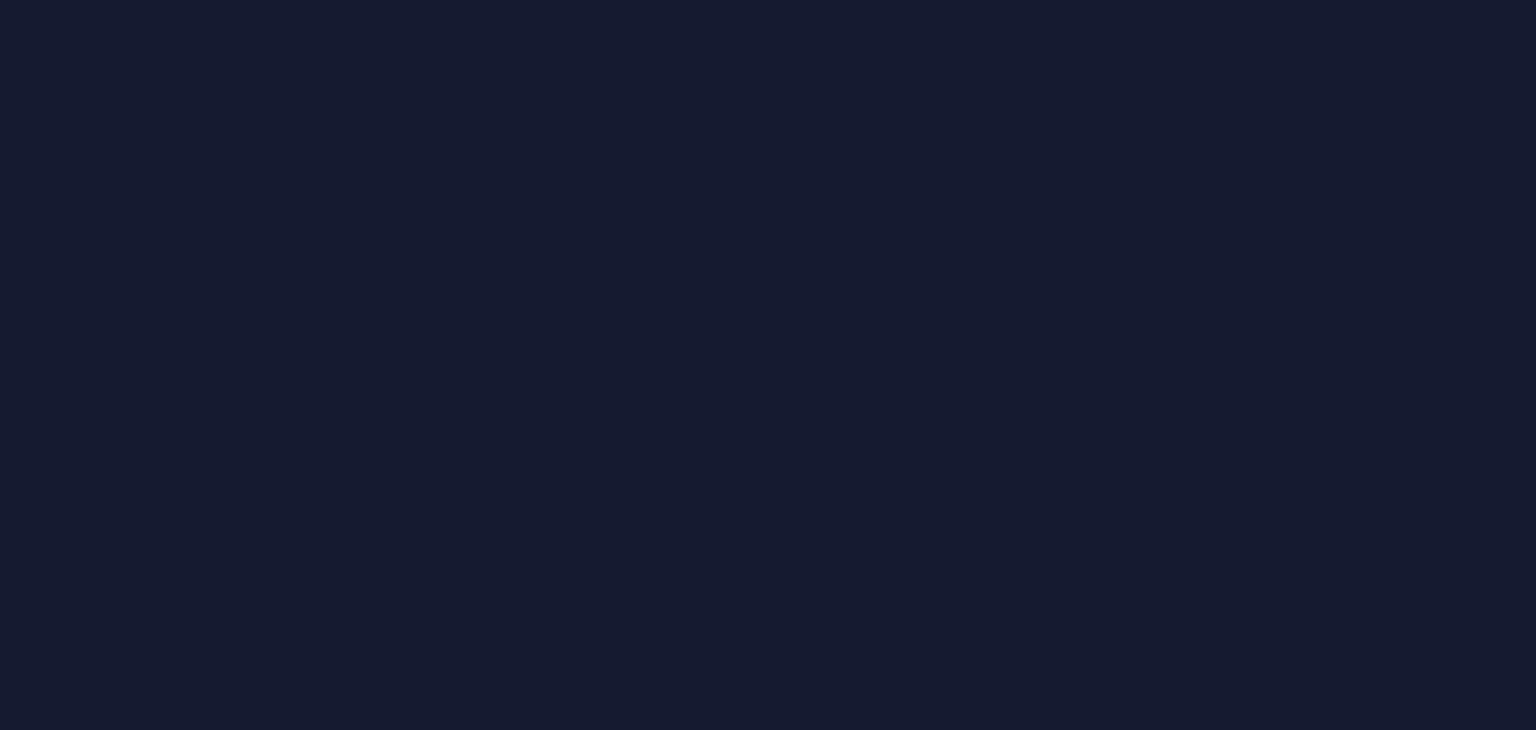 scroll, scrollTop: 0, scrollLeft: 0, axis: both 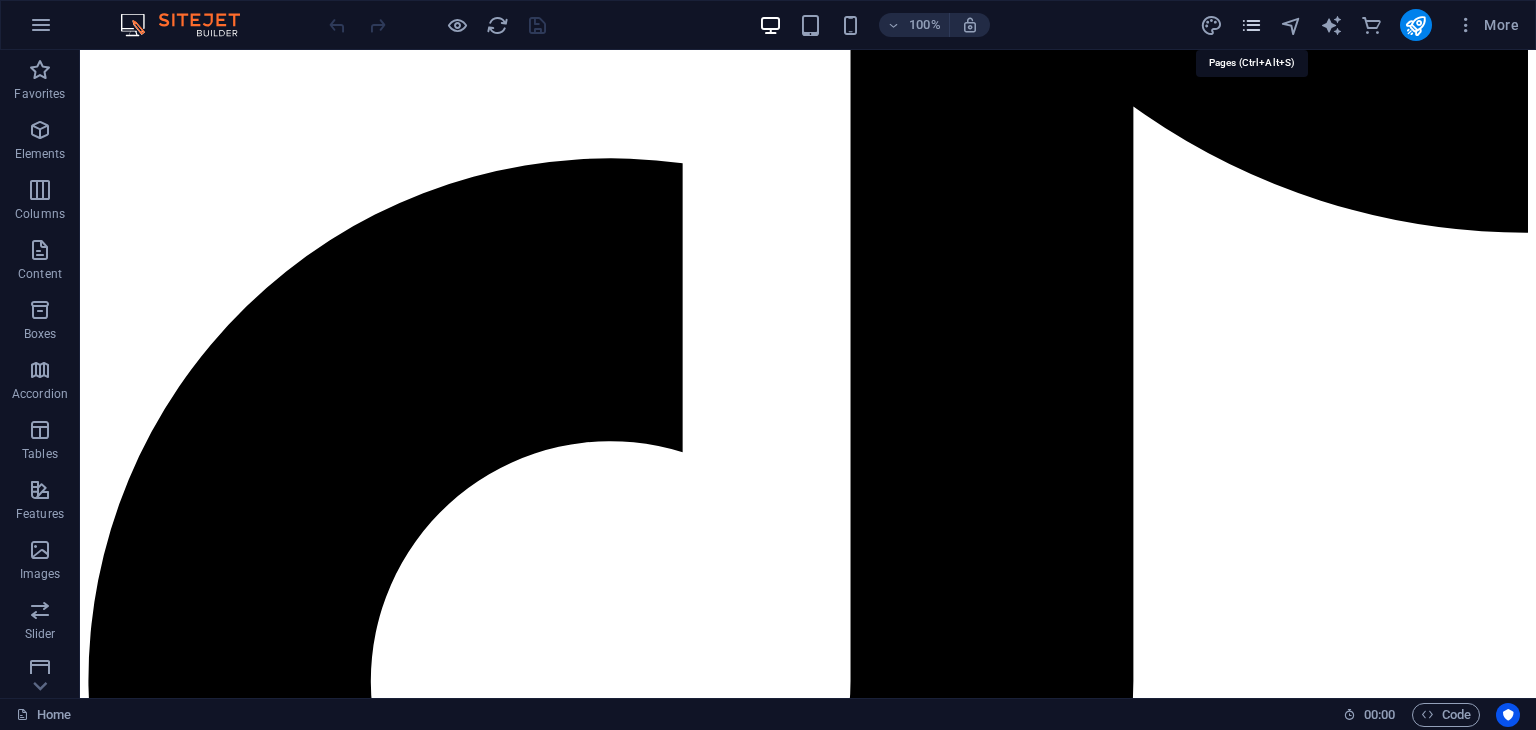 click at bounding box center [1251, 25] 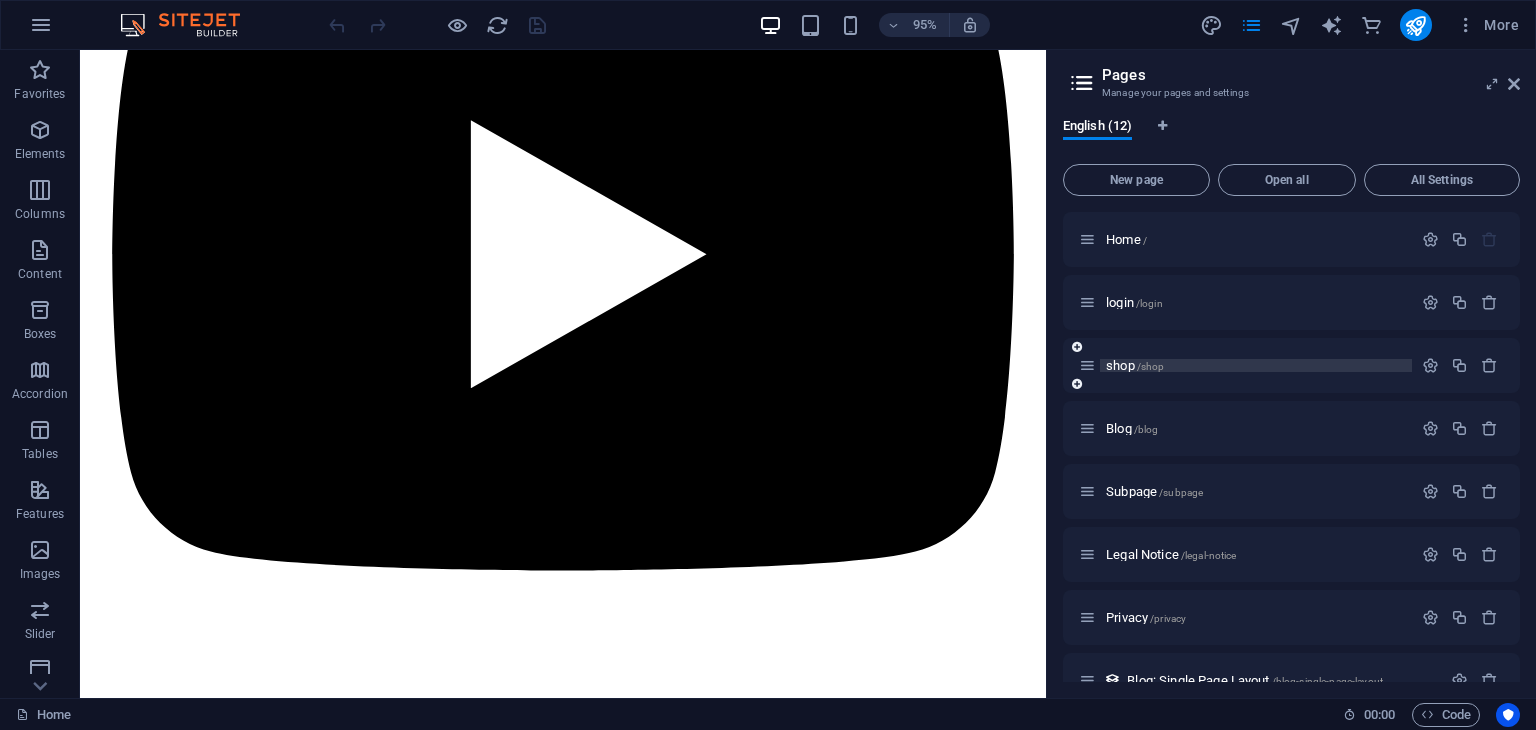 scroll, scrollTop: 286, scrollLeft: 0, axis: vertical 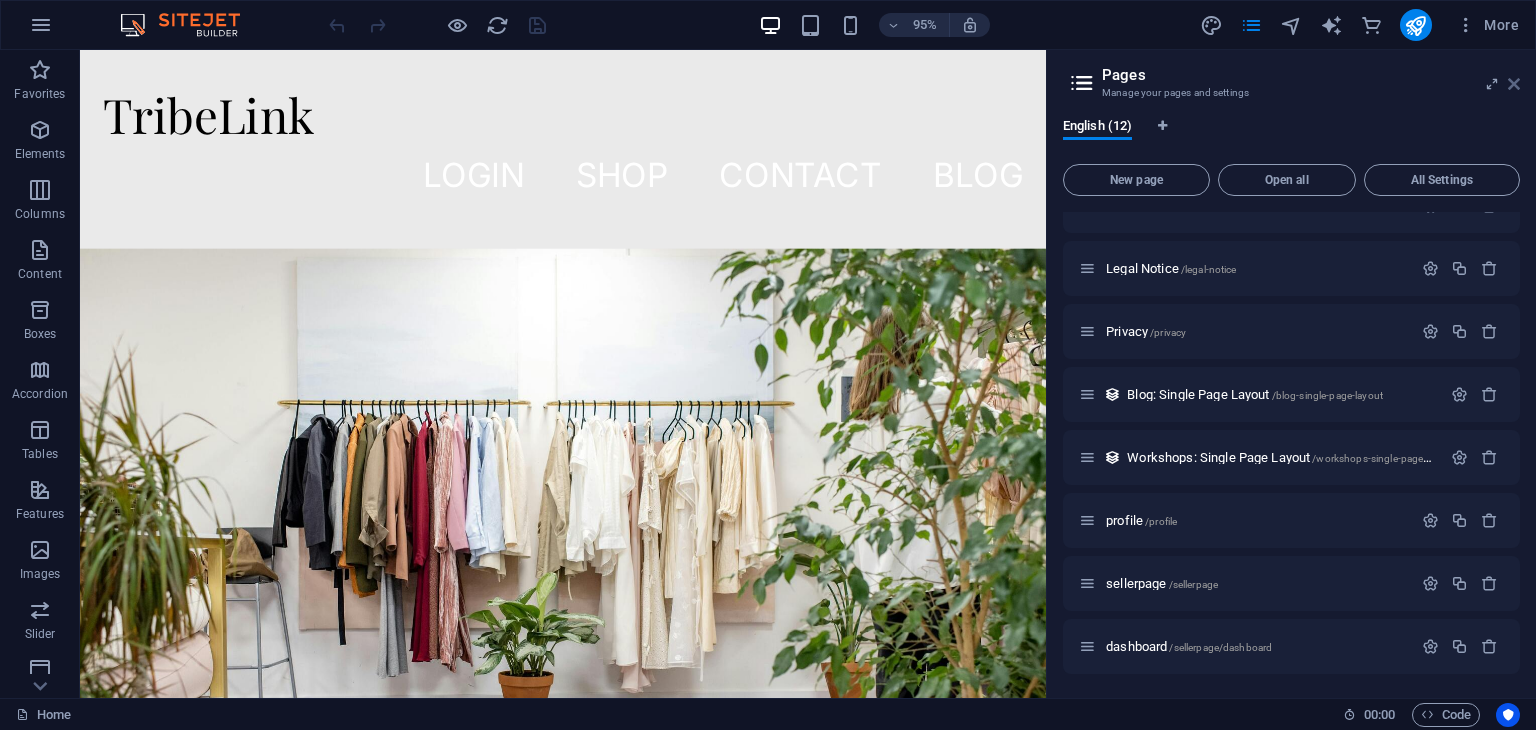 click at bounding box center (1514, 84) 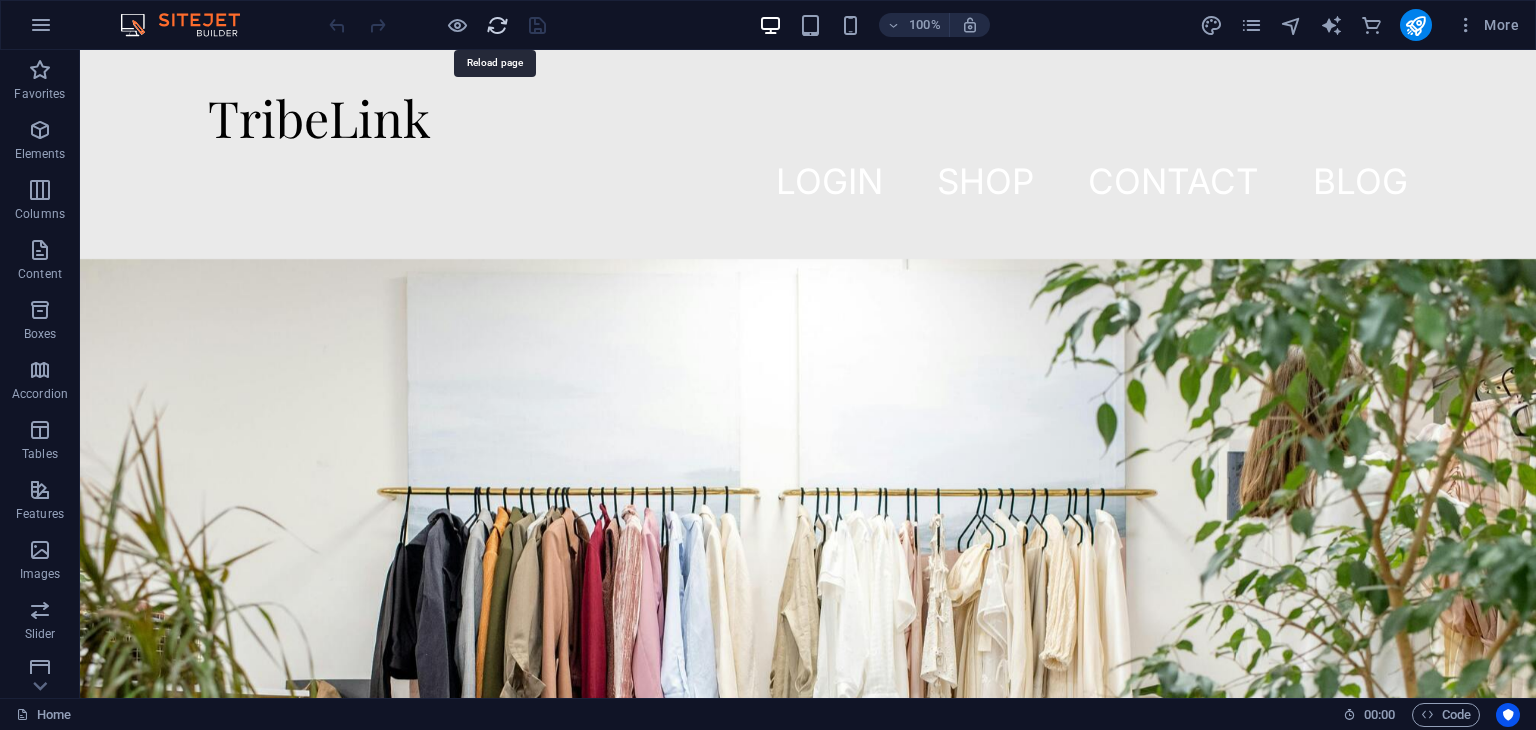 click at bounding box center [497, 25] 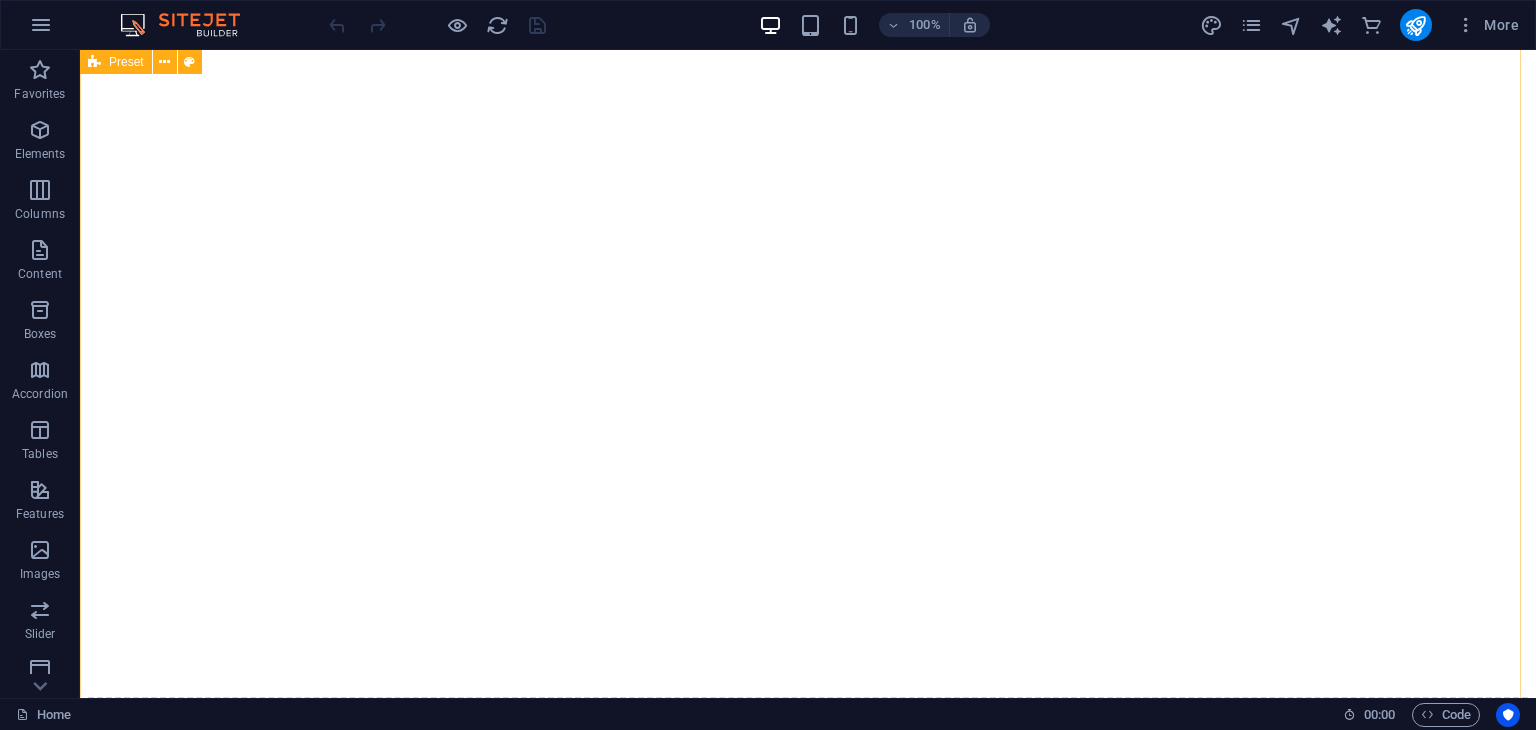 scroll, scrollTop: 1468, scrollLeft: 0, axis: vertical 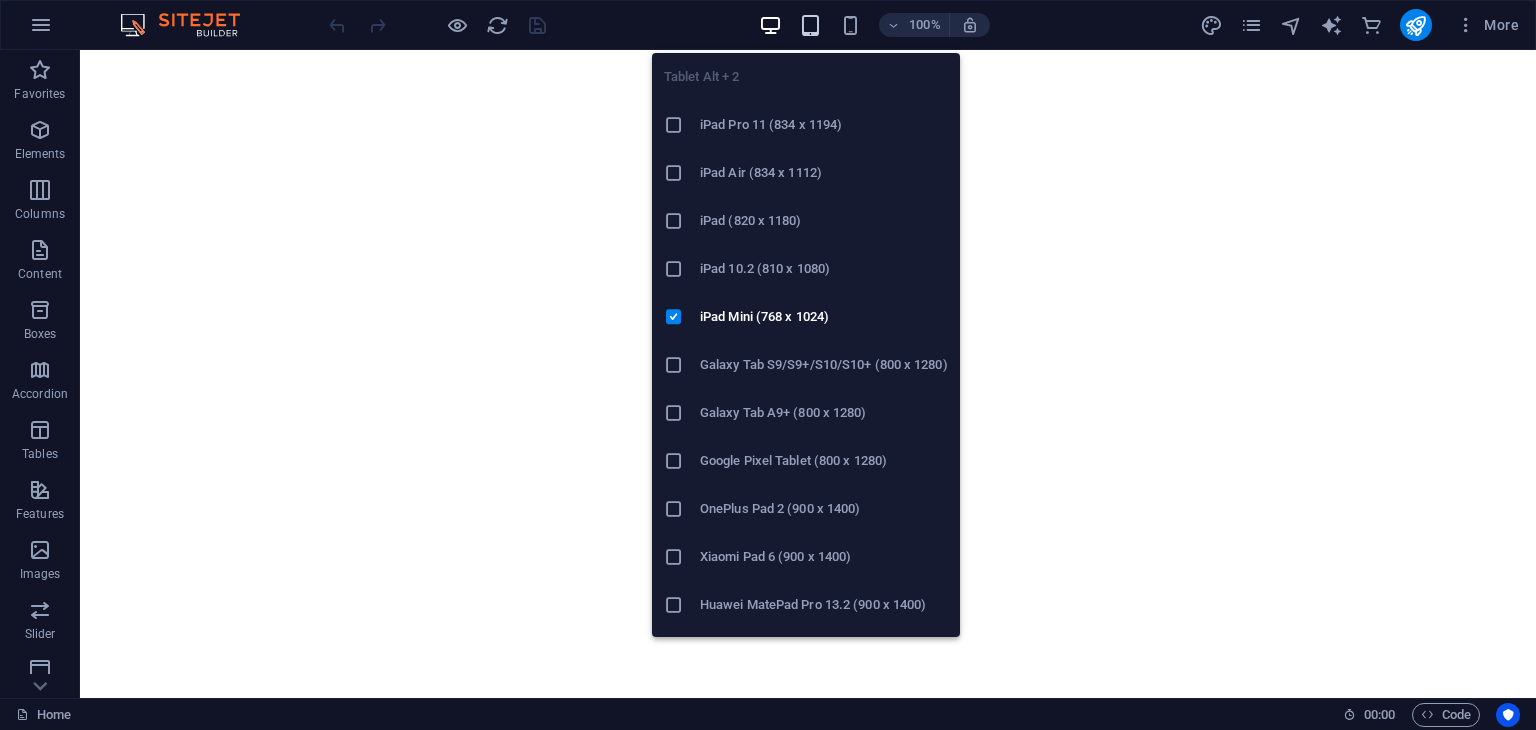 click at bounding box center (810, 25) 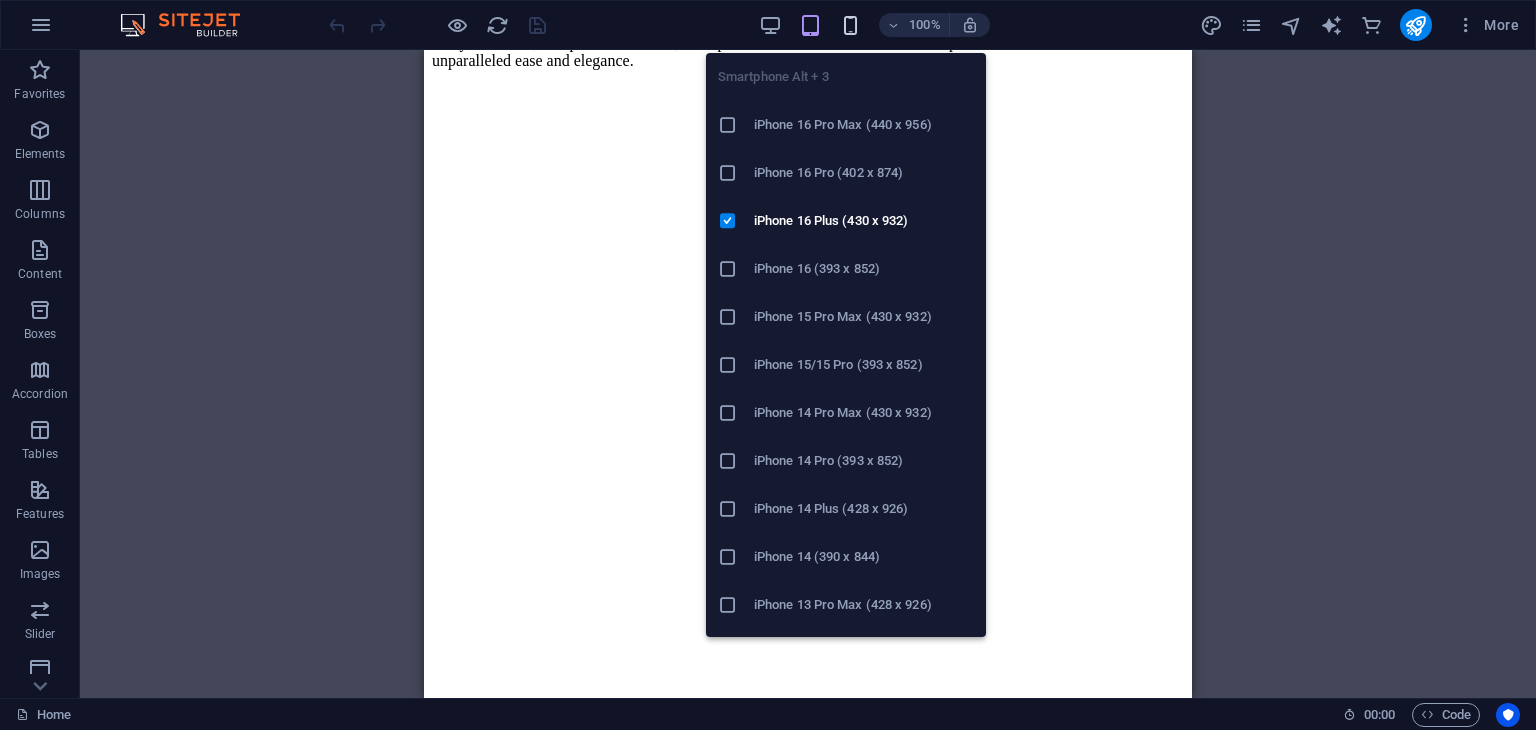 click at bounding box center [850, 25] 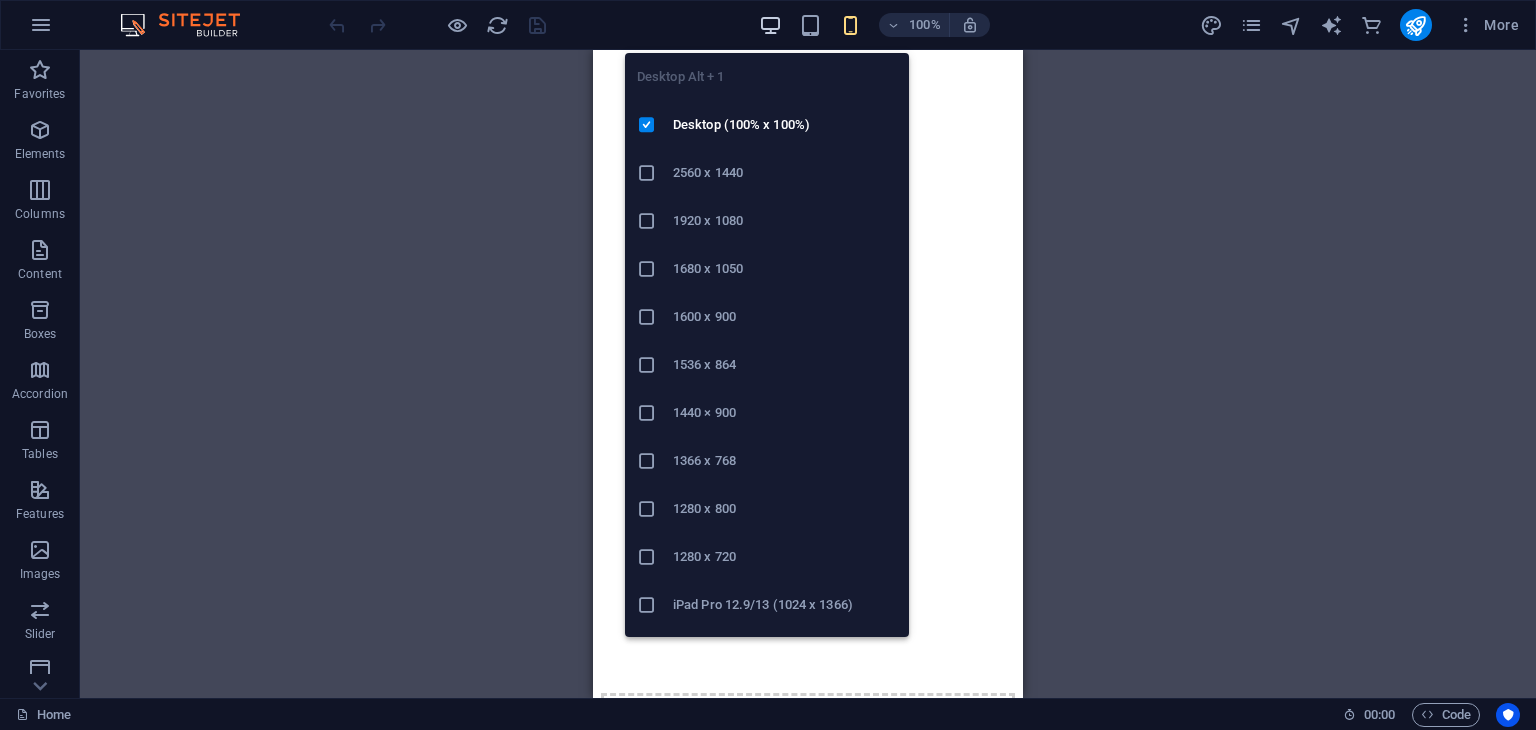 click at bounding box center [770, 25] 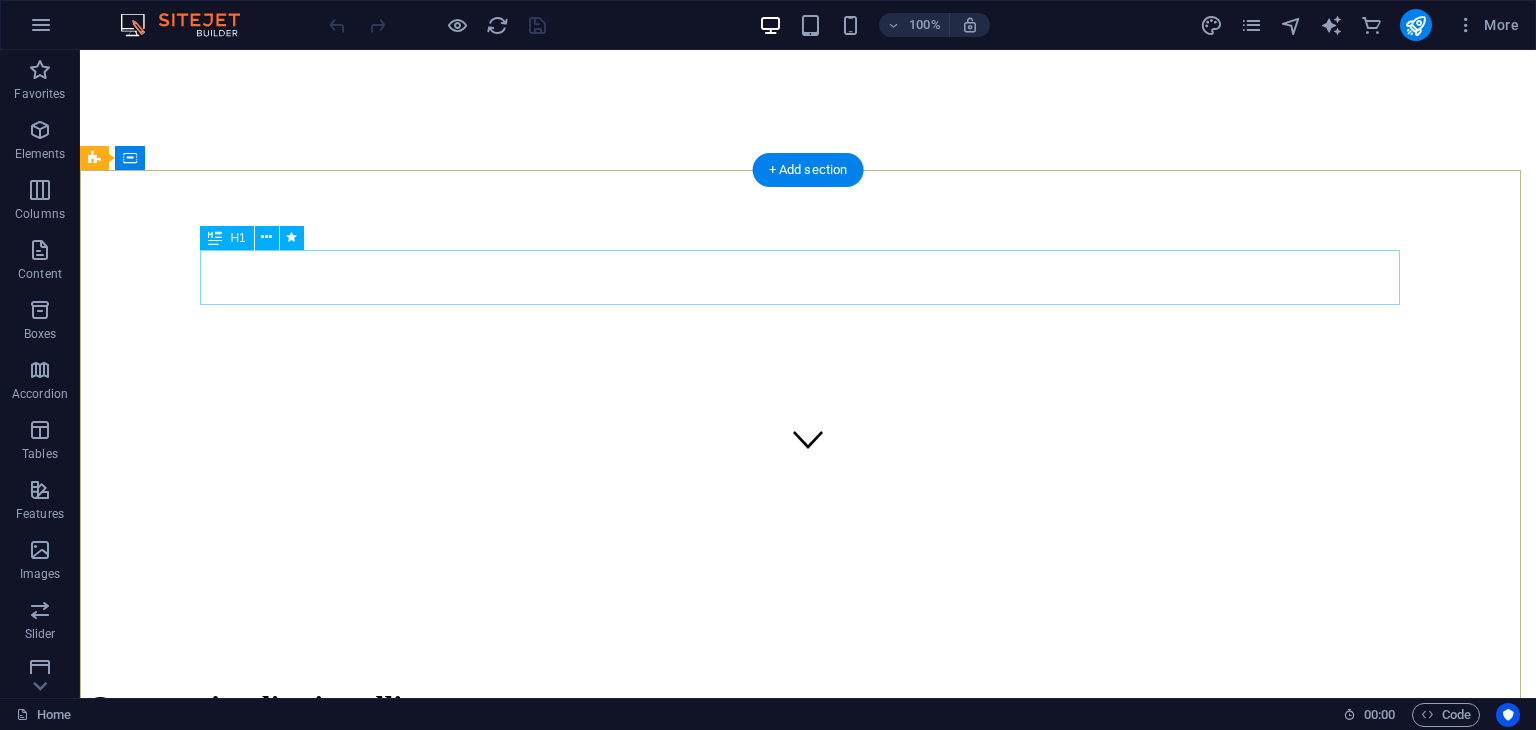 scroll, scrollTop: 0, scrollLeft: 0, axis: both 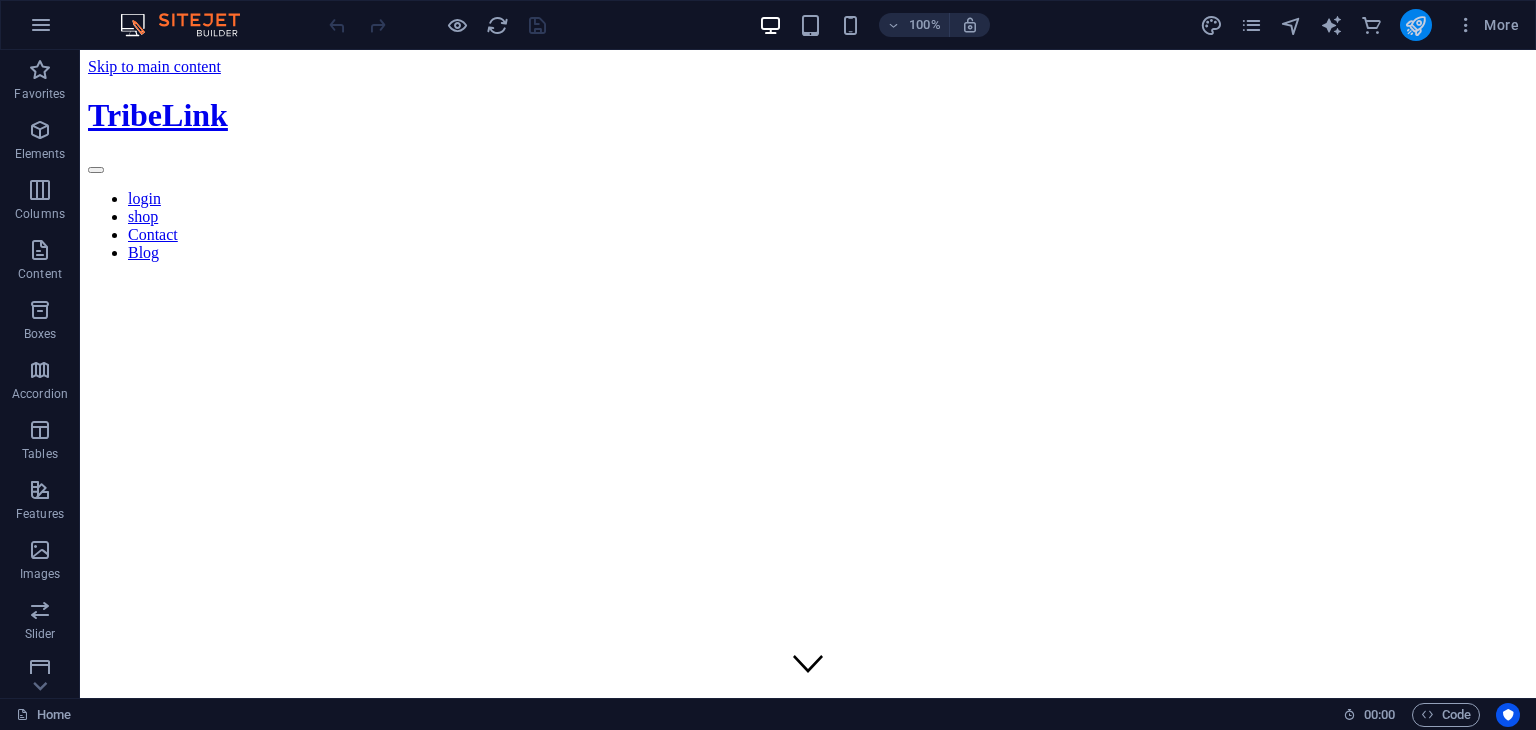 click at bounding box center (1416, 25) 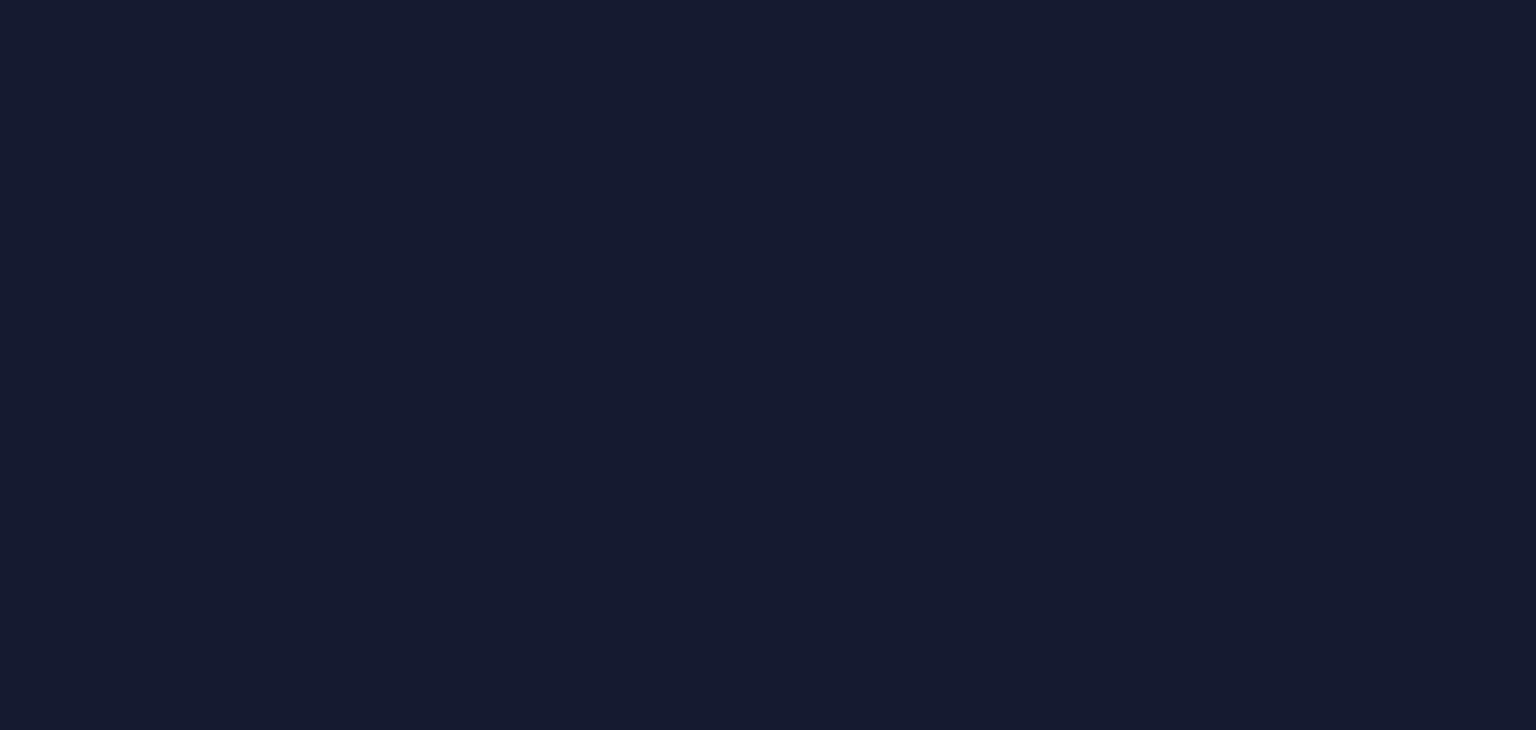 scroll, scrollTop: 0, scrollLeft: 0, axis: both 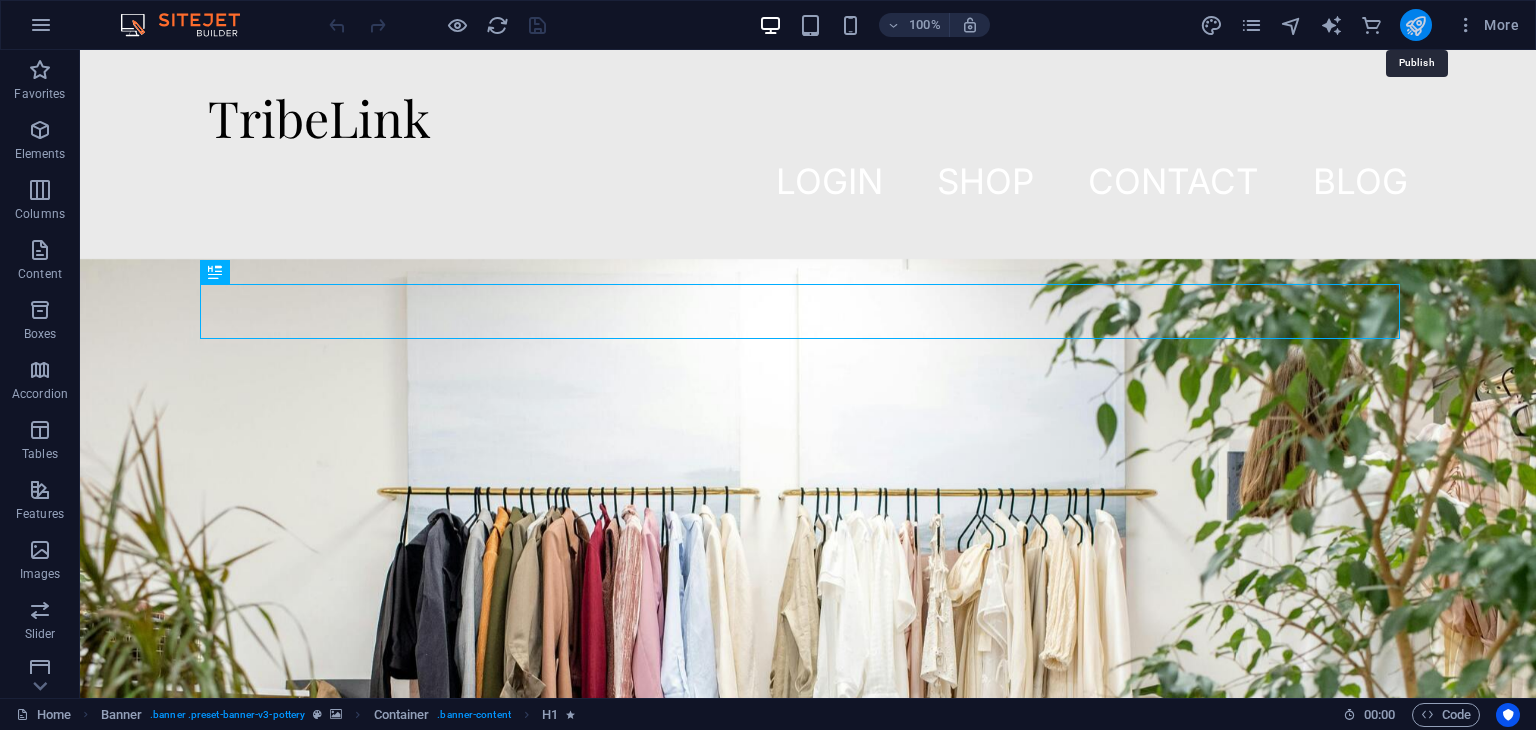 click at bounding box center (1415, 25) 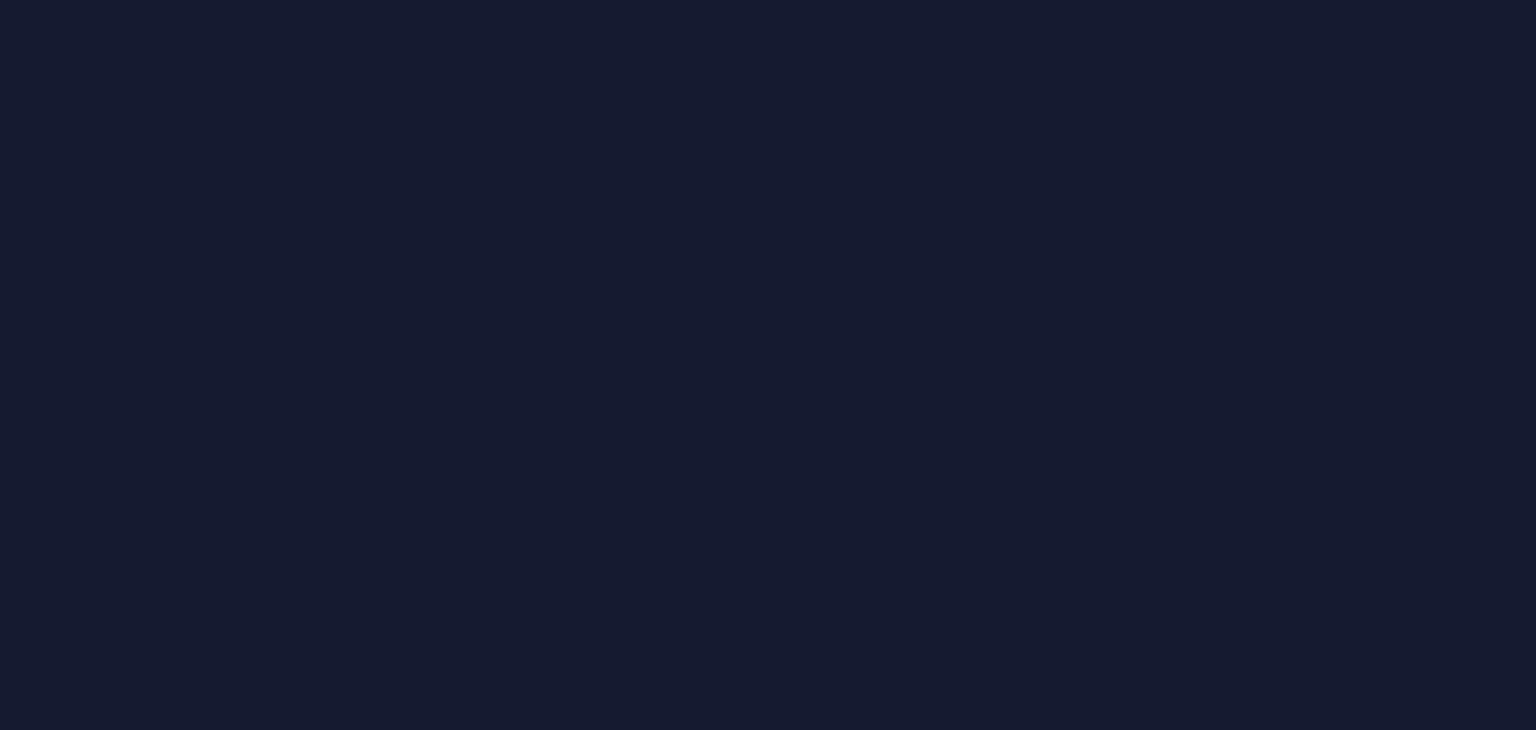 scroll, scrollTop: 0, scrollLeft: 0, axis: both 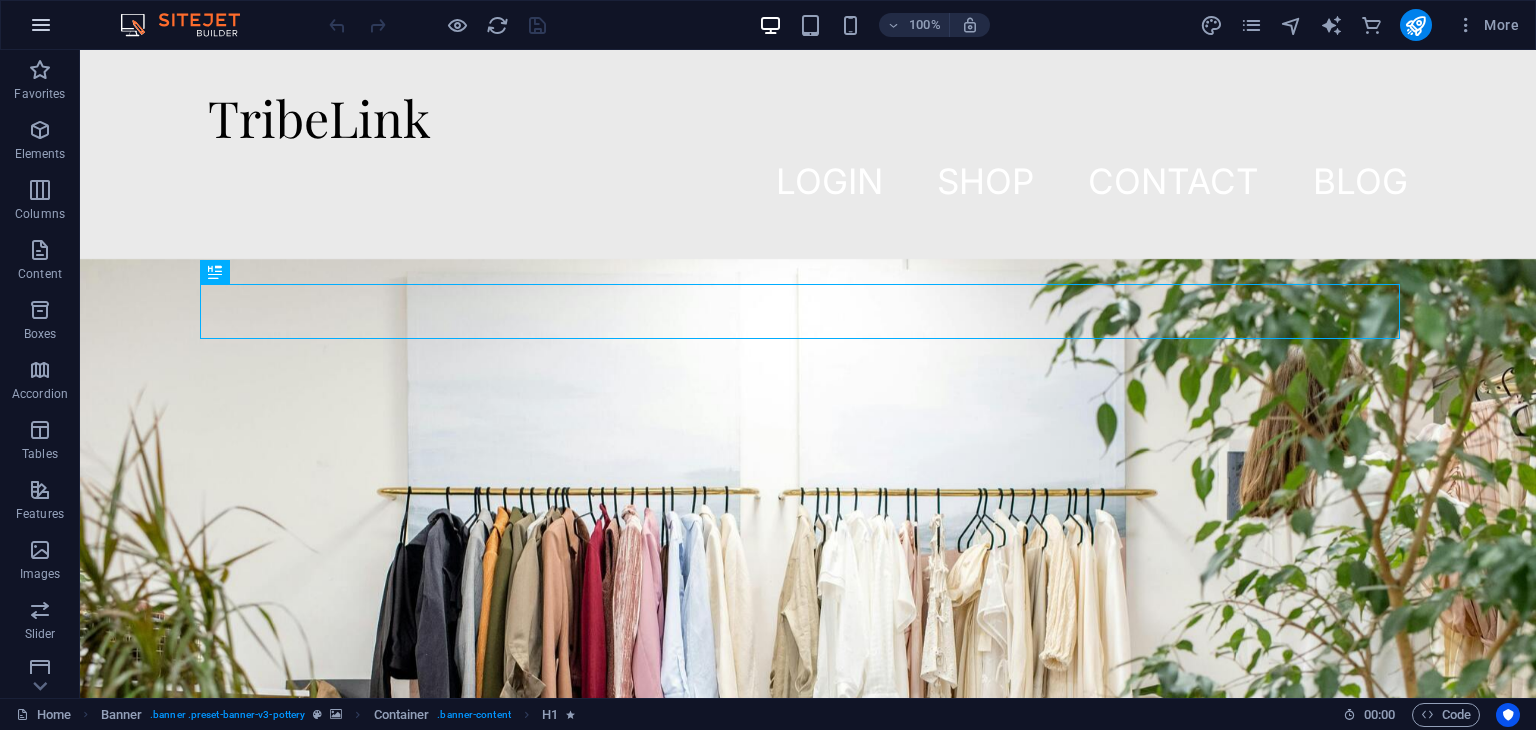 click at bounding box center [41, 25] 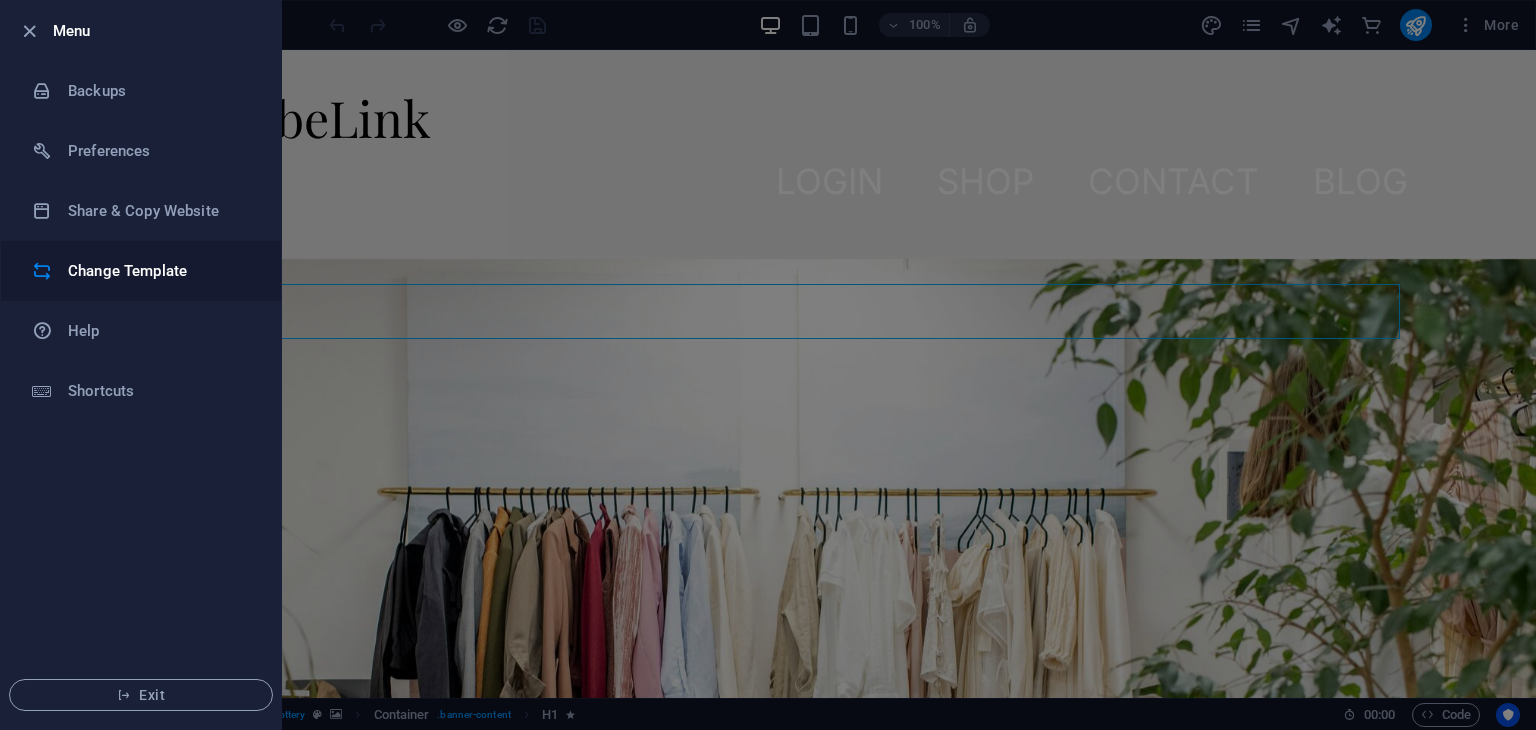 click on "Change Template" at bounding box center [141, 271] 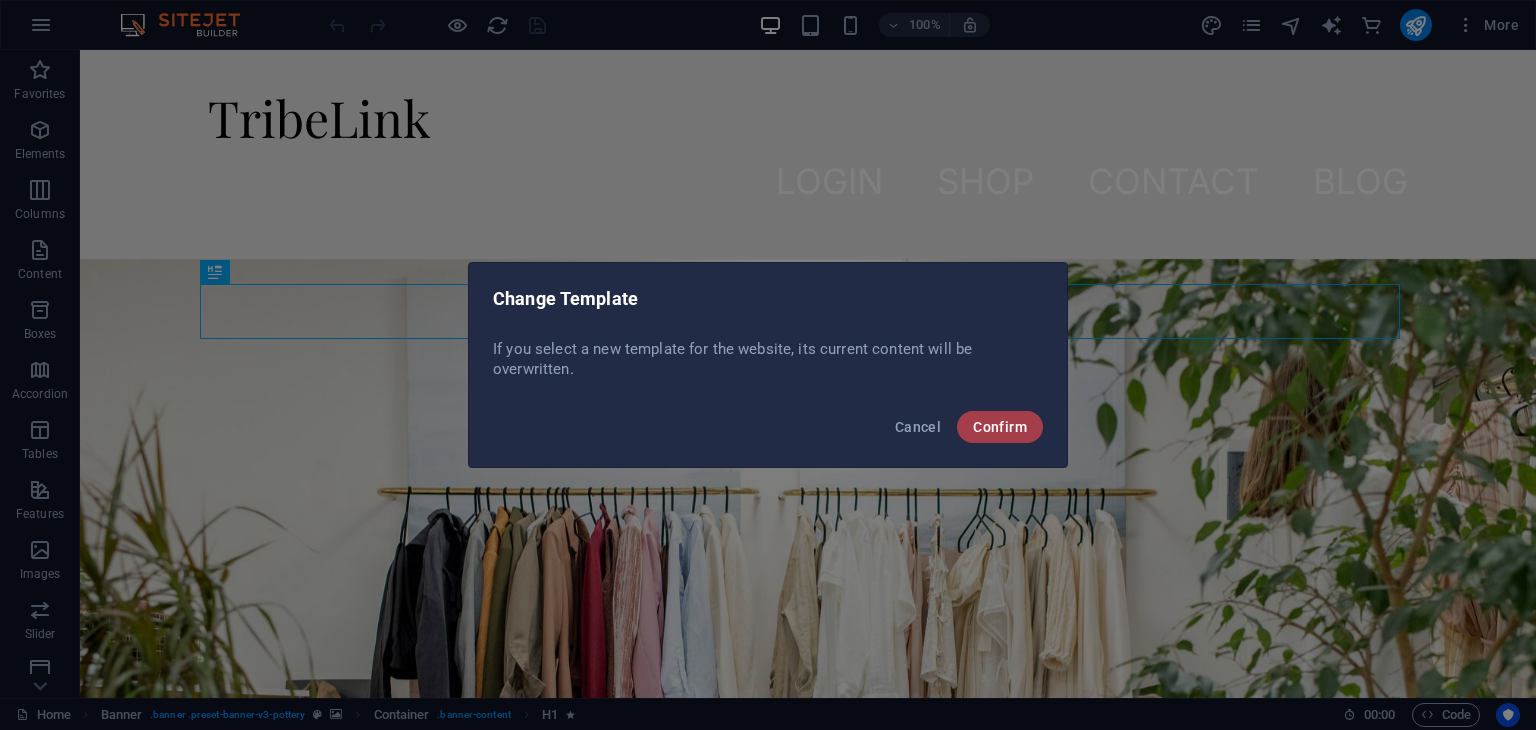 click on "Confirm" at bounding box center [1000, 427] 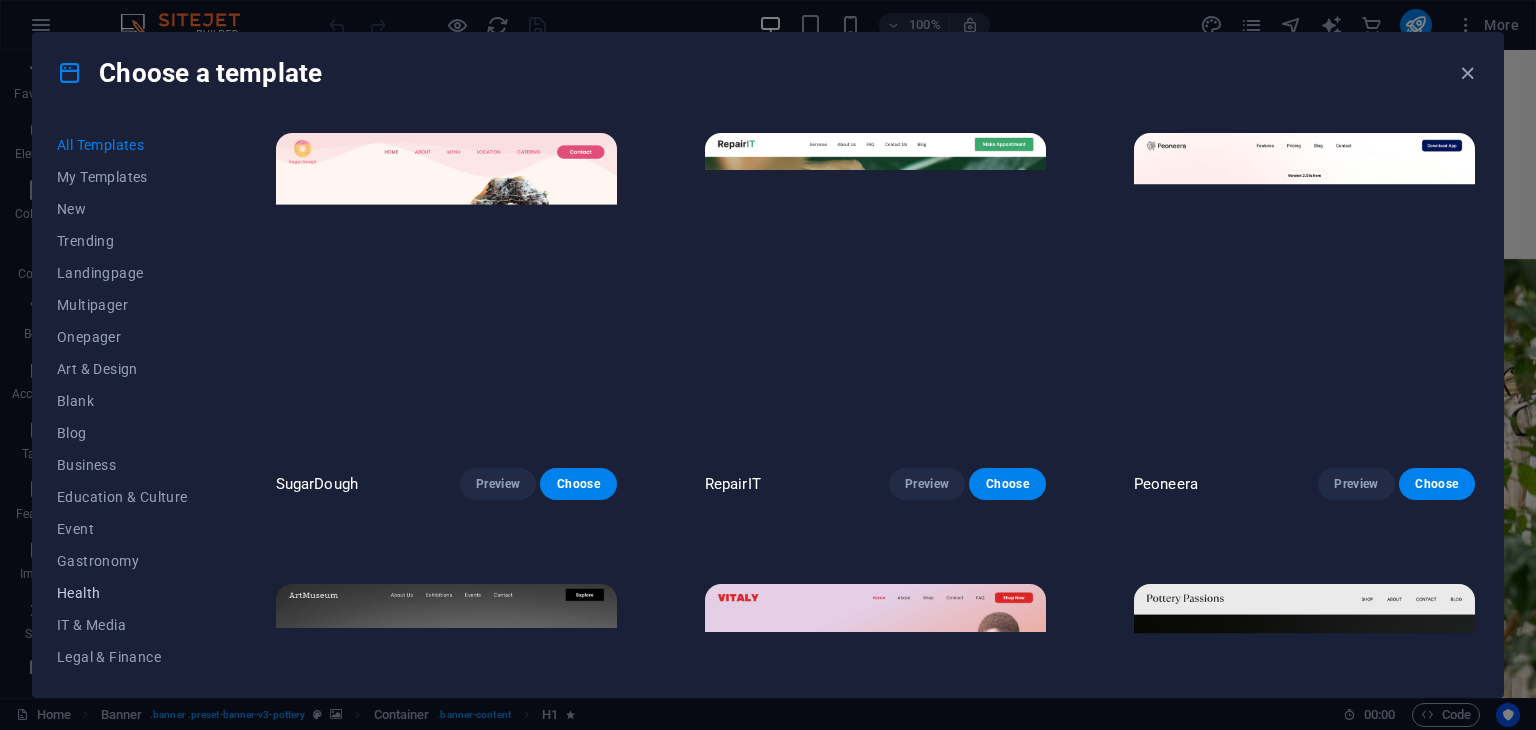 scroll, scrollTop: 288, scrollLeft: 0, axis: vertical 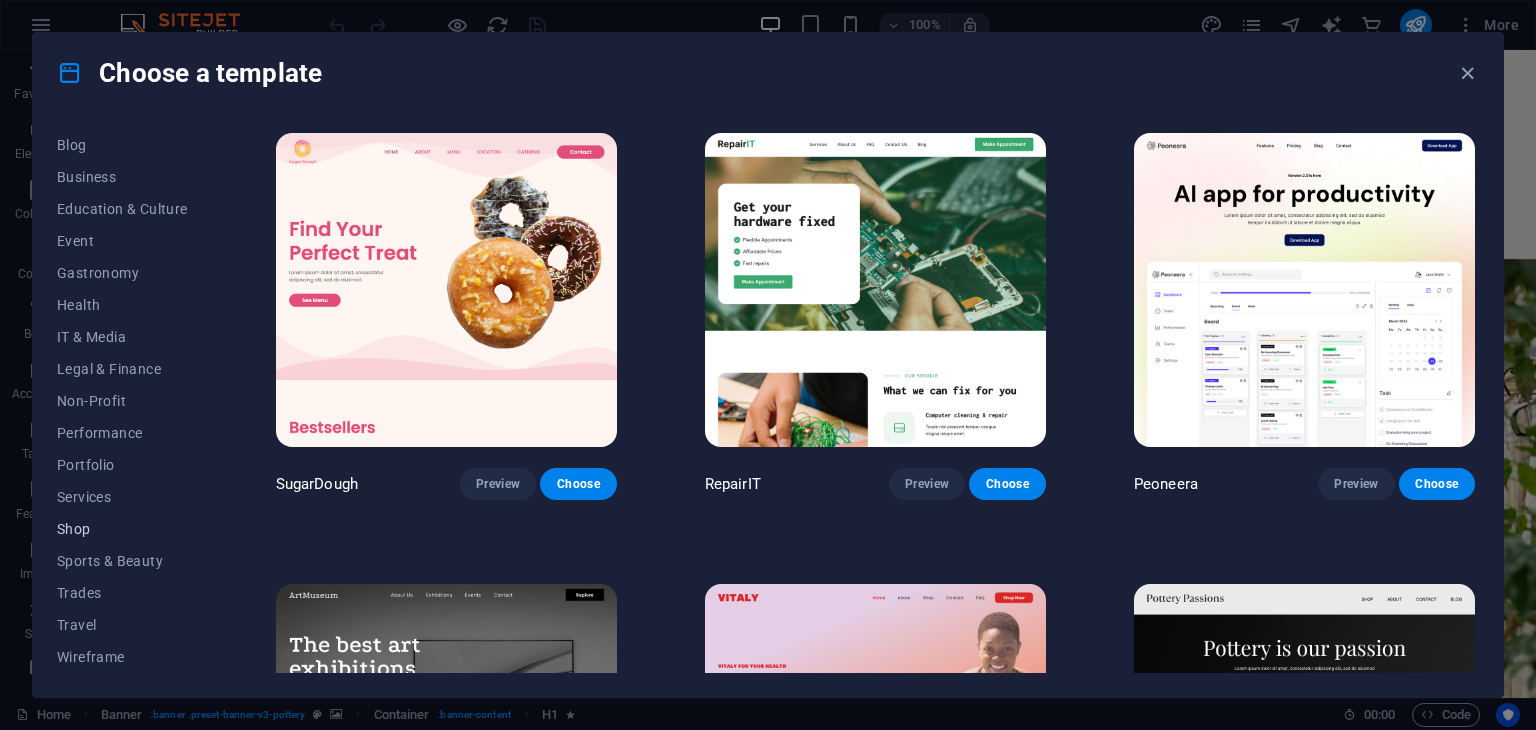 click on "Shop" at bounding box center (122, 529) 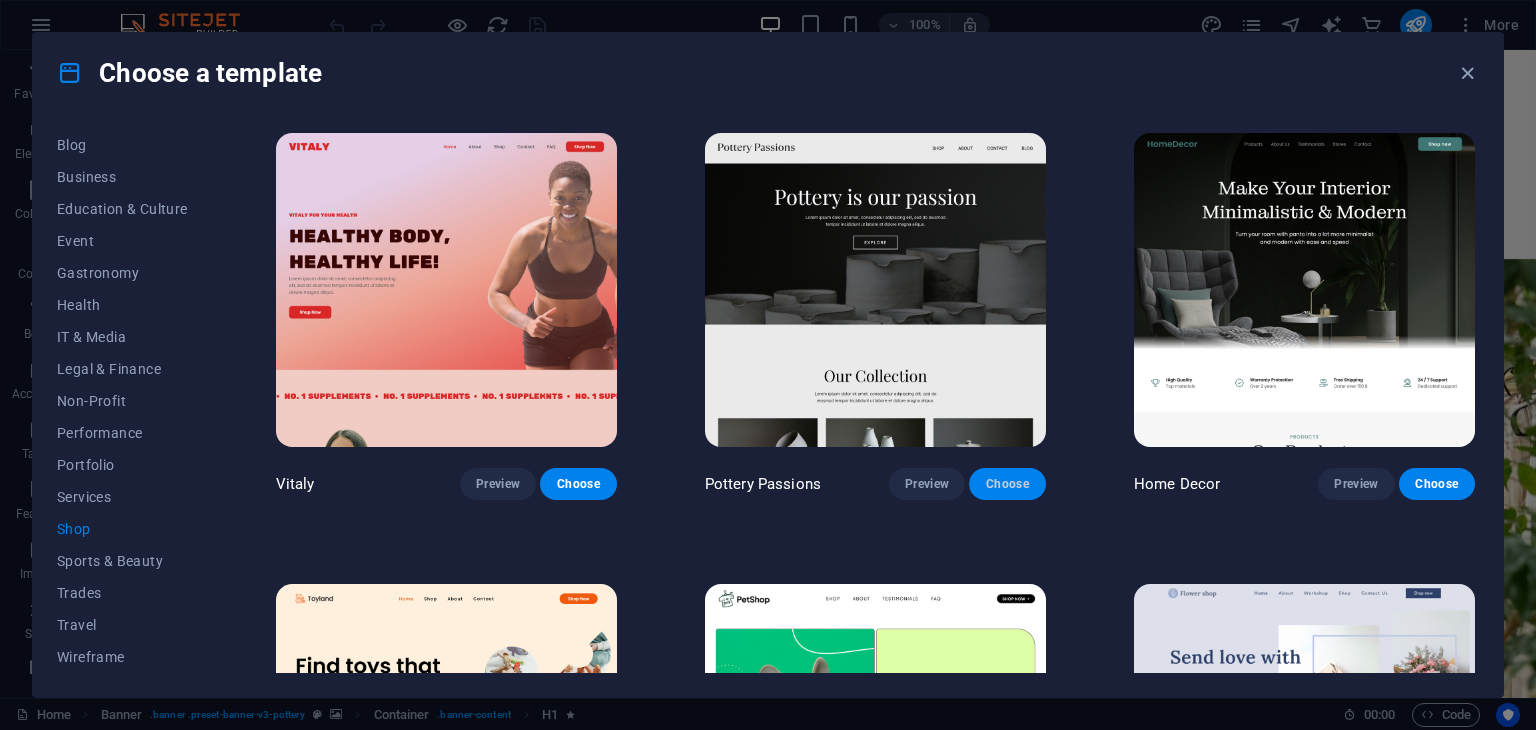click on "Choose" at bounding box center [1007, 484] 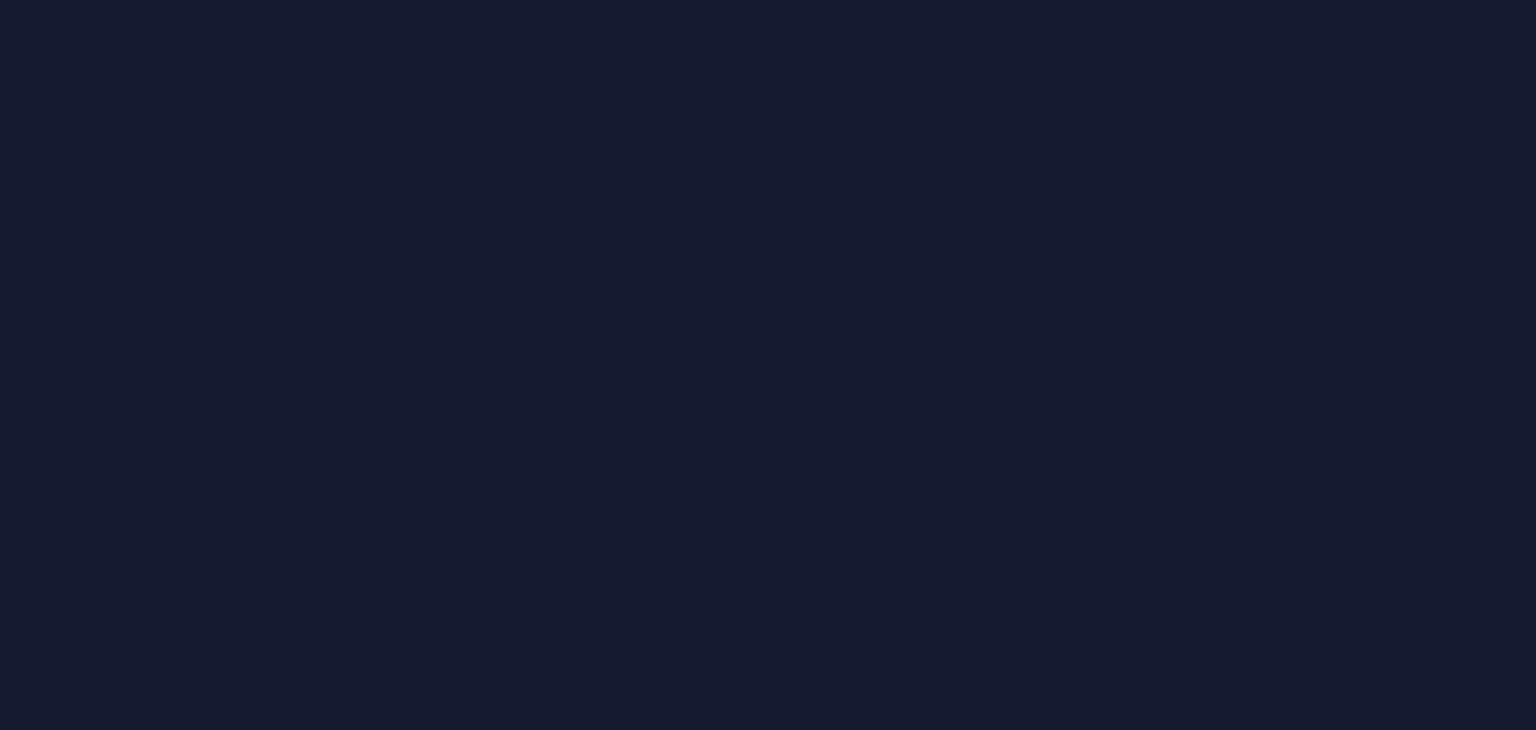 scroll, scrollTop: 0, scrollLeft: 0, axis: both 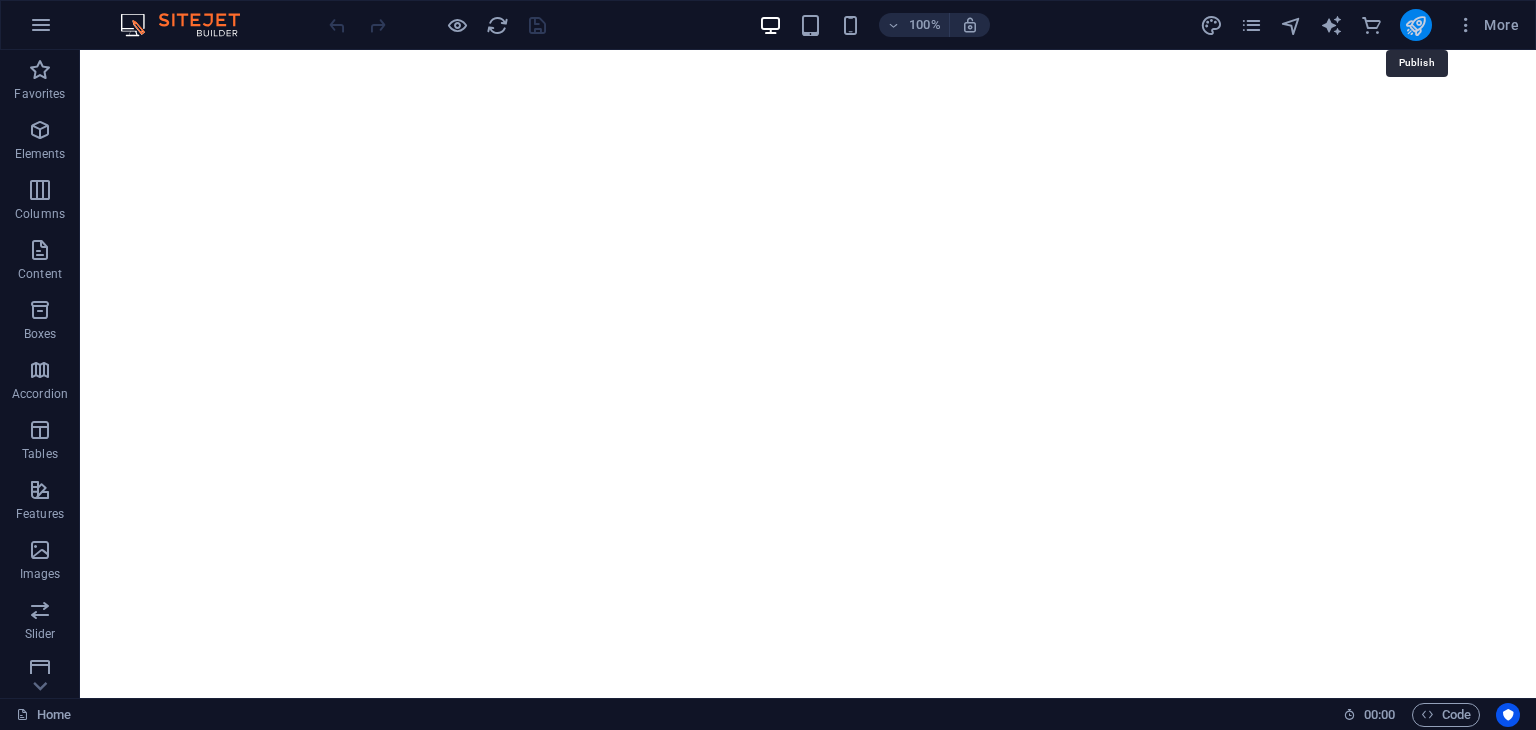 click at bounding box center [1415, 25] 